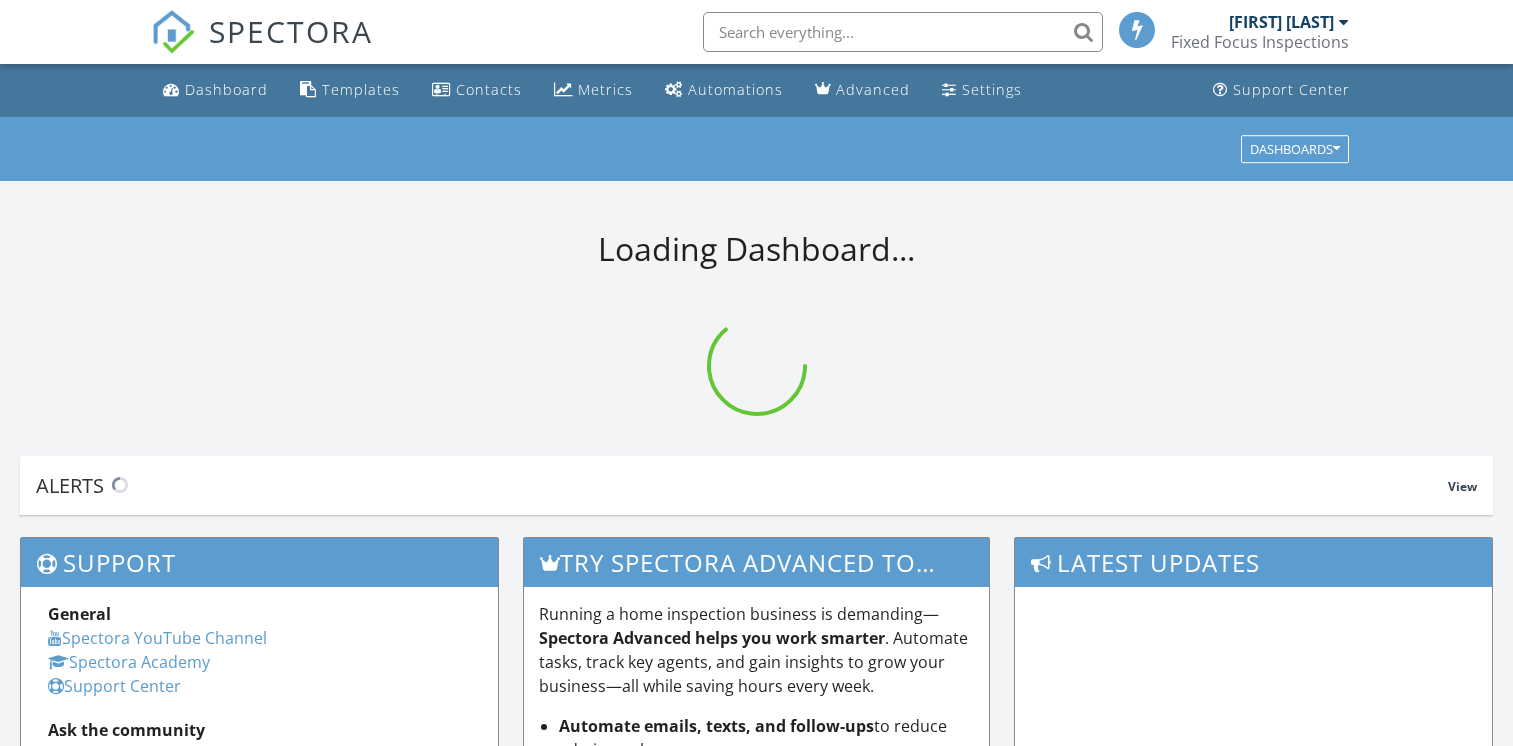 scroll, scrollTop: 0, scrollLeft: 0, axis: both 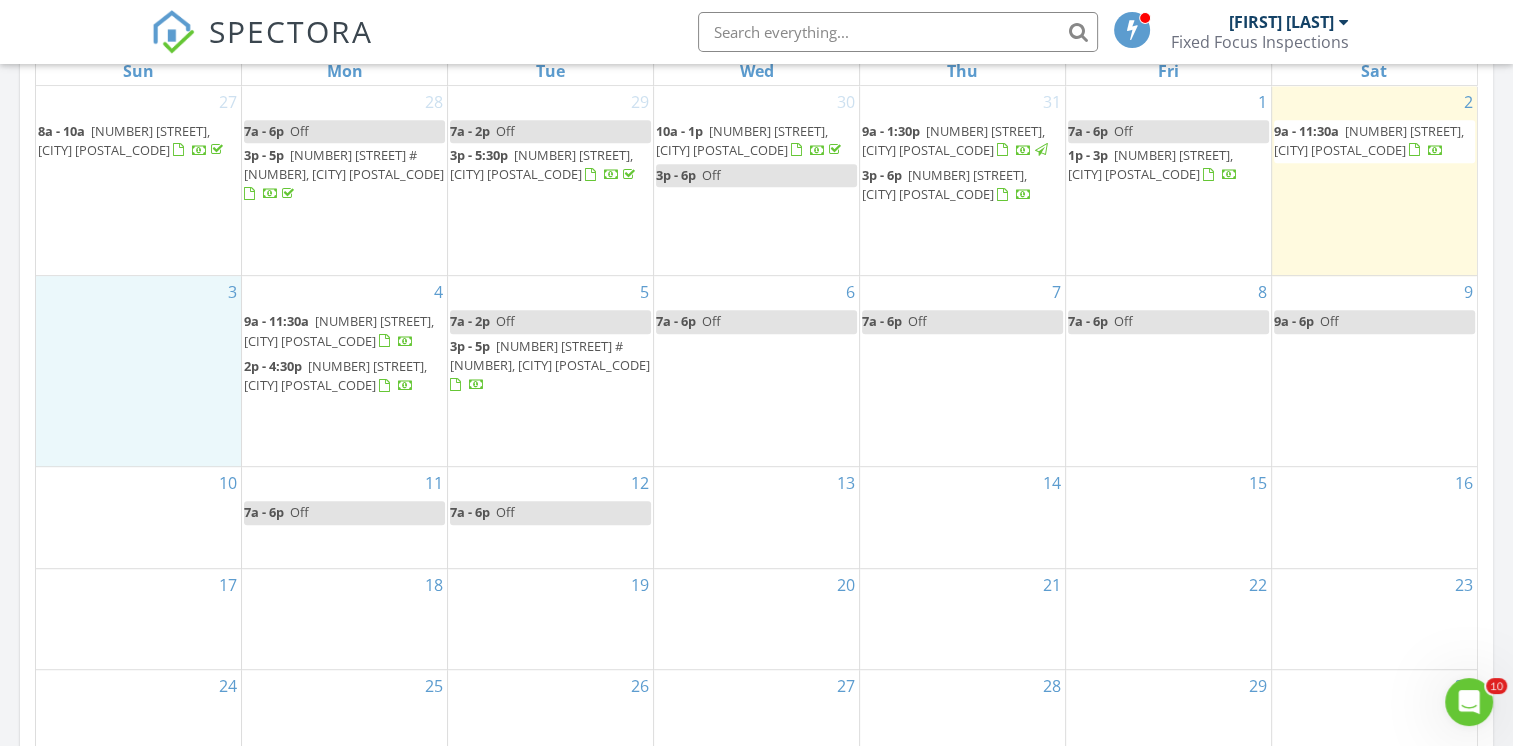 click on "3" at bounding box center [138, 371] 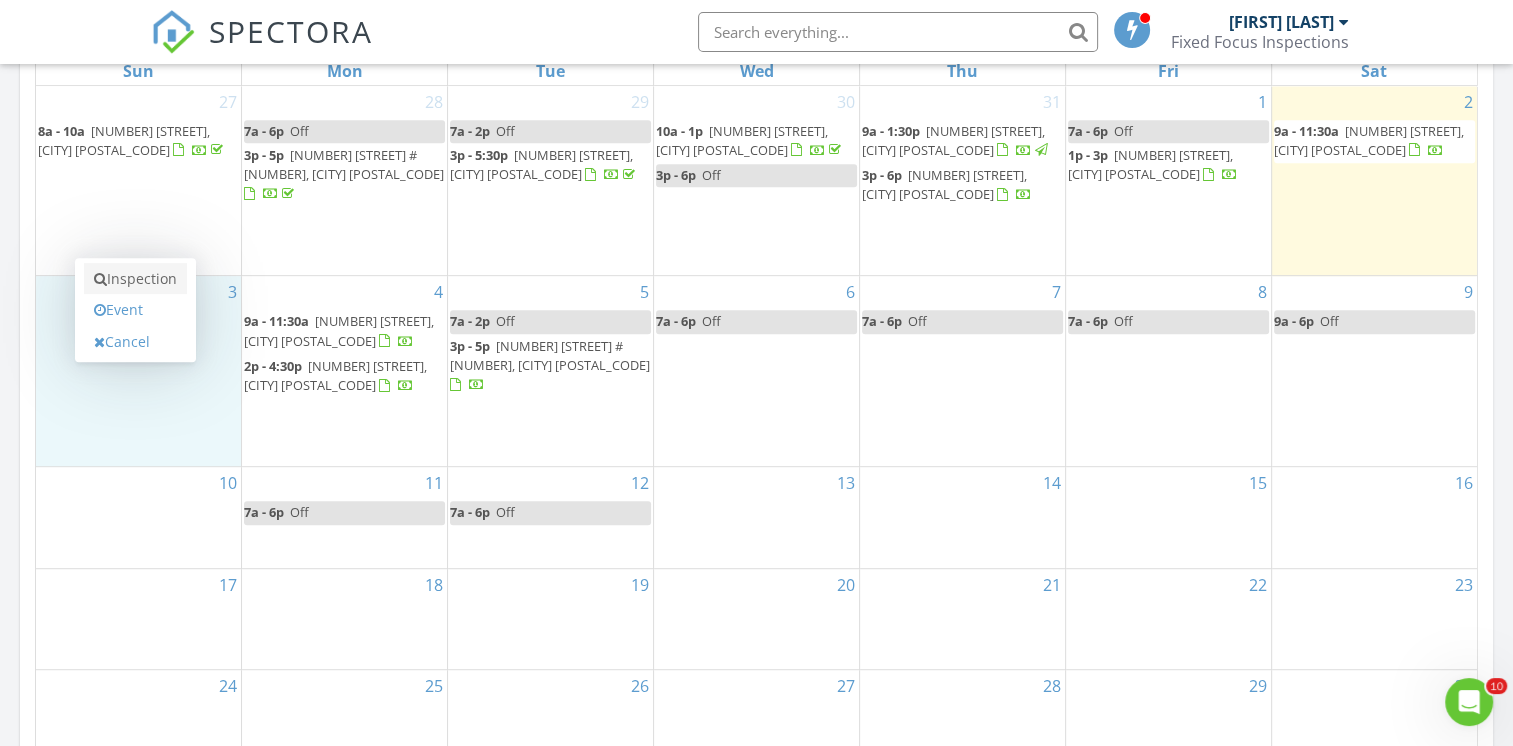 click on "Inspection" at bounding box center (135, 279) 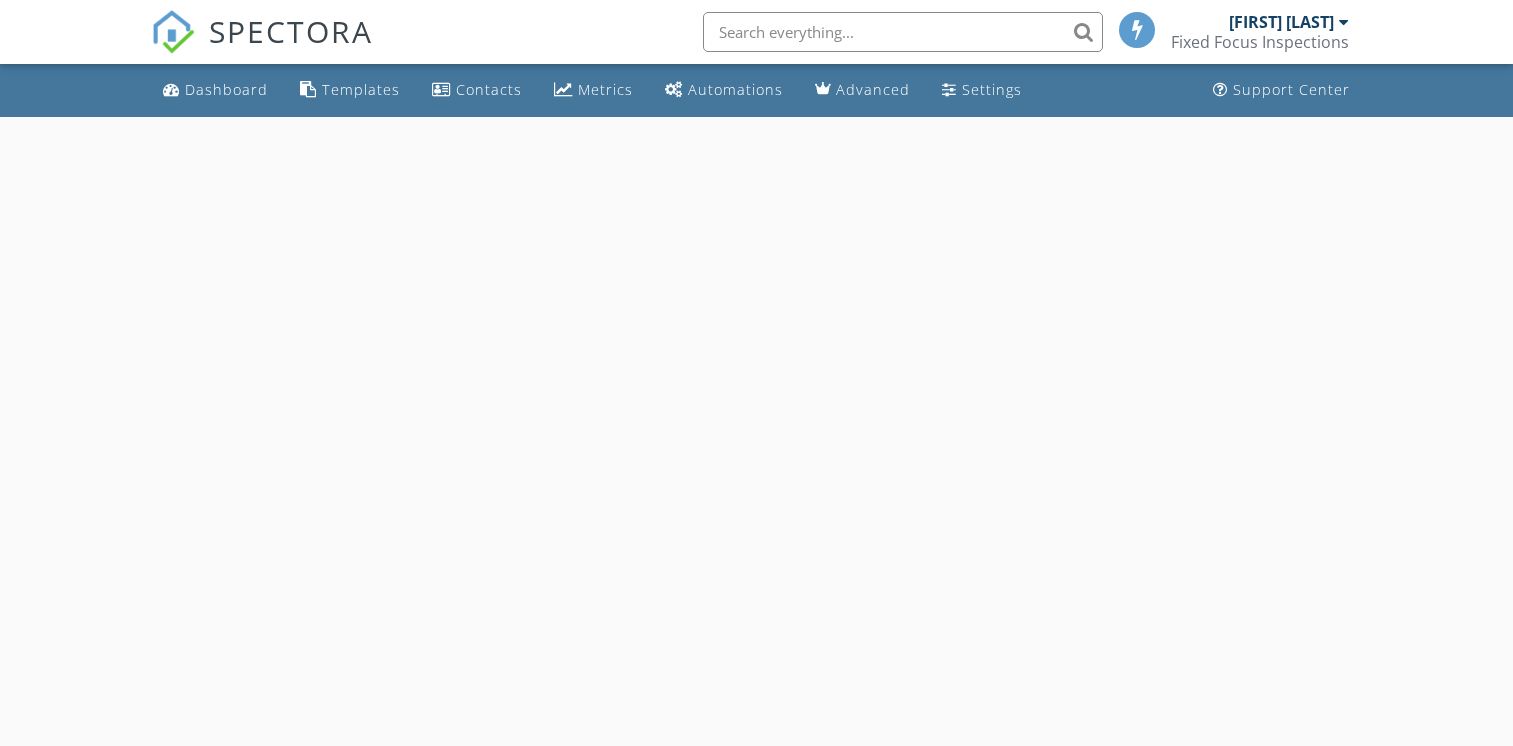 scroll, scrollTop: 0, scrollLeft: 0, axis: both 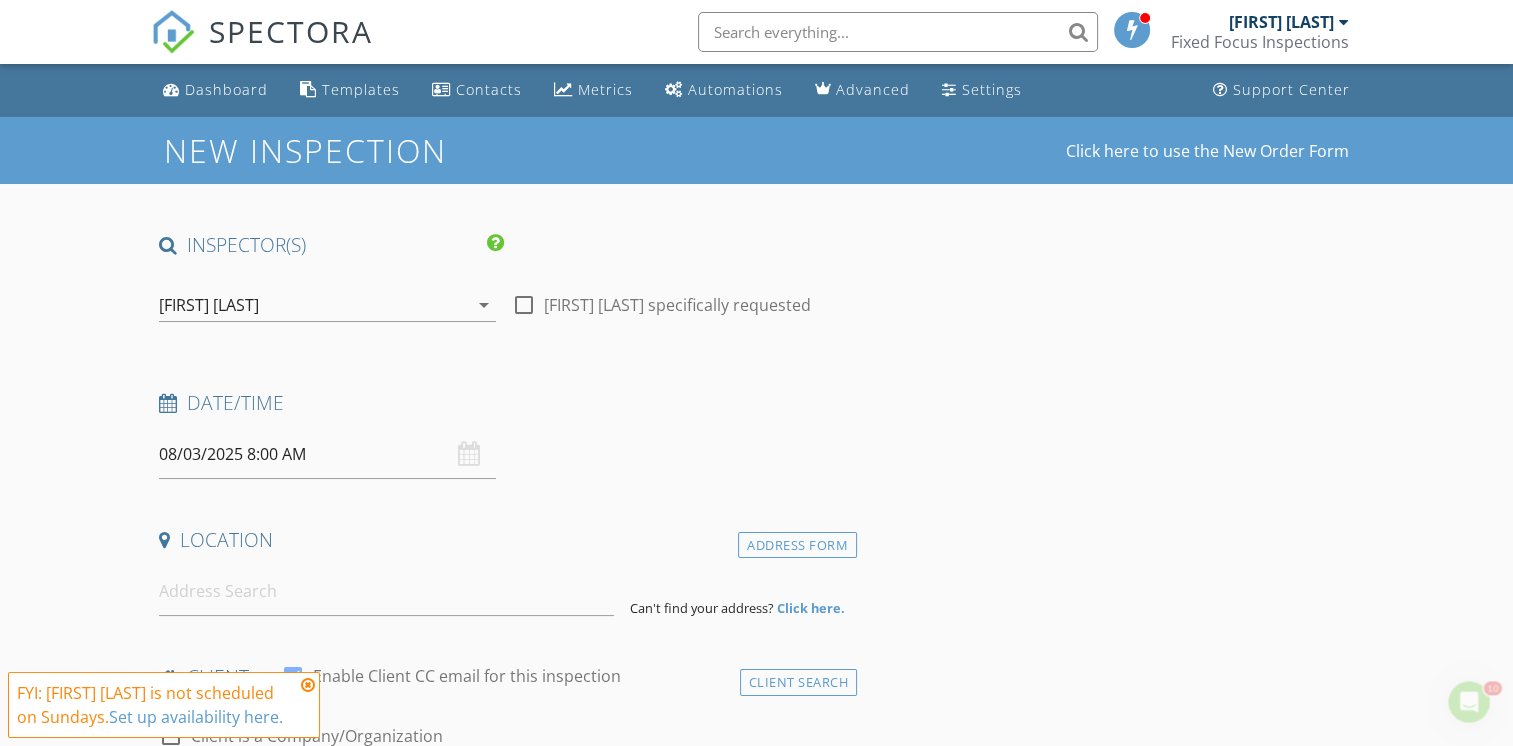 click on "08/03/2025 8:00 AM" at bounding box center [327, 454] 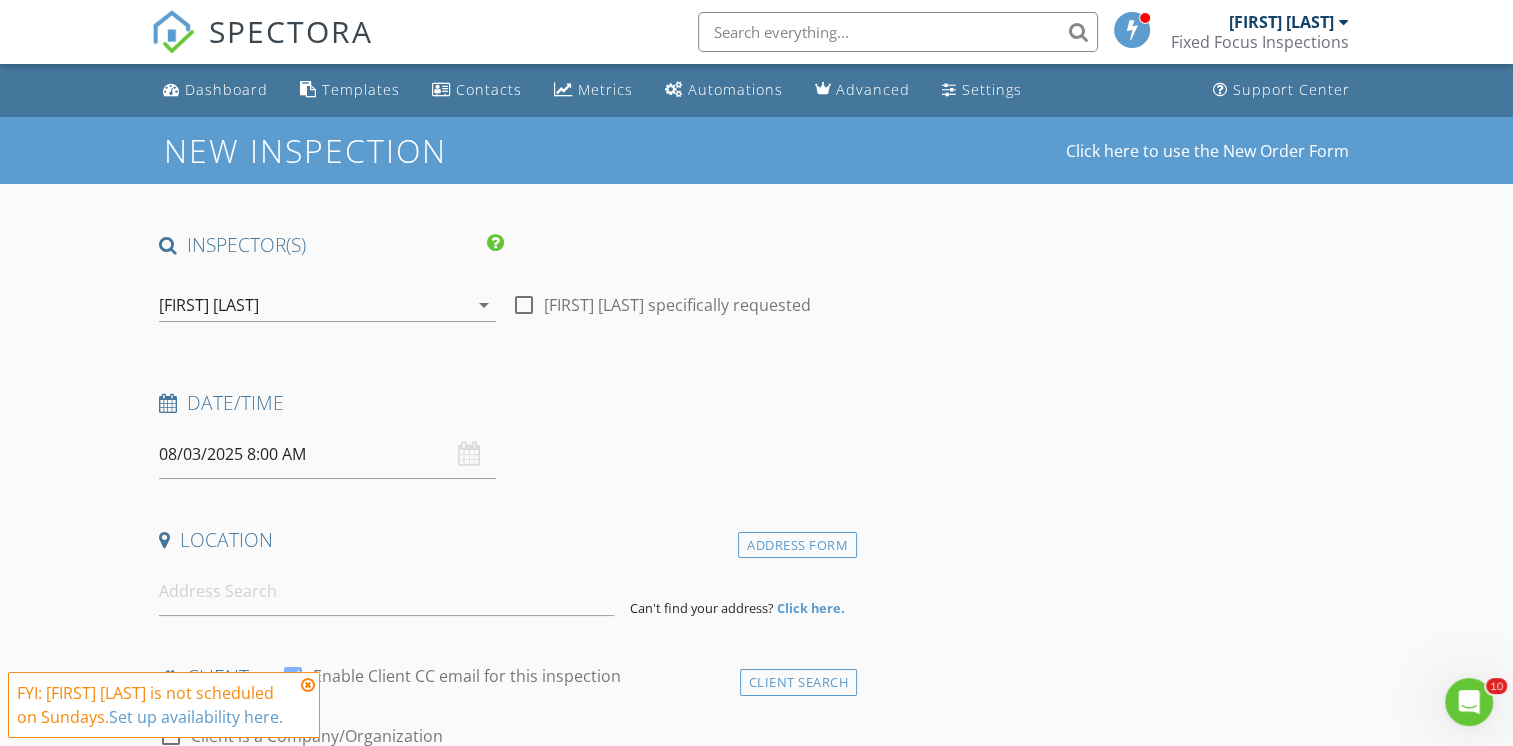 click on "Date/Time
08/03/2025 8:00 AM" at bounding box center [504, 434] 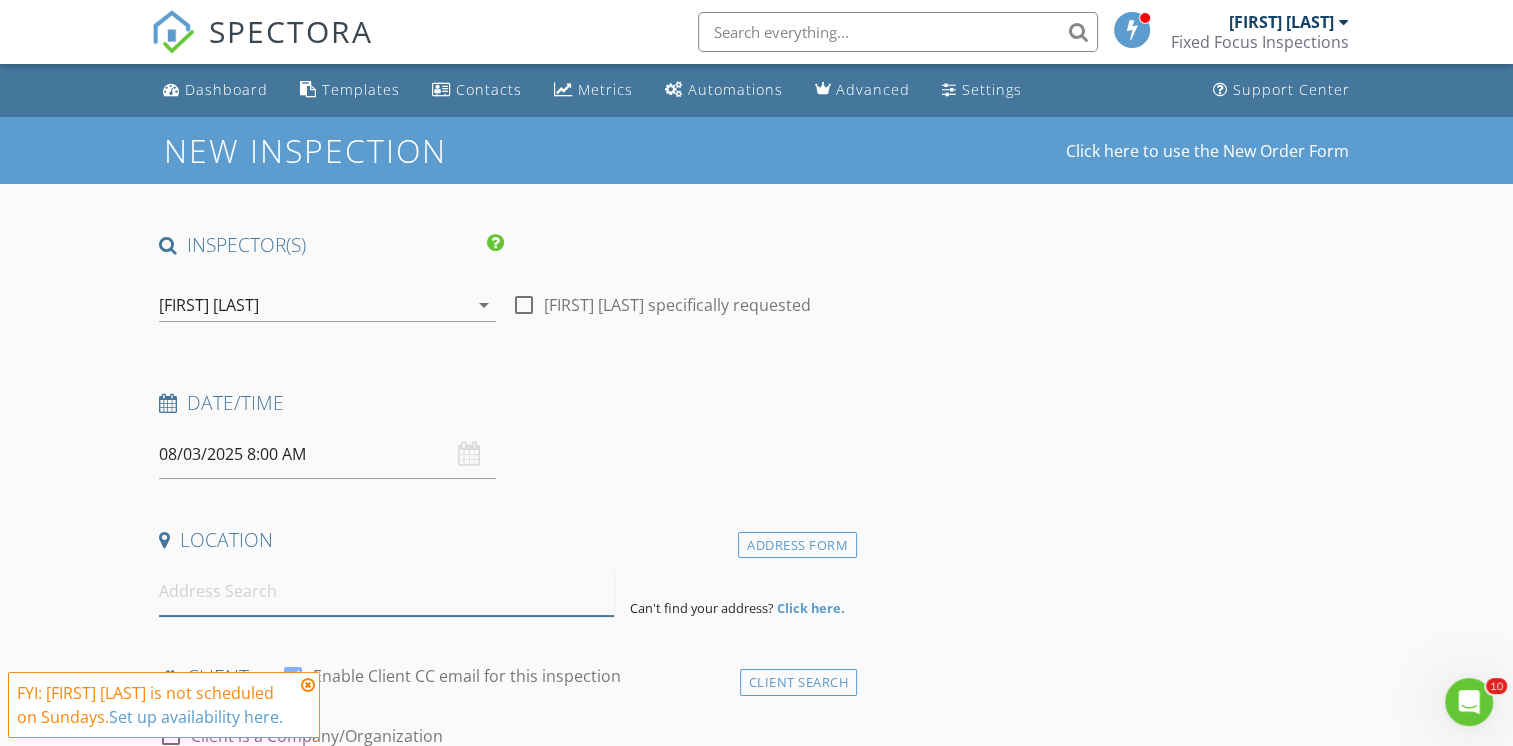 click at bounding box center [386, 591] 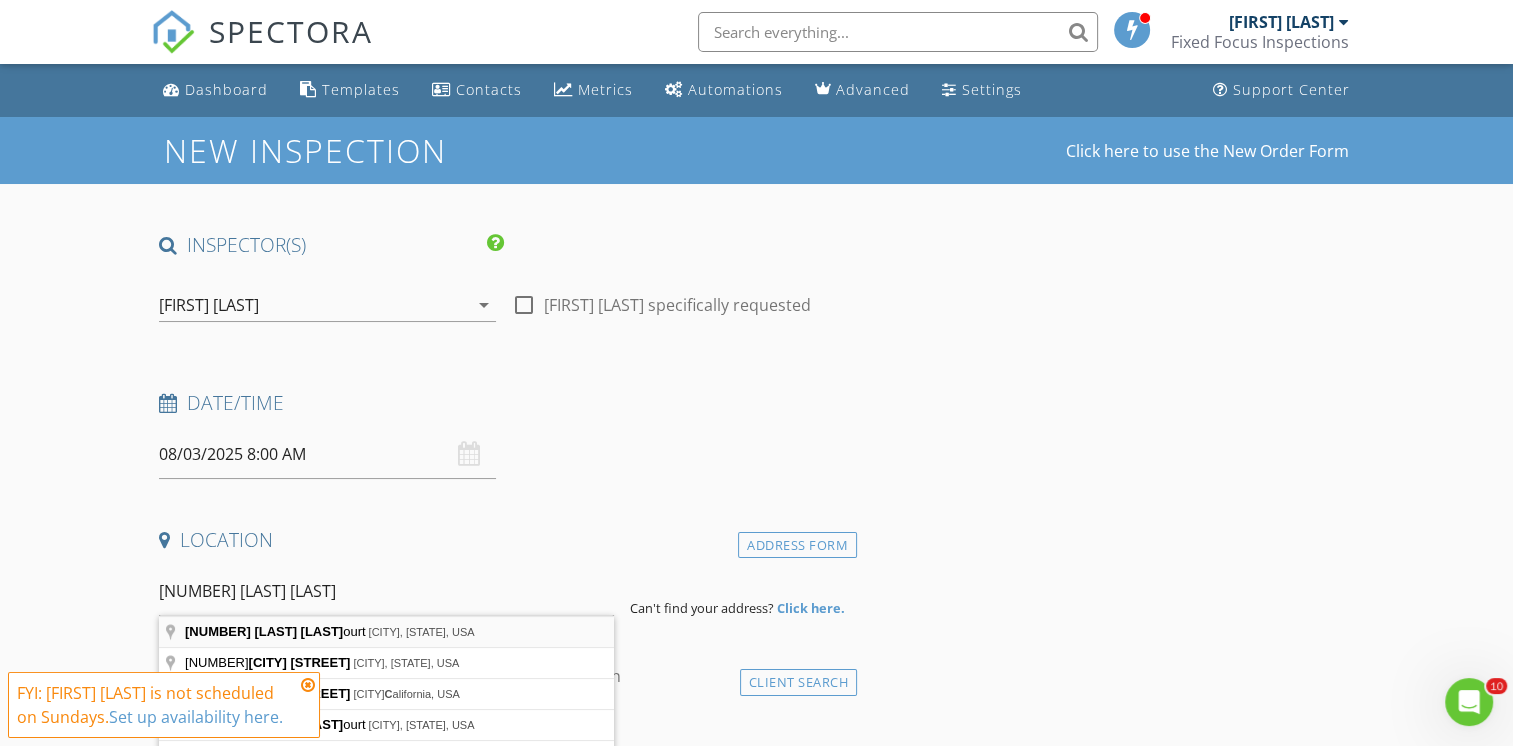 type on "[NUMBER] [STREET], [CITY], [STATE], USA" 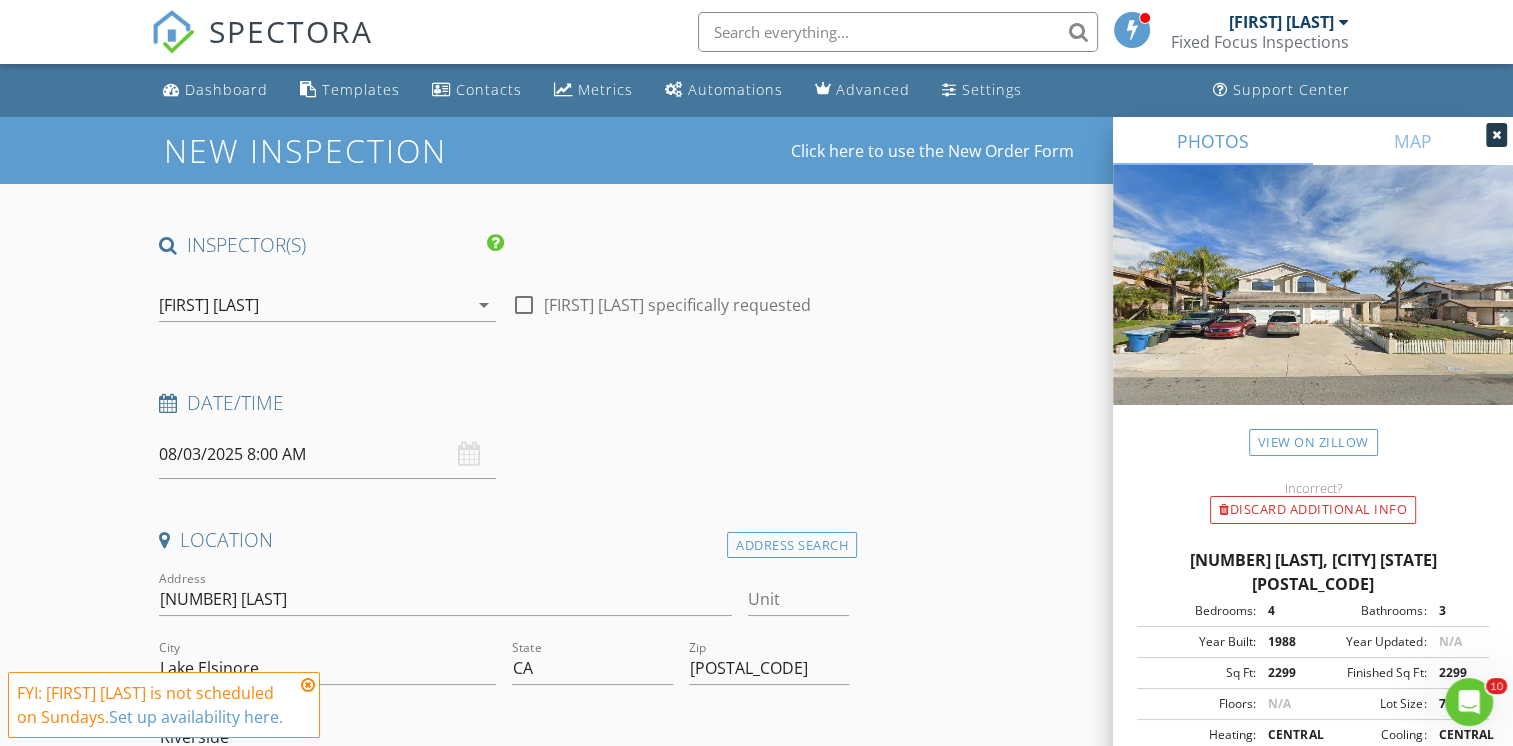 click at bounding box center (308, 685) 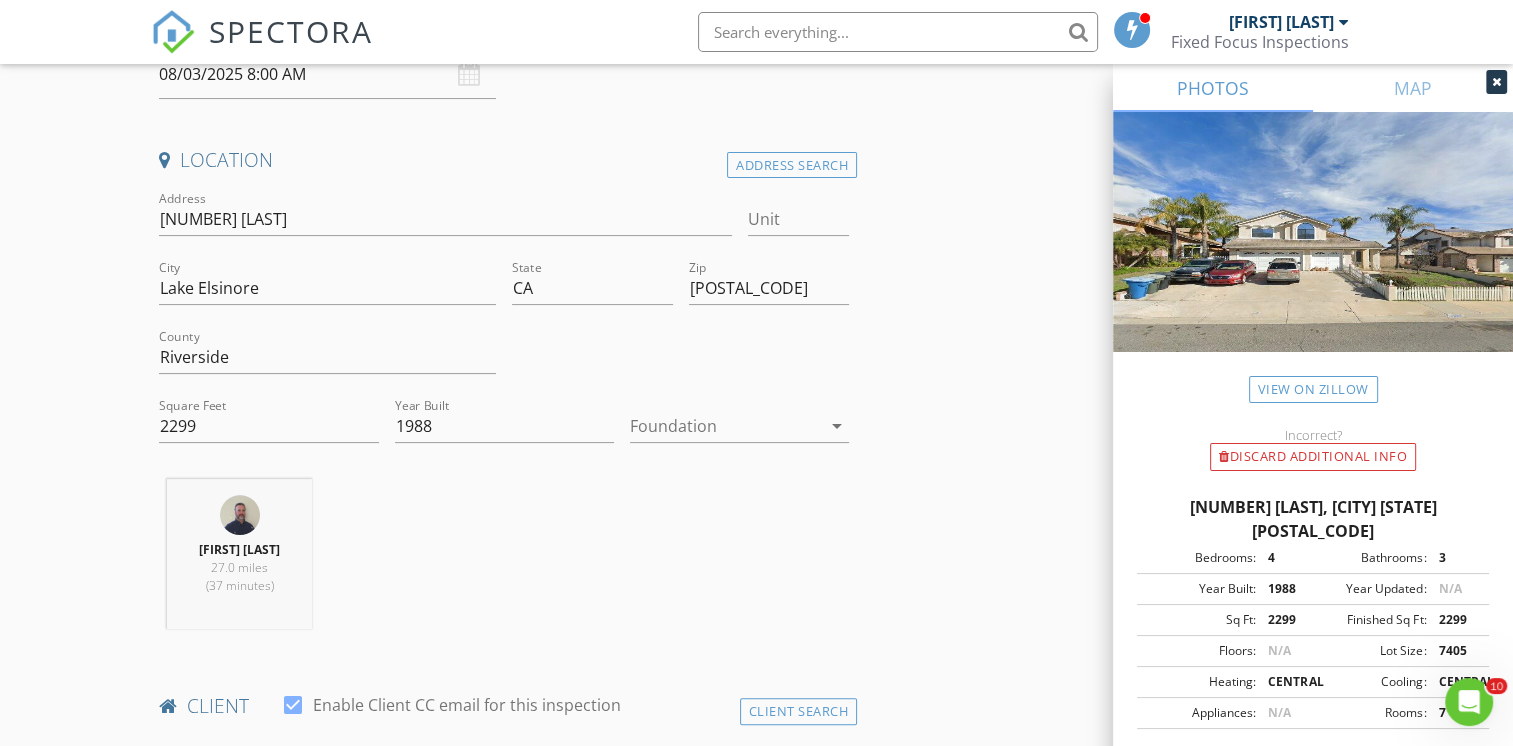 scroll, scrollTop: 446, scrollLeft: 0, axis: vertical 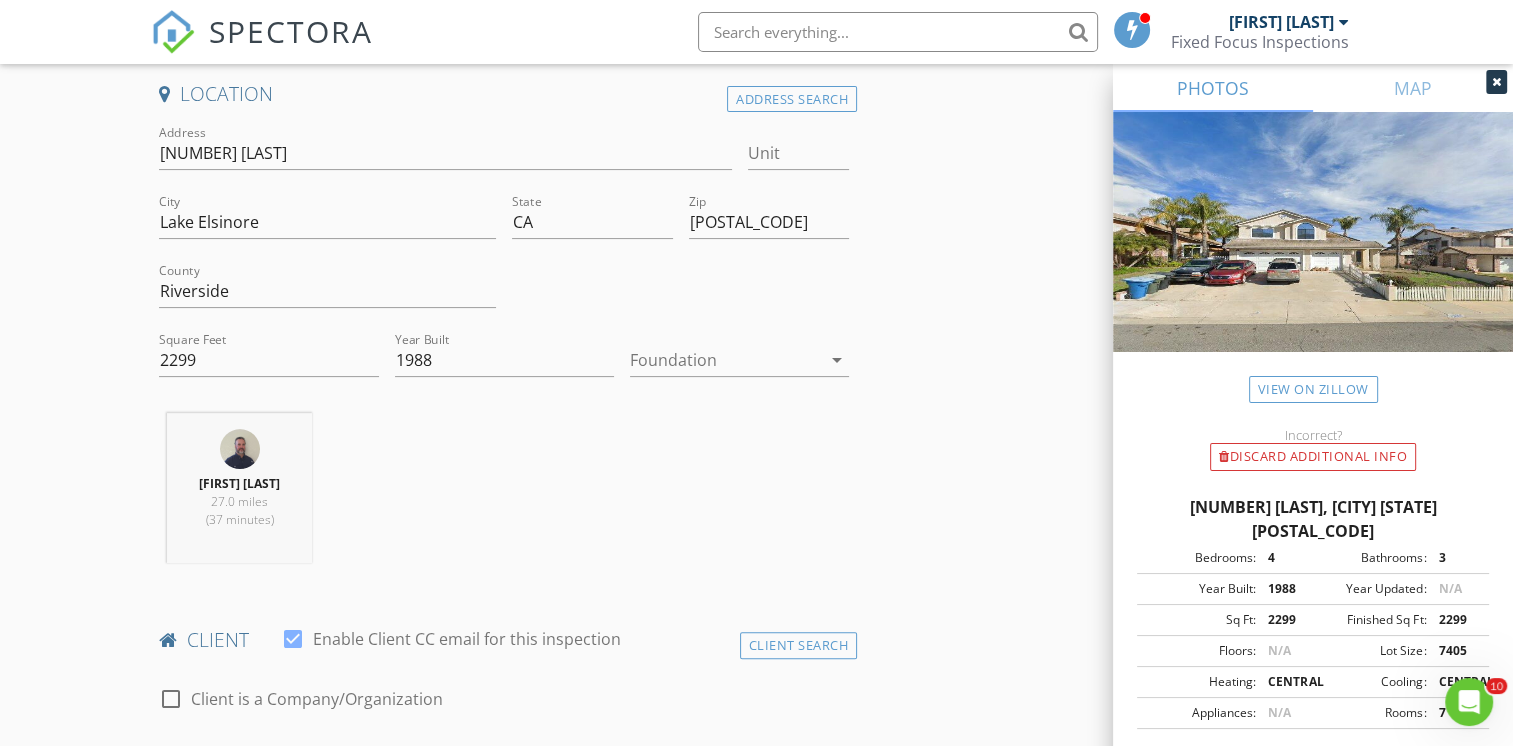 click at bounding box center [725, 360] 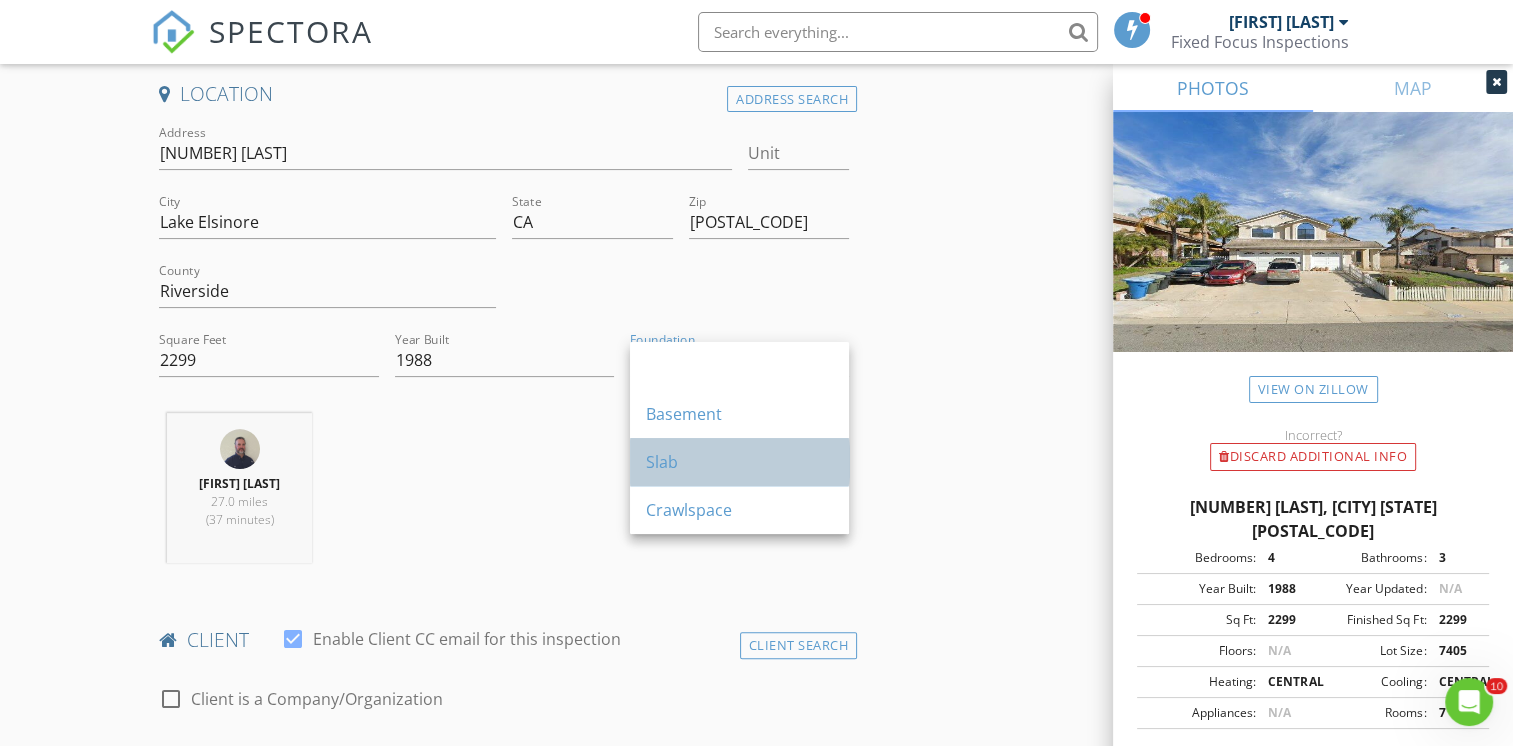 click on "Slab" at bounding box center [739, 462] 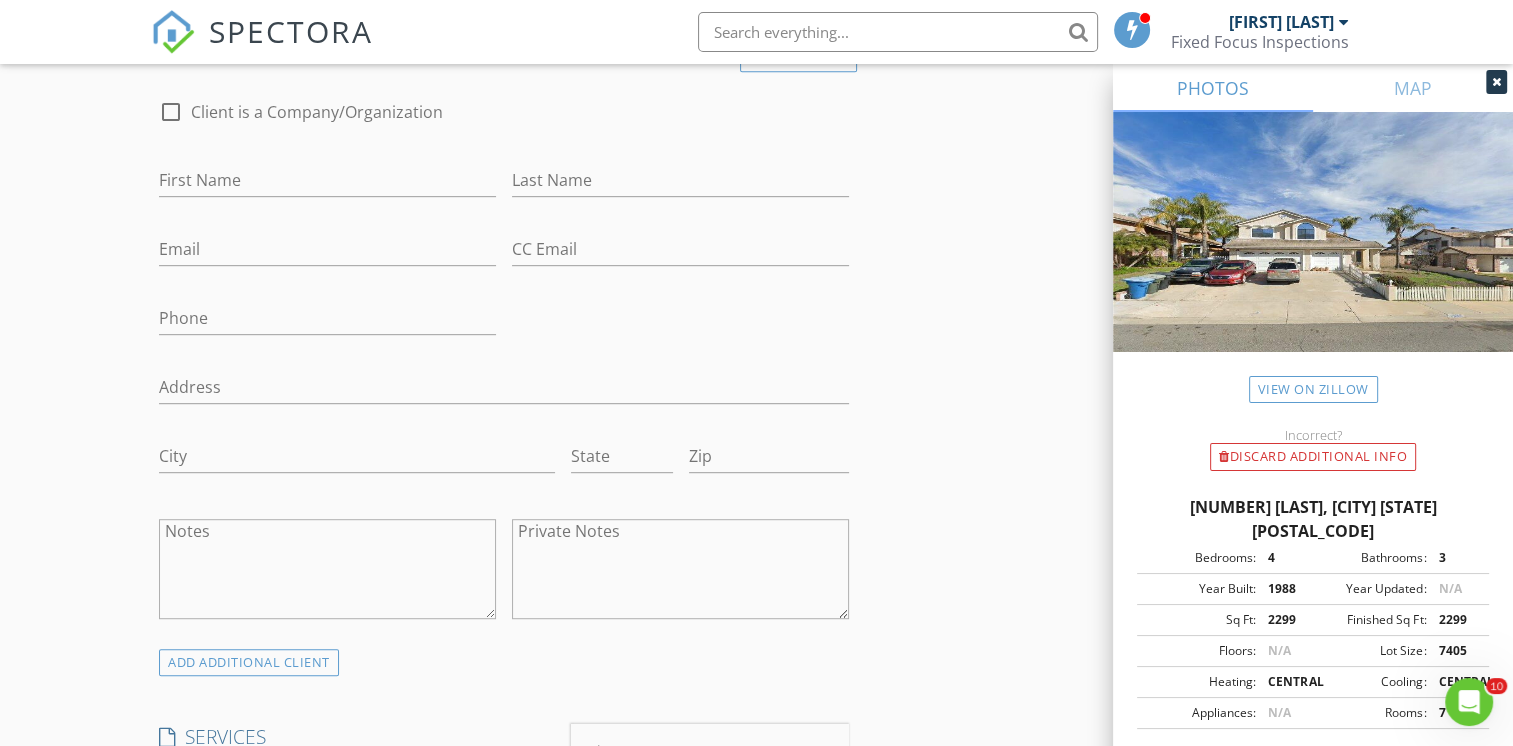 scroll, scrollTop: 1025, scrollLeft: 0, axis: vertical 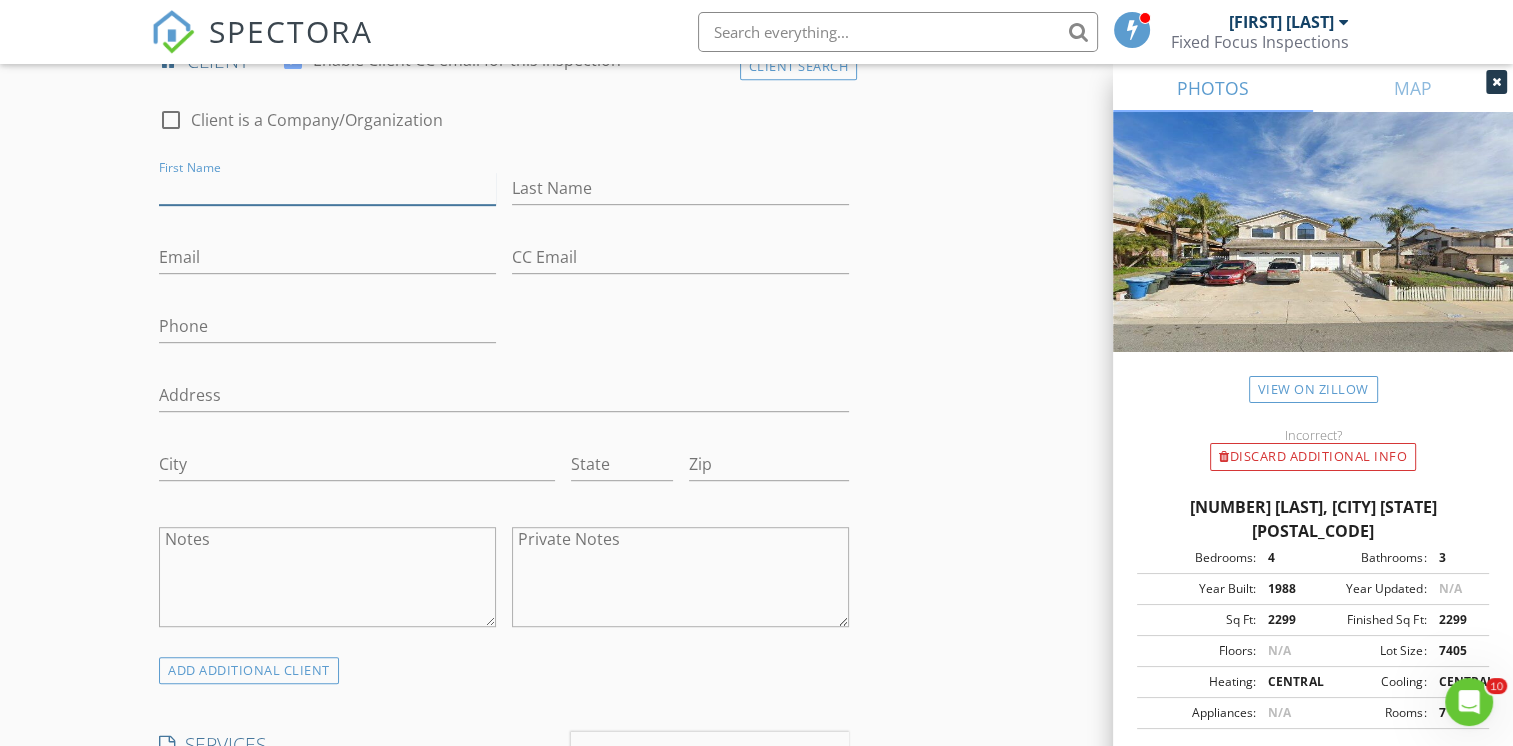 click on "First Name" at bounding box center (327, 188) 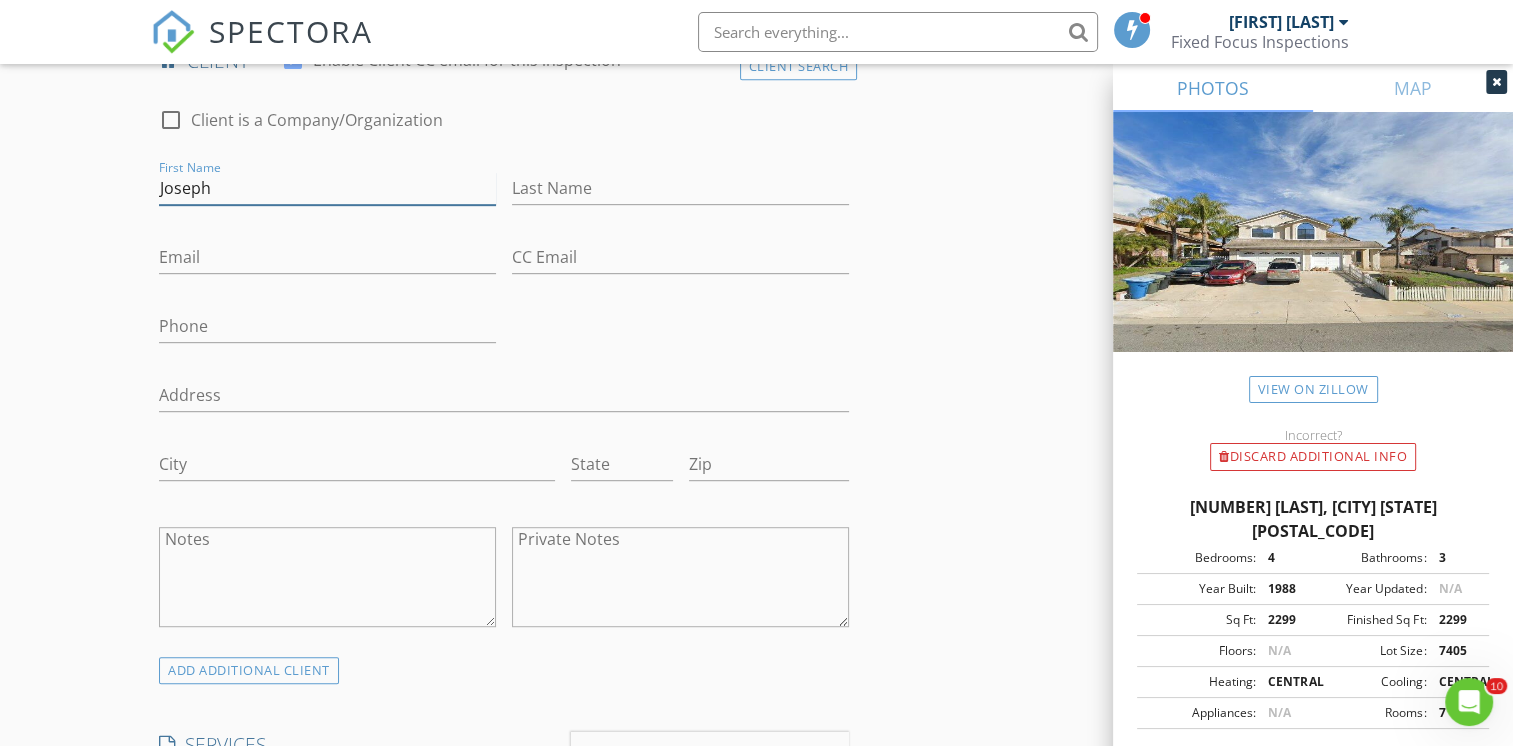 type on "Joseph" 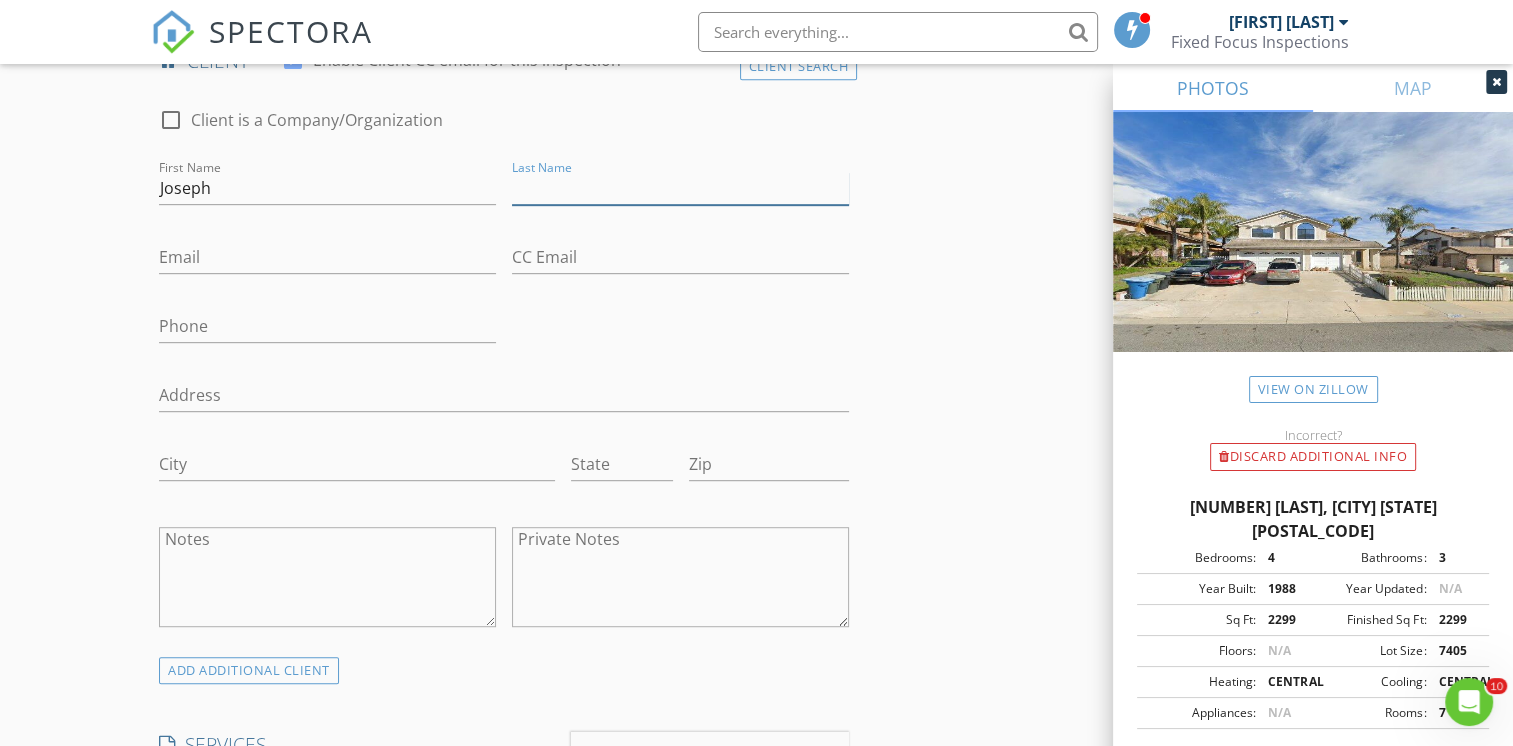 click on "Last Name" at bounding box center (680, 188) 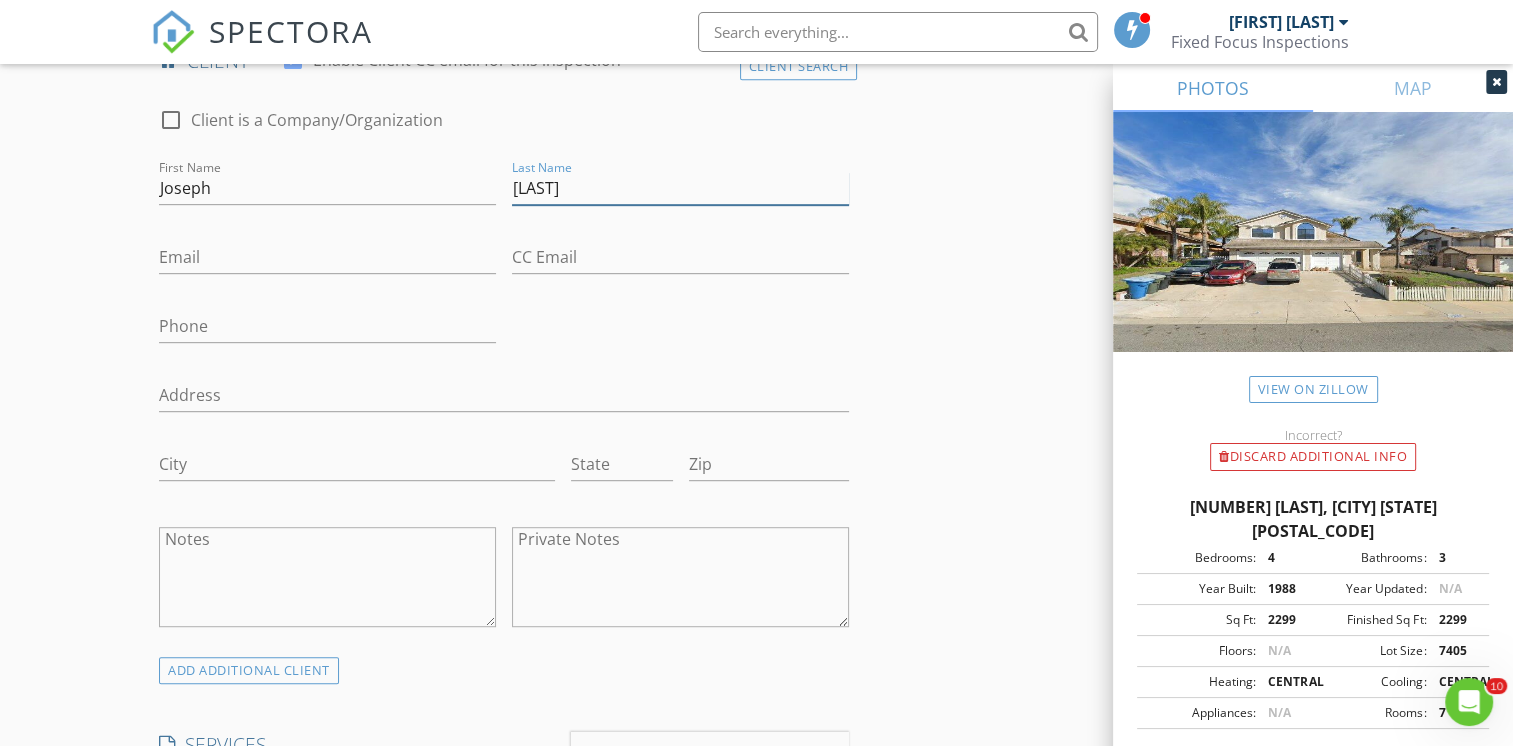 type on "[LAST_NAME]" 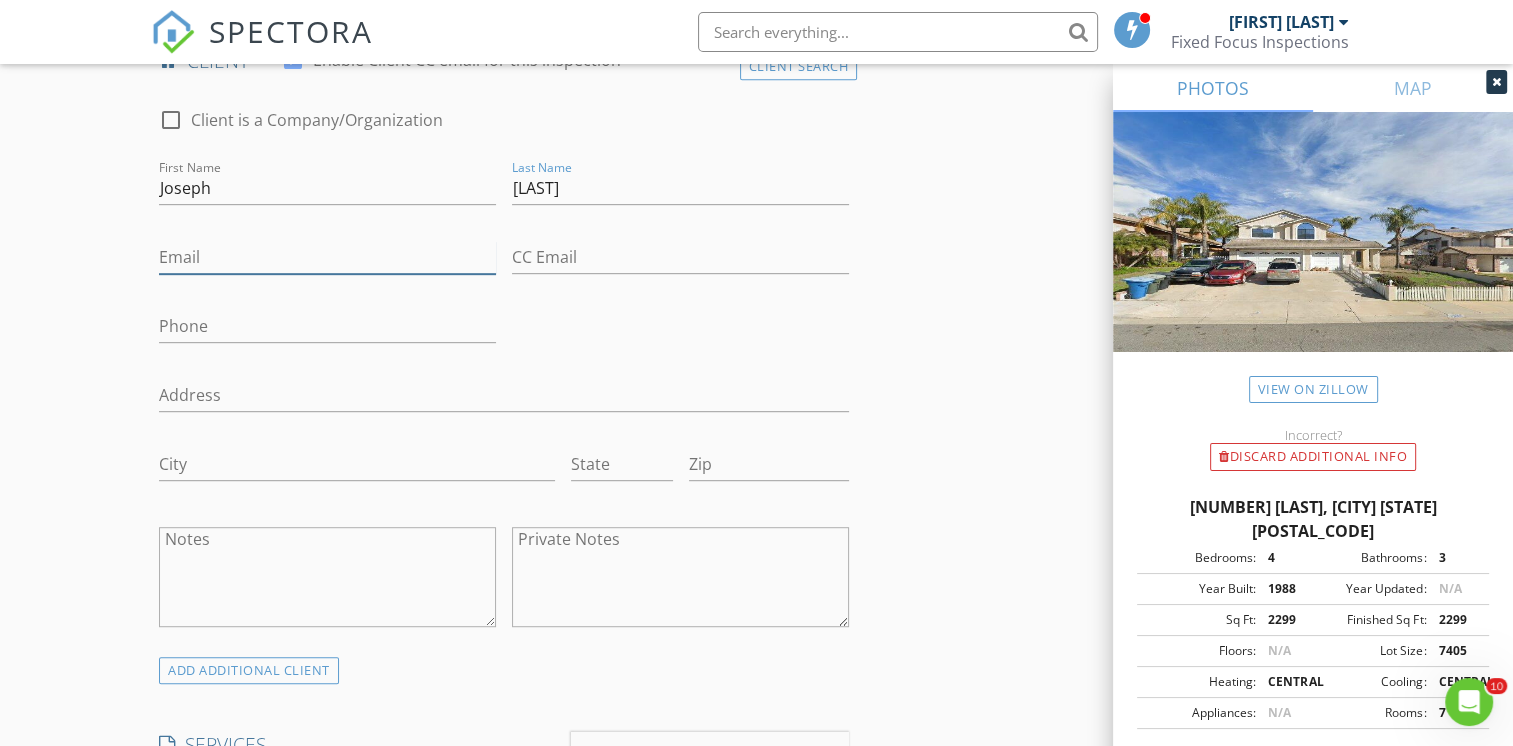 click on "Email" at bounding box center (327, 257) 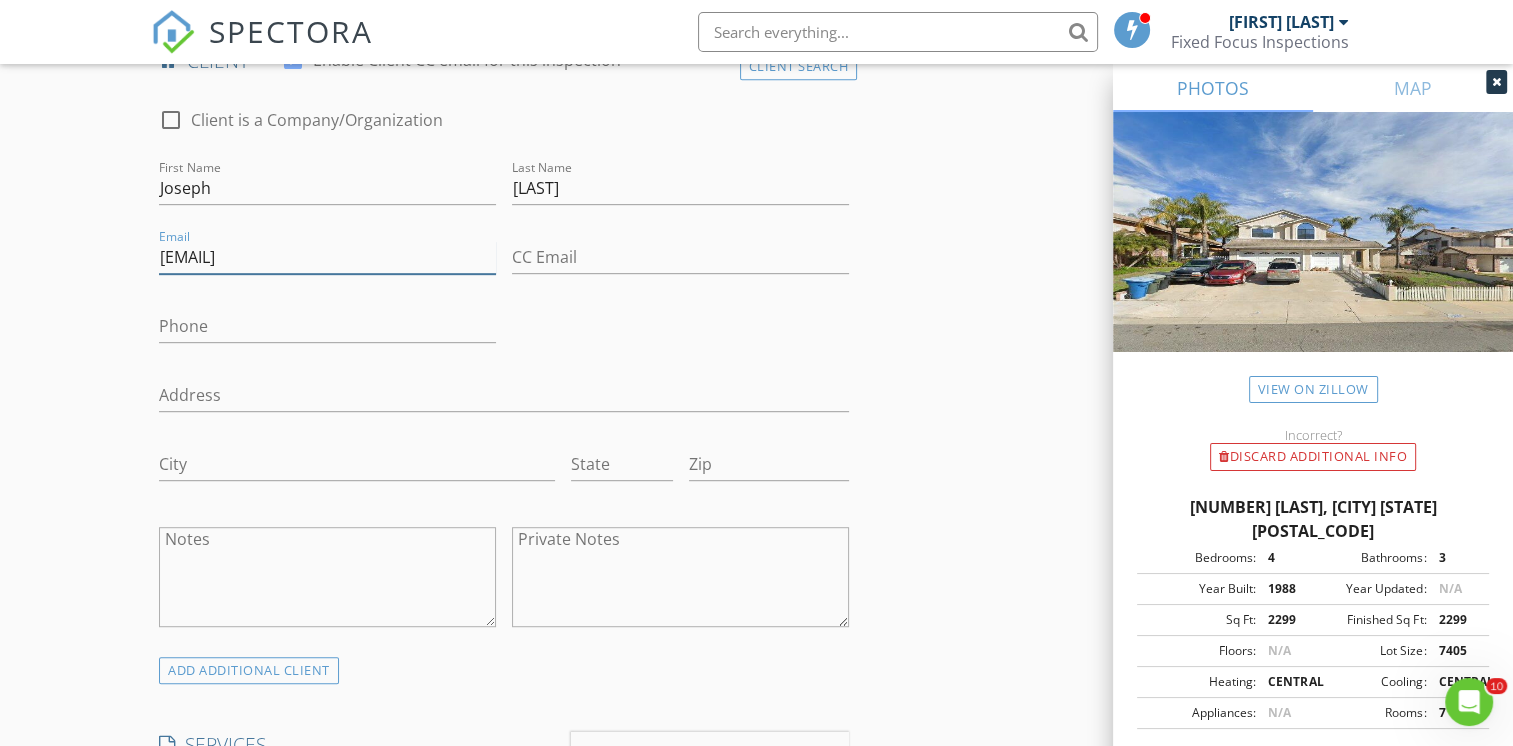 type on "[EMAIL]" 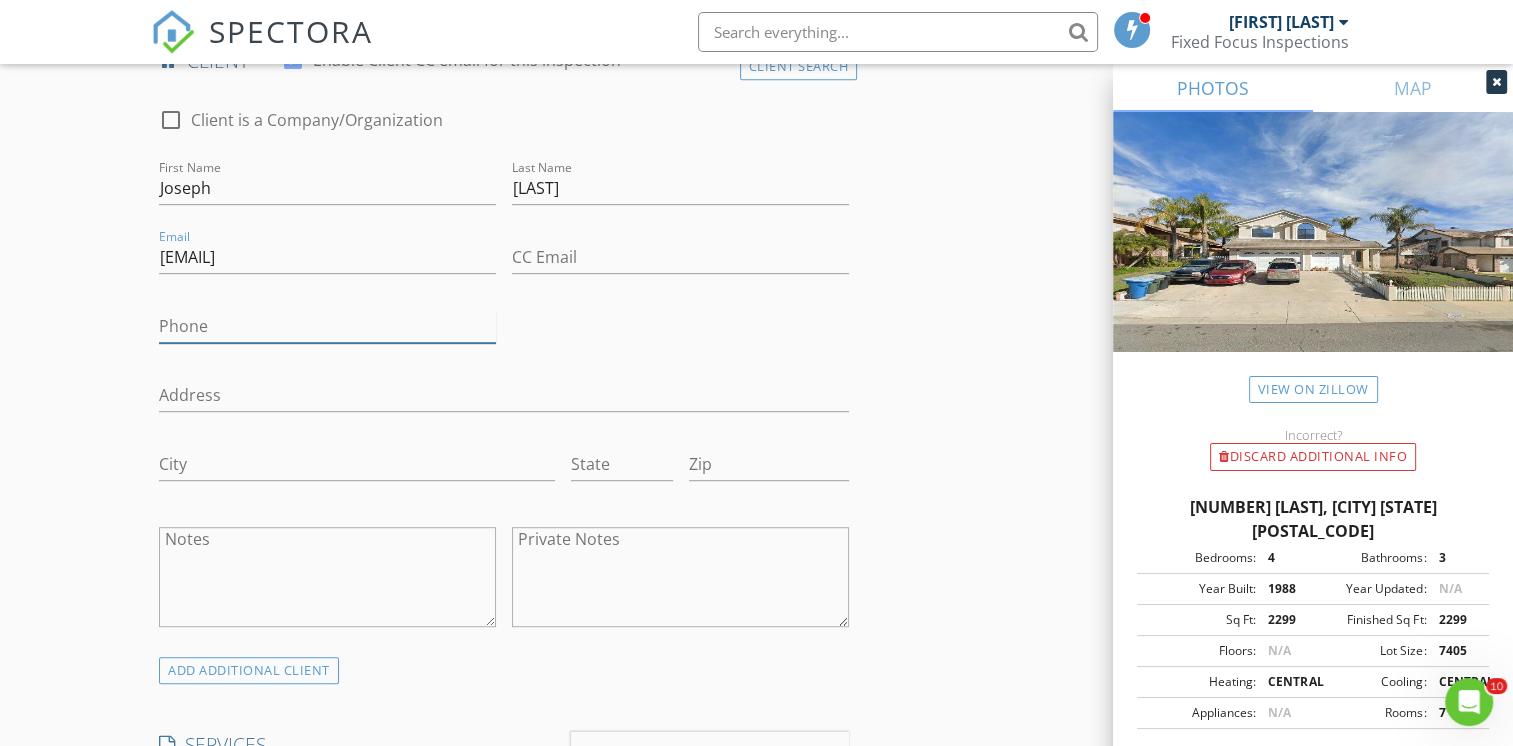 click on "Phone" at bounding box center [327, 326] 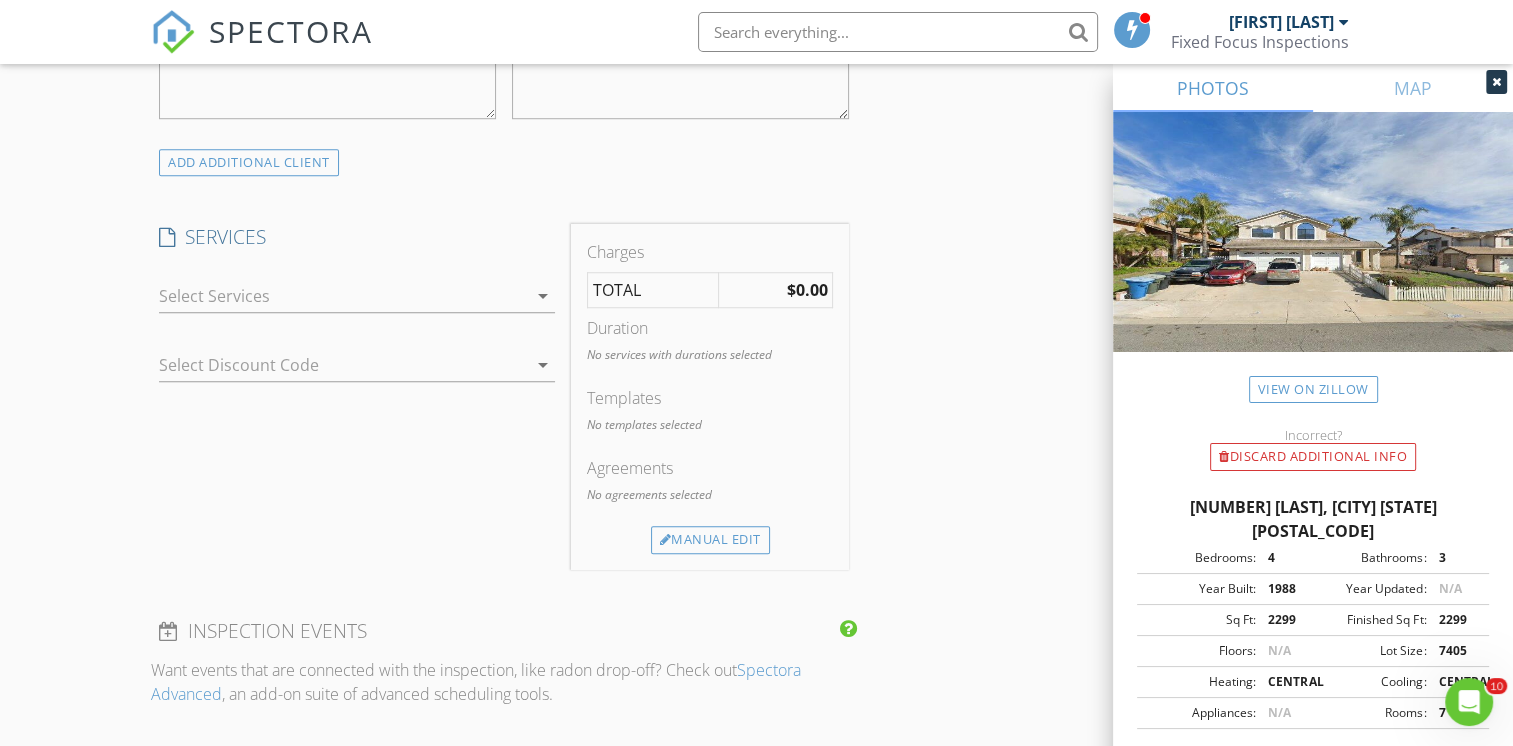 scroll, scrollTop: 1562, scrollLeft: 0, axis: vertical 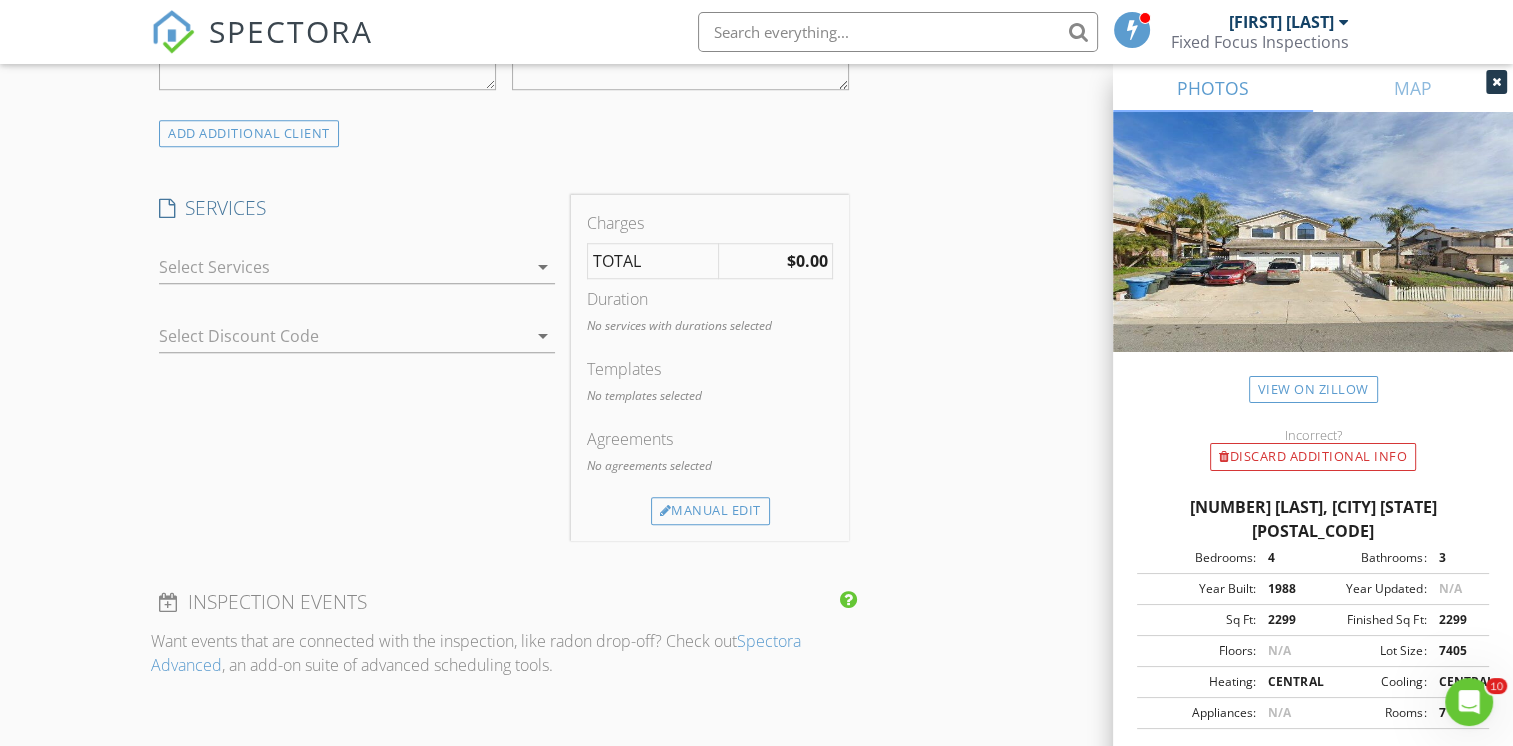 type on "442-226-8220" 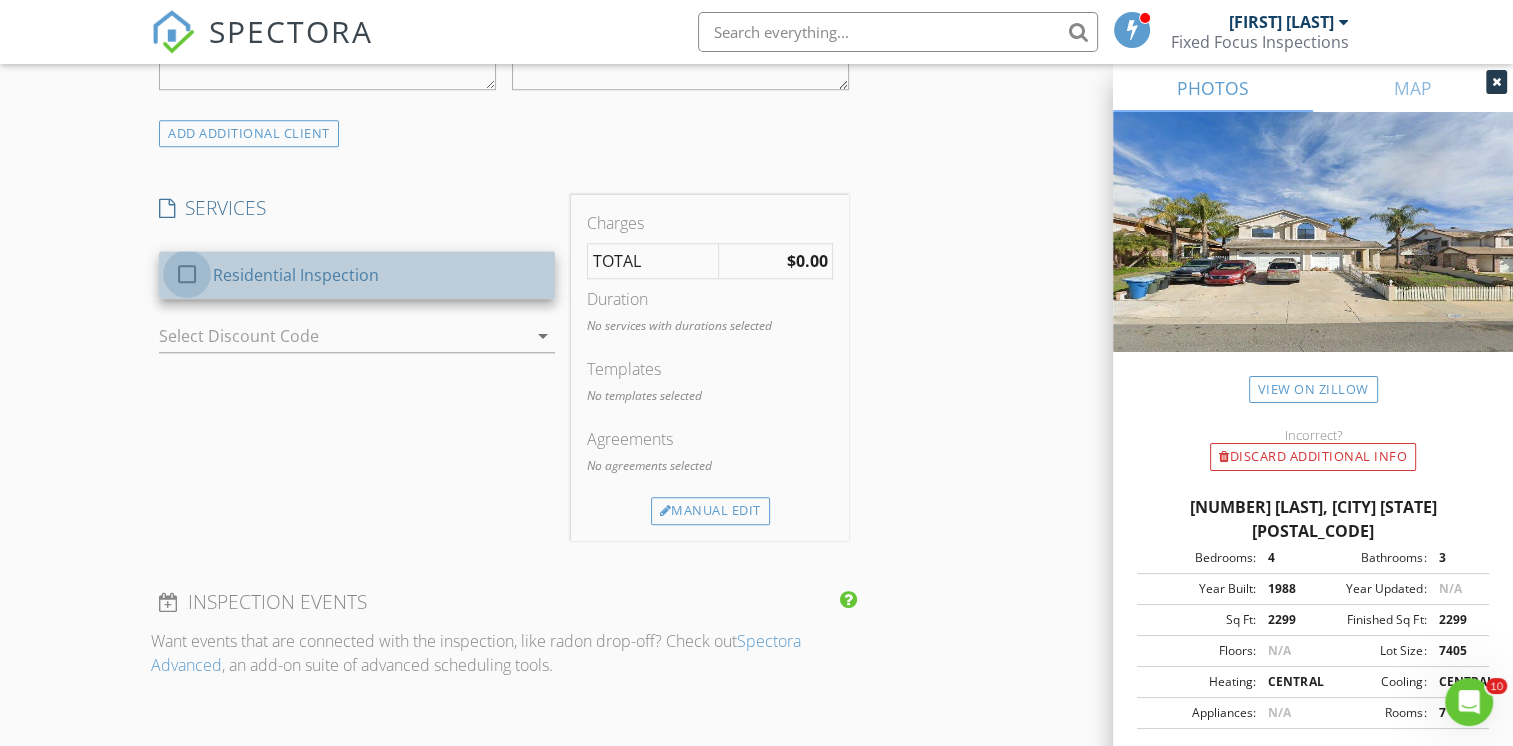 click at bounding box center (187, 274) 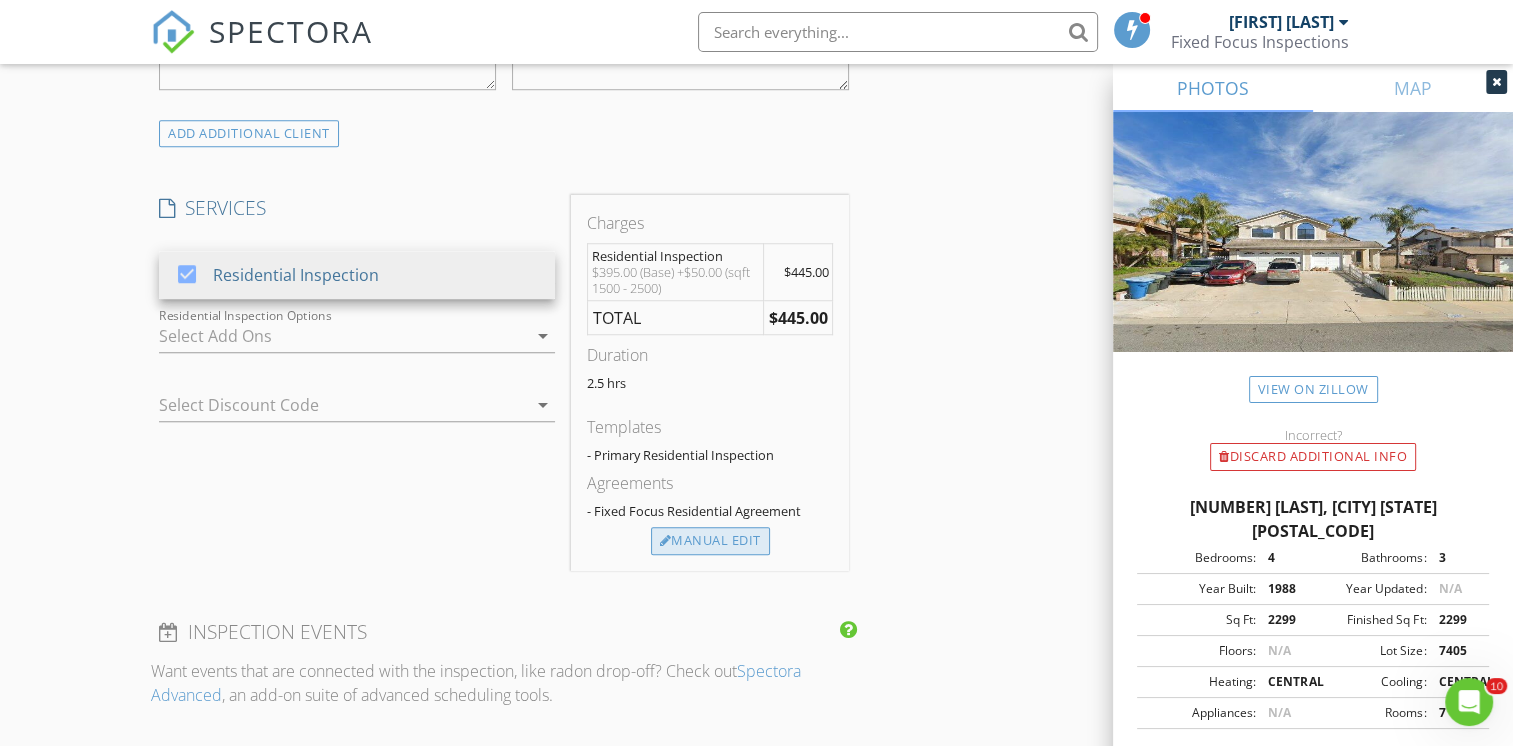 click on "Manual Edit" at bounding box center (710, 541) 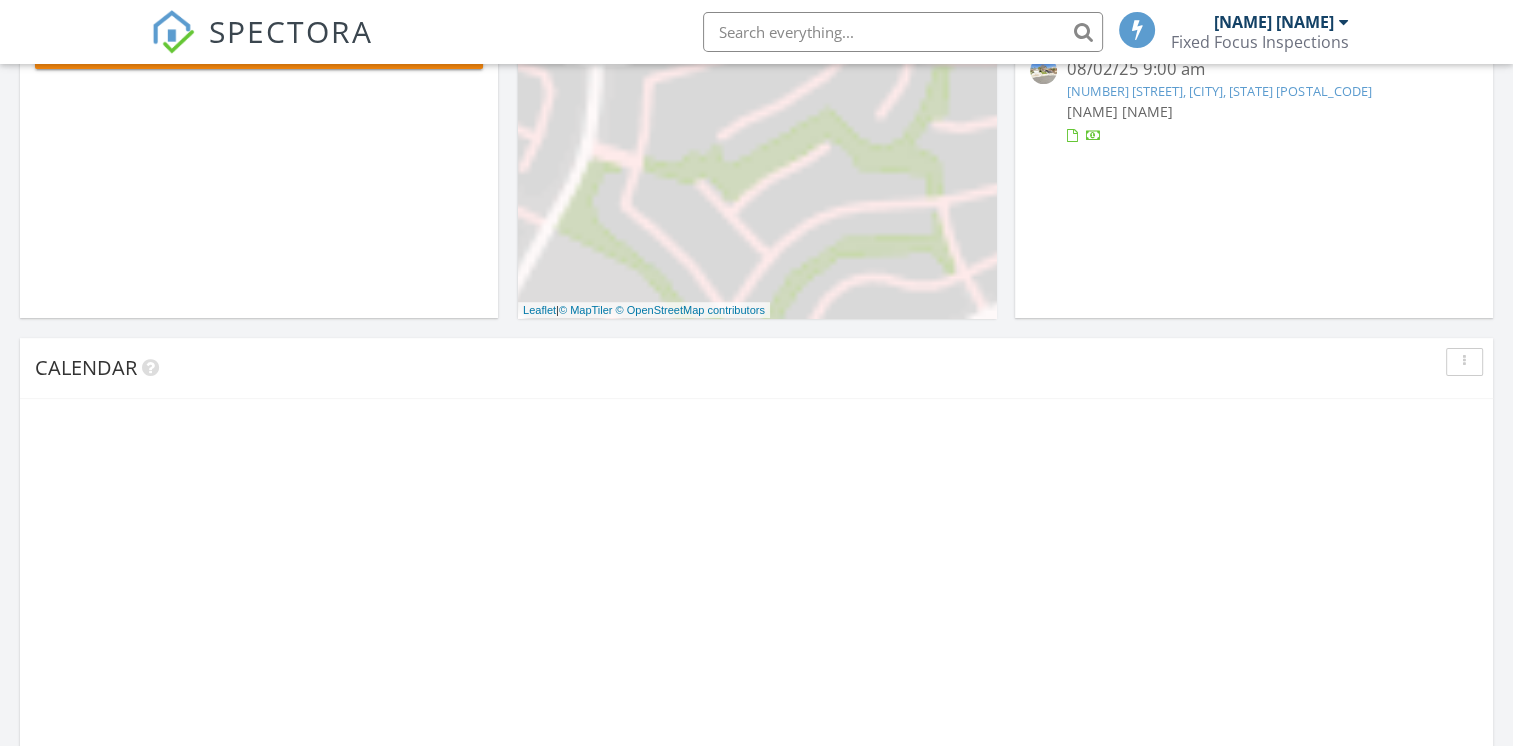 scroll, scrollTop: 965, scrollLeft: 0, axis: vertical 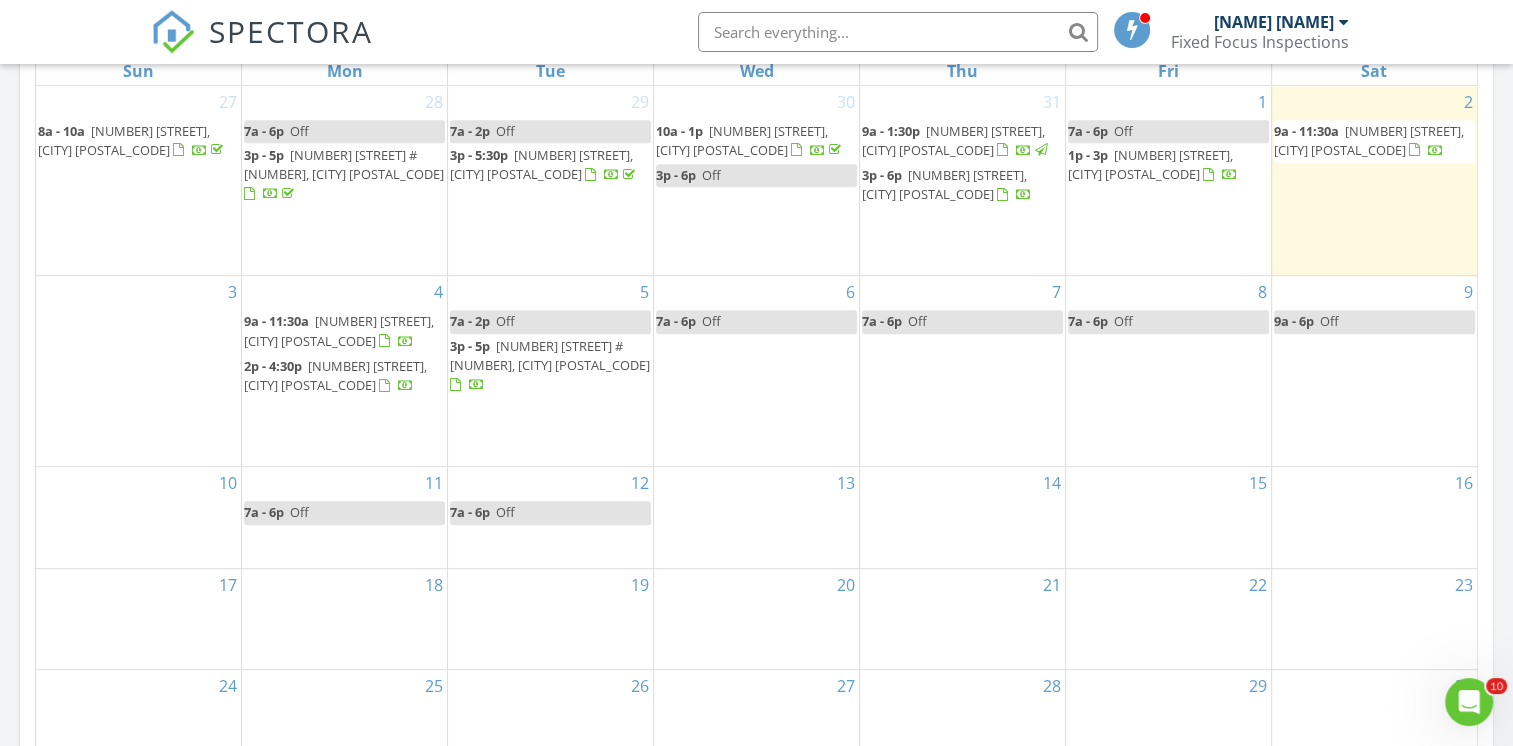 click on "3" at bounding box center (138, 371) 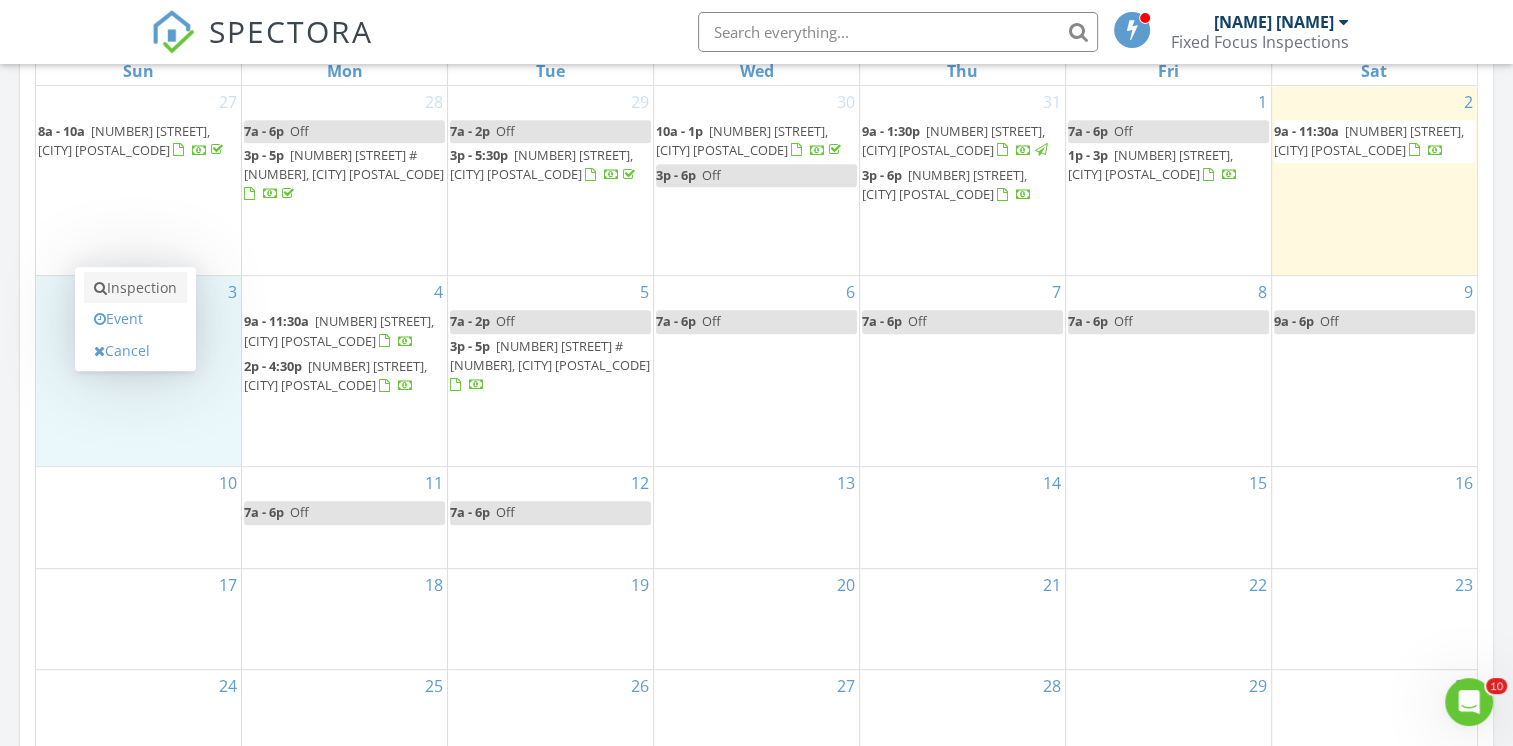 click on "Inspection" at bounding box center [135, 288] 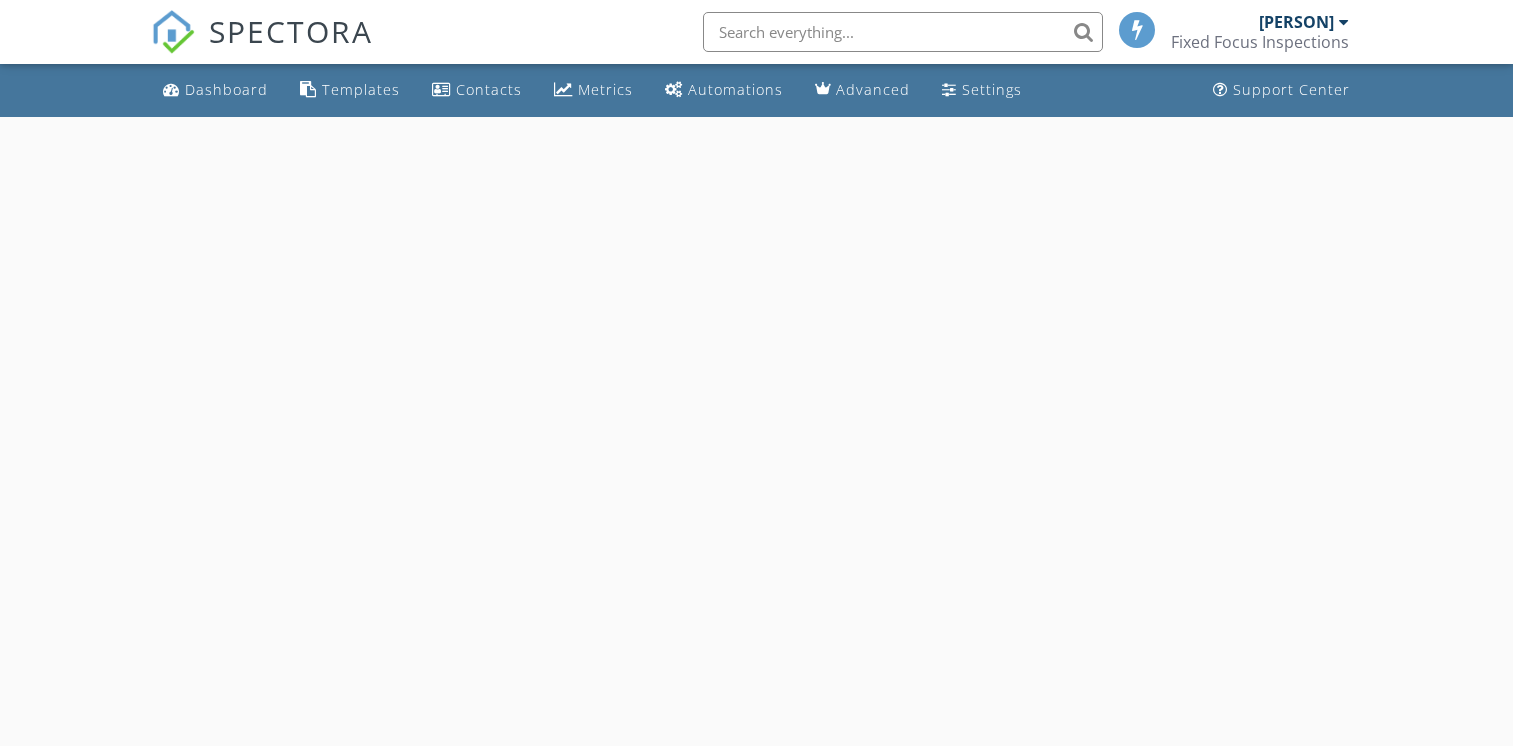 scroll, scrollTop: 0, scrollLeft: 0, axis: both 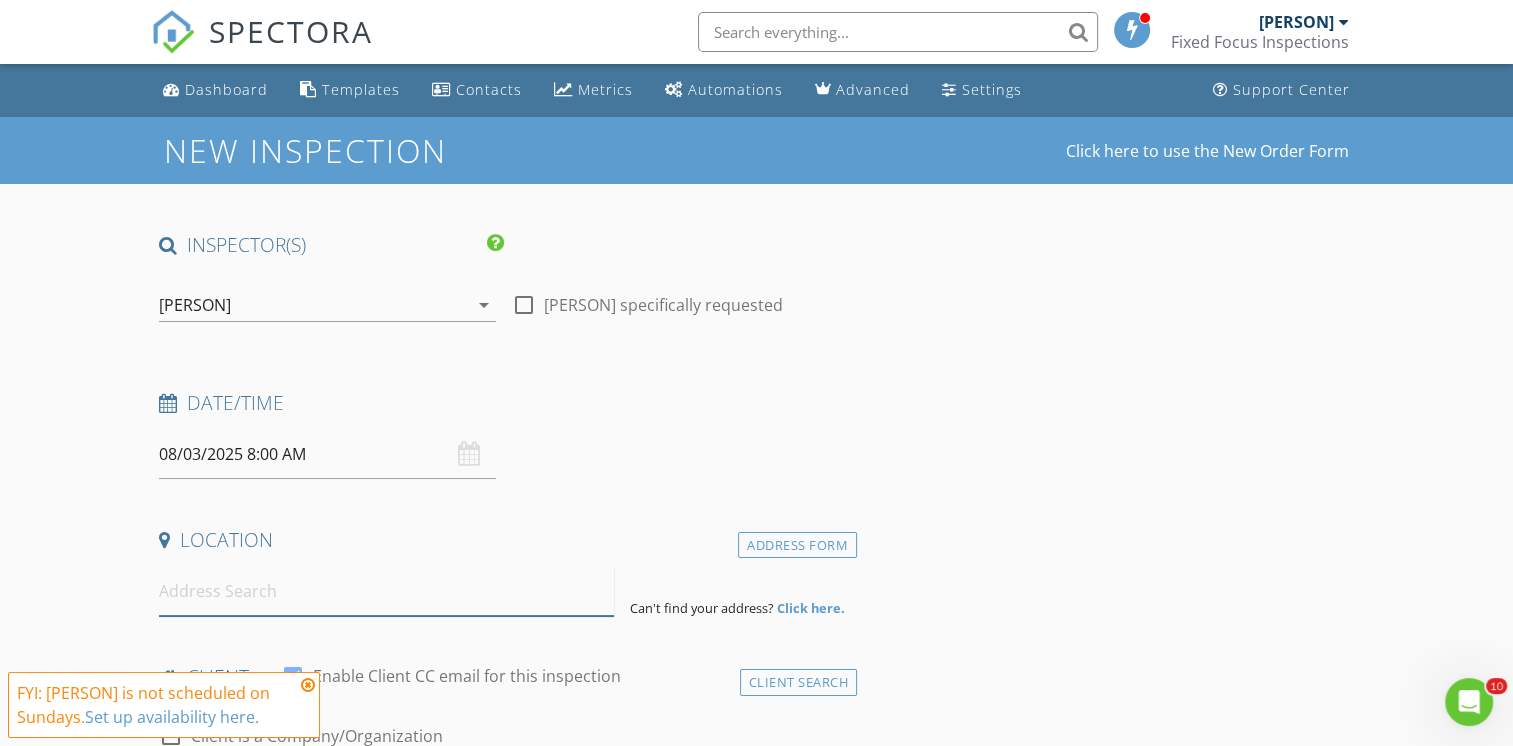 click at bounding box center (386, 591) 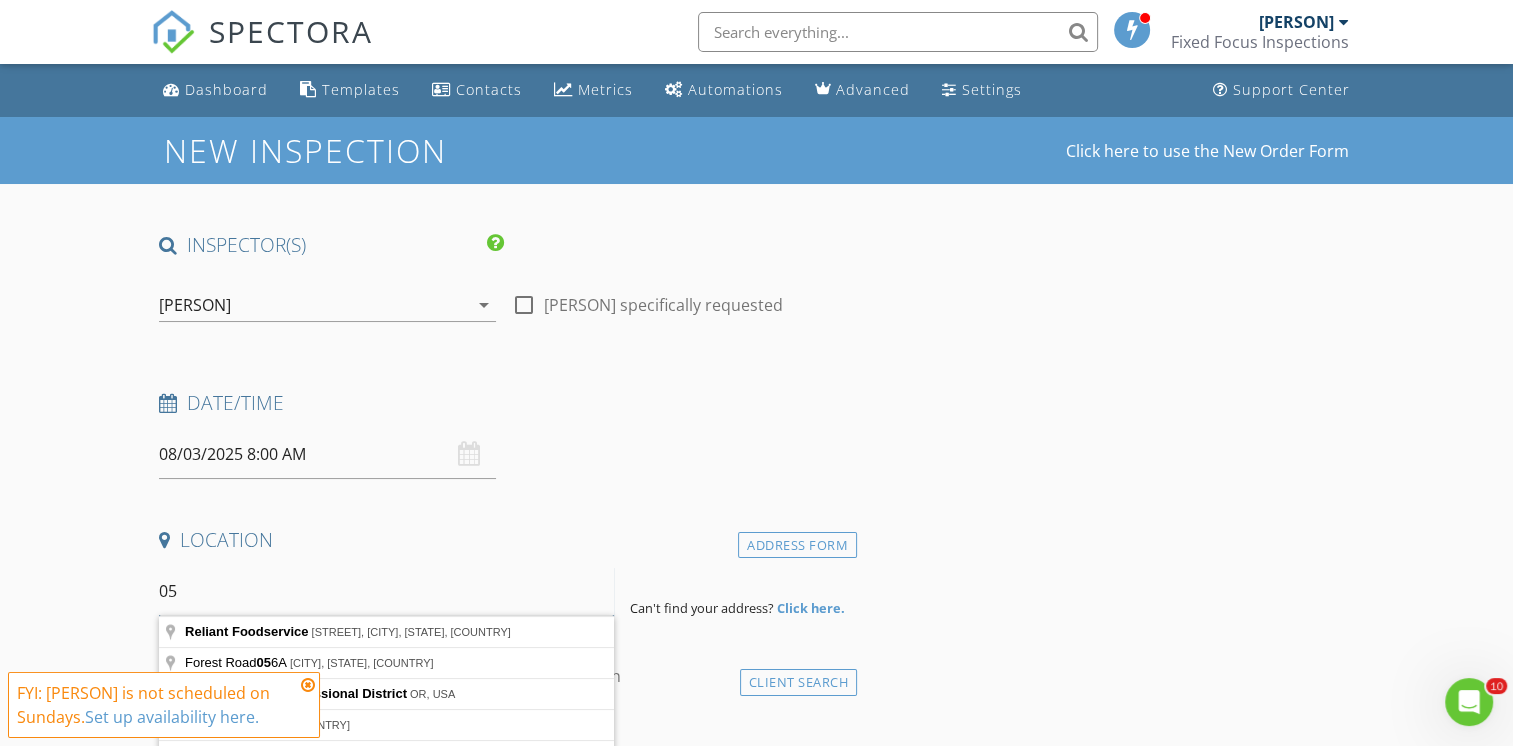 type on "0" 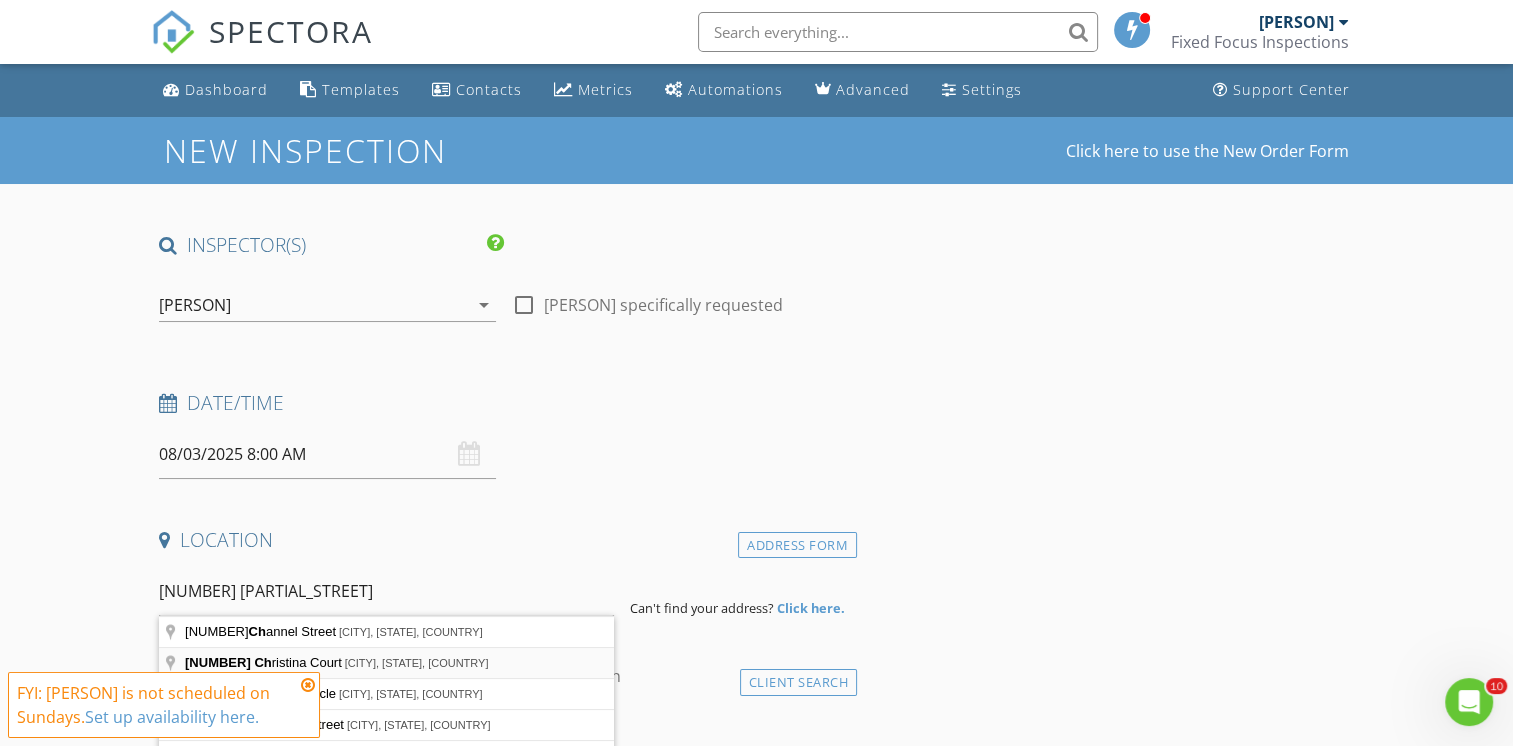 type on "15068 Christina Court, Lake Elsinore, CA, USA" 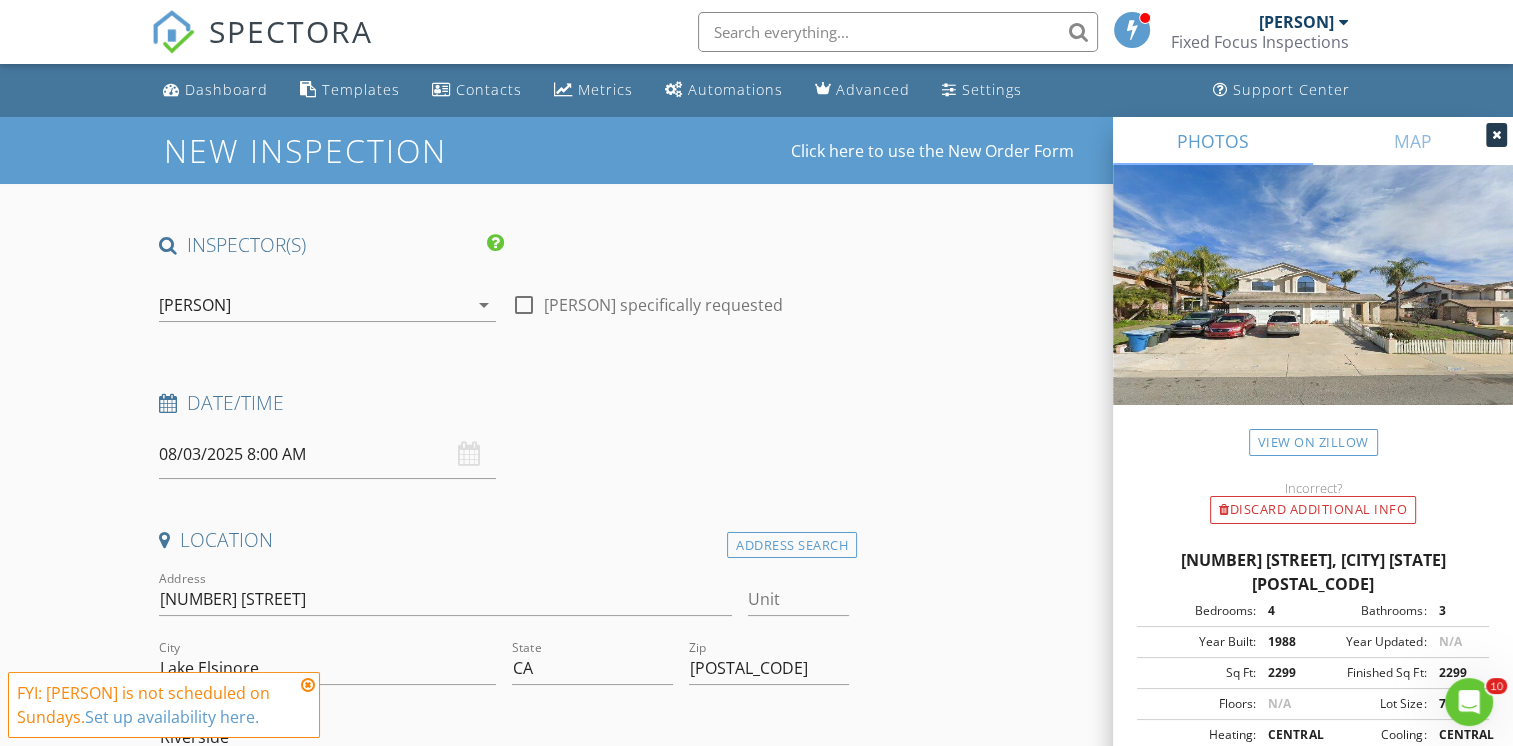 click at bounding box center [308, 685] 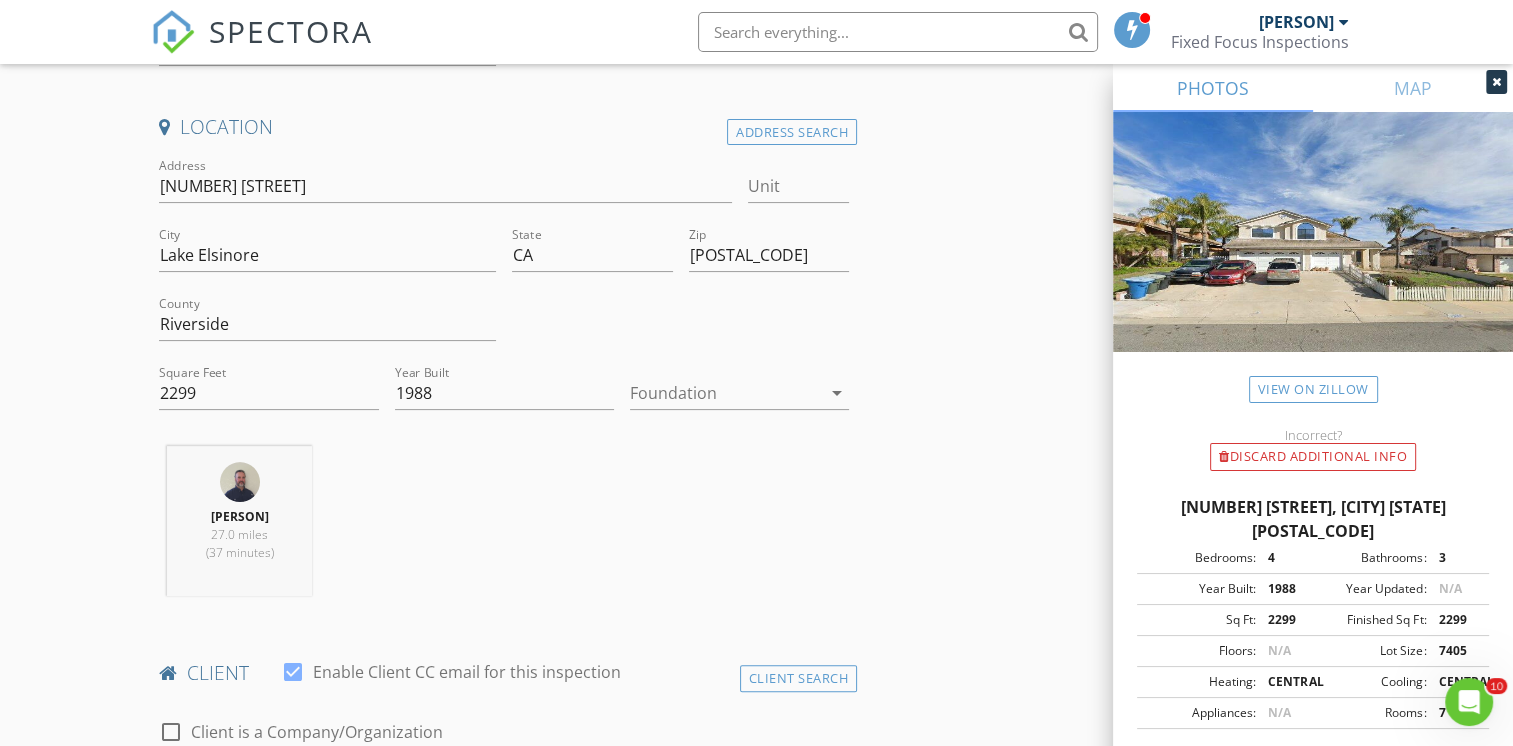 scroll, scrollTop: 442, scrollLeft: 0, axis: vertical 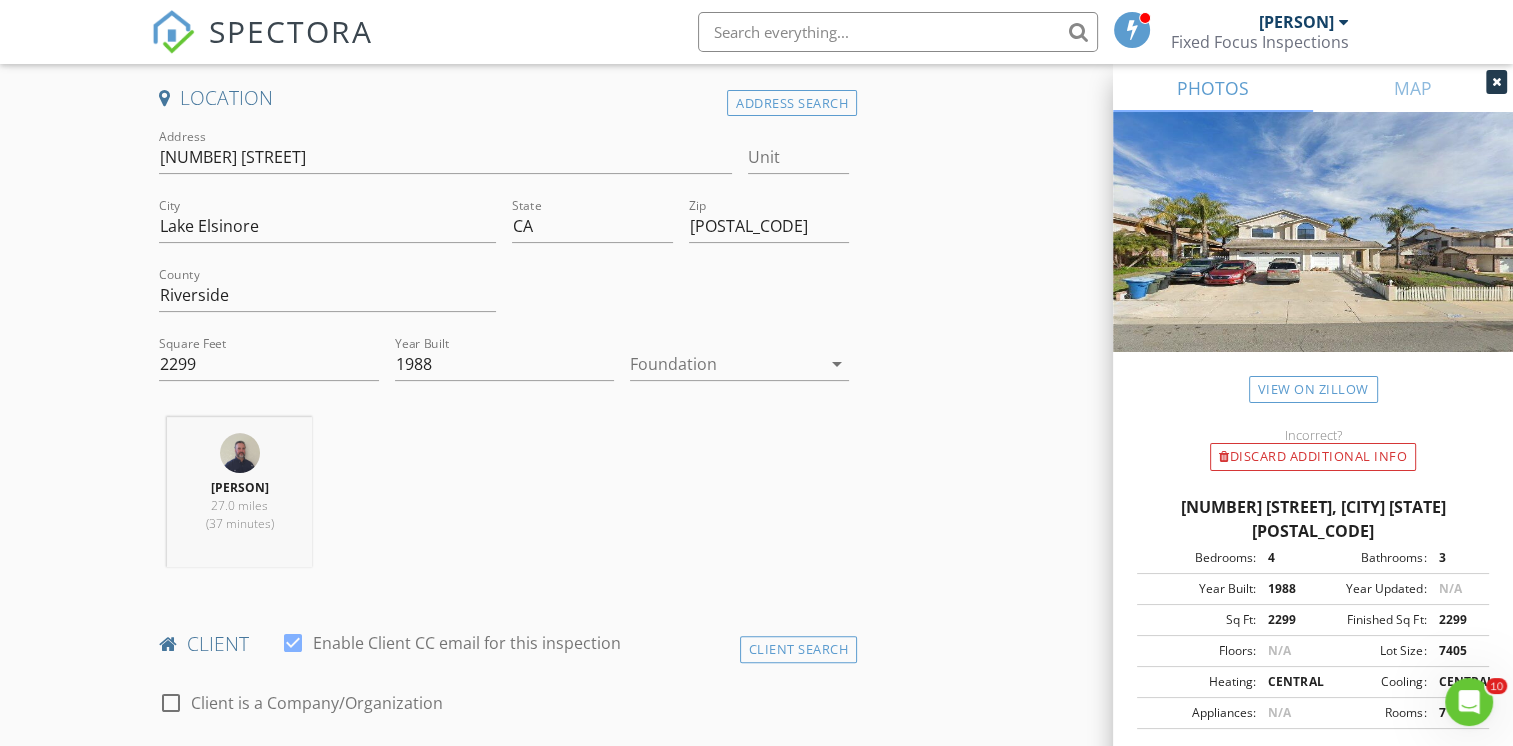 click at bounding box center (725, 364) 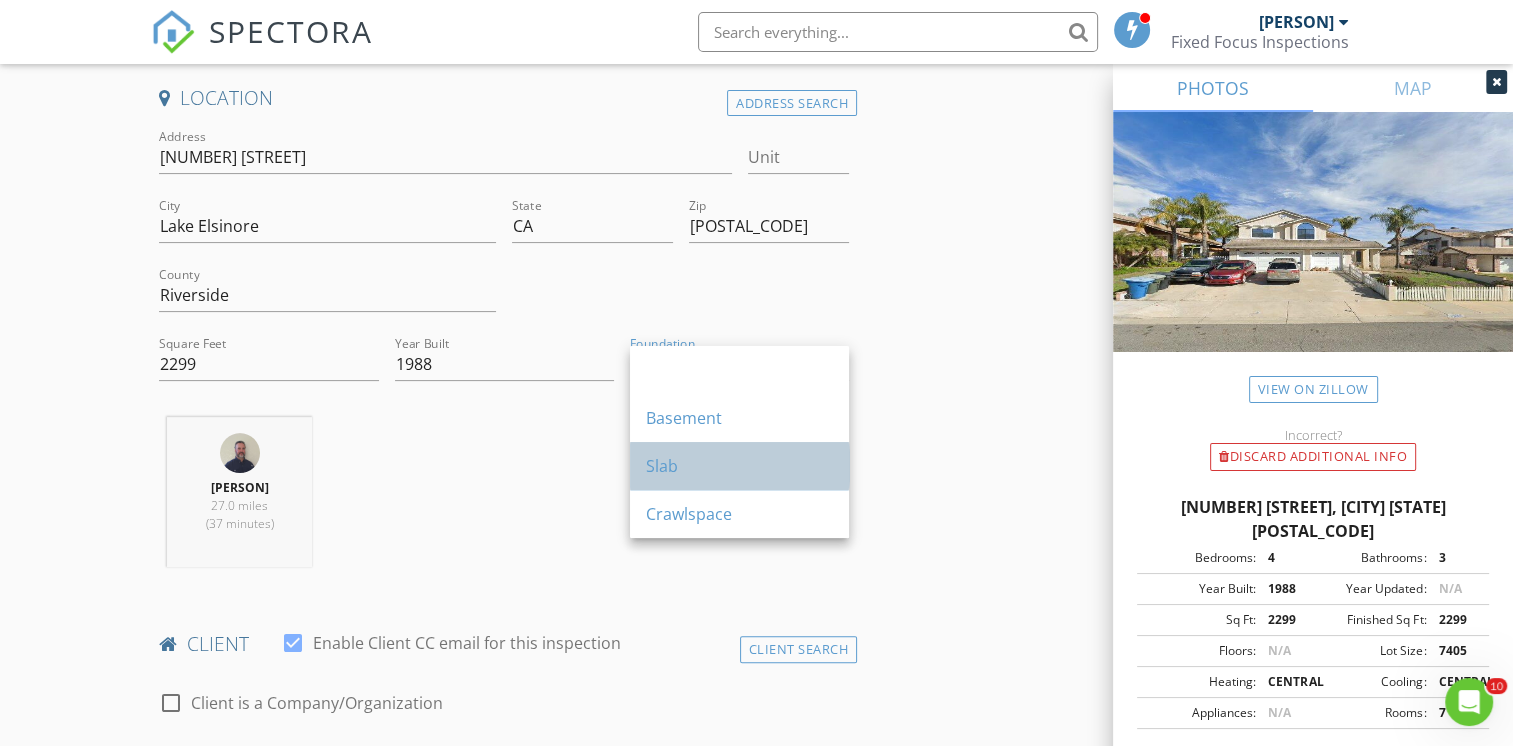 click on "Slab" at bounding box center [739, 466] 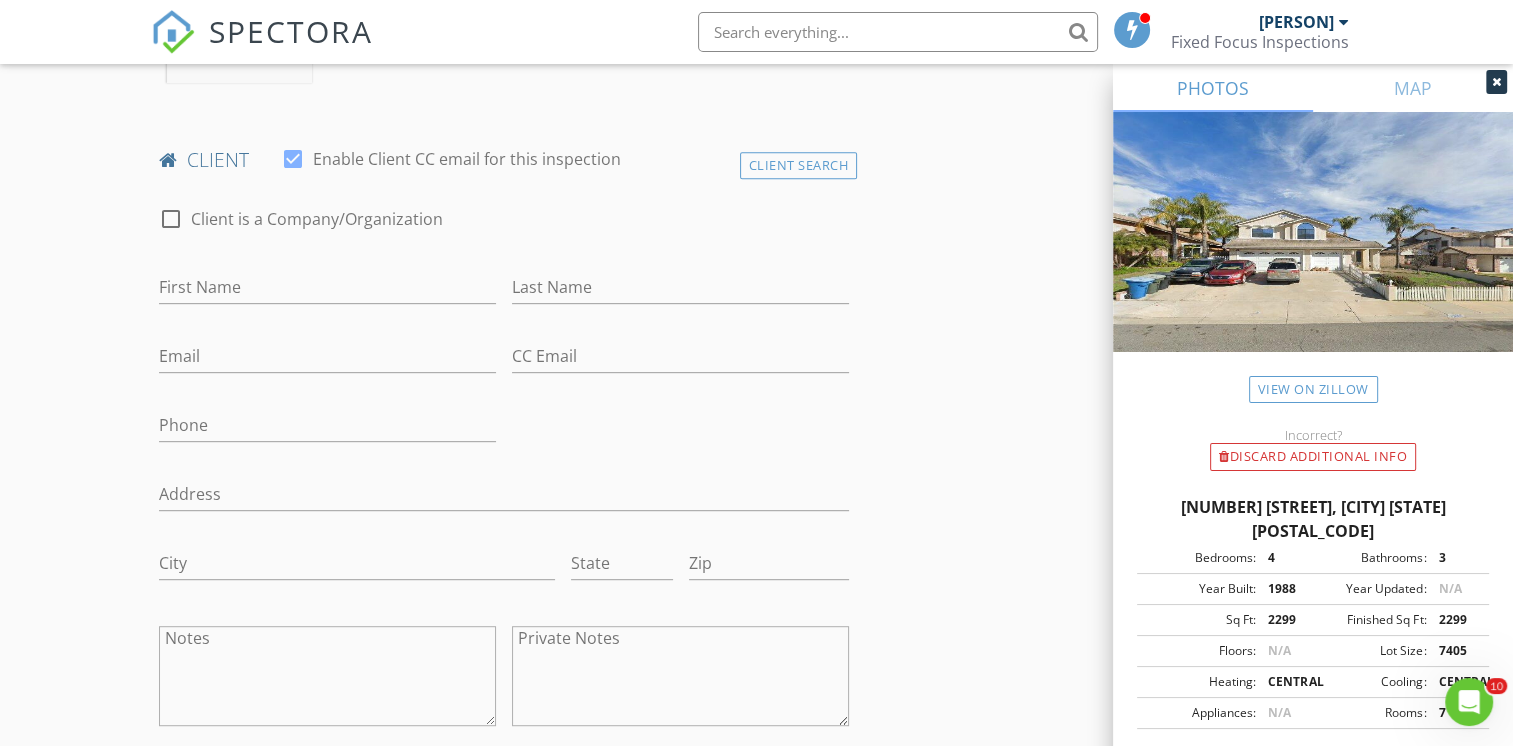 scroll, scrollTop: 943, scrollLeft: 0, axis: vertical 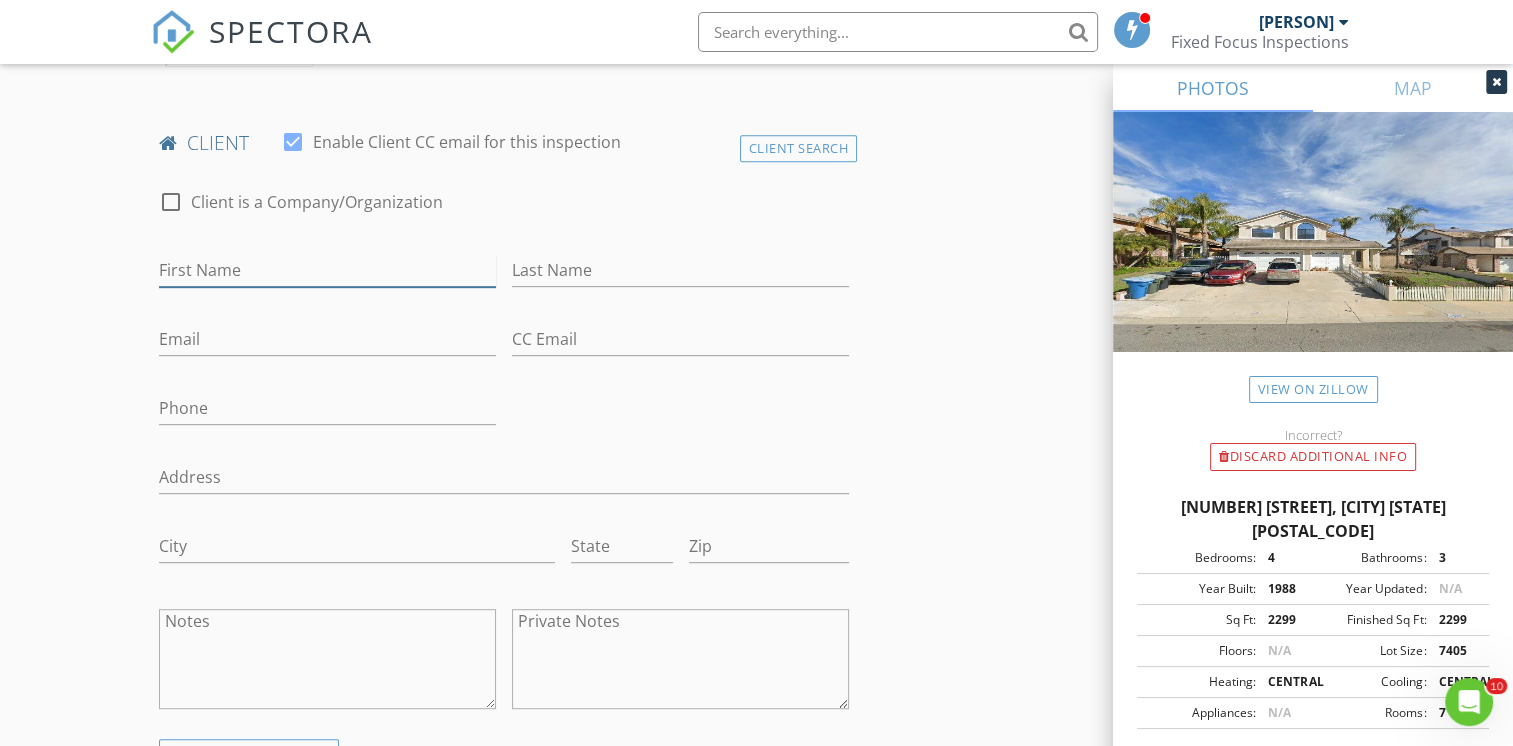 click on "First Name" at bounding box center (327, 270) 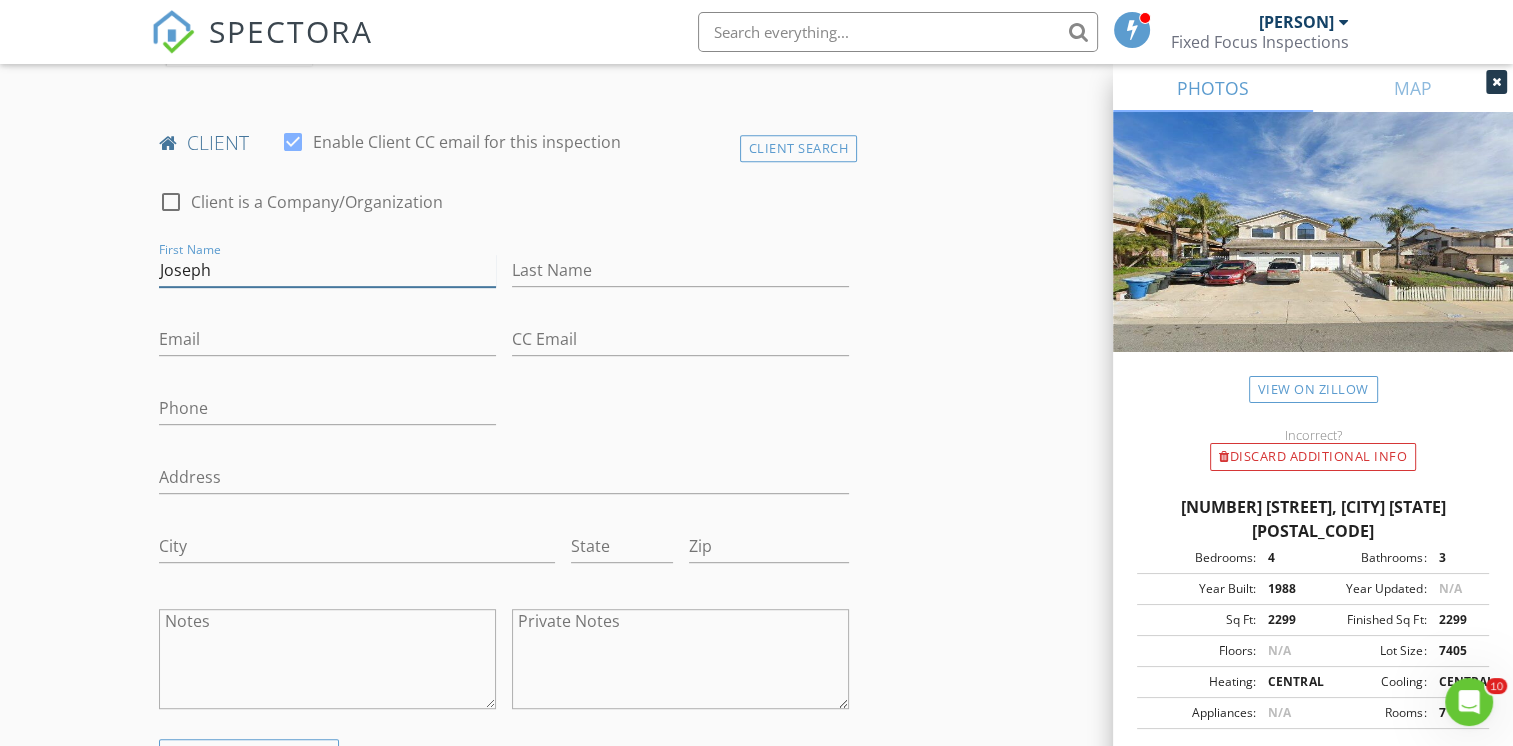 type on "Joseph" 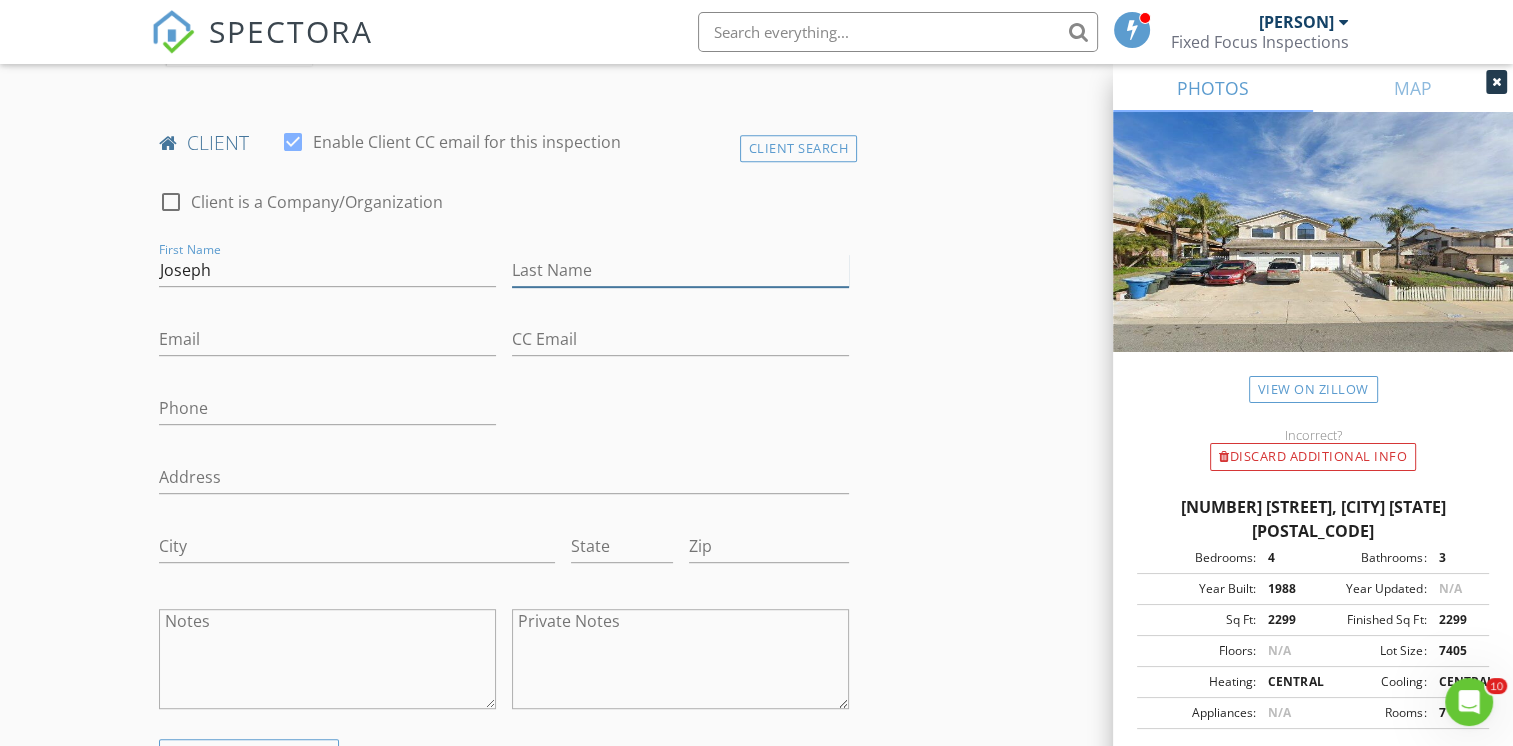 click on "Last Name" at bounding box center (680, 270) 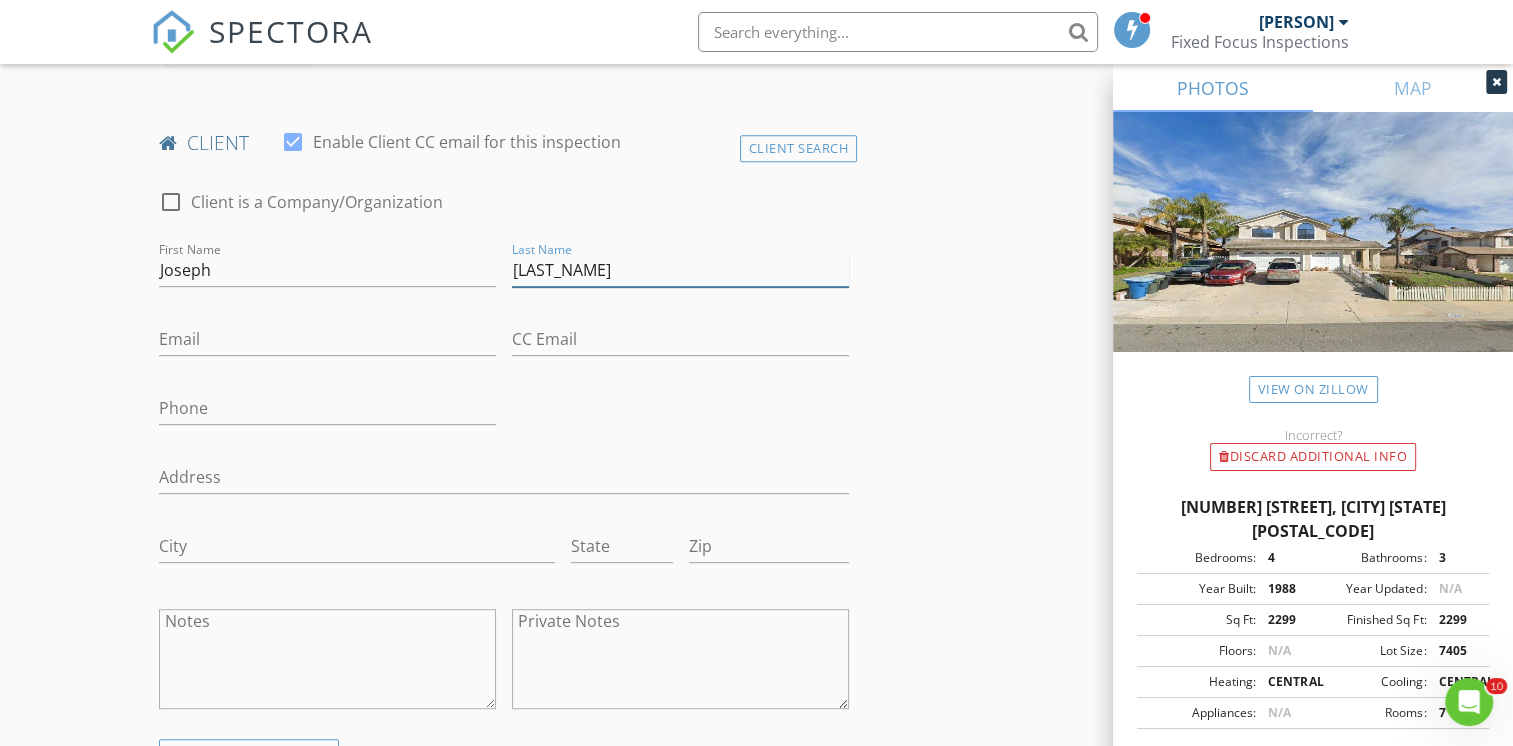 type on "Meeks" 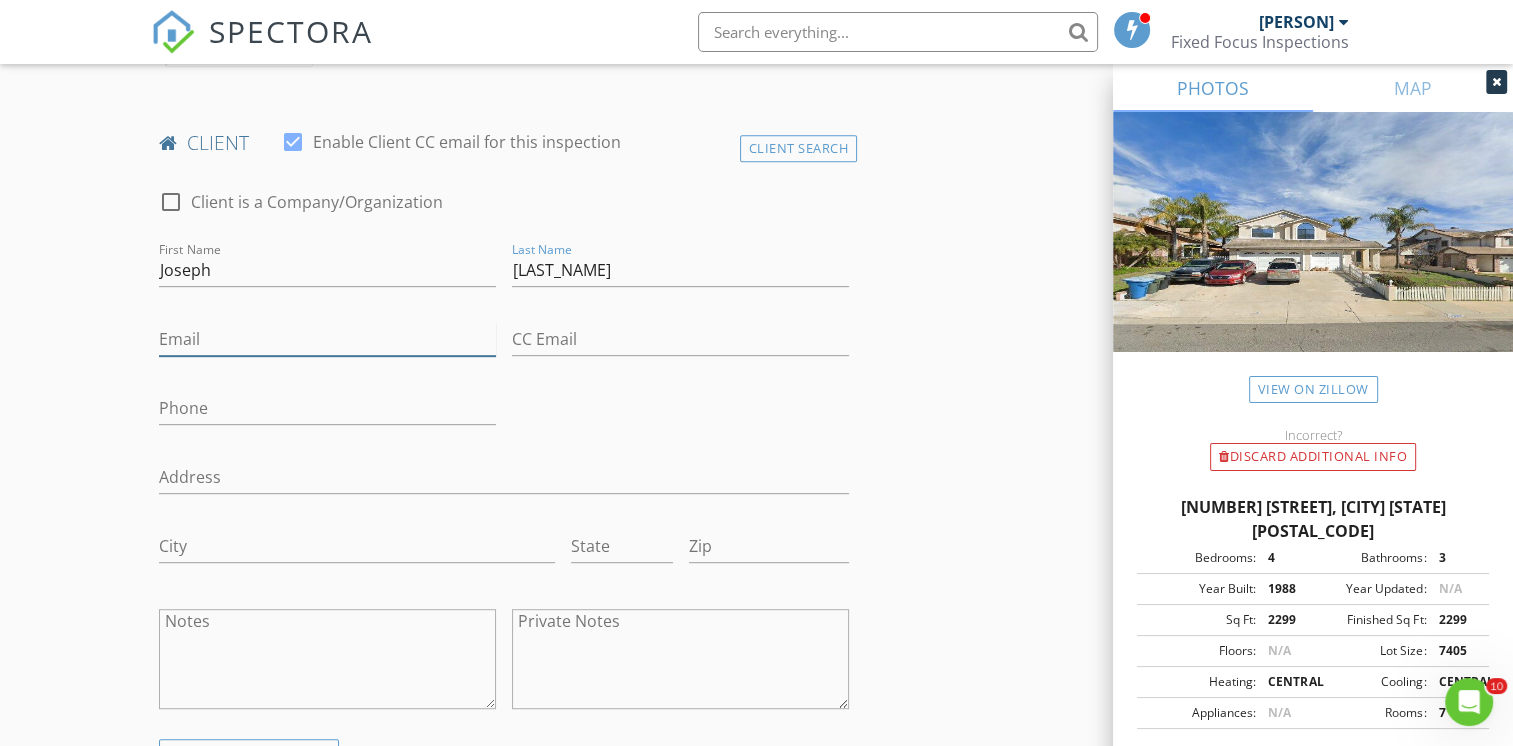 click on "Email" at bounding box center [327, 339] 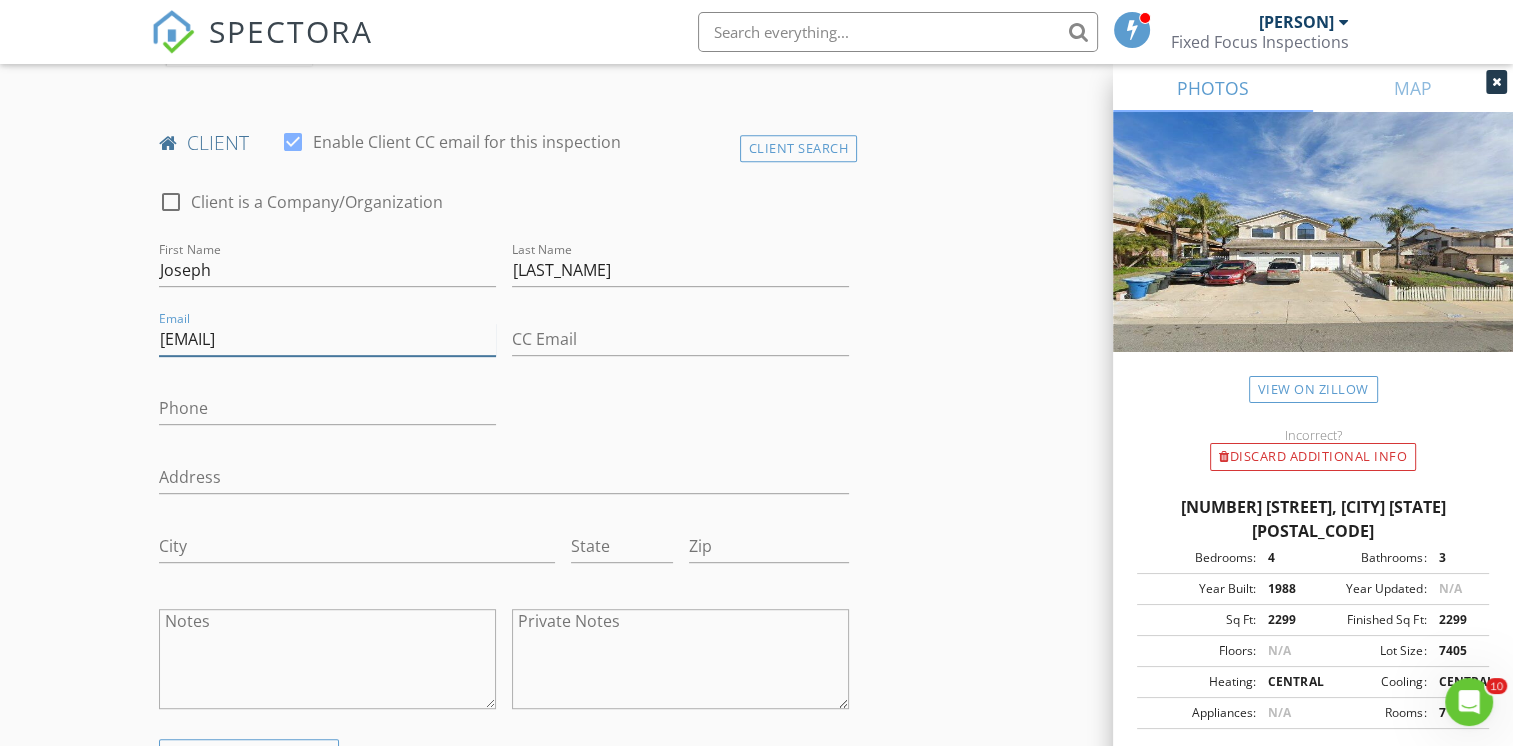 type on "meeksjoseph@gmail.com" 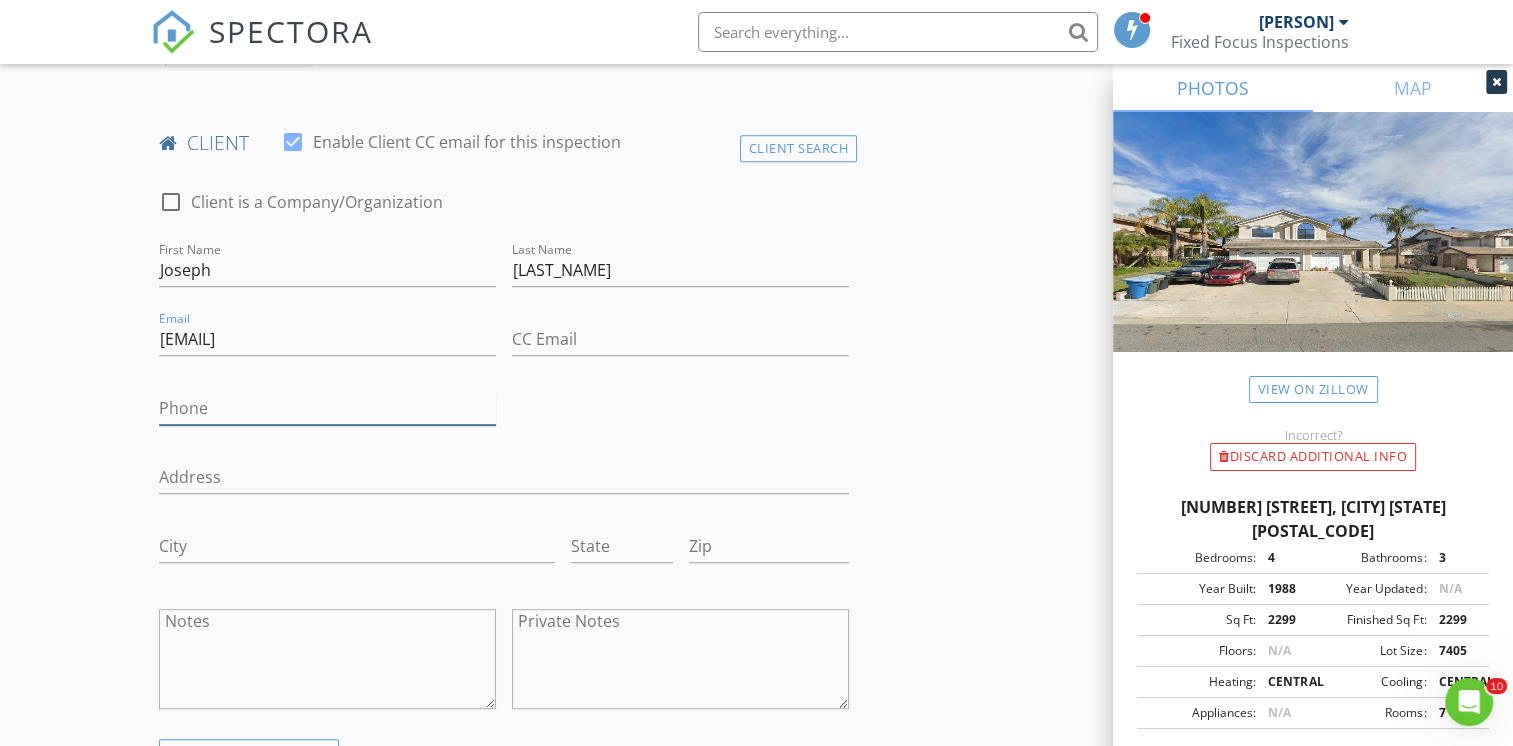 click on "Phone" at bounding box center (327, 408) 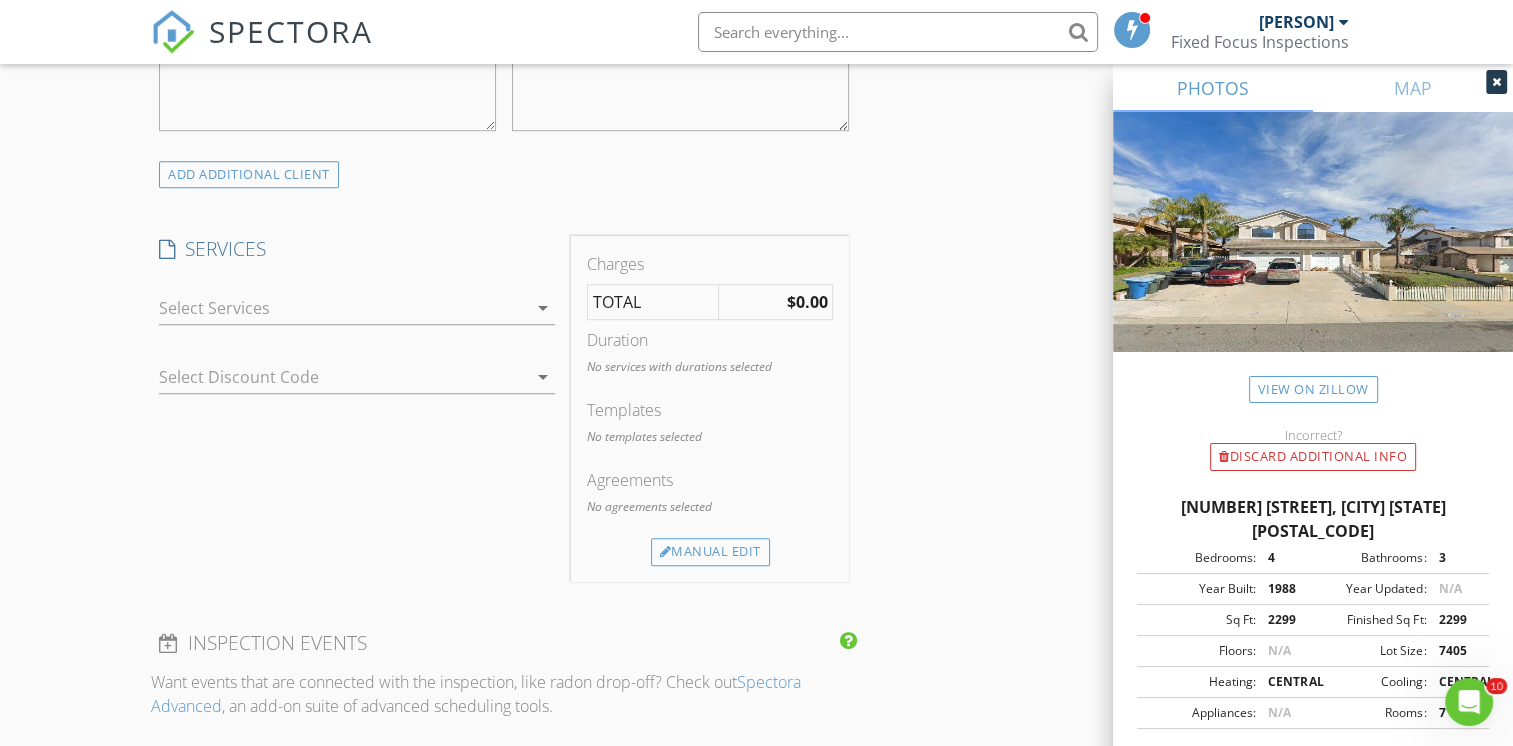scroll, scrollTop: 1529, scrollLeft: 0, axis: vertical 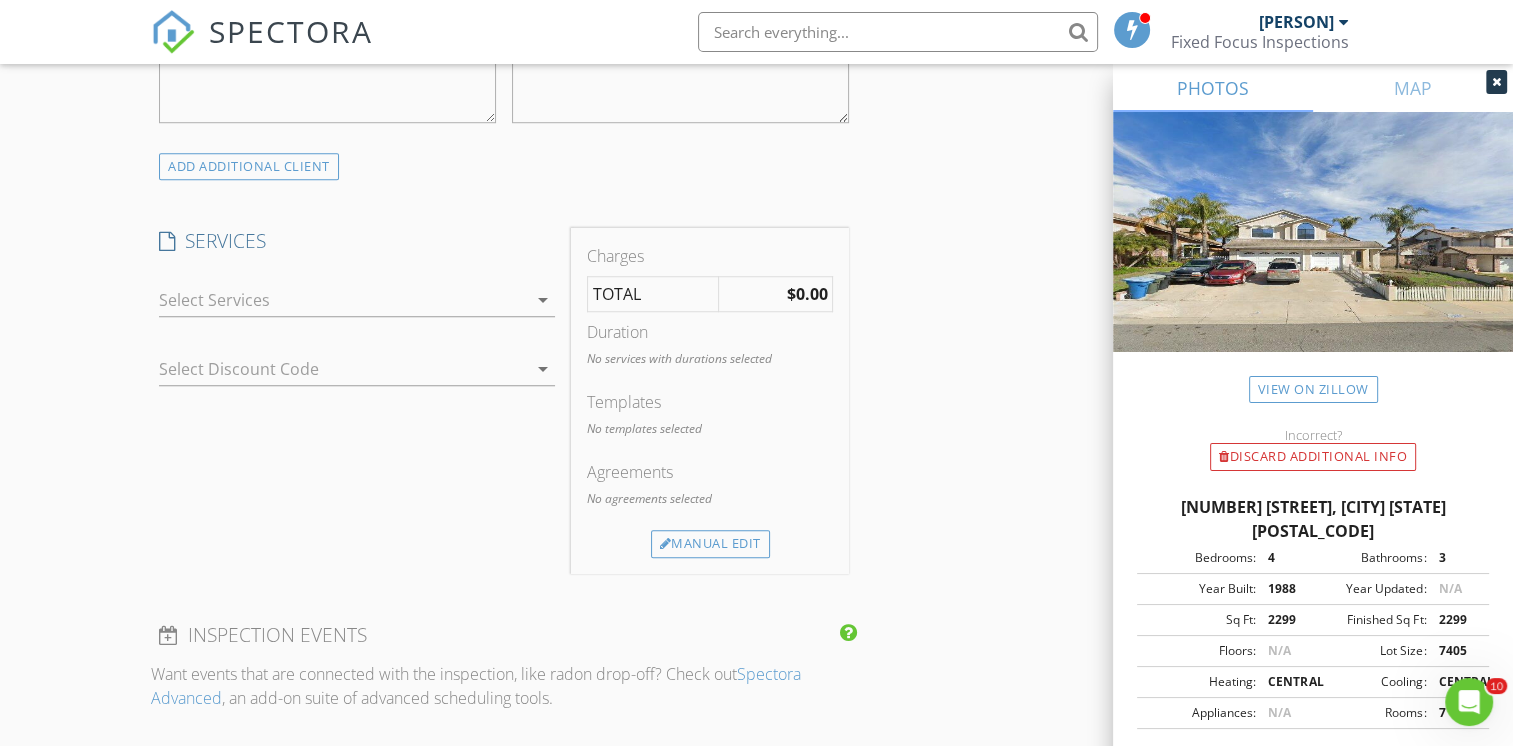type on "442-226-8220" 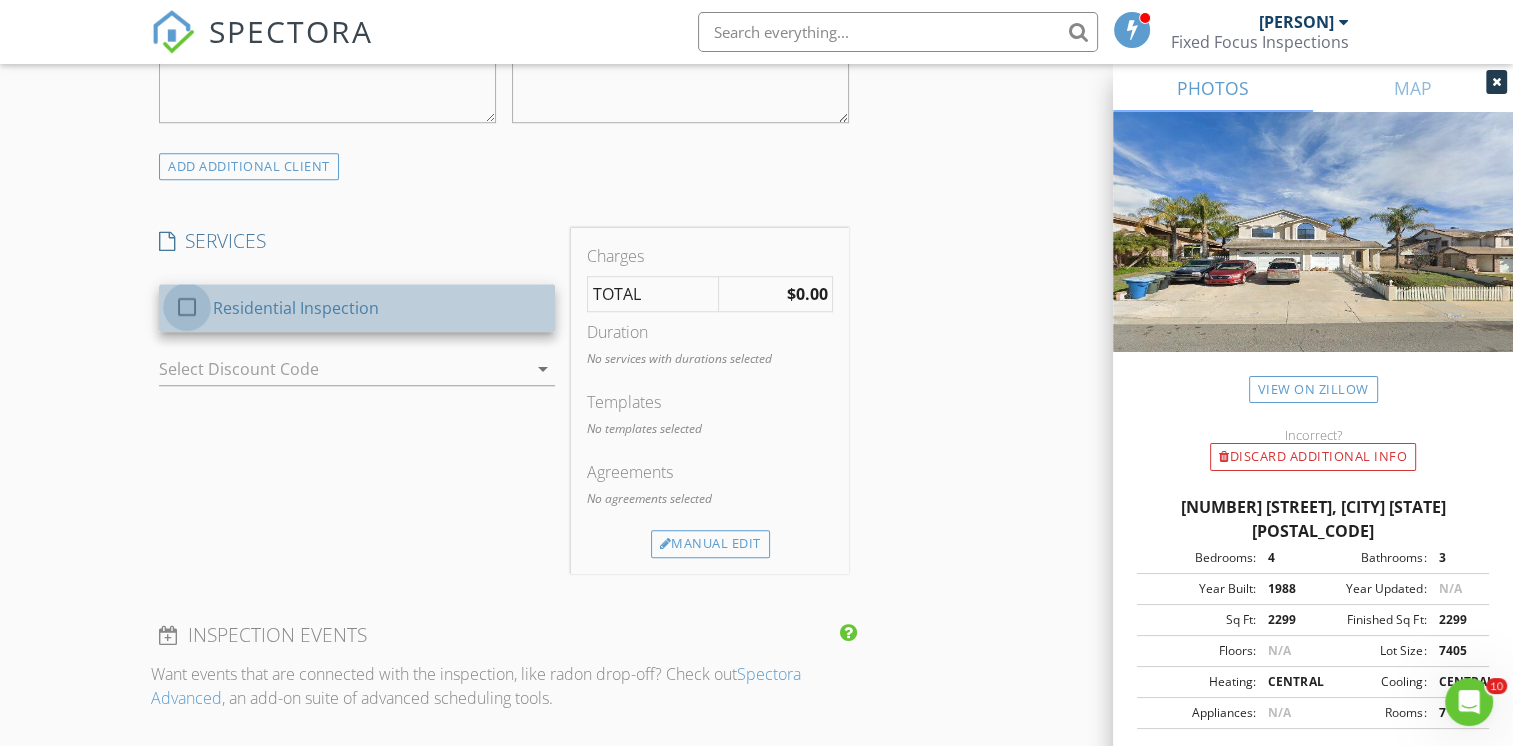 click at bounding box center (187, 307) 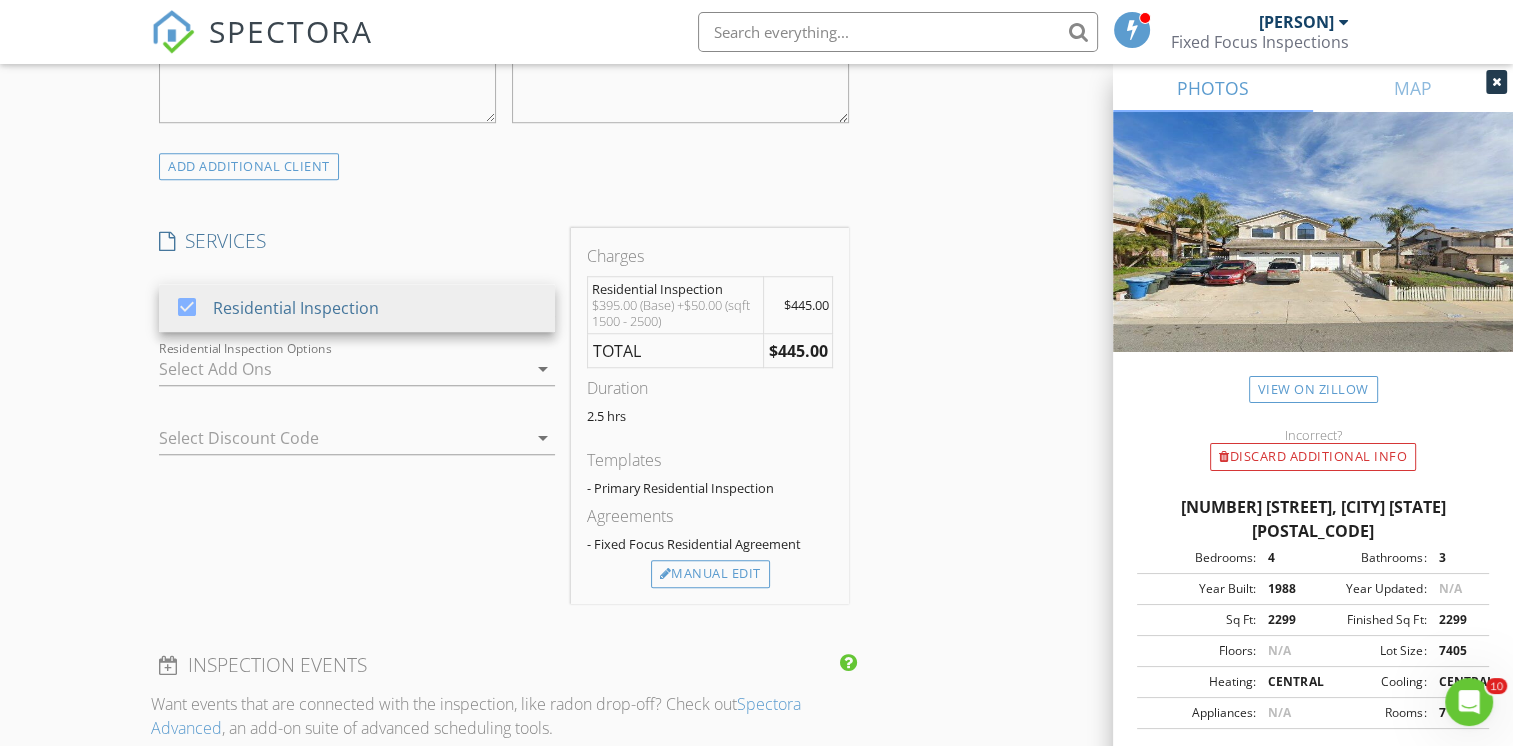 click on "check_box_outline_blank   Pool / Spa Inspection   Visual / Function Inspection check_box_outline_blank   Sewer Scope   Camera Inspection of Lateral Line Residential Inspection Options arrow_drop_down" at bounding box center [357, 373] 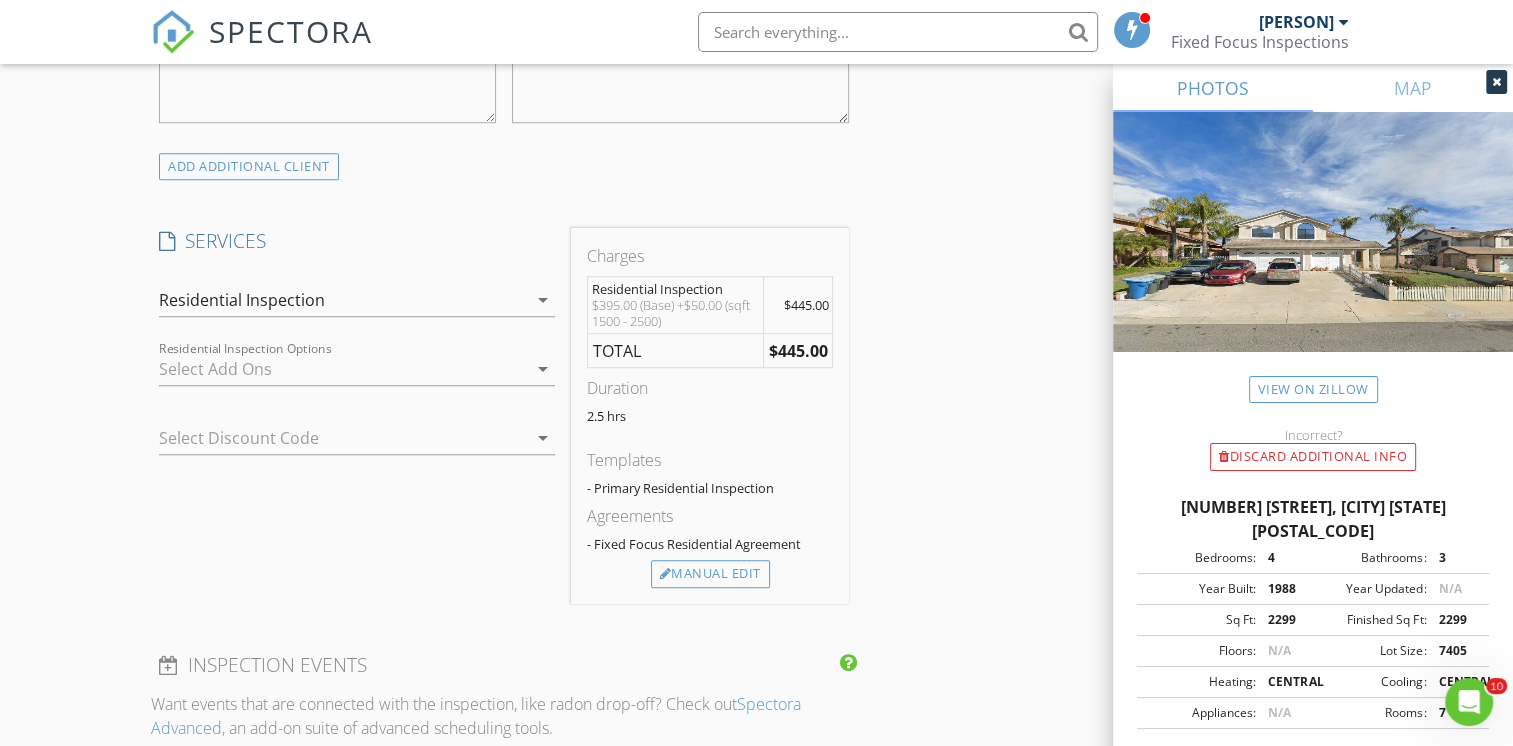 click at bounding box center (343, 369) 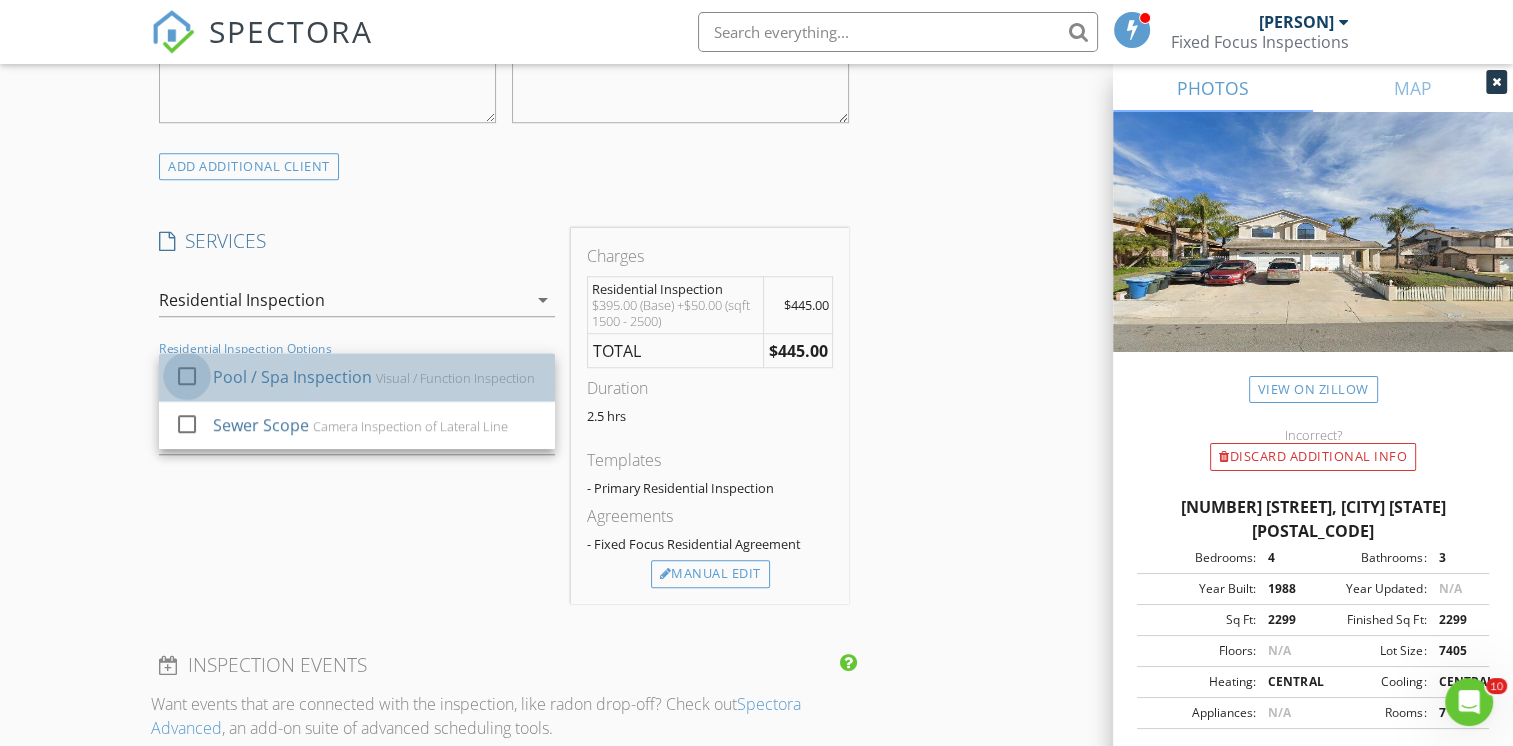 click at bounding box center (187, 376) 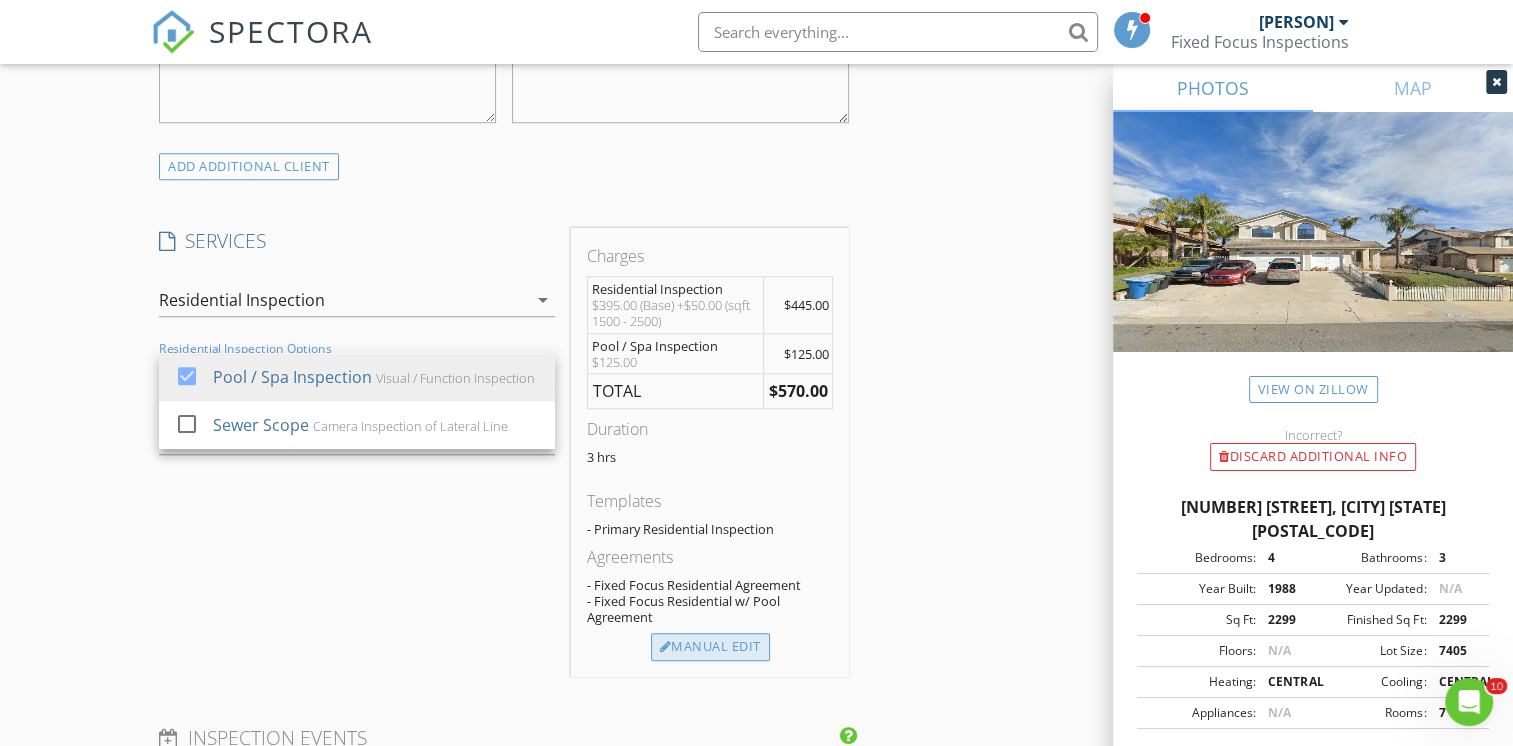 click on "Manual Edit" at bounding box center (710, 647) 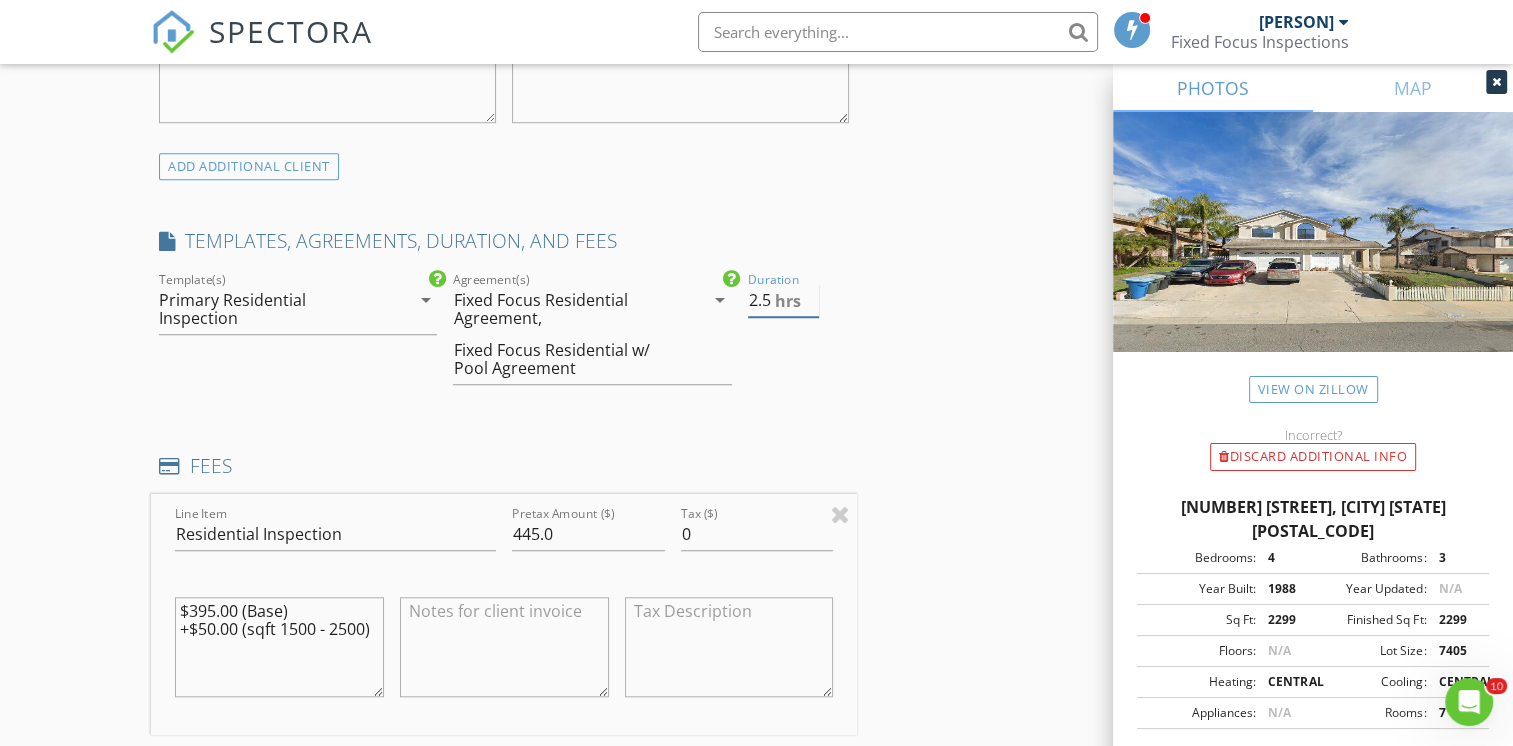 type on "2.5" 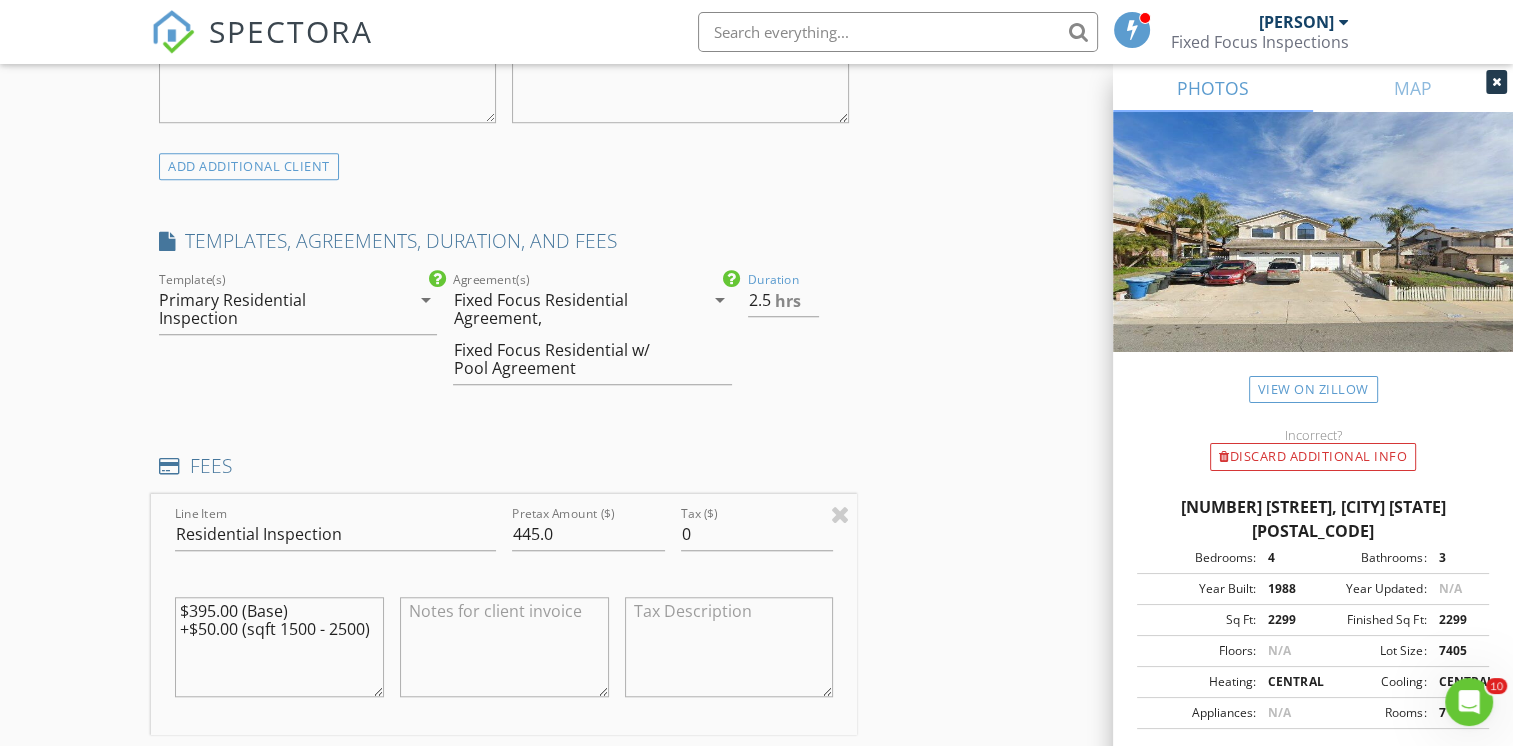 click on "Fixed Focus Residential Agreement," at bounding box center [565, 309] 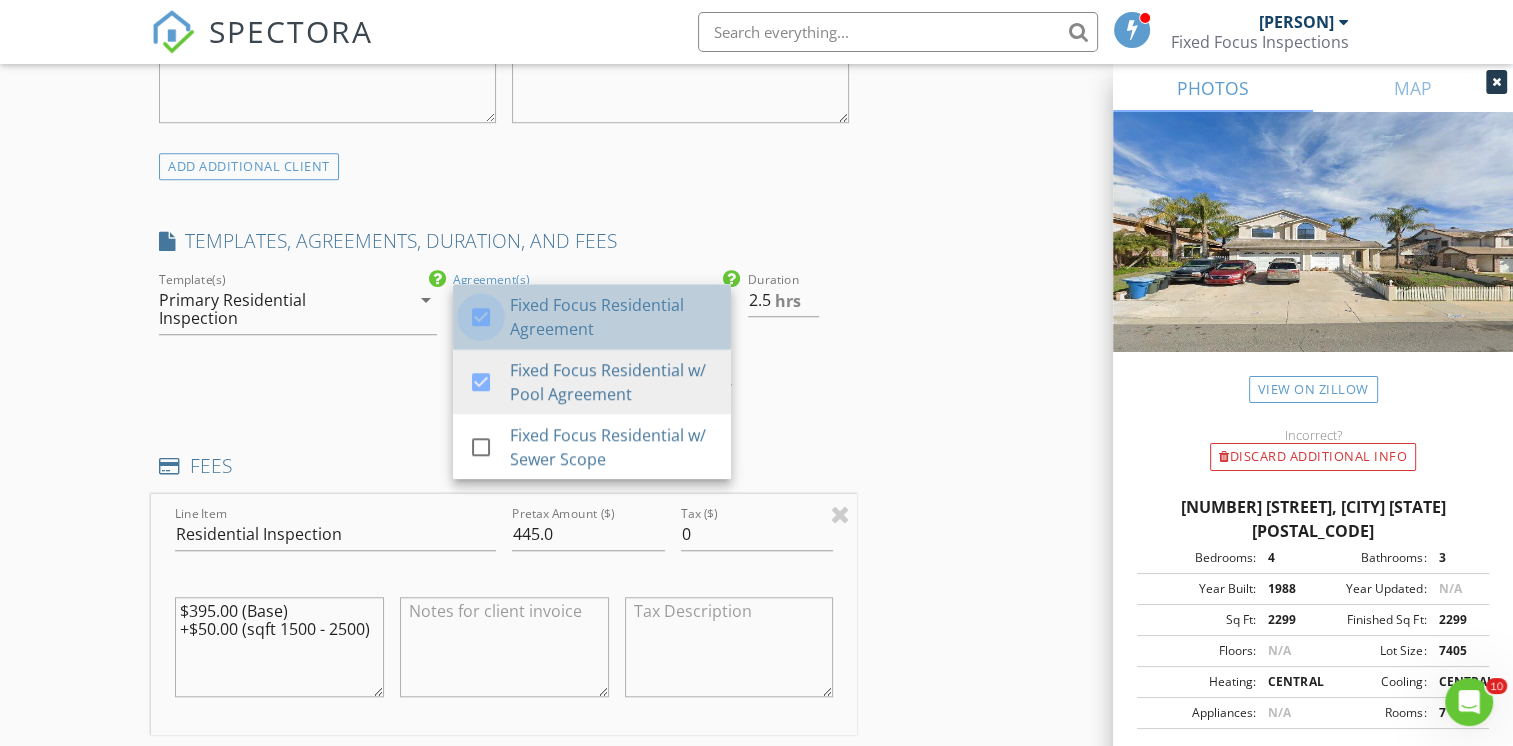 click at bounding box center (481, 317) 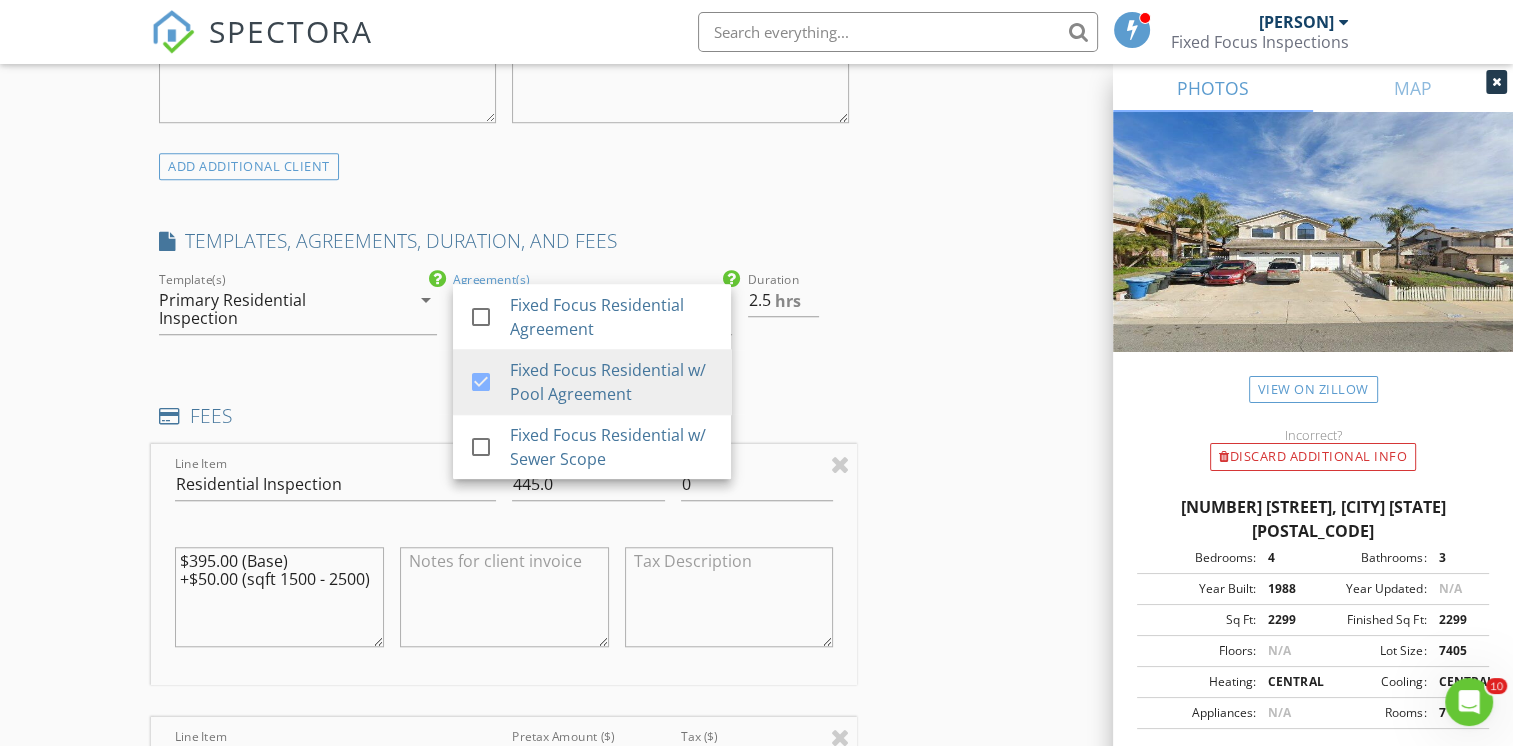 click on "INSPECTOR(S)
check_box   Steven Preyer   PRIMARY   Steven Preyer arrow_drop_down   check_box_outline_blank Steven Preyer specifically requested
Date/Time
08/03/2025 8:00 AM
Location
Address Search       Address 15068 Christina Ct   Unit   City Lake Elsinore   State CA   Zip 92530   County Riverside     Square Feet 2299   Year Built 1988   Foundation Slab arrow_drop_down     Steven Preyer     27.0 miles     (37 minutes)
client
check_box Enable Client CC email for this inspection   Client Search     check_box_outline_blank Client is a Company/Organization     First Name Joseph   Last Name Meeks   Email meeksjoseph@gmail.com   CC Email   Phone 442-226-8220   Address   City   State   Zip       Notes   Private Notes
ADD ADDITIONAL client
SERVICES
check_box     arrow_drop_down" at bounding box center (756, 622) 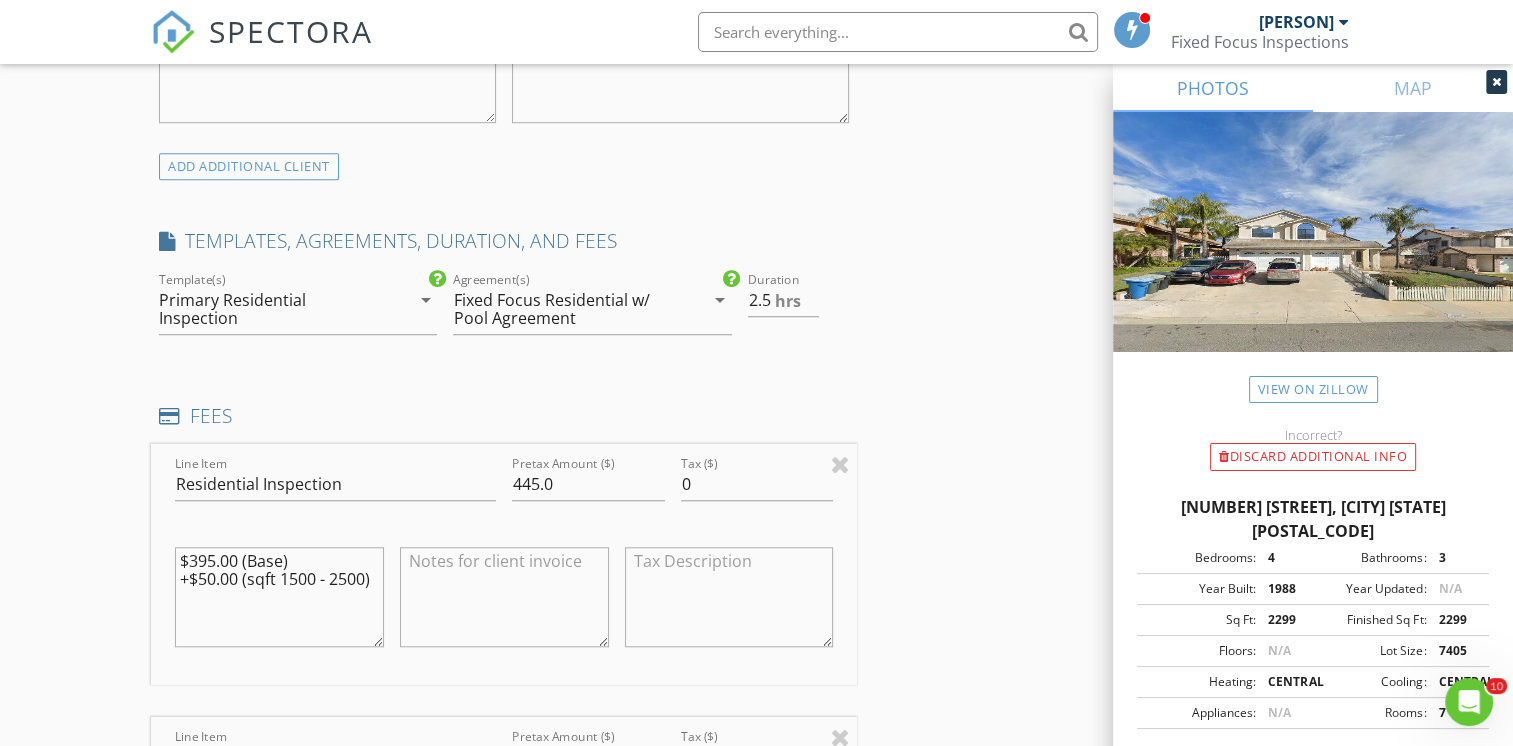 click on "$395.00 (Base)
+$50.00 (sqft 1500 - 2500)" at bounding box center [279, 597] 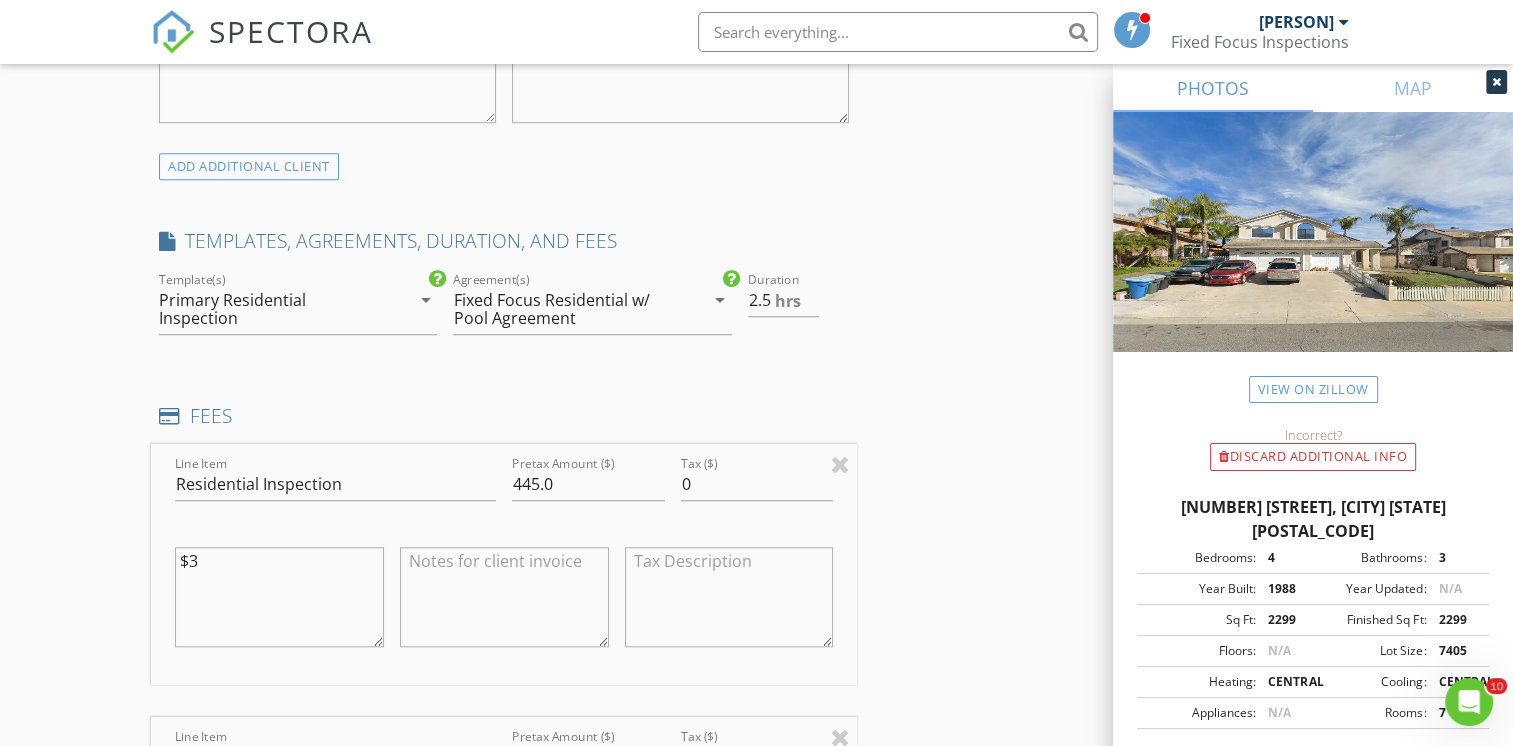 type on "$" 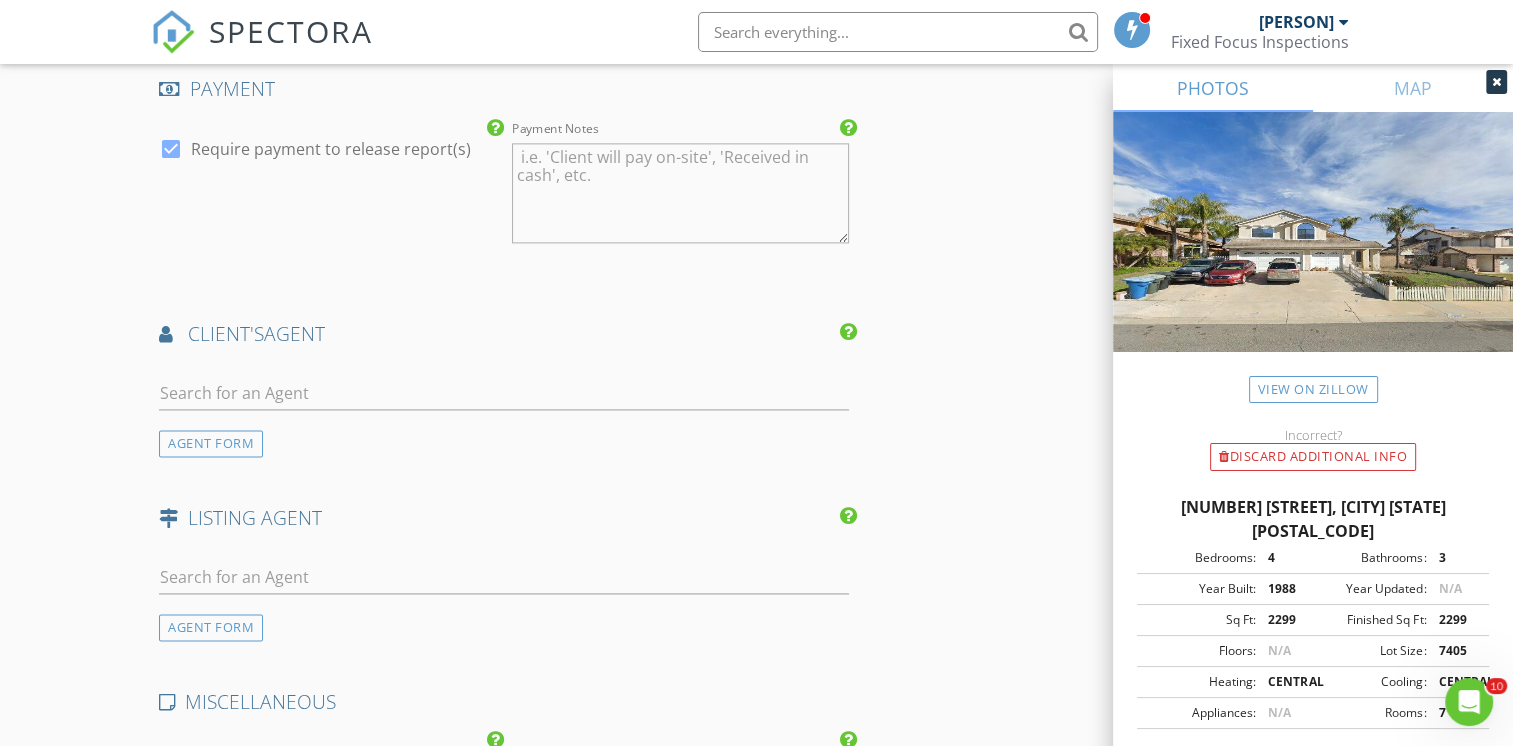 scroll, scrollTop: 2740, scrollLeft: 0, axis: vertical 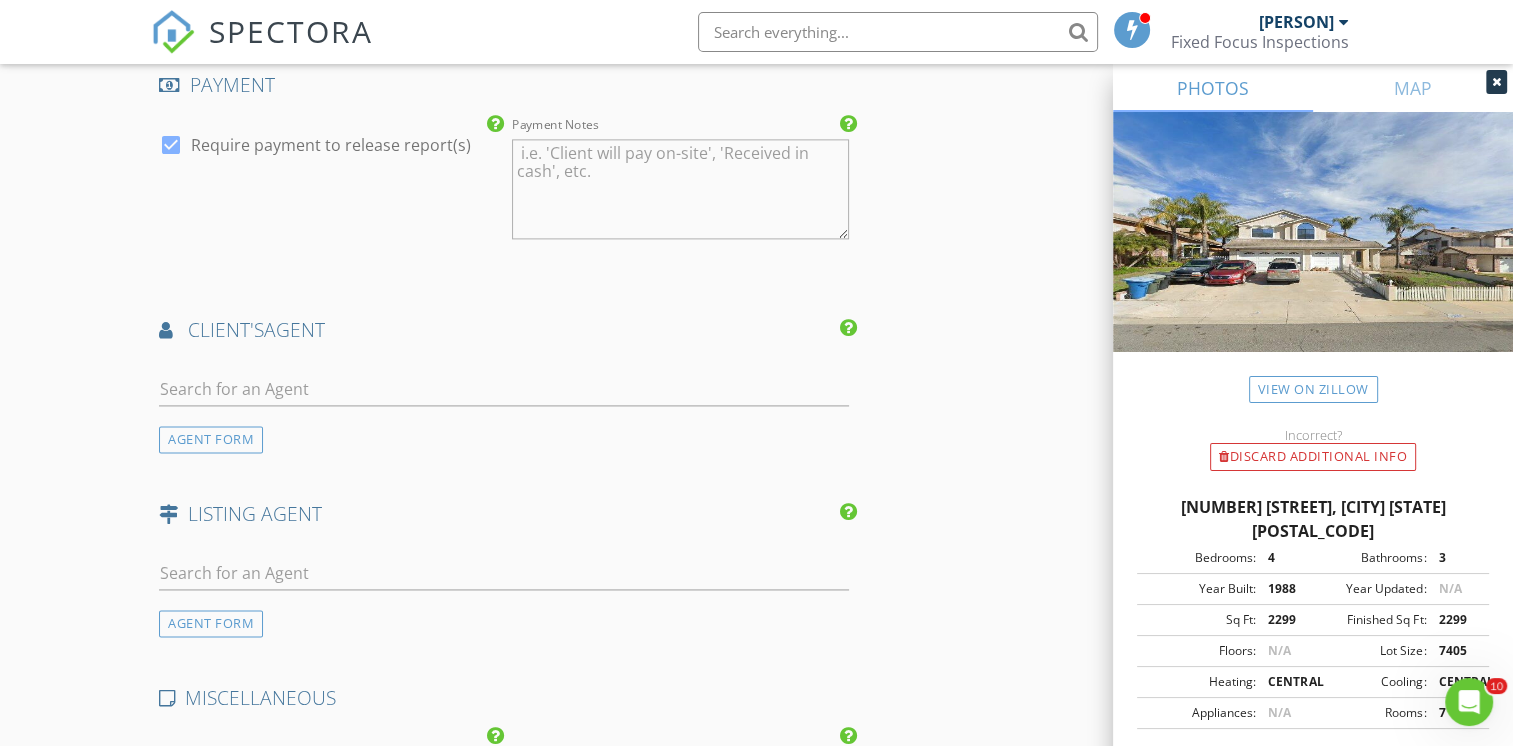 type on "Lake Elsinore Home Inspection $445" 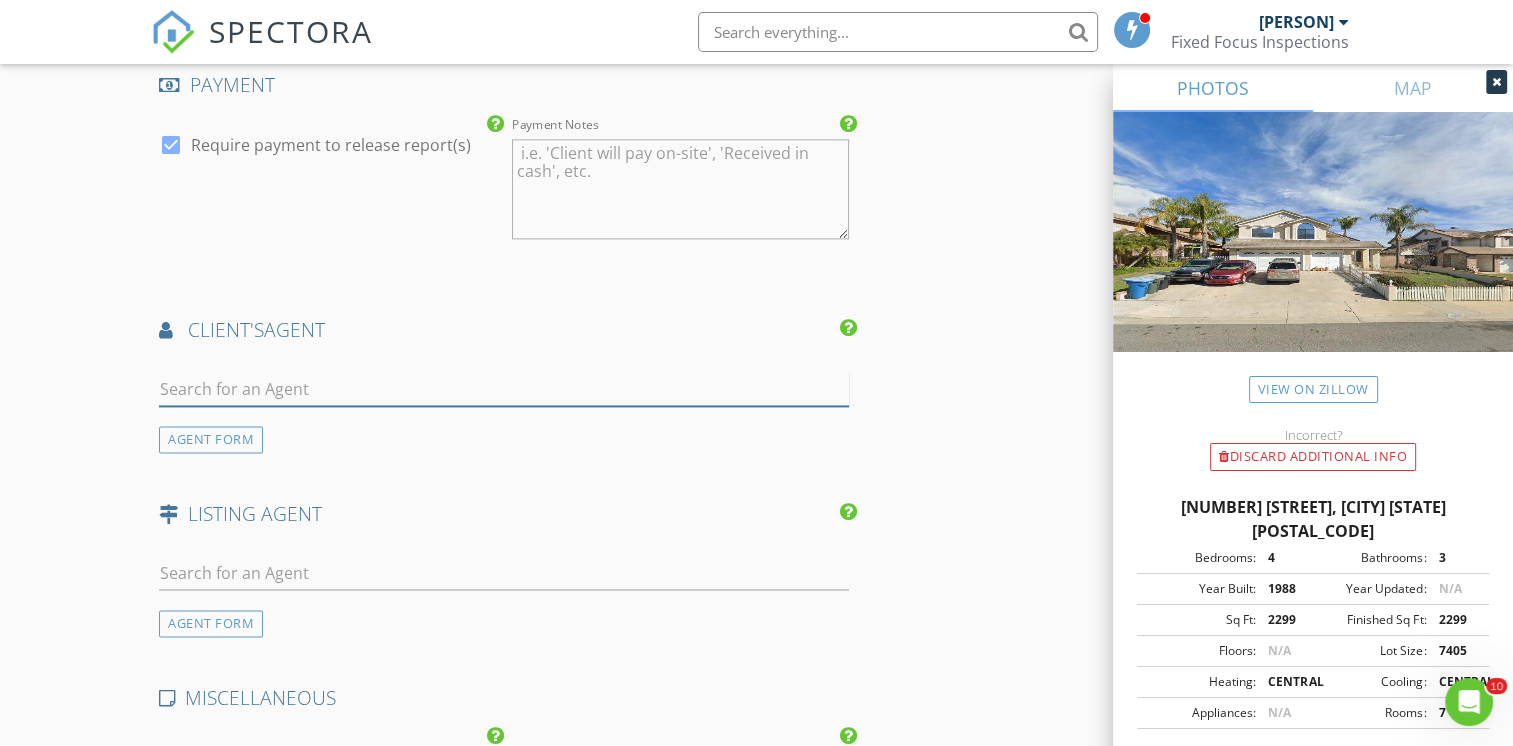 click at bounding box center [504, 389] 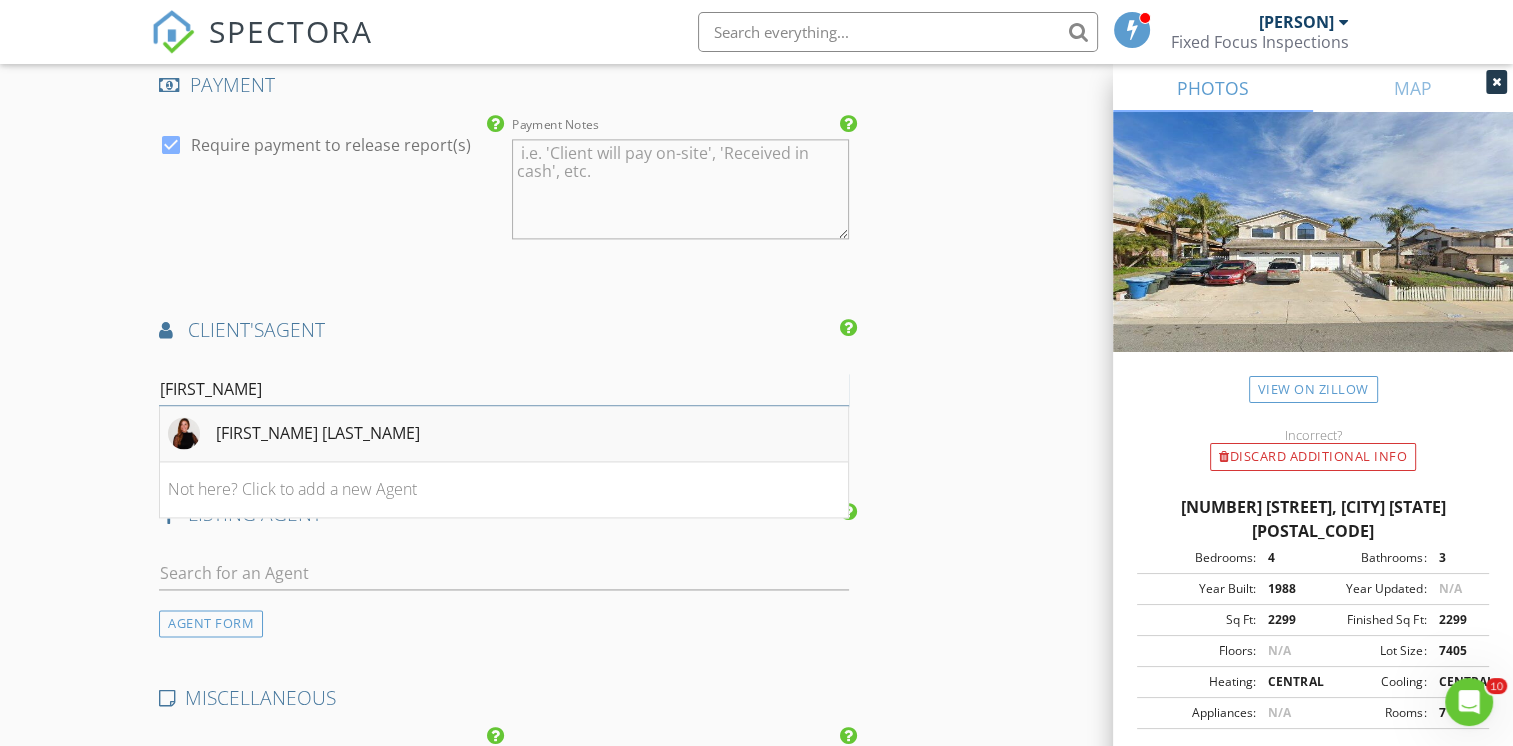 type on "Shantae" 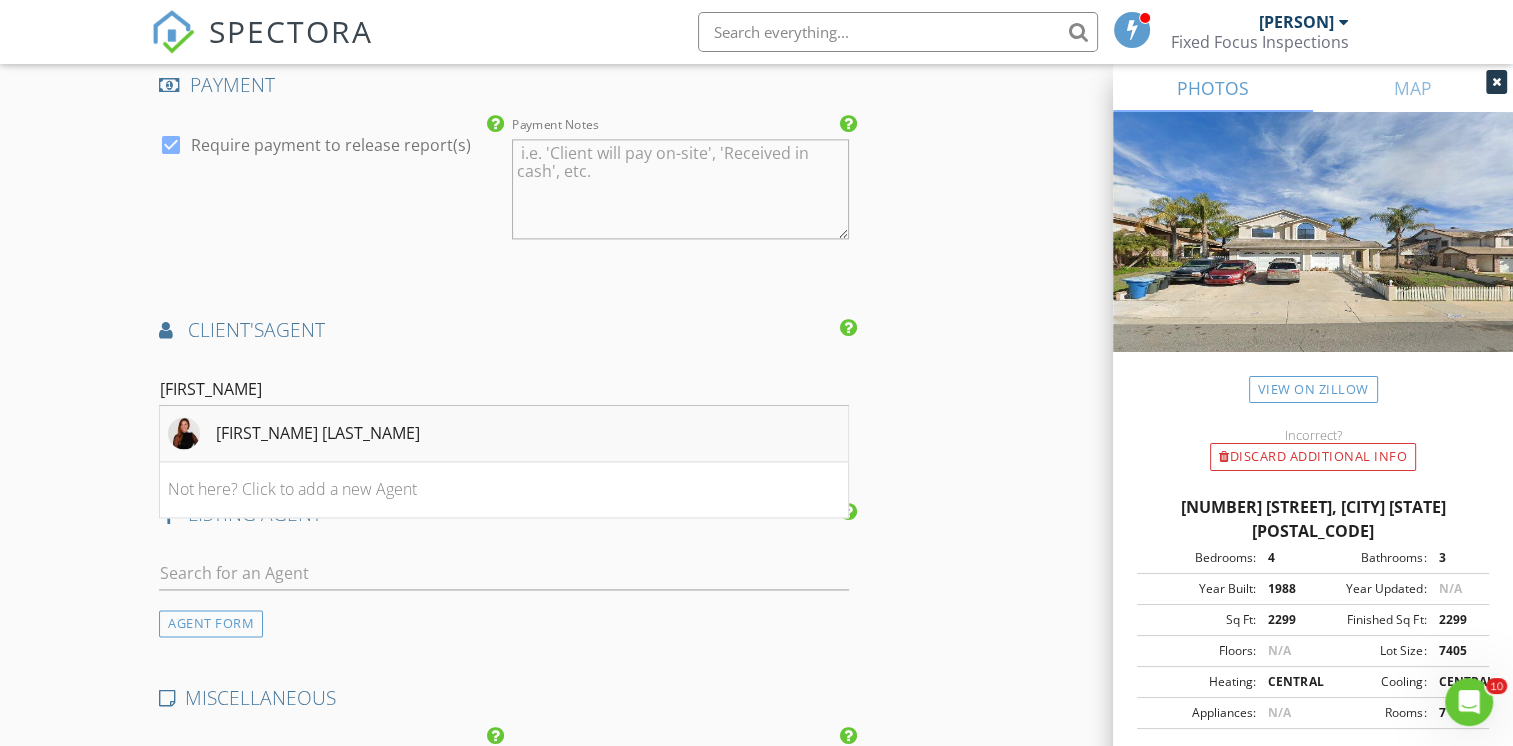 click on "Shantae Short" at bounding box center [318, 433] 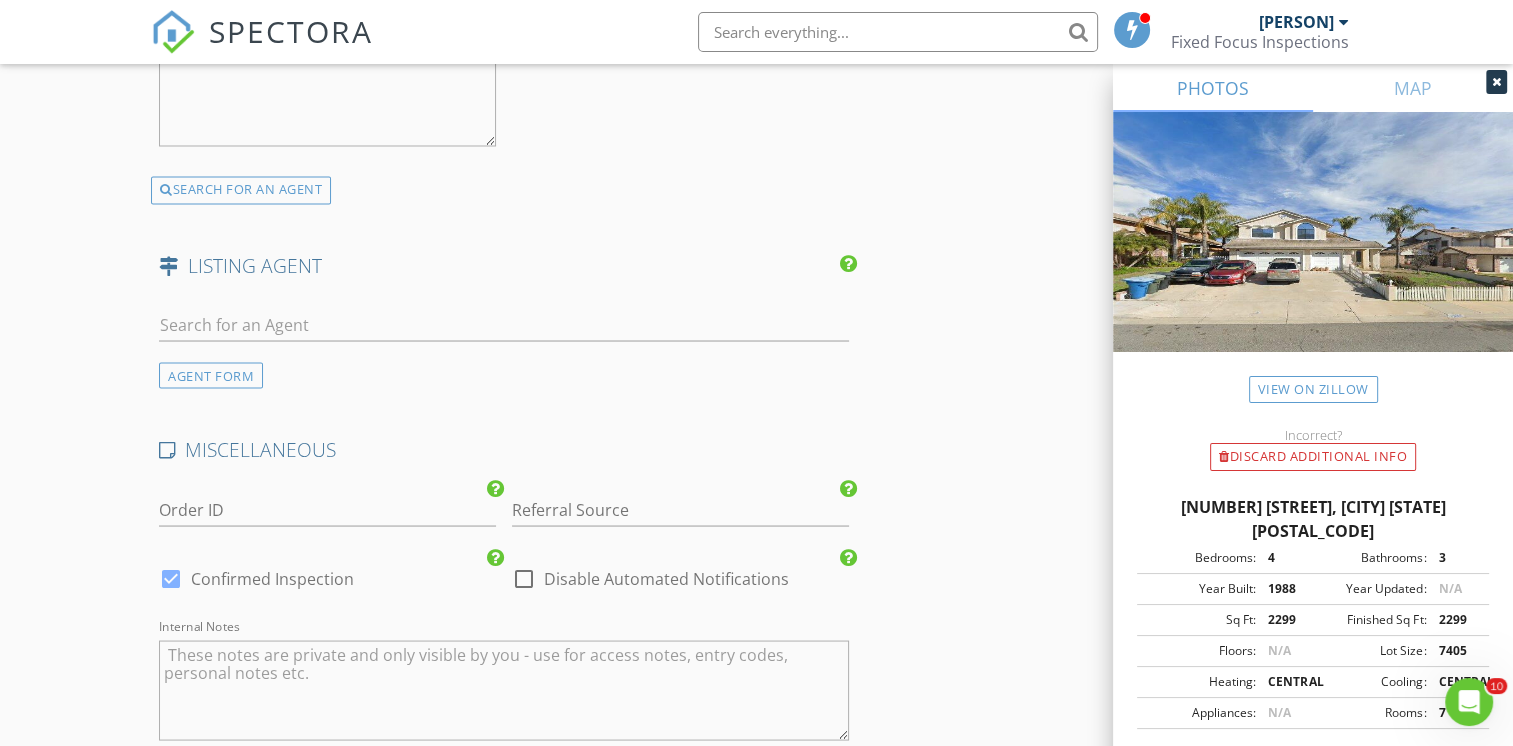 scroll, scrollTop: 3958, scrollLeft: 0, axis: vertical 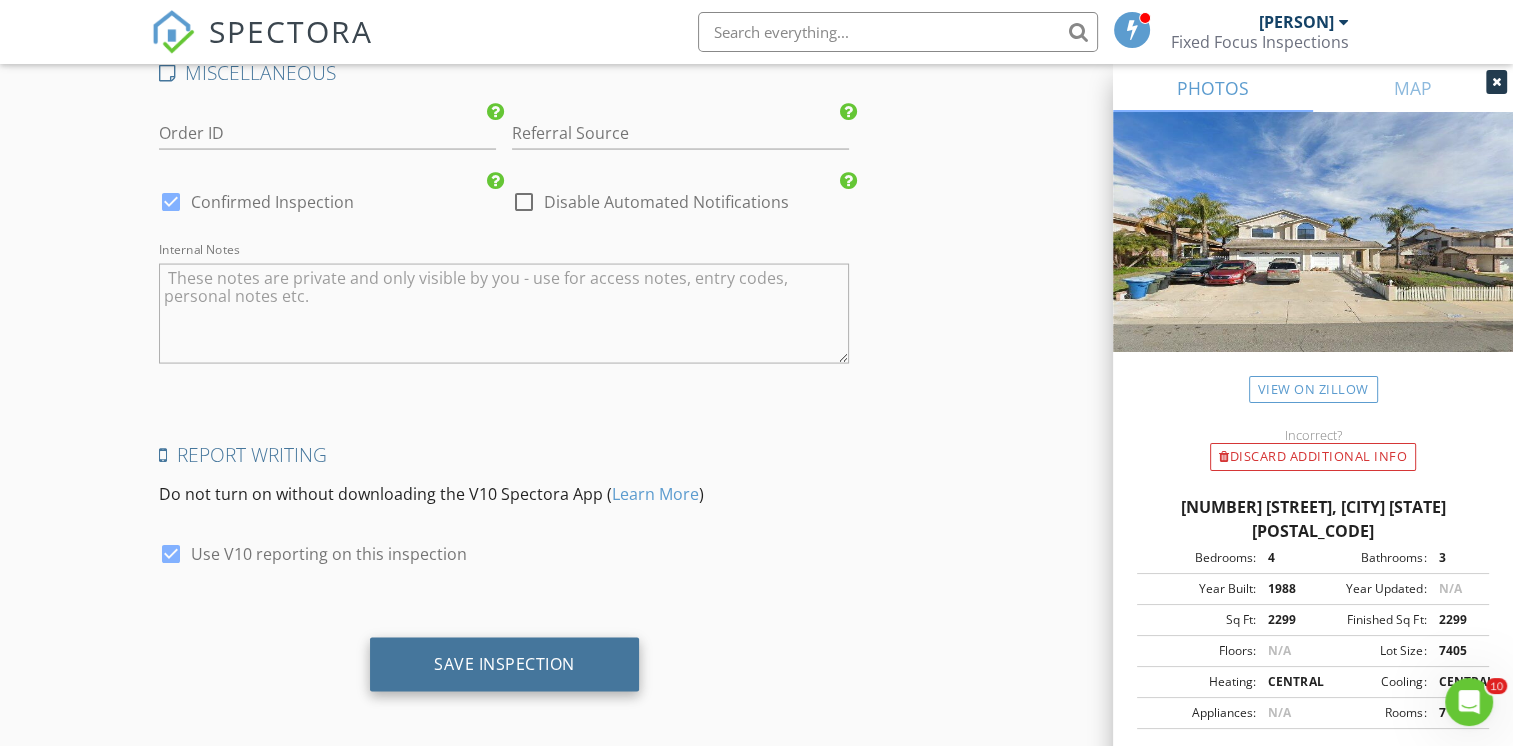 click on "Save Inspection" at bounding box center [504, 664] 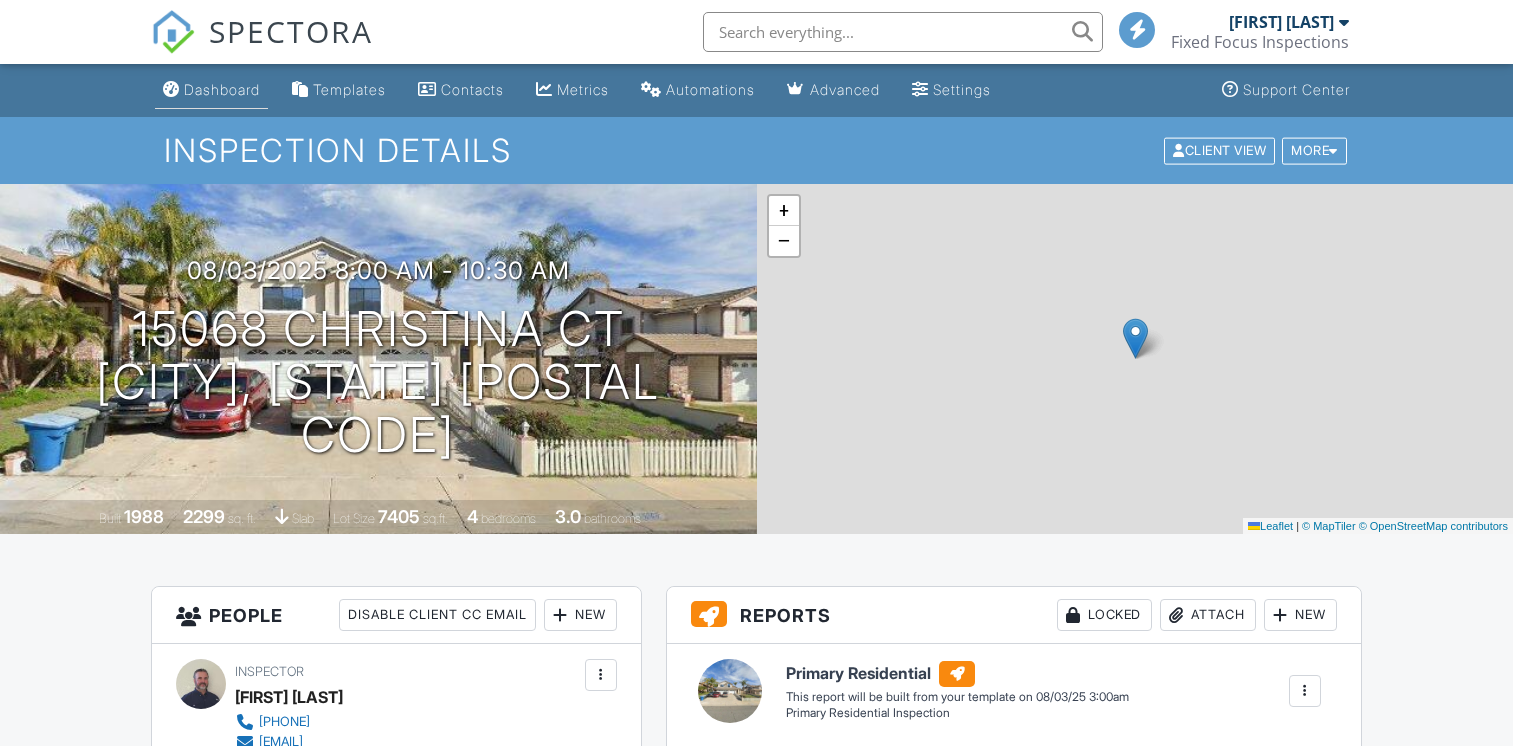 scroll, scrollTop: 0, scrollLeft: 0, axis: both 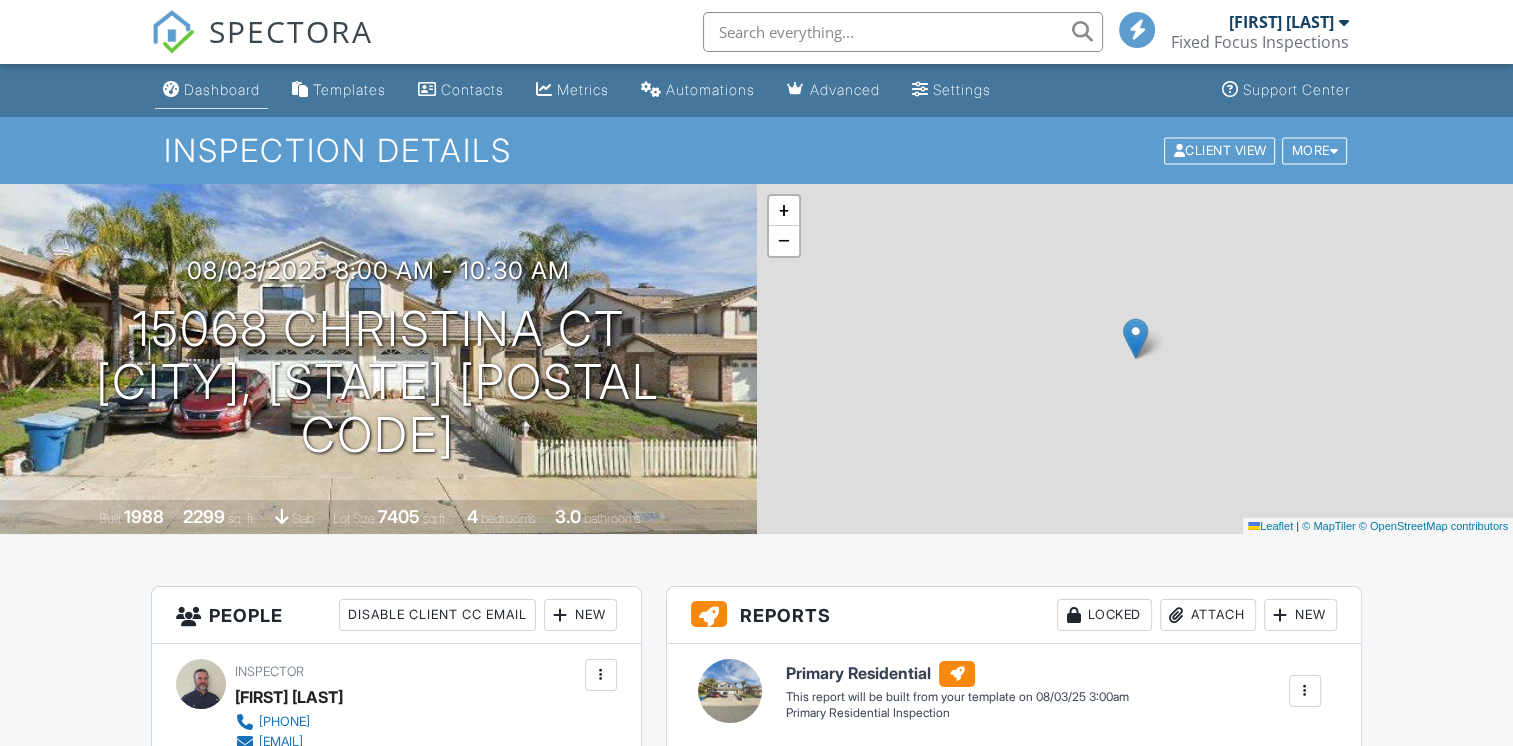 click on "Dashboard" at bounding box center [222, 89] 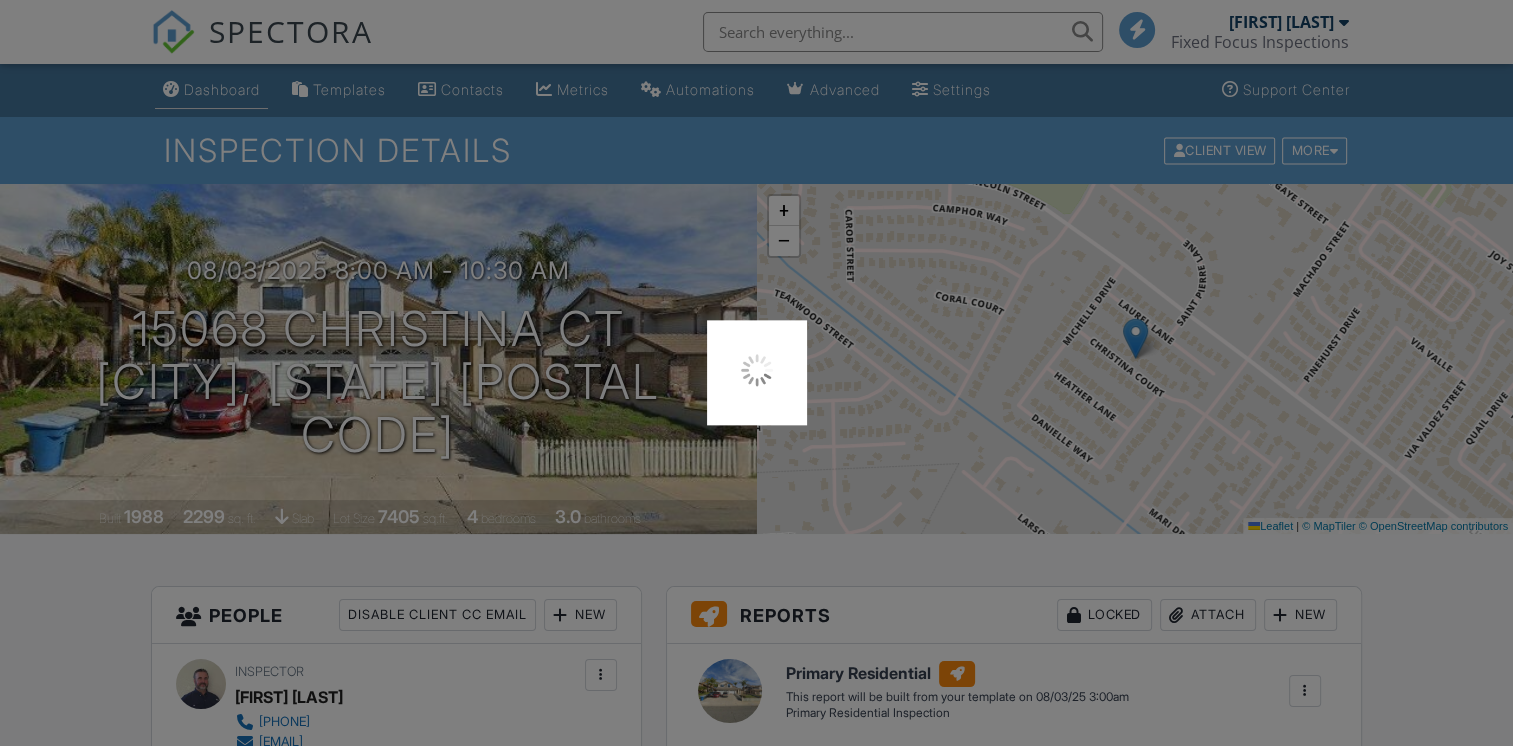 scroll, scrollTop: 0, scrollLeft: 0, axis: both 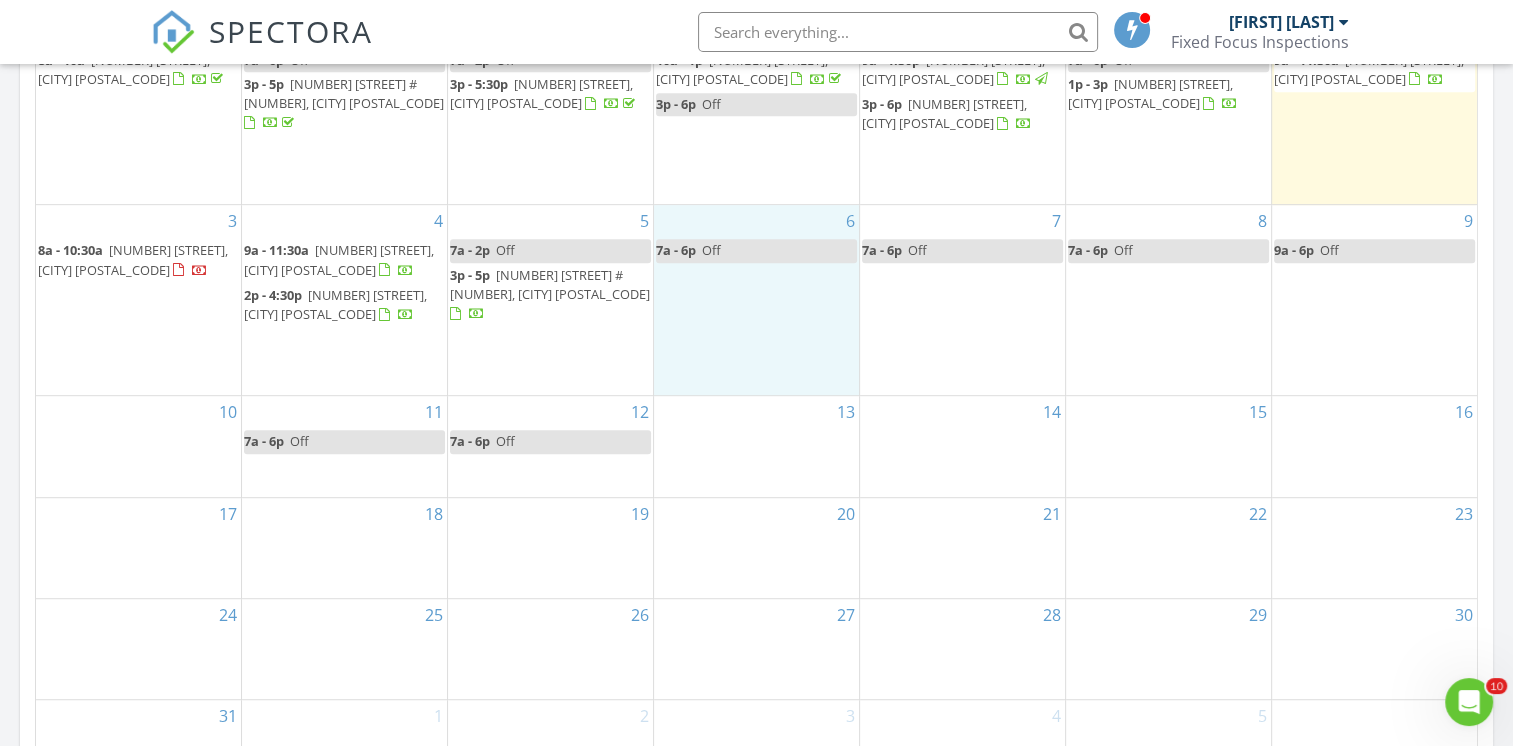 click on "6
7a - 6p
Off" at bounding box center (756, 300) 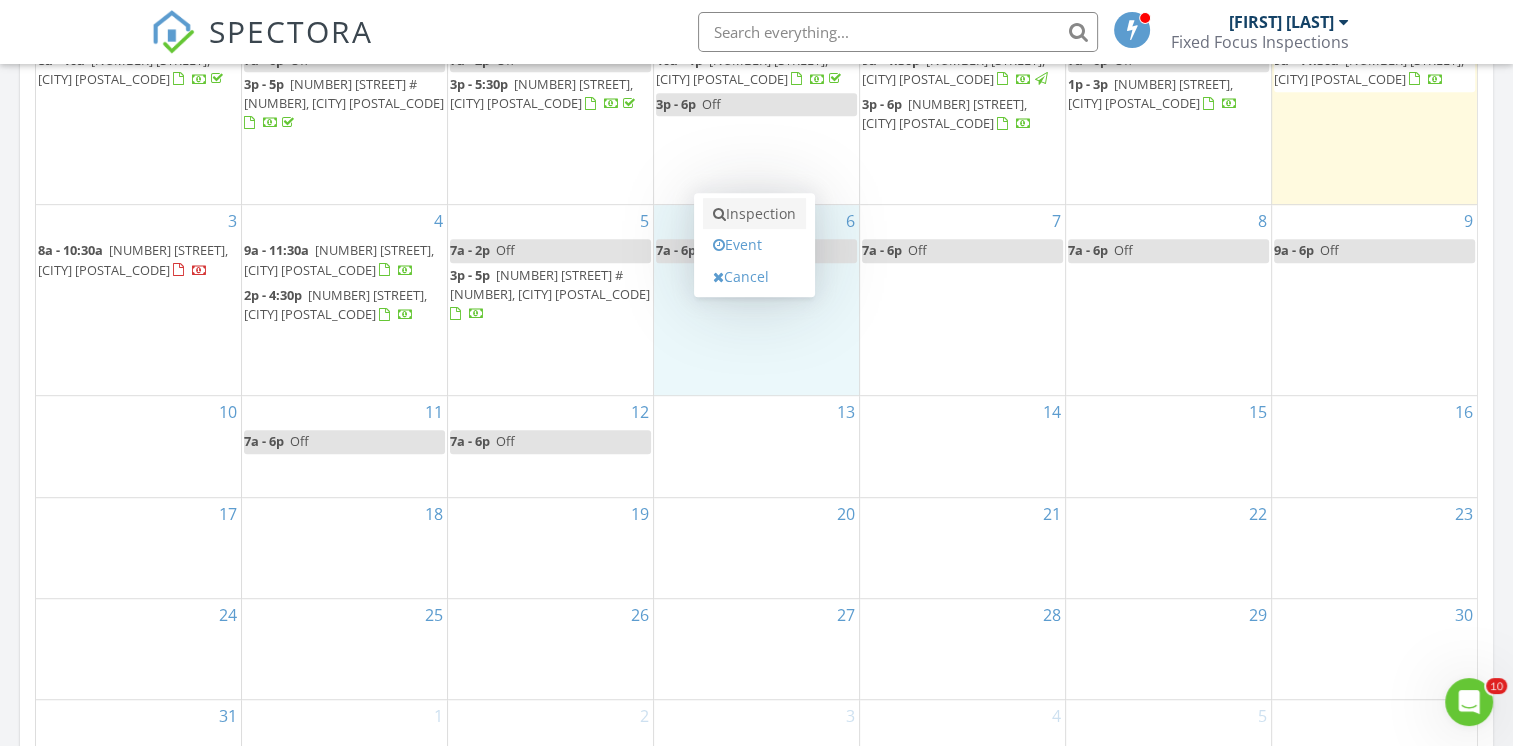 click on "Inspection" at bounding box center (754, 214) 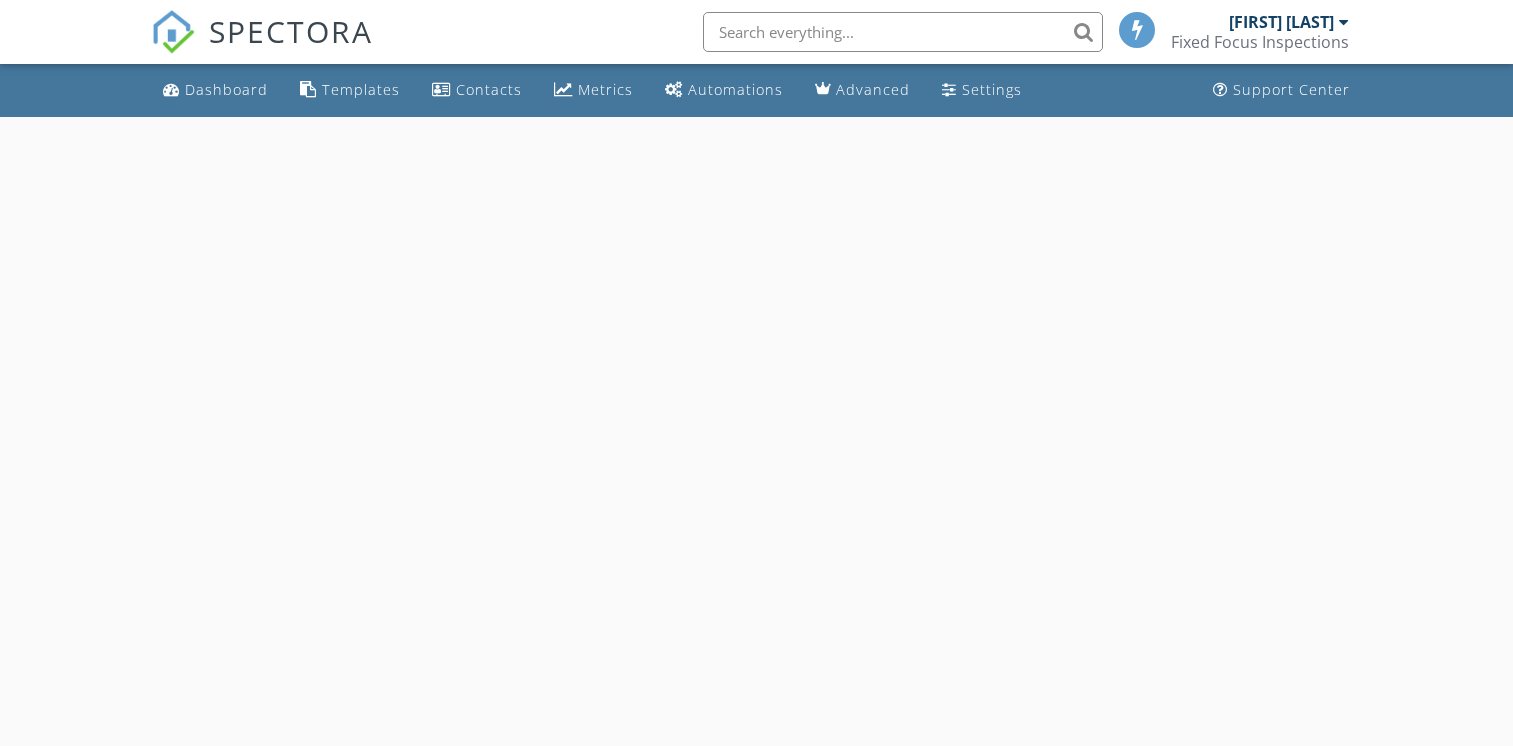 scroll, scrollTop: 0, scrollLeft: 0, axis: both 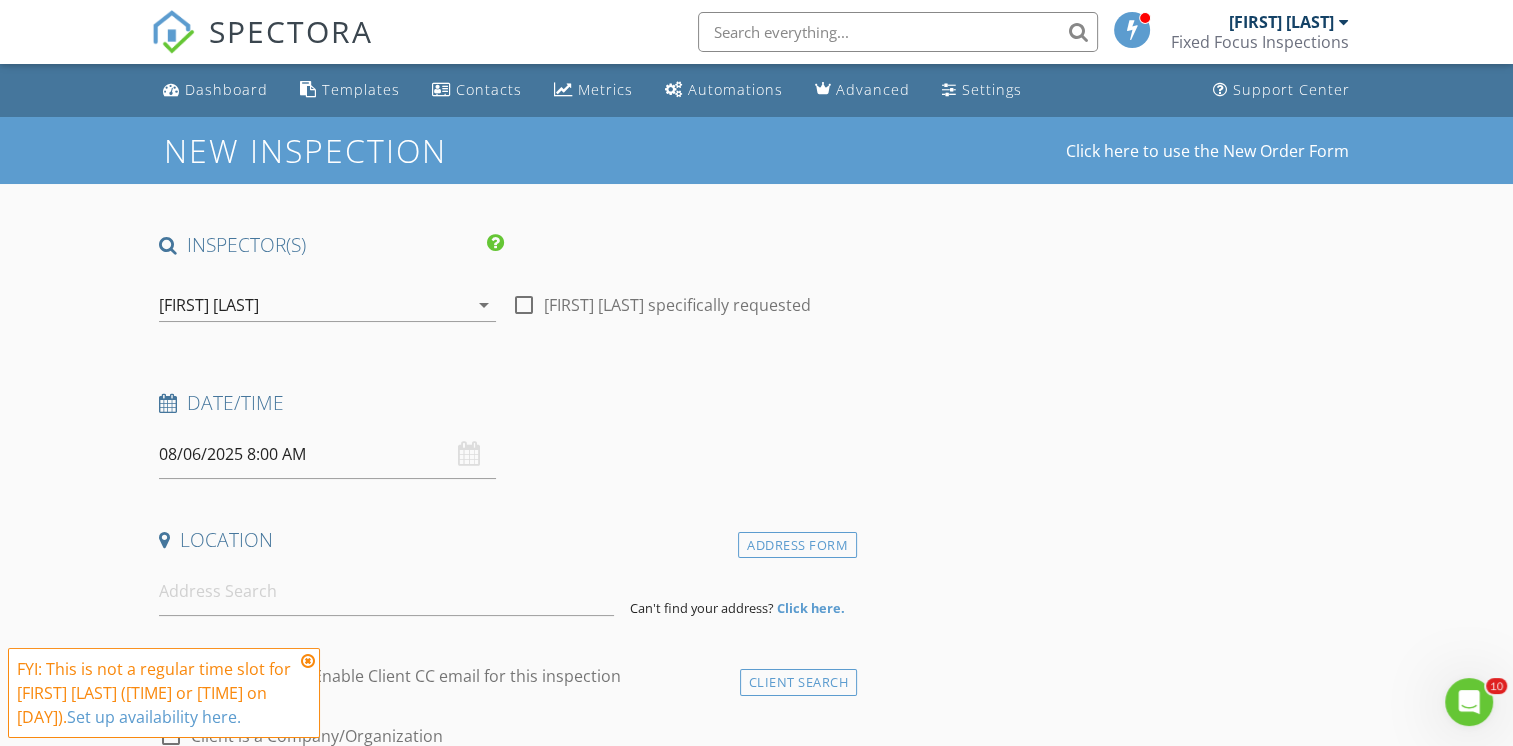 click at bounding box center [308, 661] 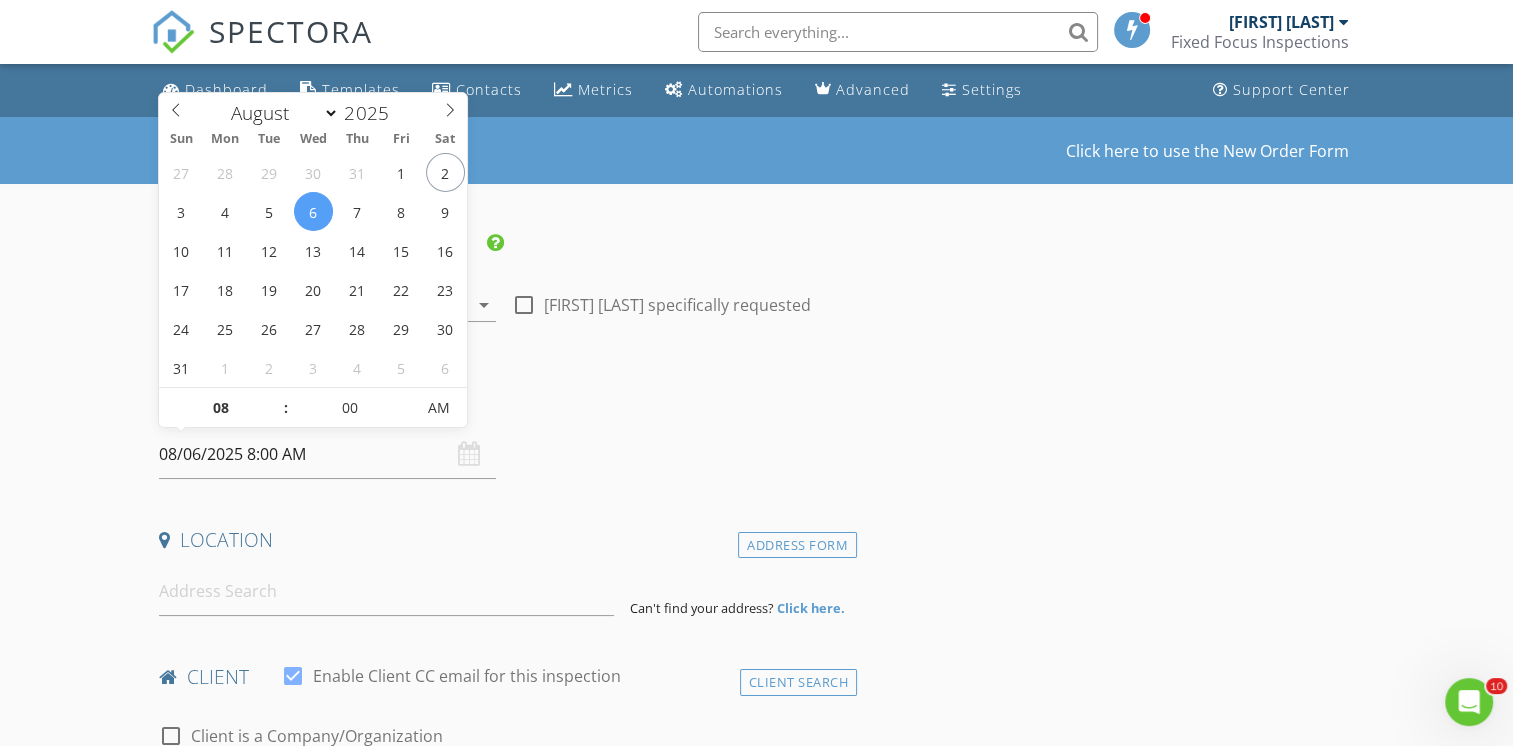 click on "08/06/2025 8:00 AM" at bounding box center (327, 454) 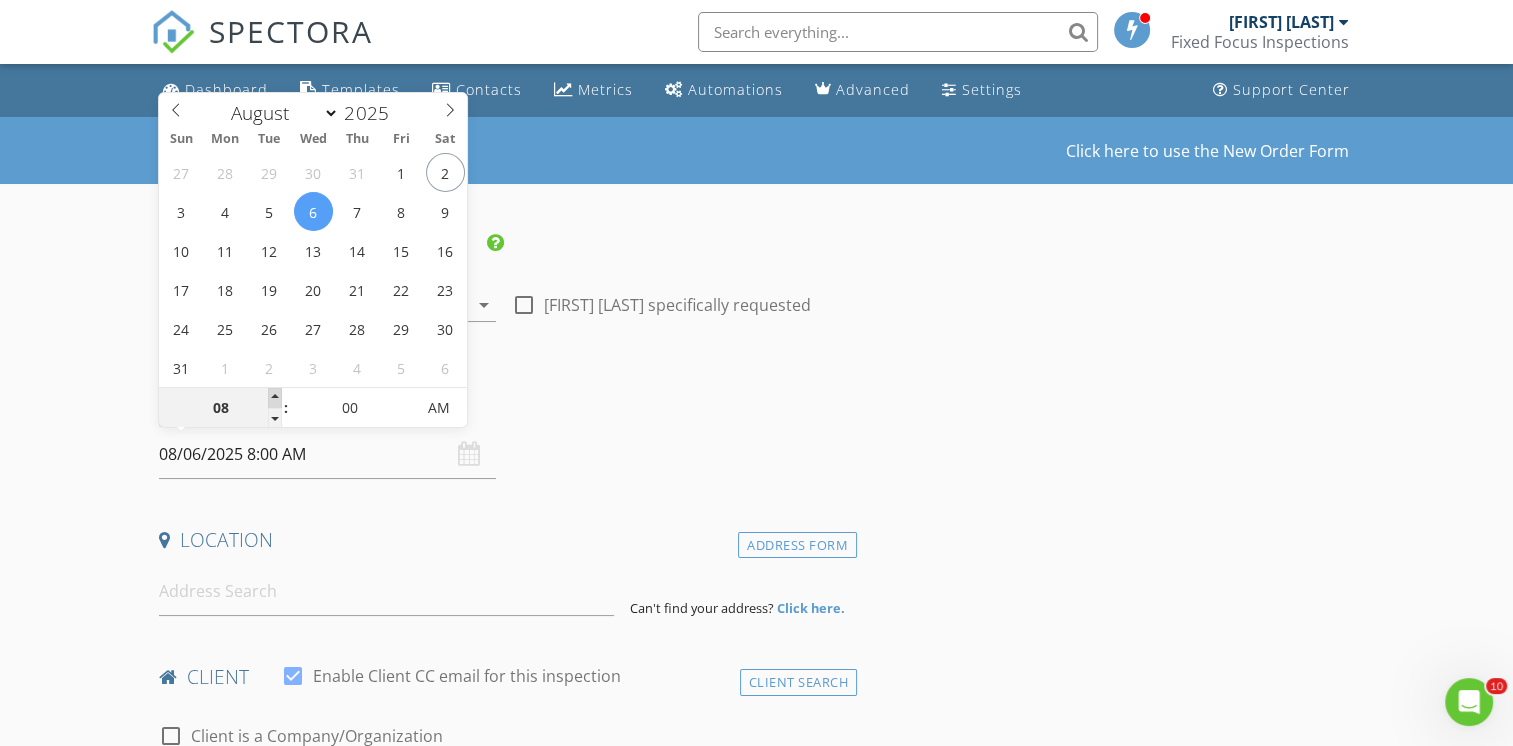 type on "09" 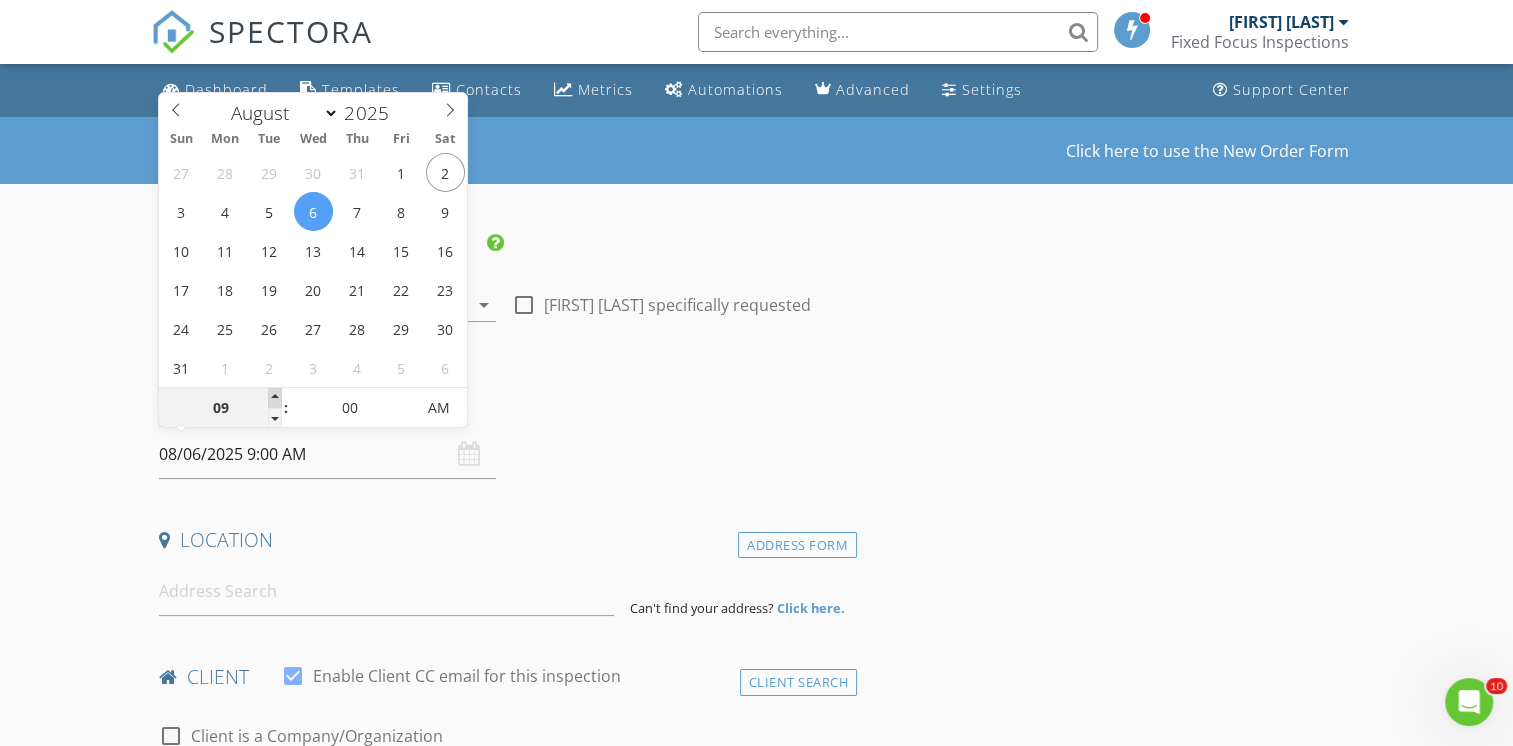 click at bounding box center [275, 398] 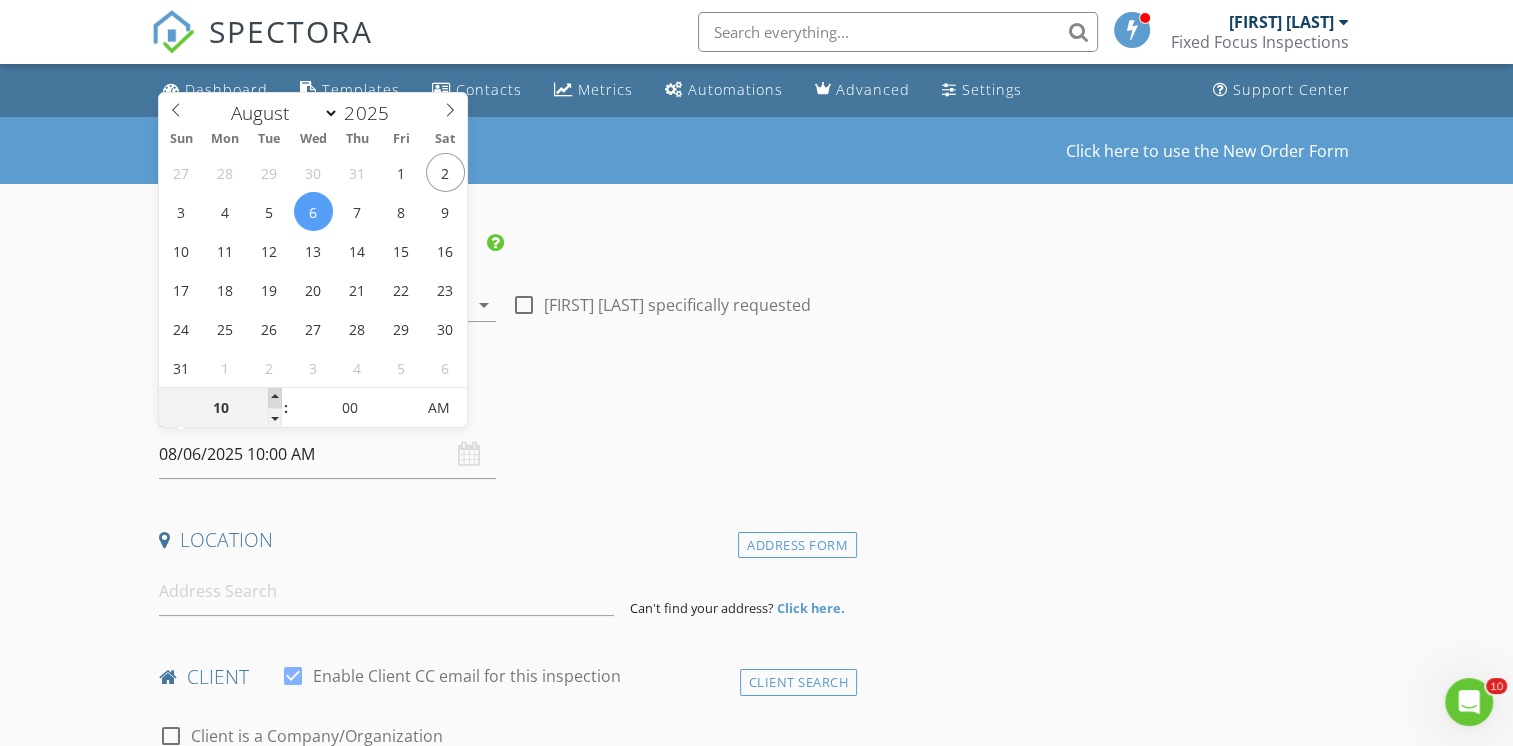 click at bounding box center [275, 398] 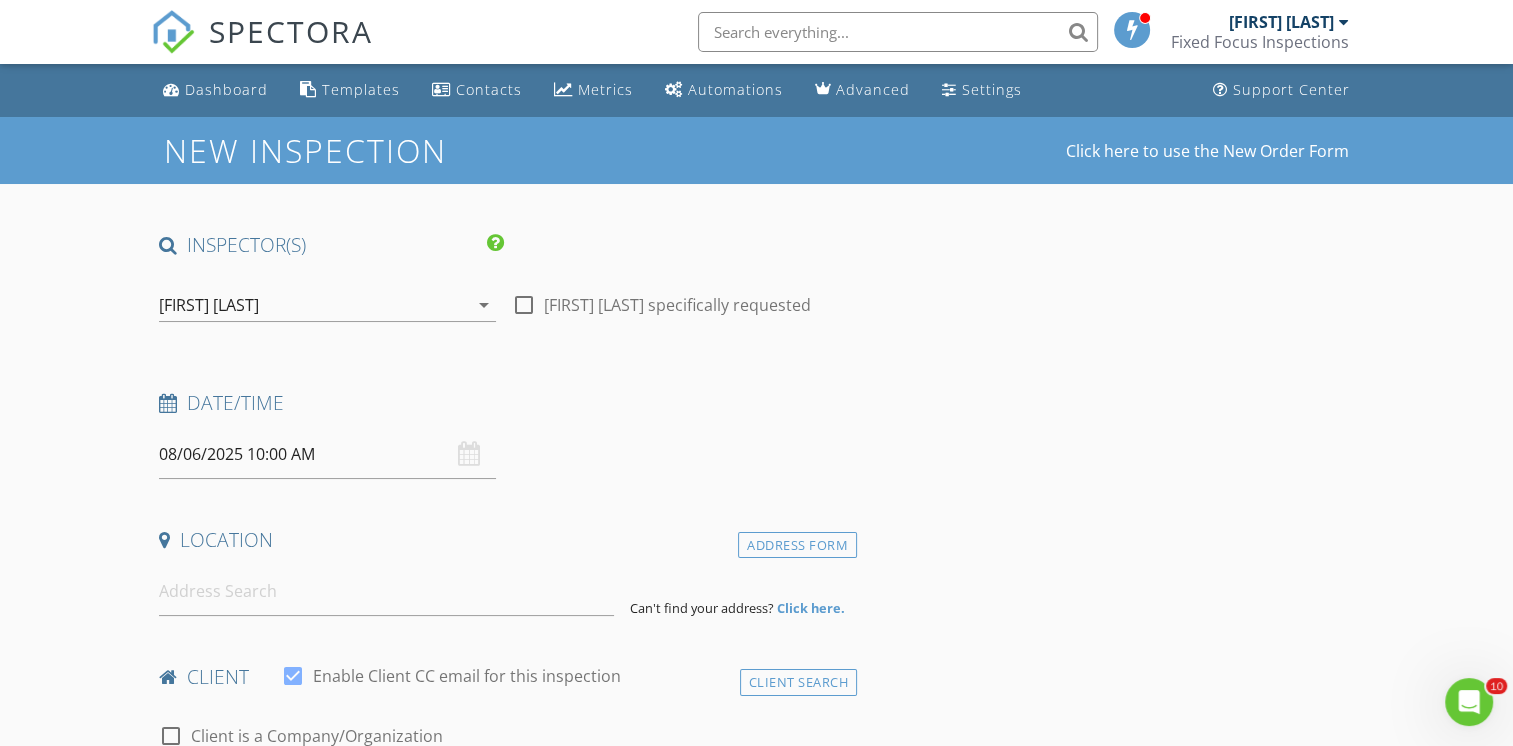 click on "Date/Time" at bounding box center (504, 403) 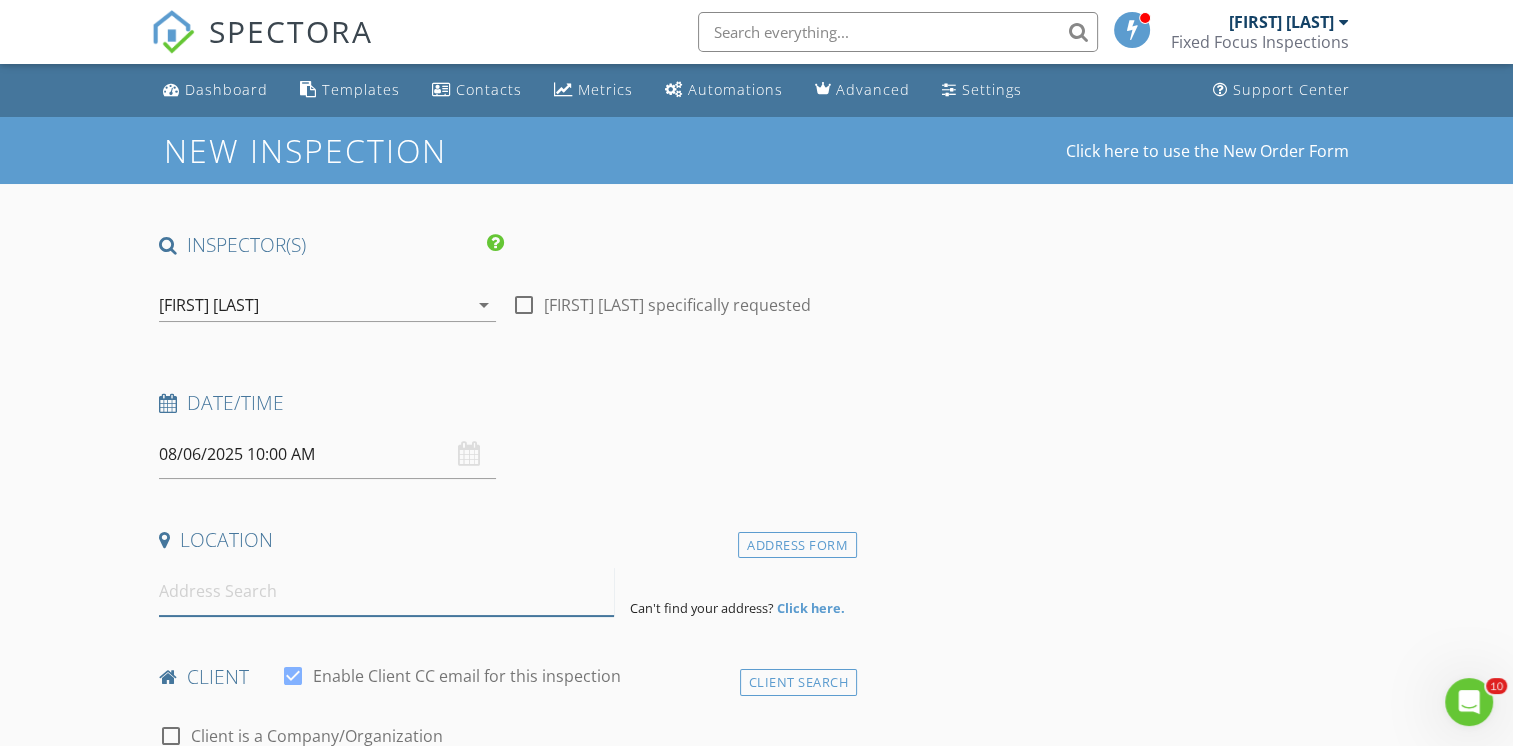 click at bounding box center [386, 591] 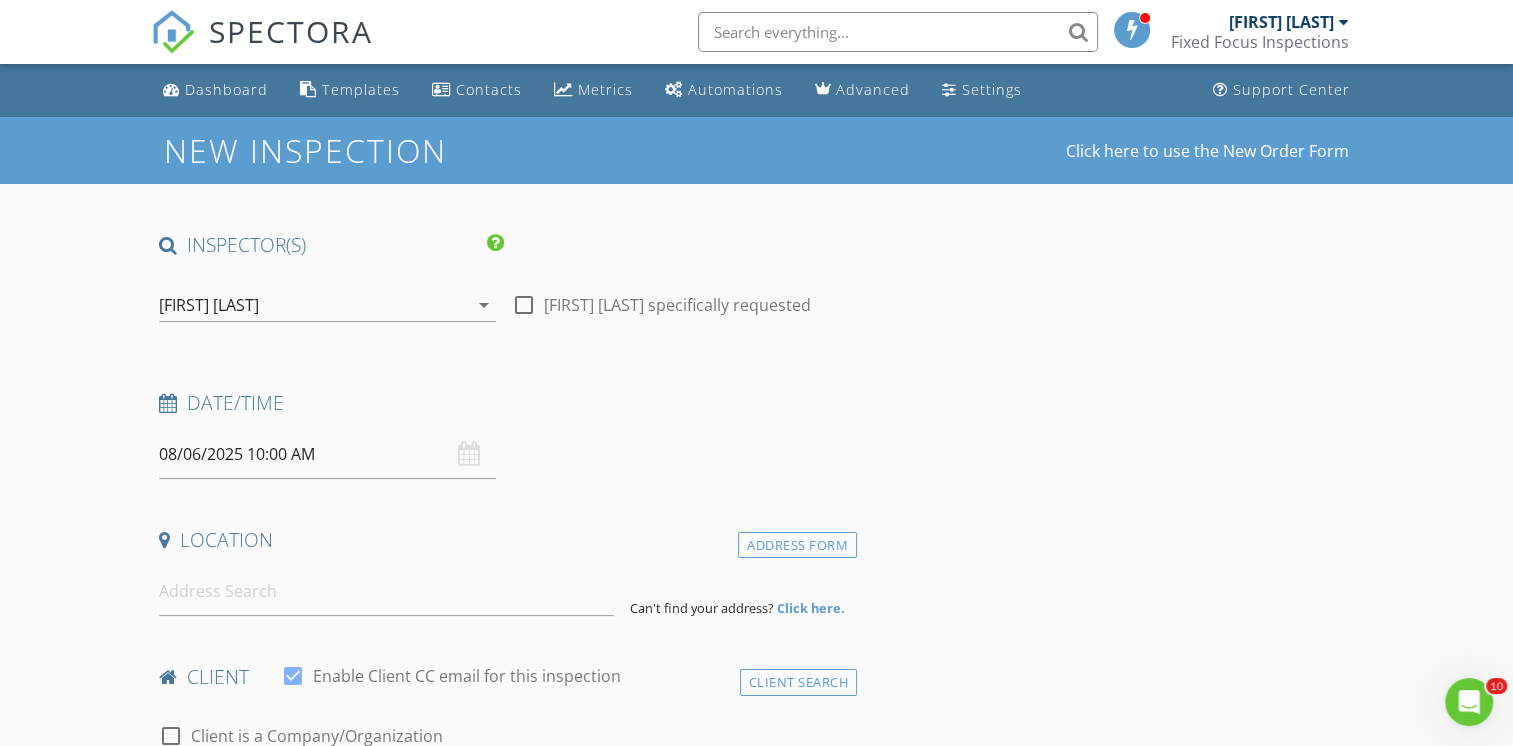 click on "08/06/2025 10:00 AM" at bounding box center [327, 454] 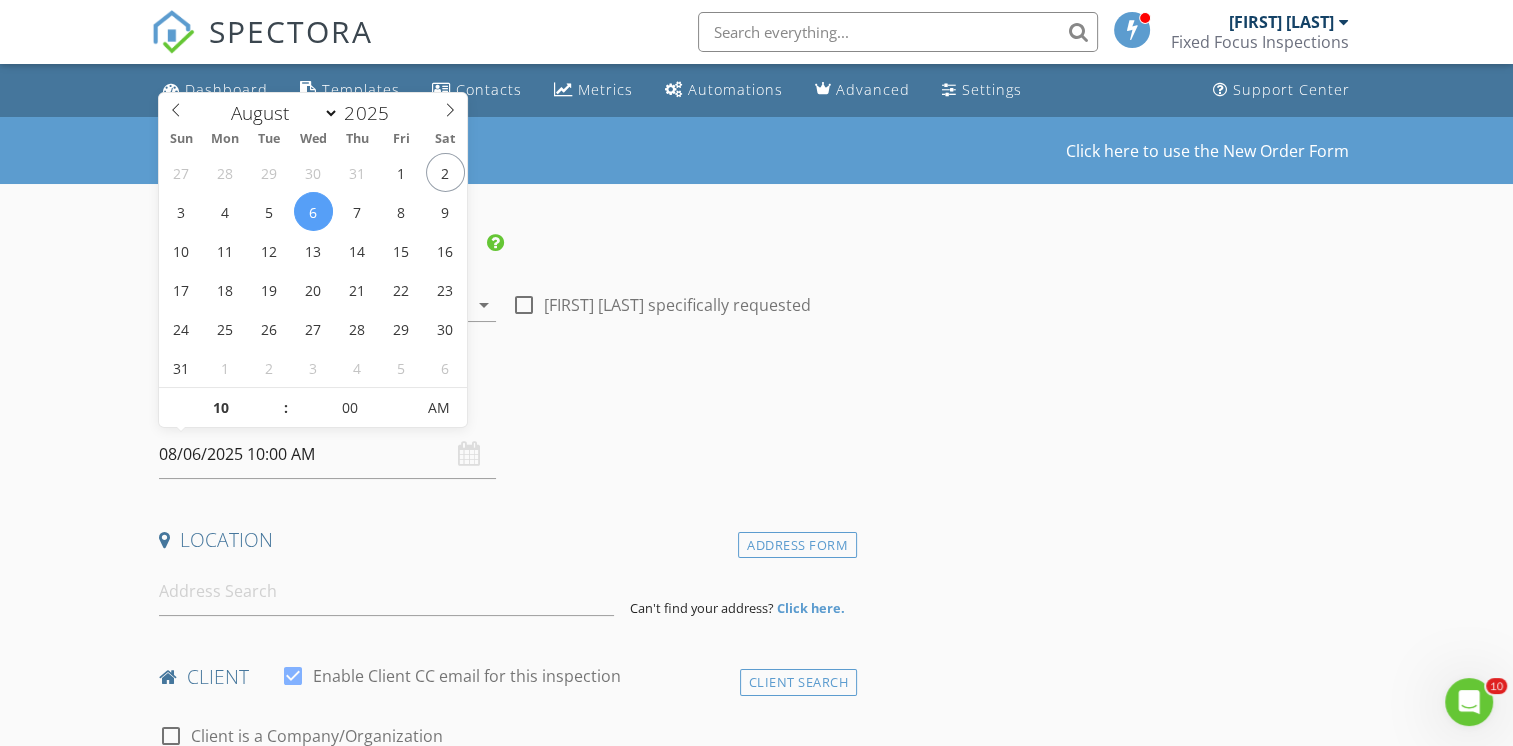click on "08/06/2025 10:00 AM" at bounding box center (327, 454) 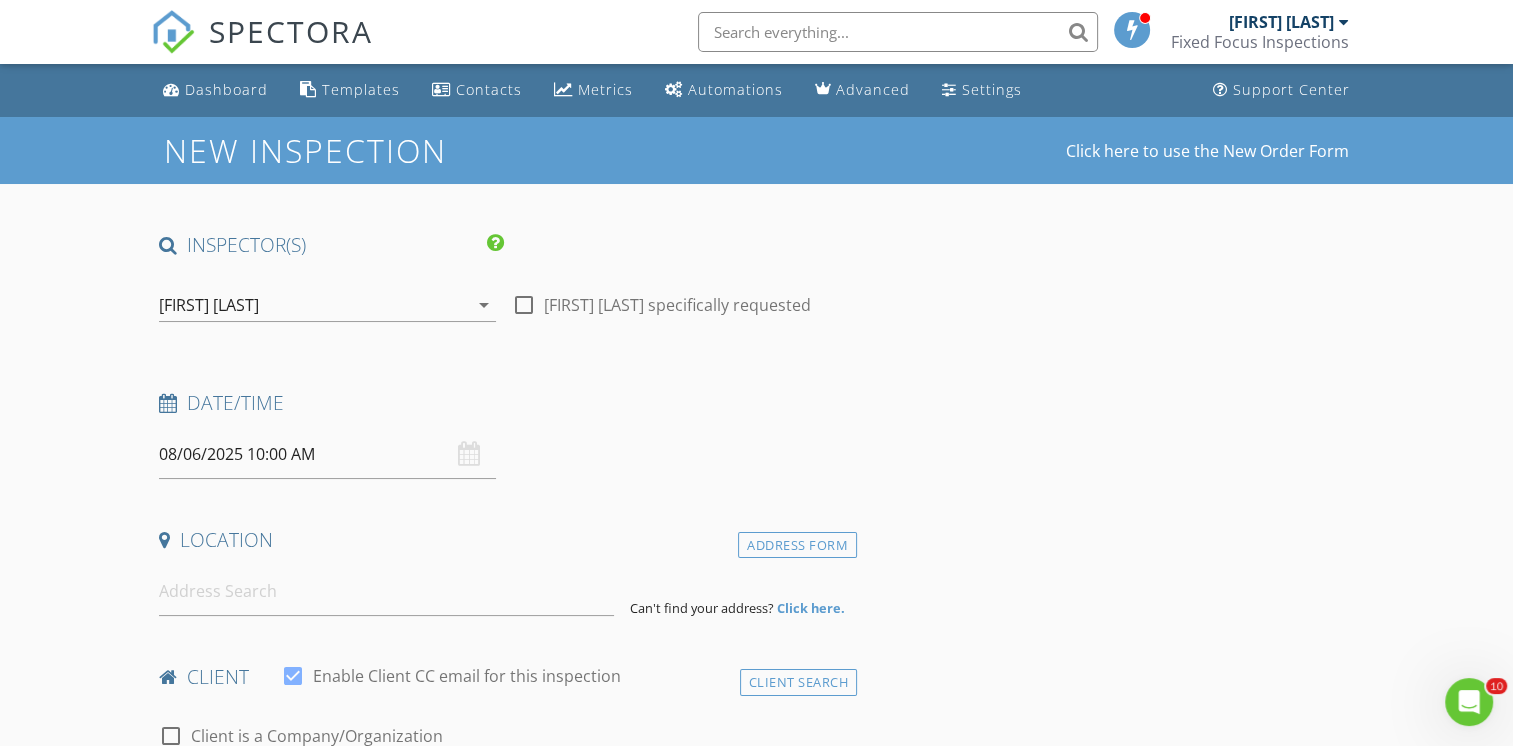 click on "Date/Time" at bounding box center (504, 410) 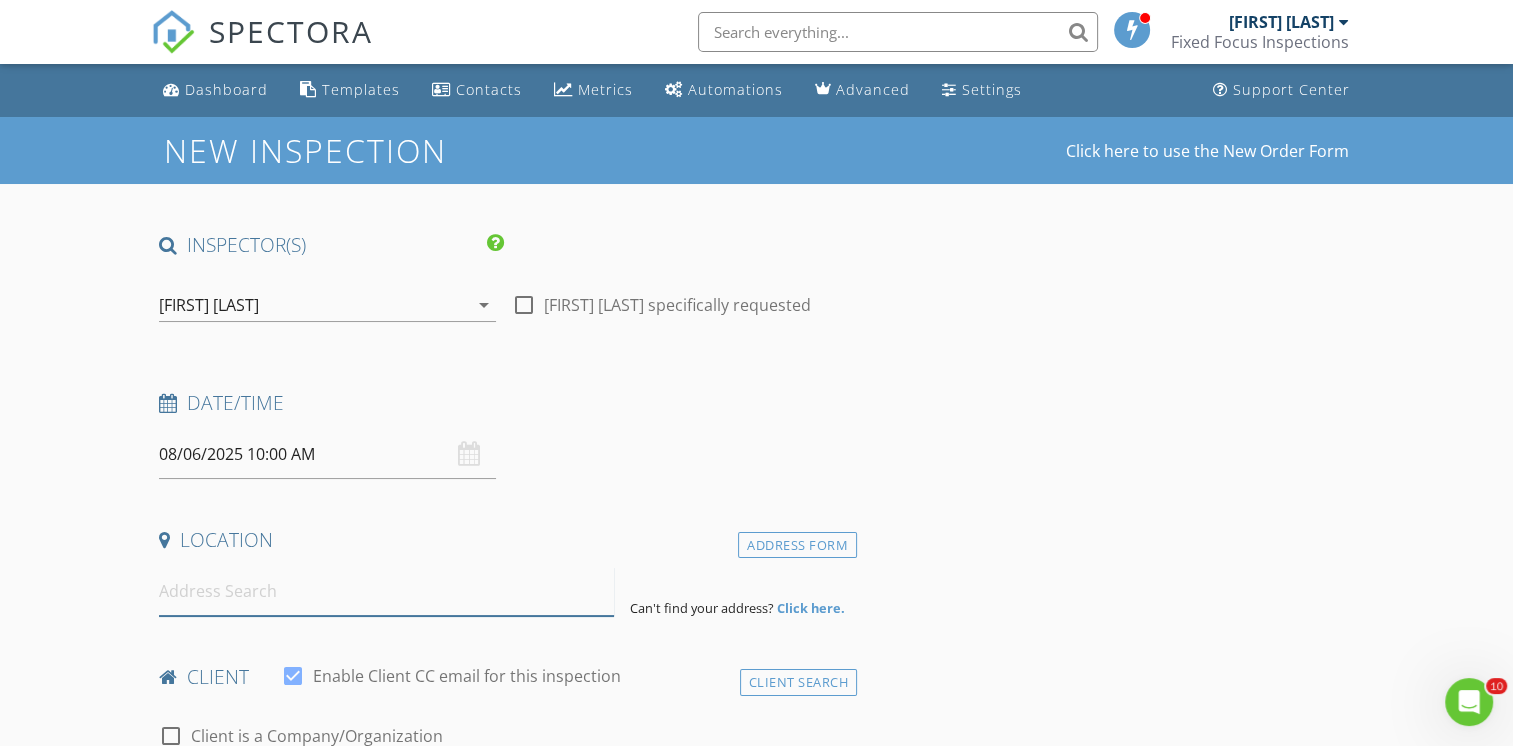click at bounding box center (386, 591) 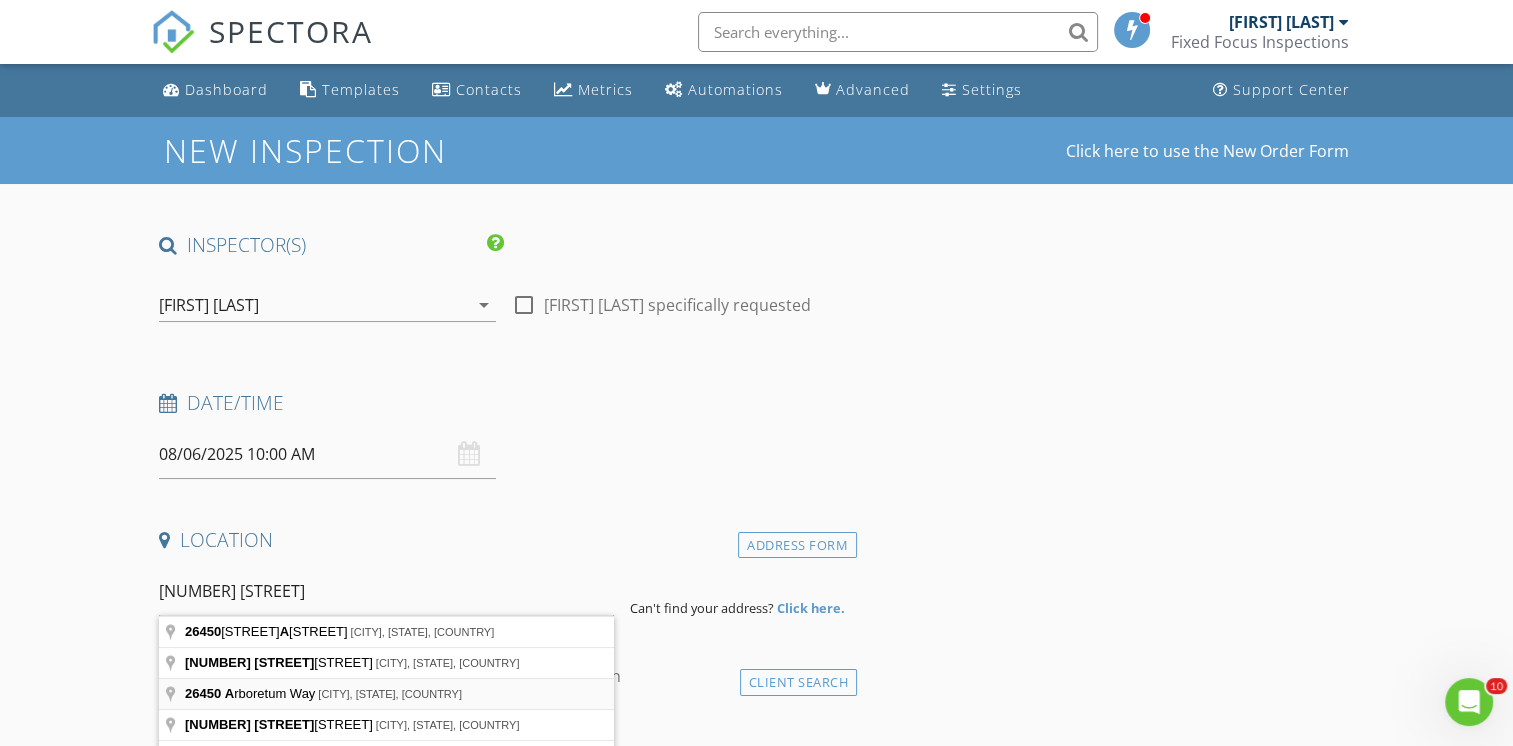 type on "26450 Arboretum Way, Murrieta, CA, USA" 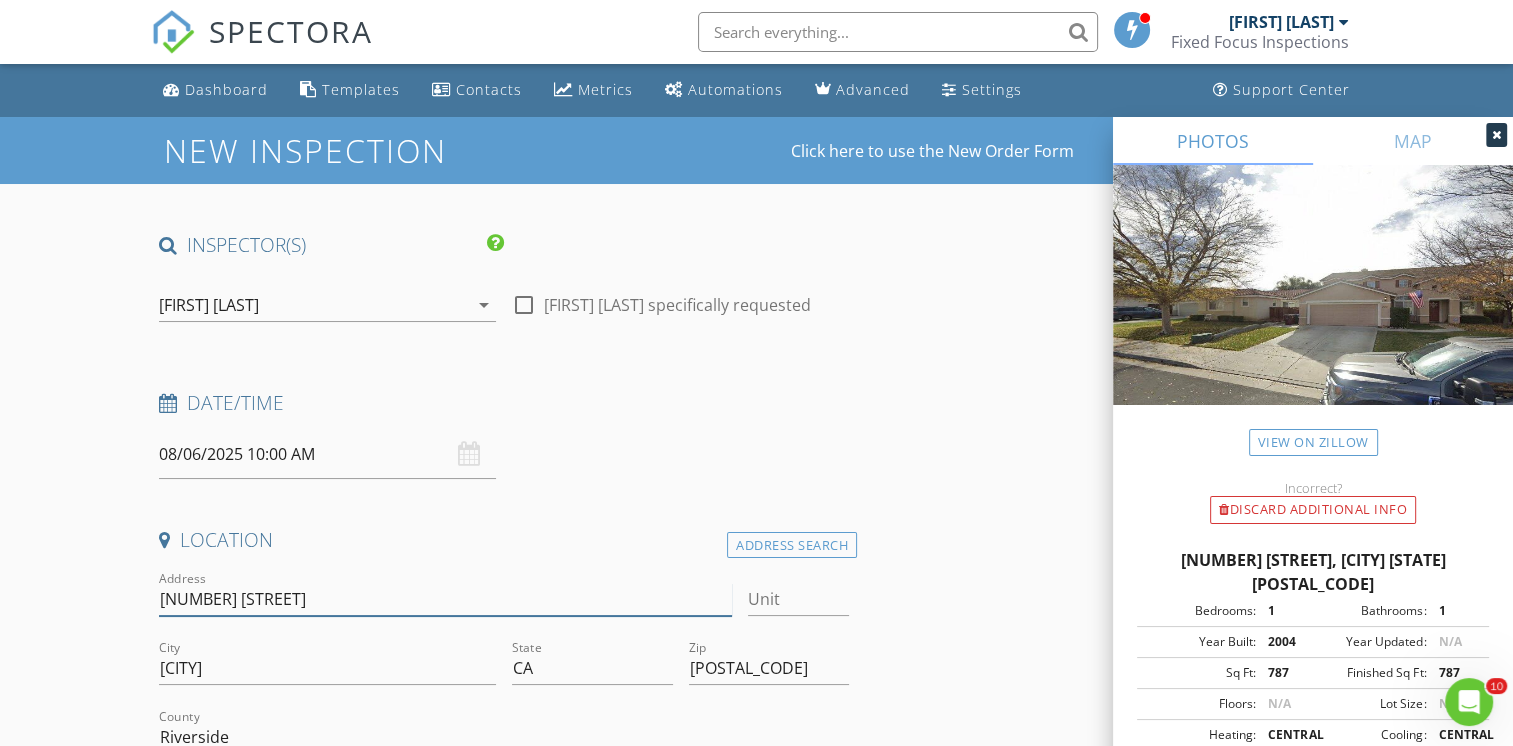 click on "26450 Arboretum Way" at bounding box center [445, 599] 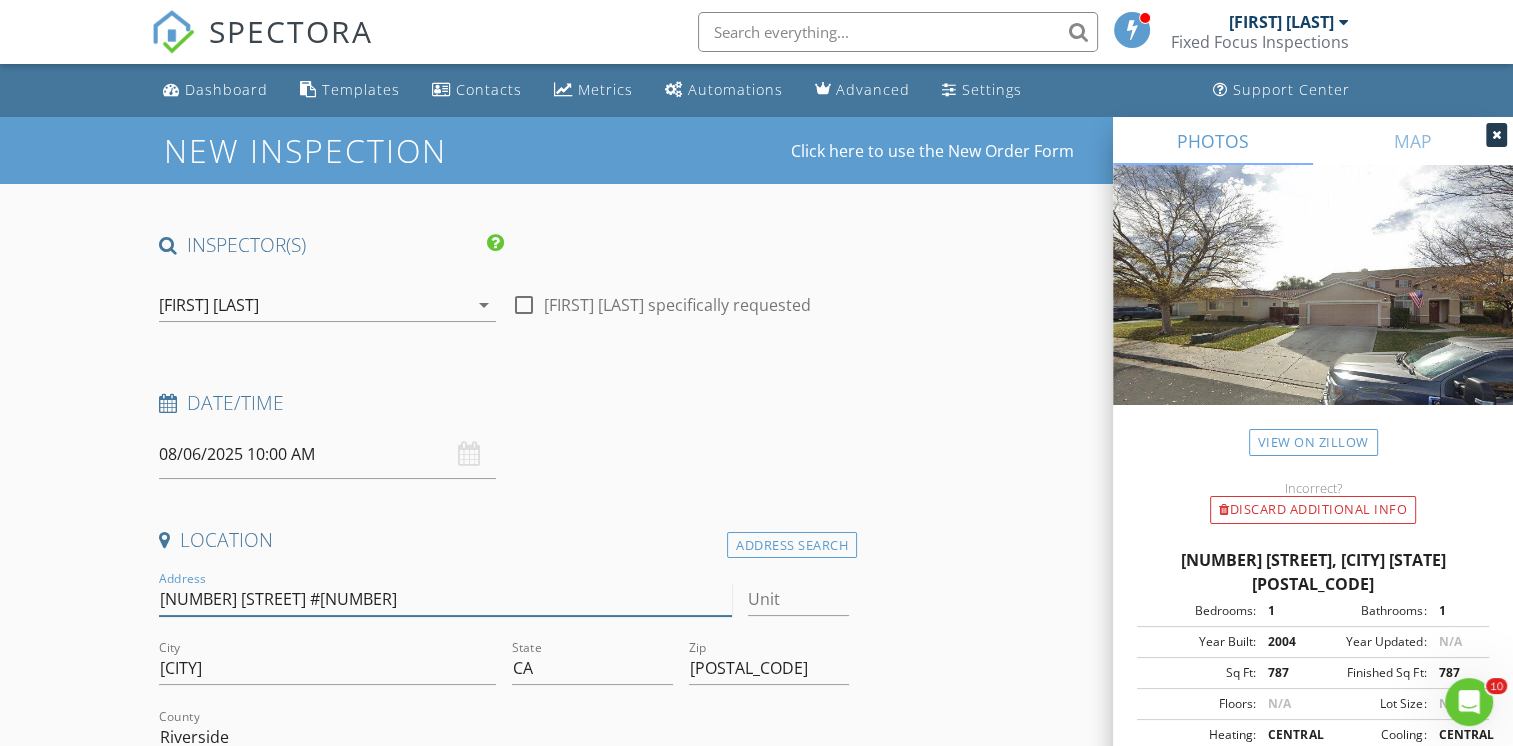 type on "26450 Arboretum Way #1001" 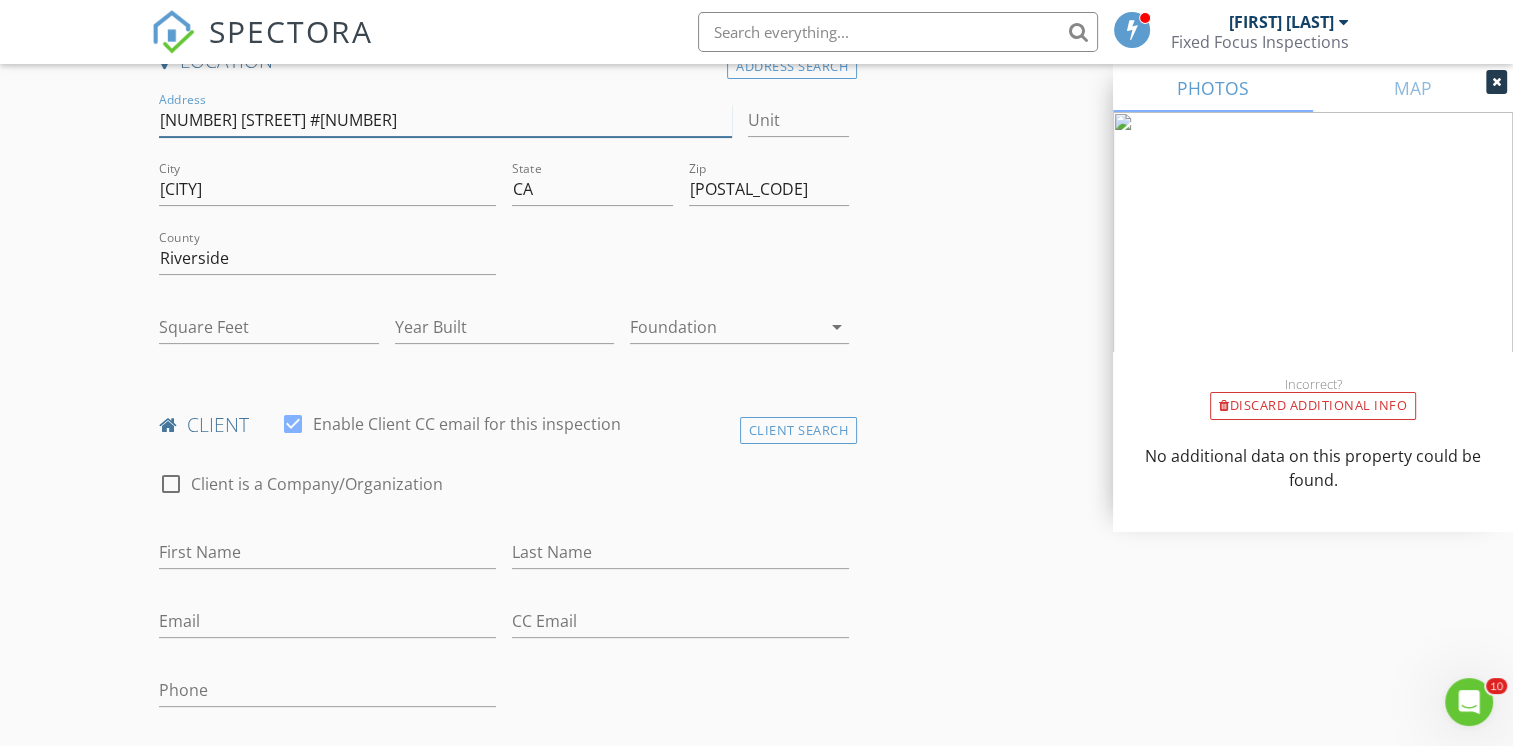 scroll, scrollTop: 483, scrollLeft: 0, axis: vertical 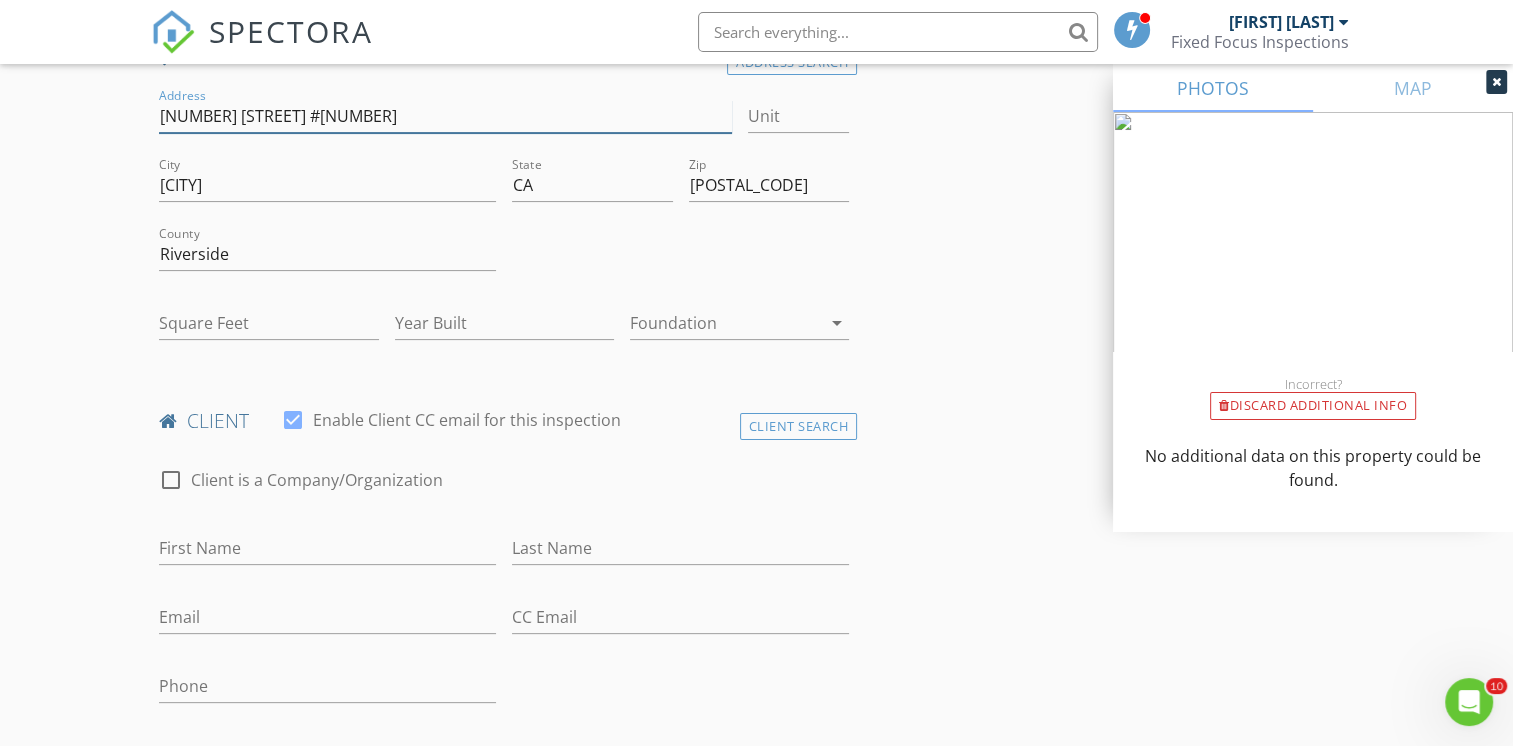 type on "26450 Arboretum Way #1001" 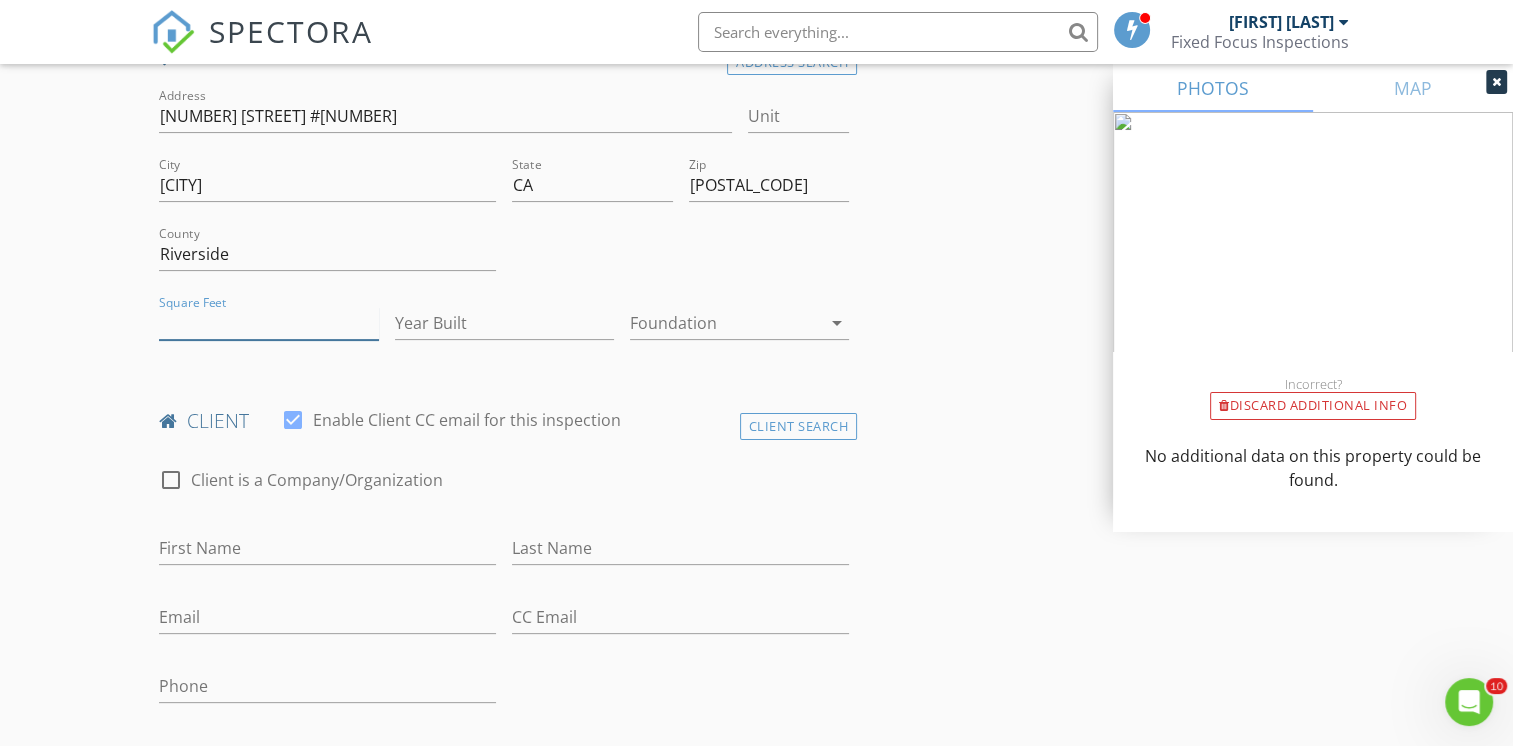 click on "Square Feet" at bounding box center [268, 323] 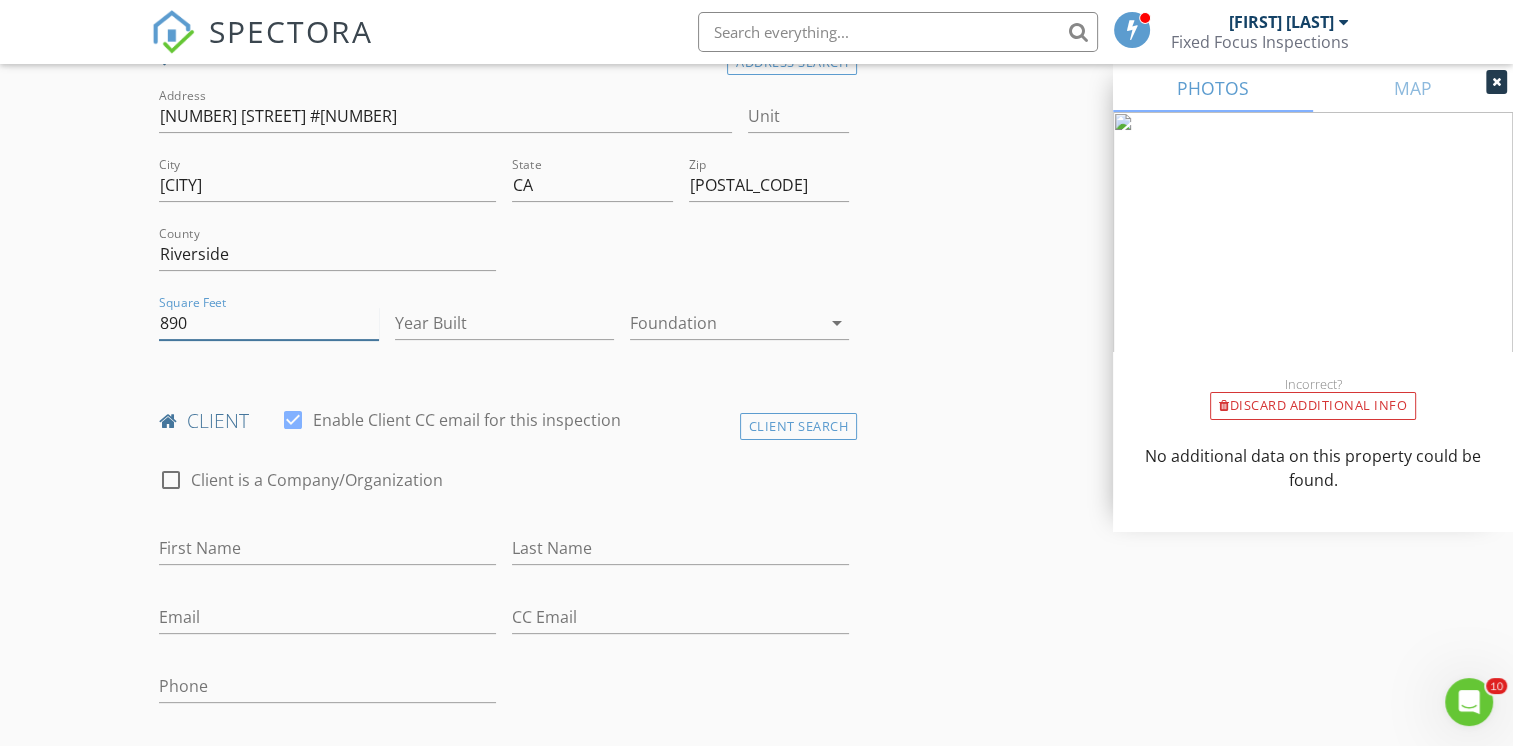 type on "890" 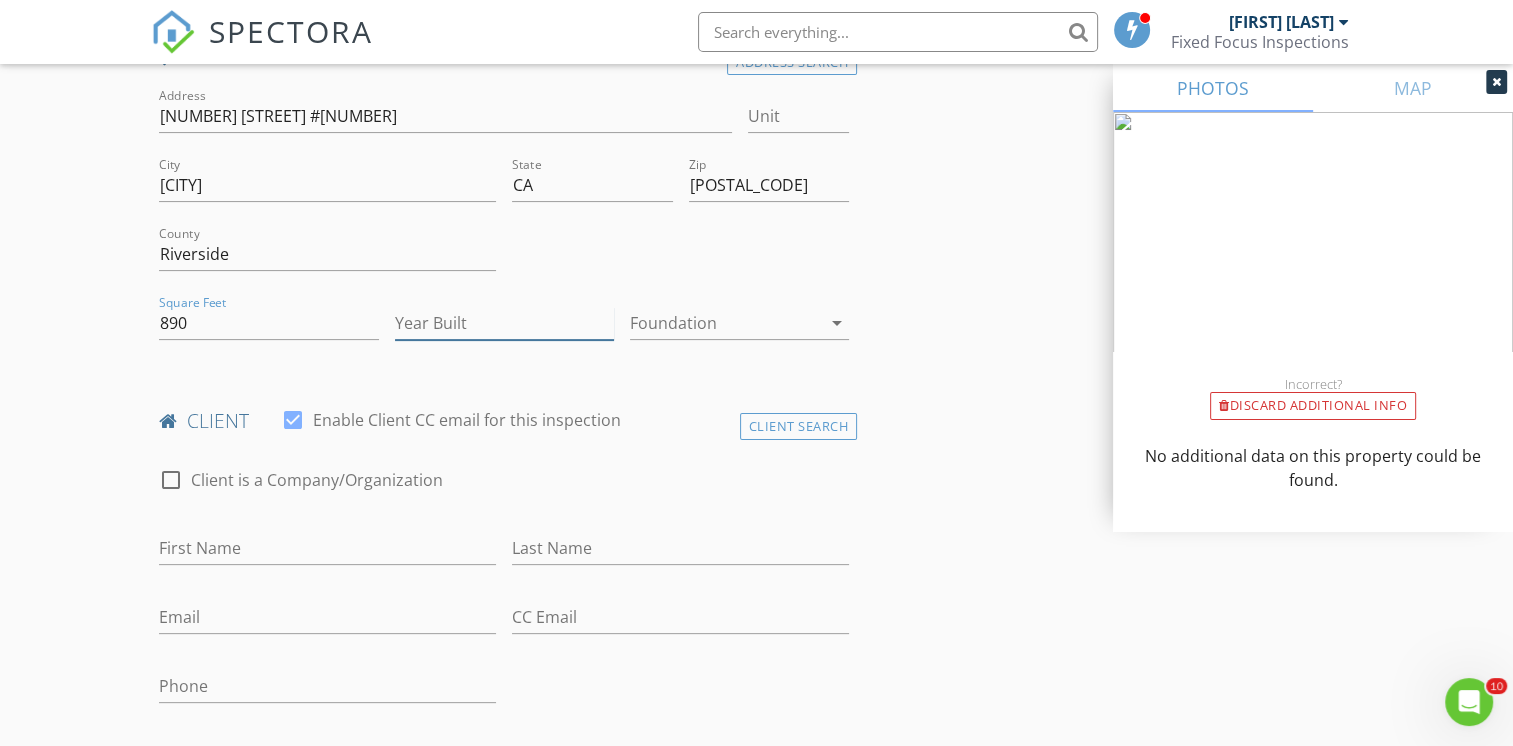 click on "Year Built" at bounding box center [504, 323] 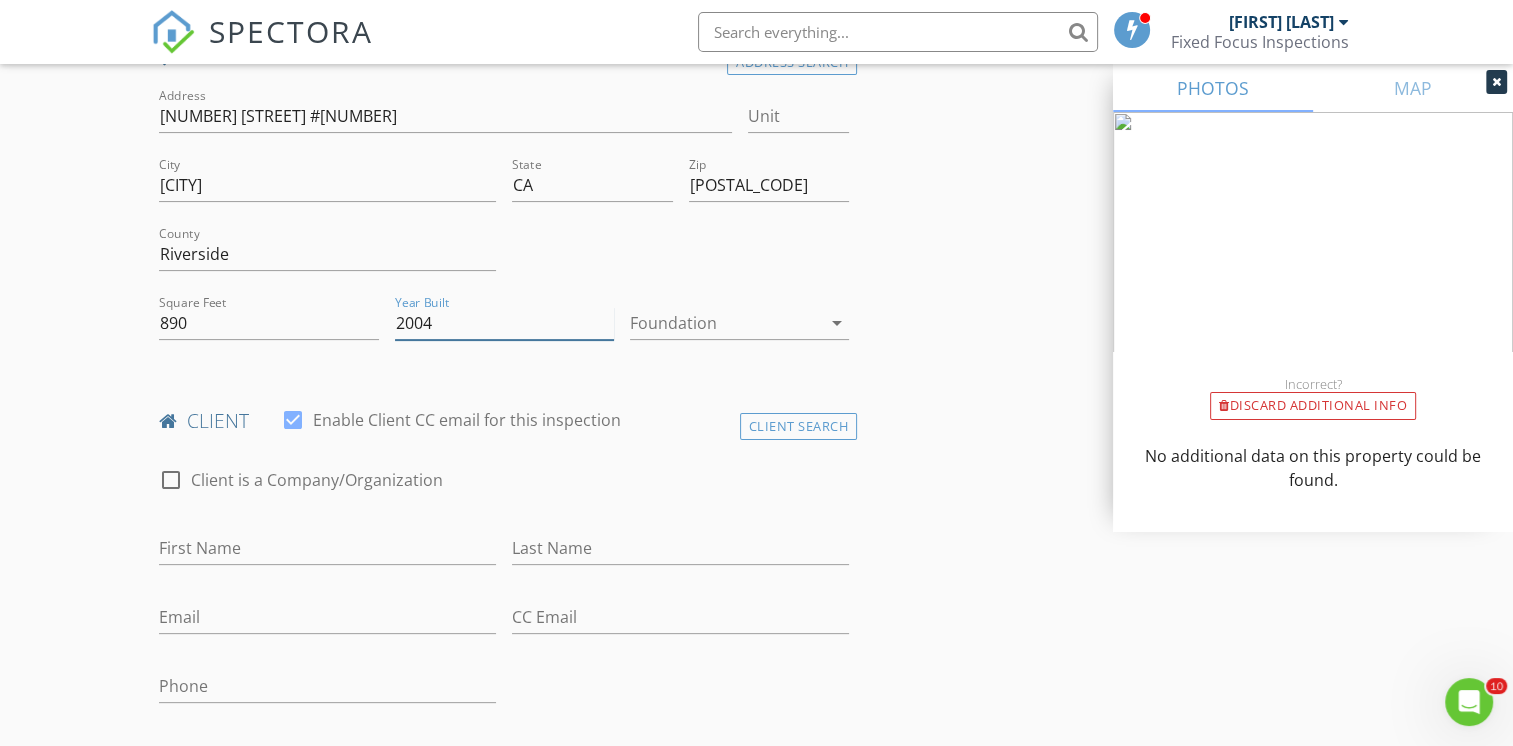 type on "2004" 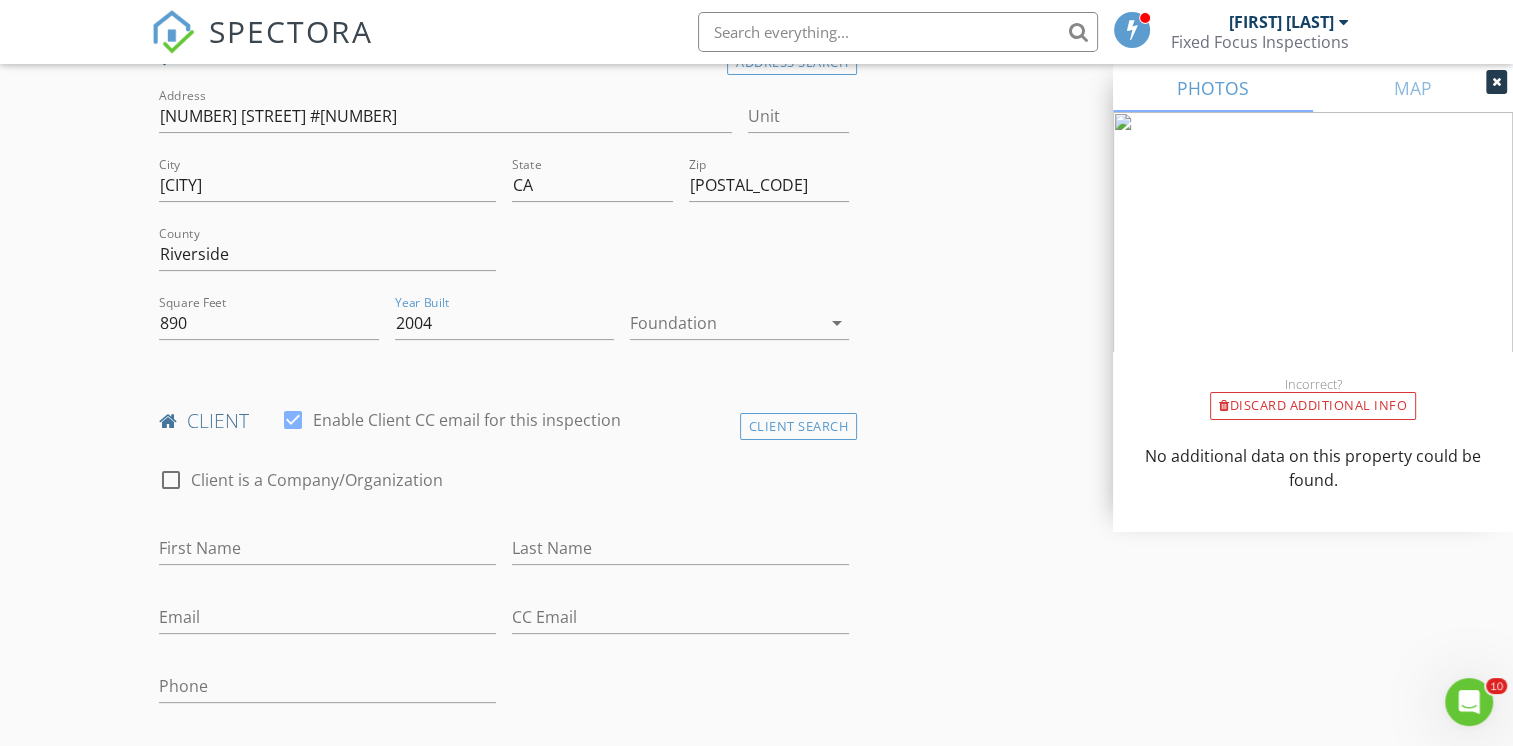 click at bounding box center (725, 323) 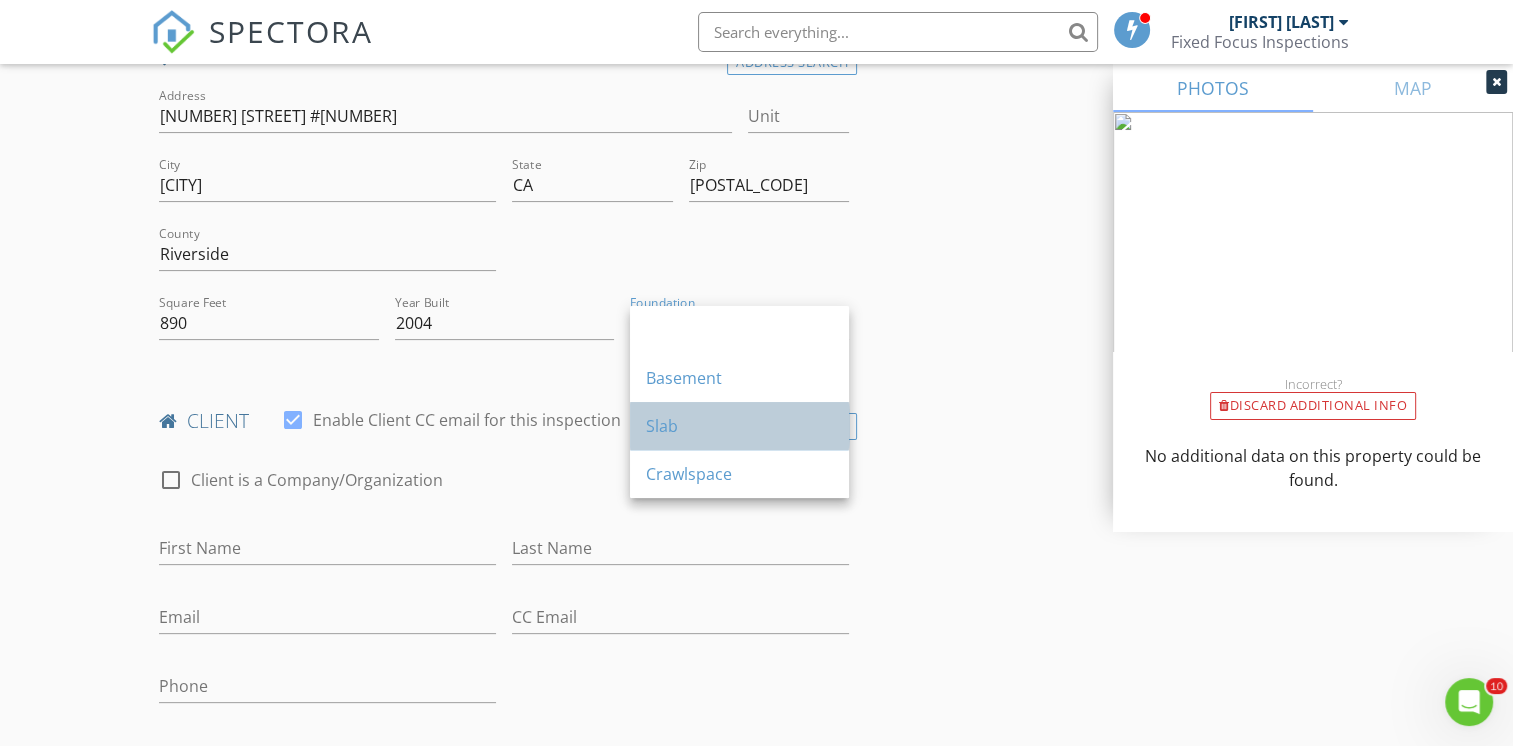 click on "Slab" at bounding box center (739, 426) 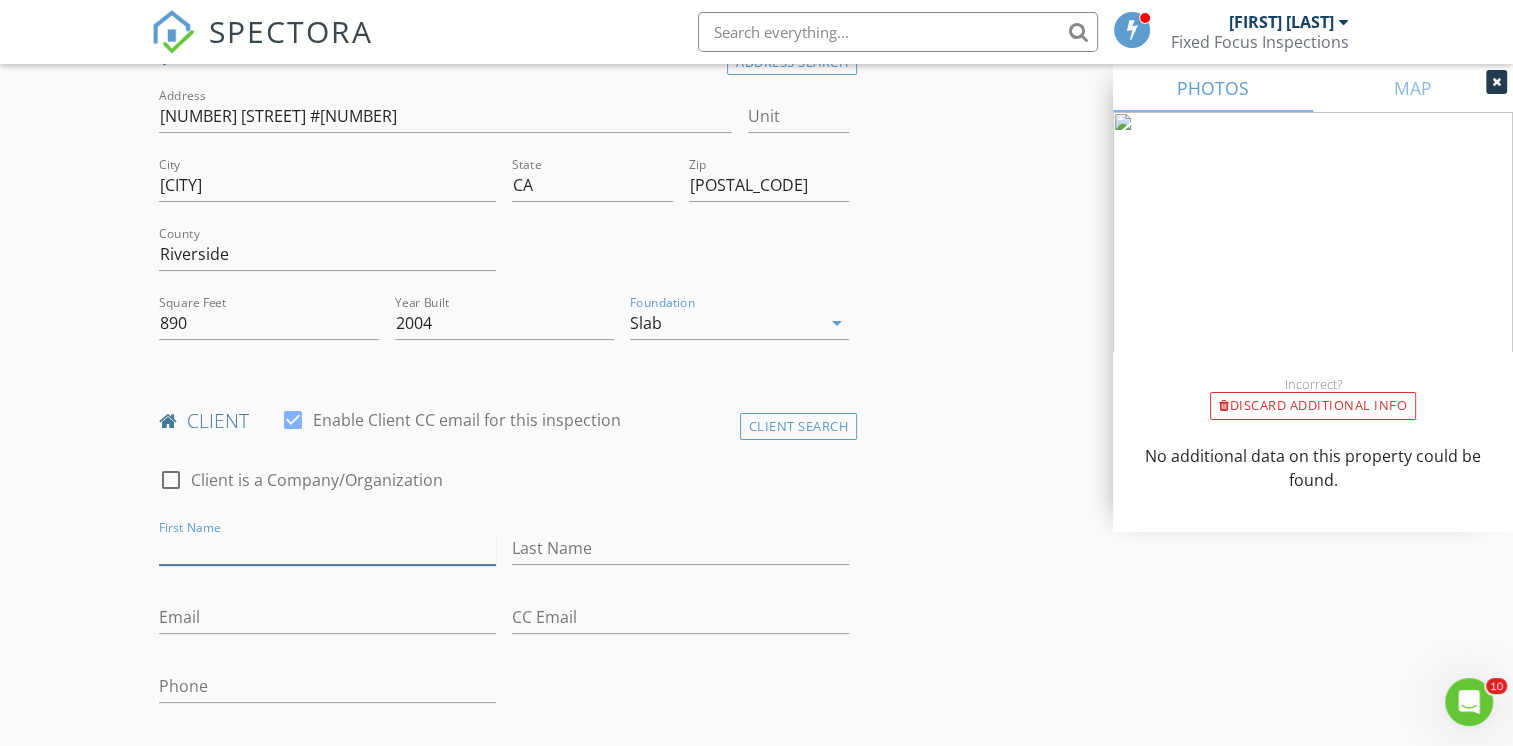 click on "First Name" at bounding box center (327, 548) 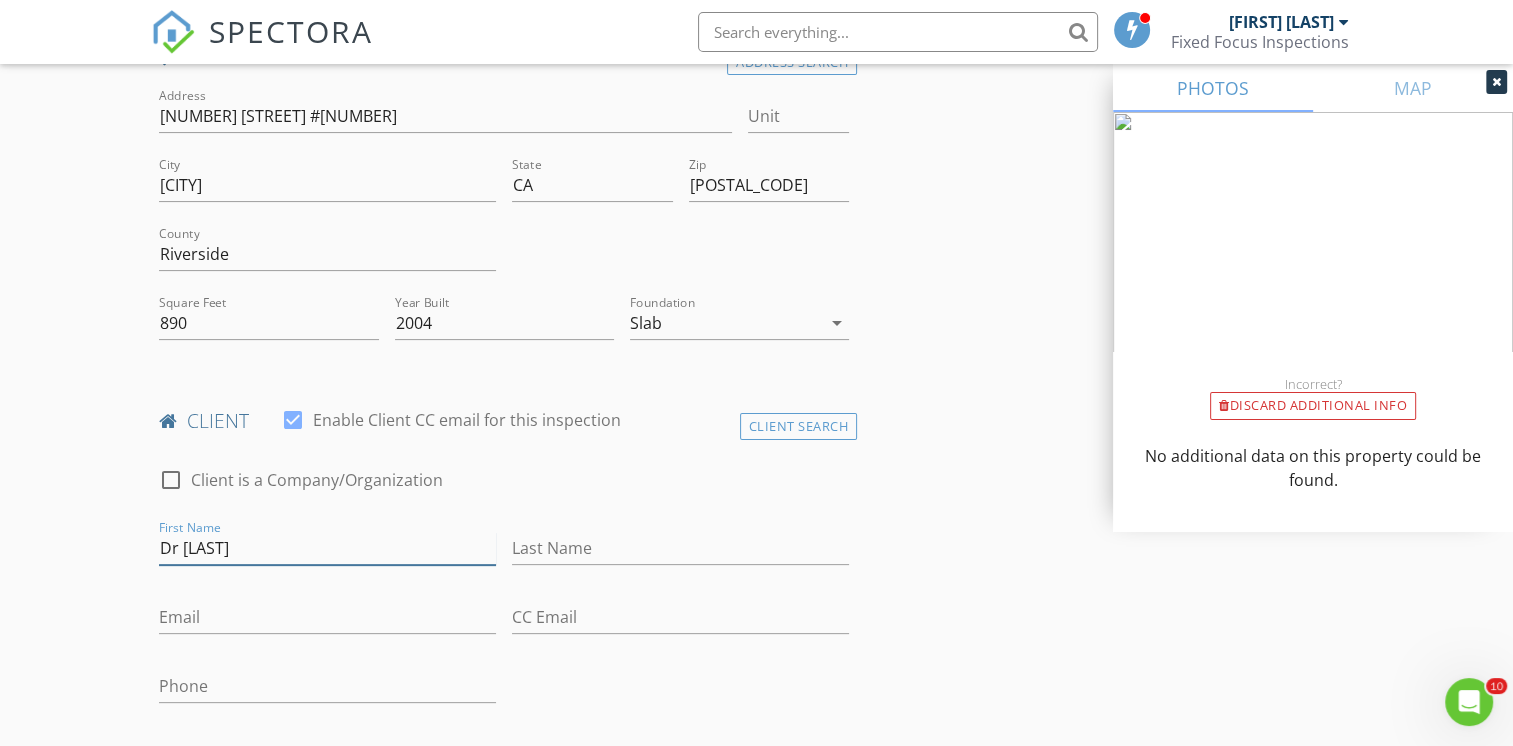 type on "Dr Dick" 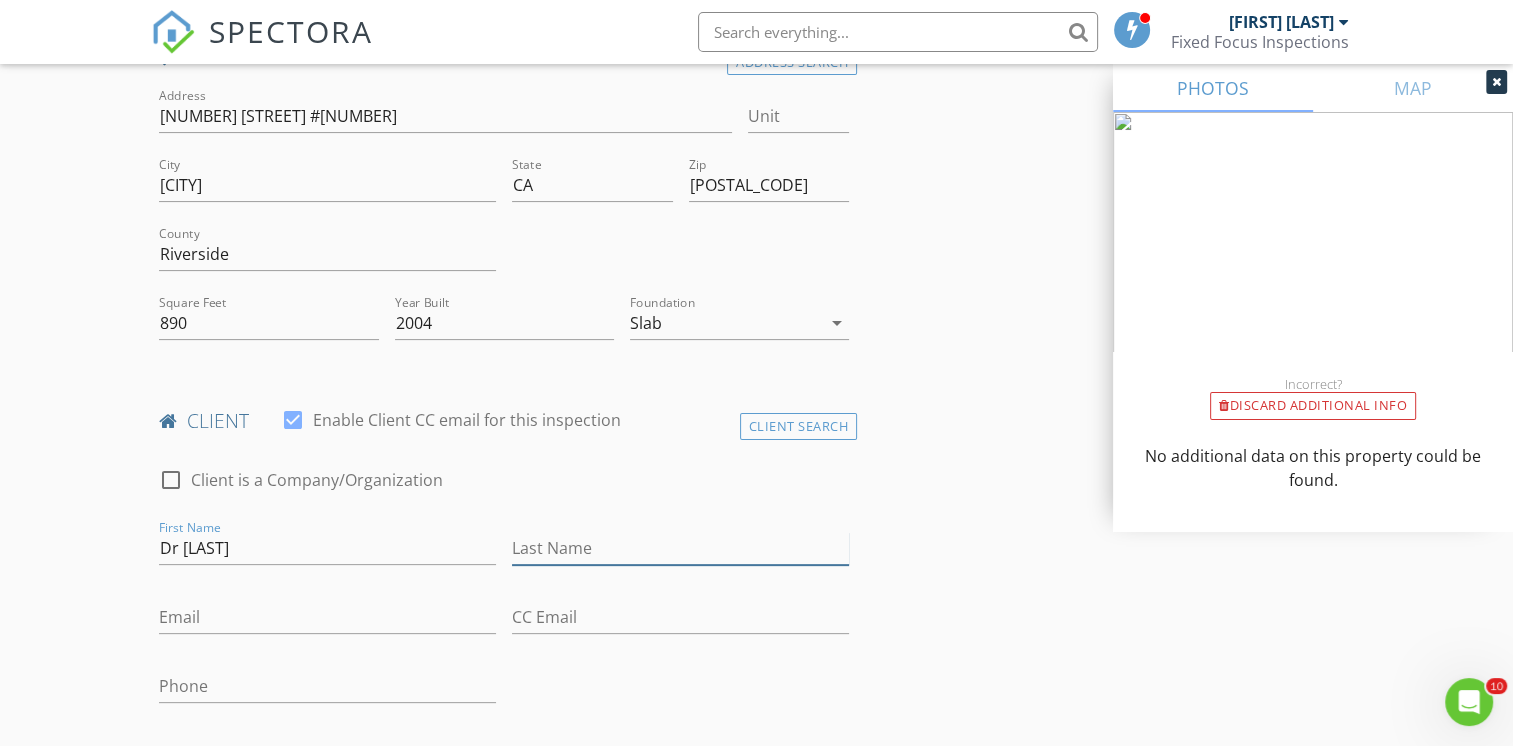 click on "Last Name" at bounding box center [680, 548] 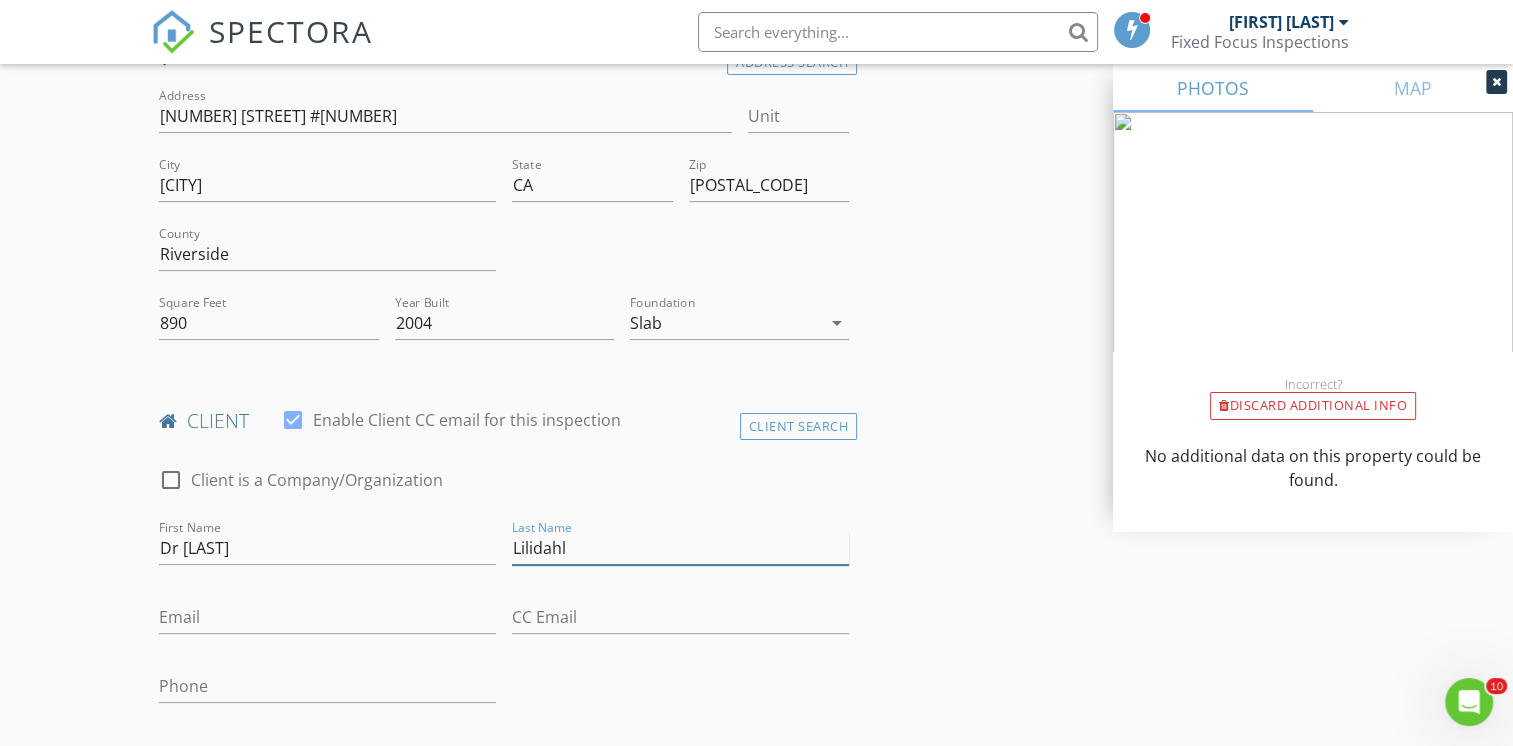 type on "Lilidahl" 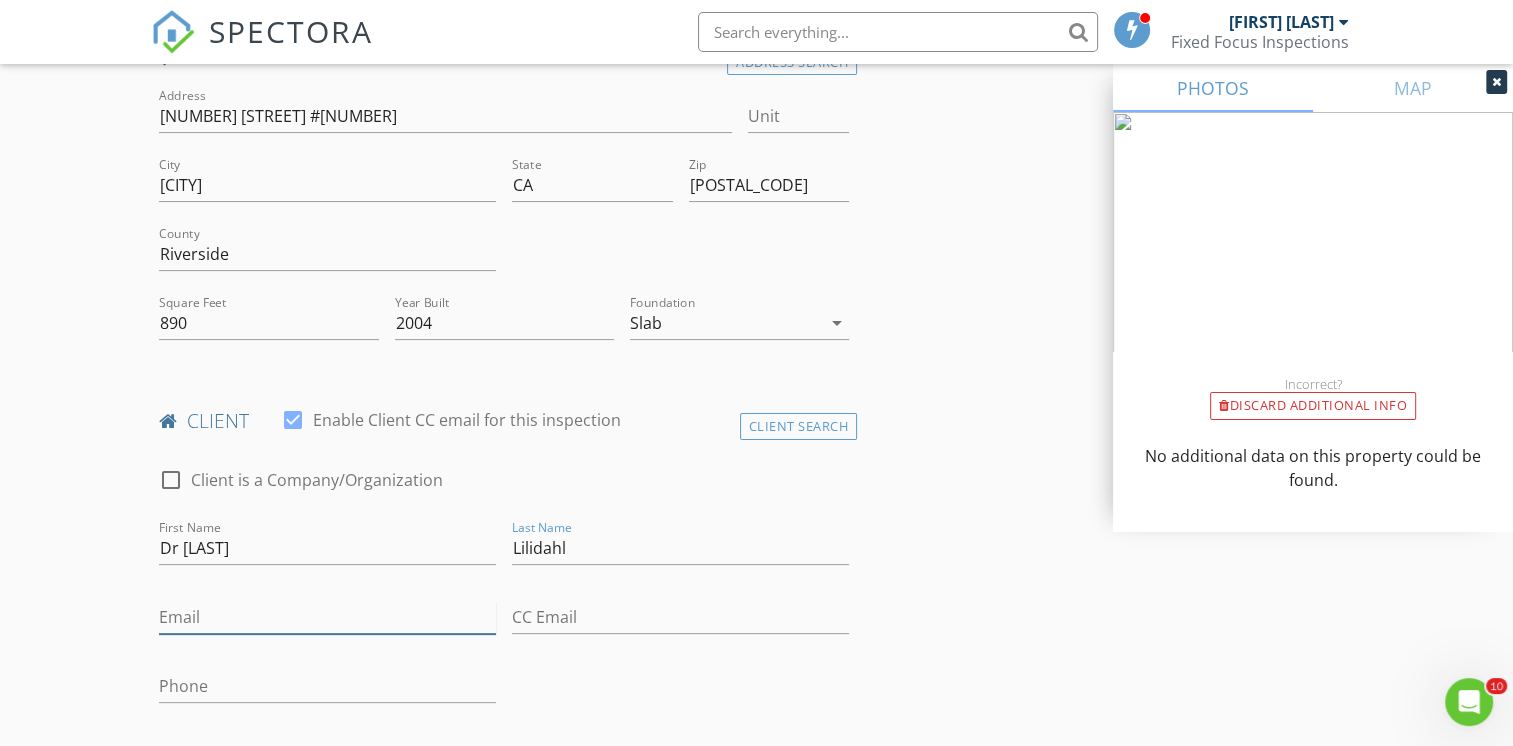 click on "Email" at bounding box center [327, 617] 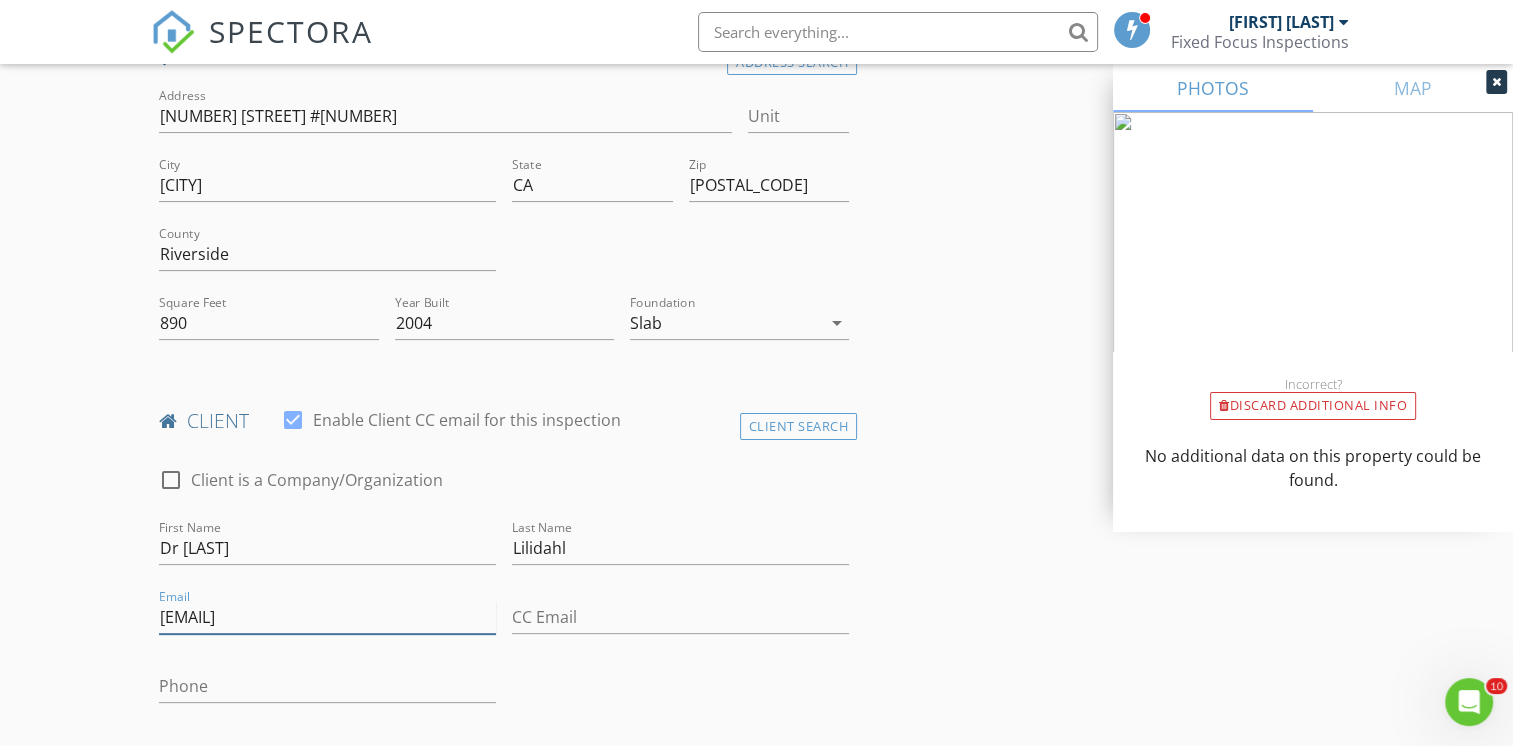 type on "cuttercowboy@gmail.com" 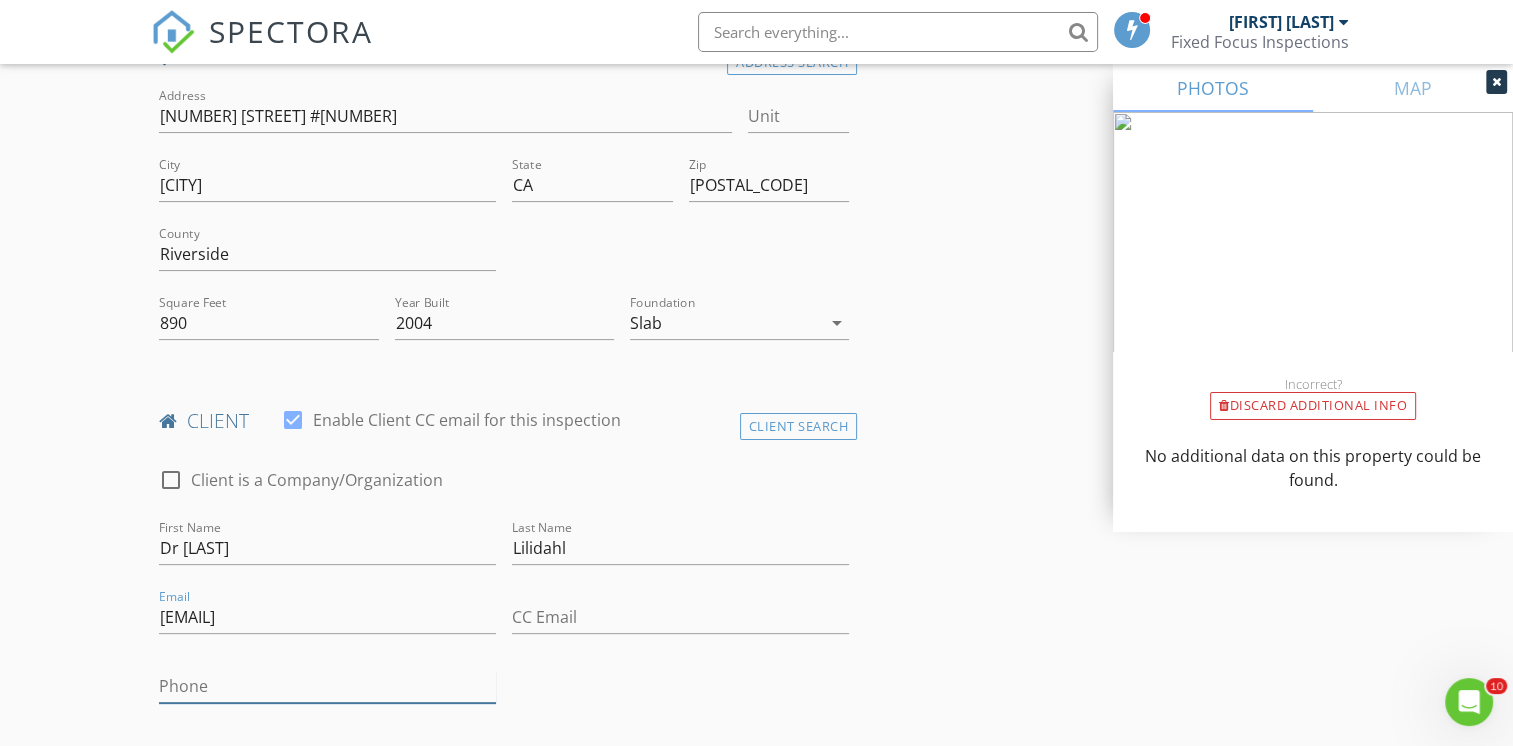 click on "Phone" at bounding box center (327, 686) 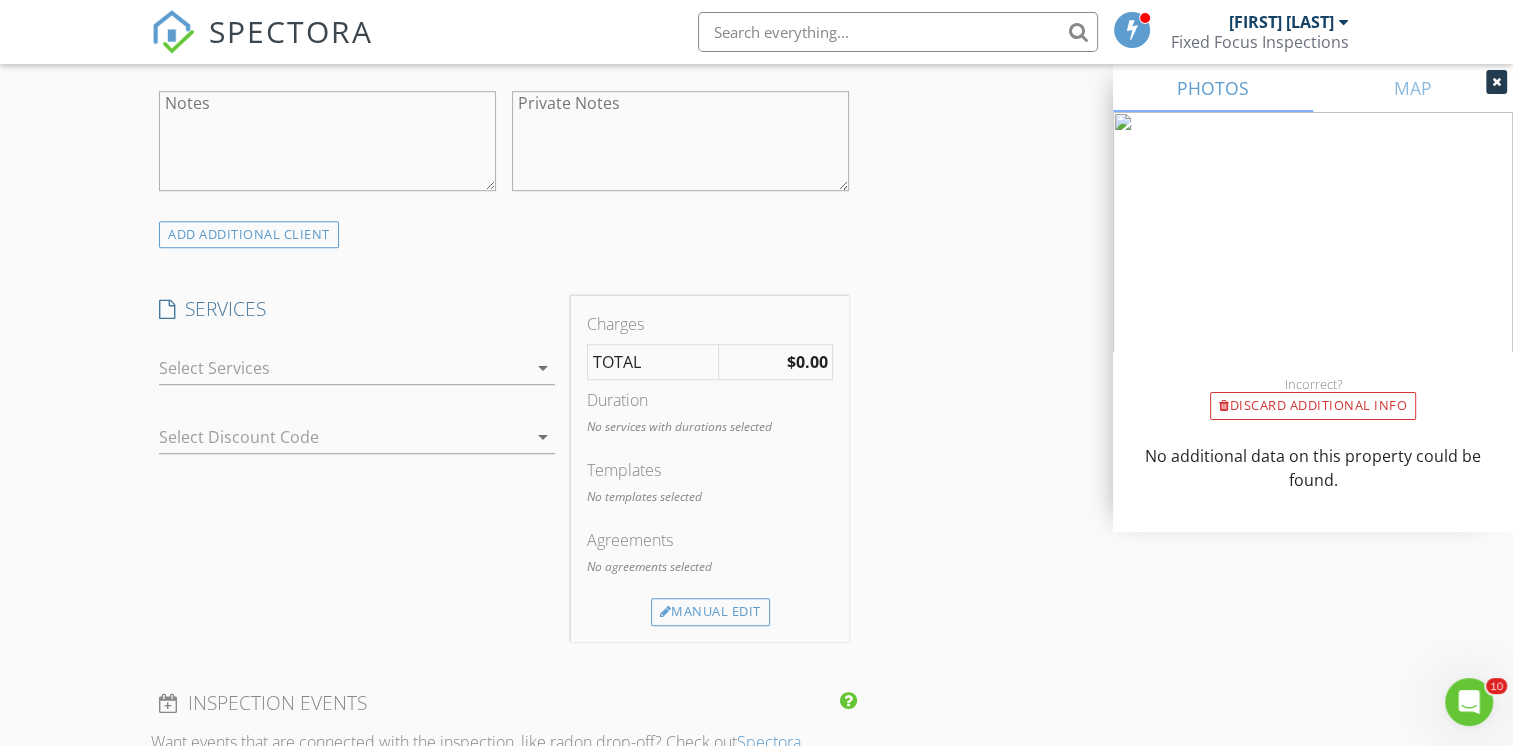 scroll, scrollTop: 1356, scrollLeft: 0, axis: vertical 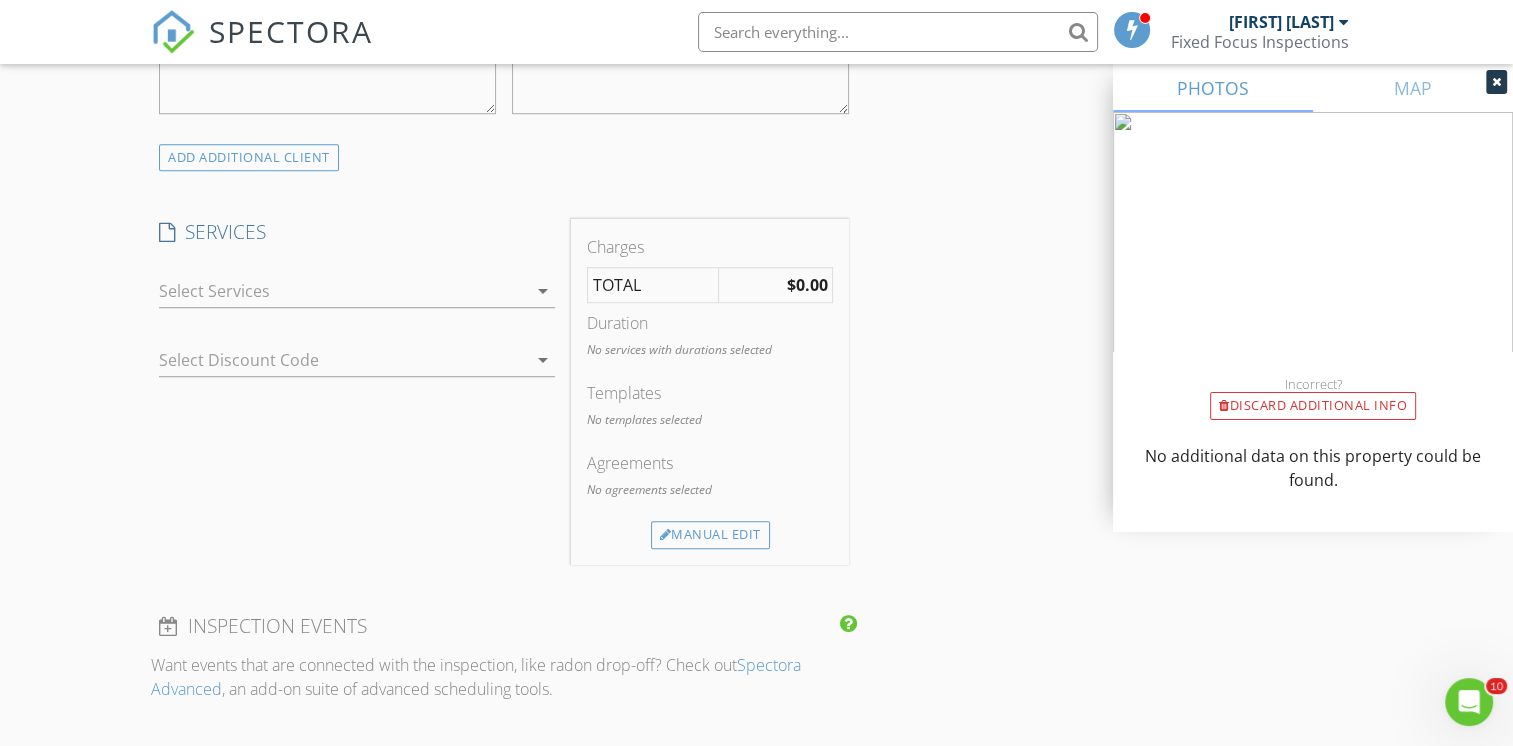 type on "951-491-4245" 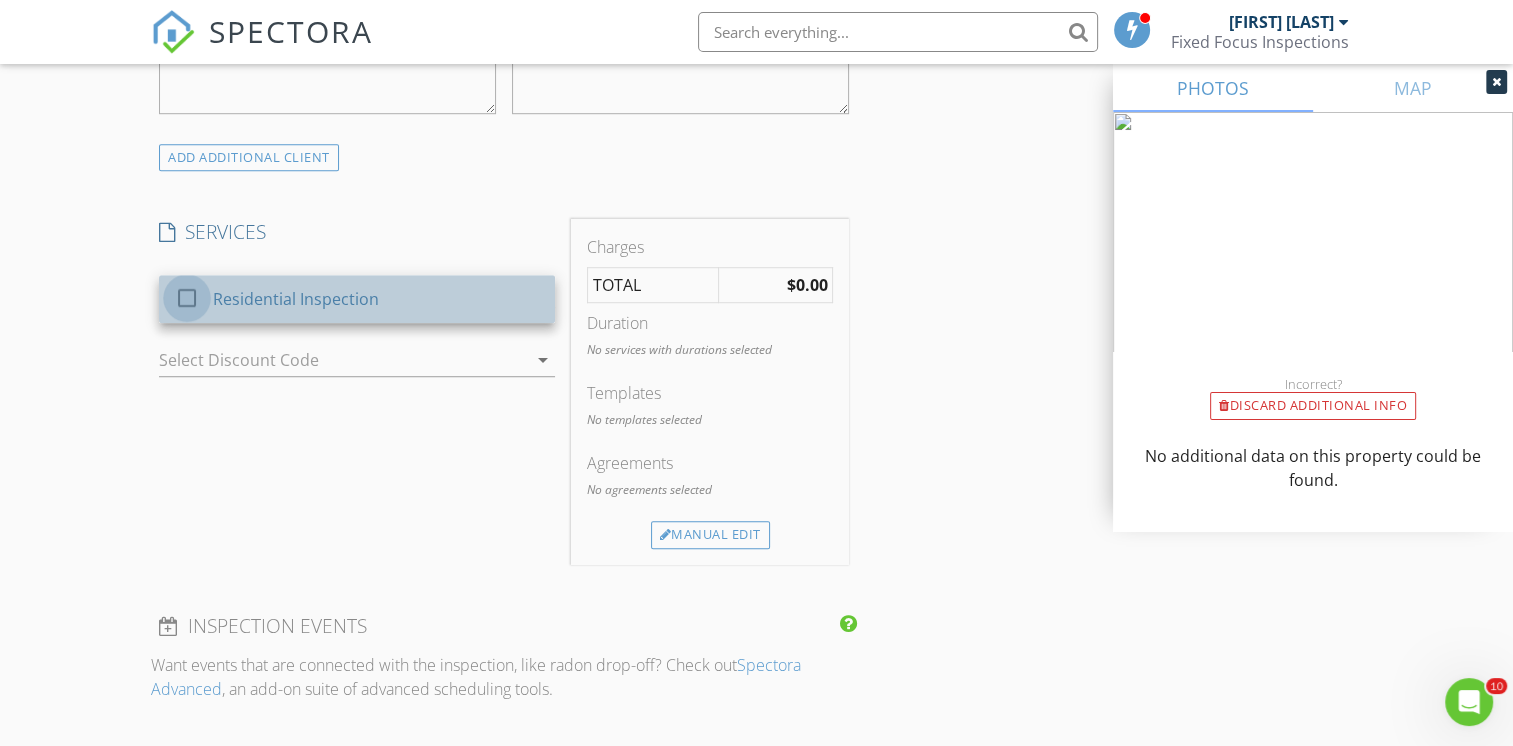 click at bounding box center (187, 298) 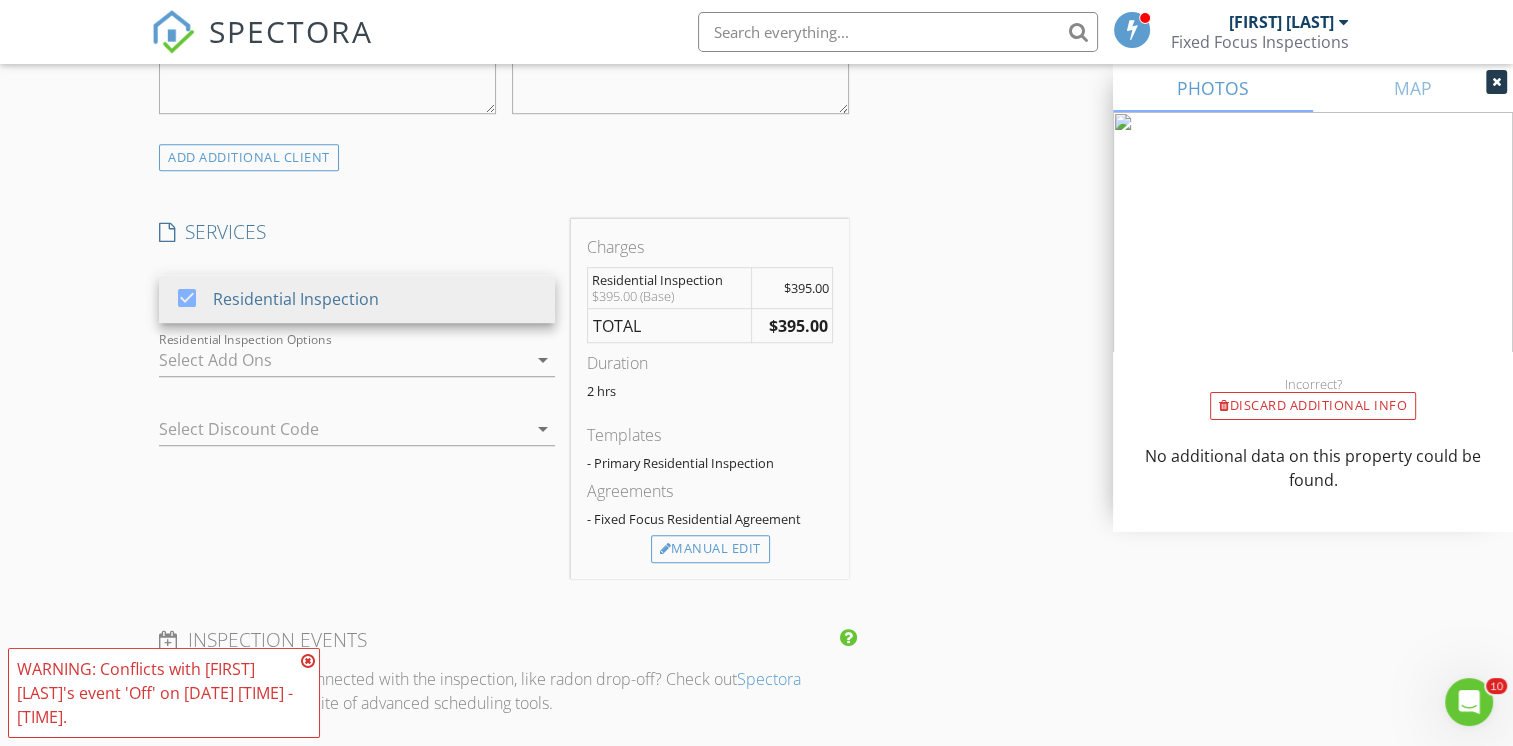click at bounding box center (308, 661) 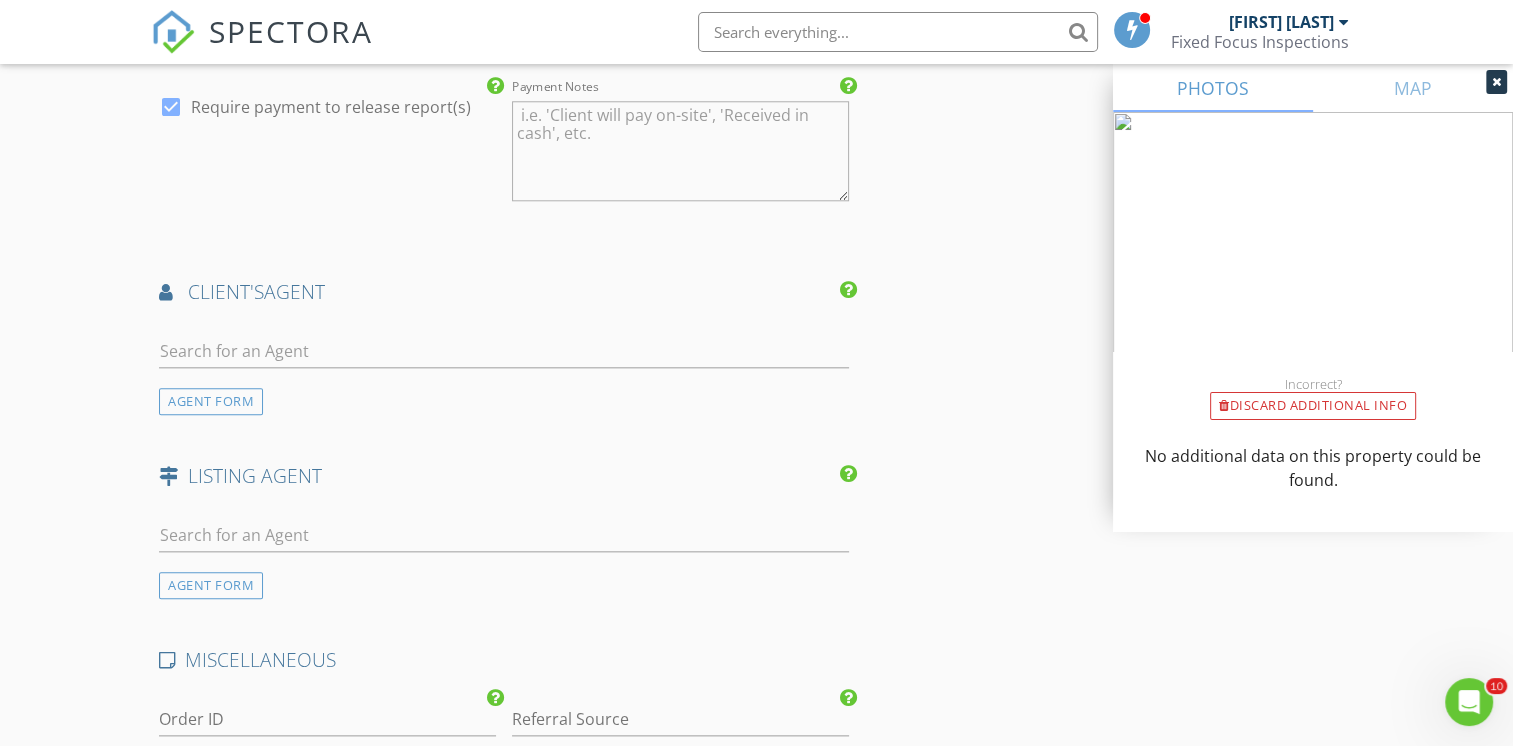 scroll, scrollTop: 2164, scrollLeft: 0, axis: vertical 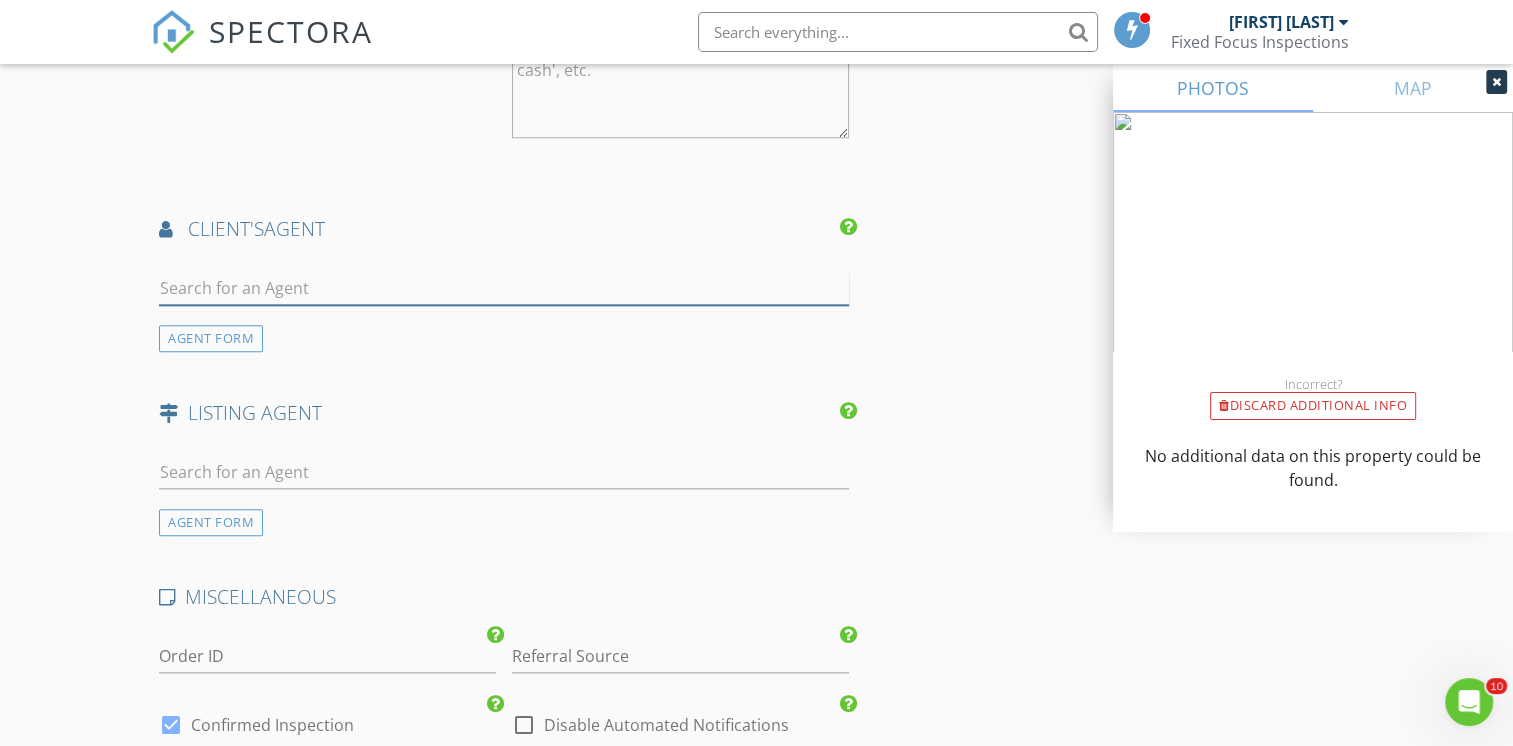 click at bounding box center (504, 288) 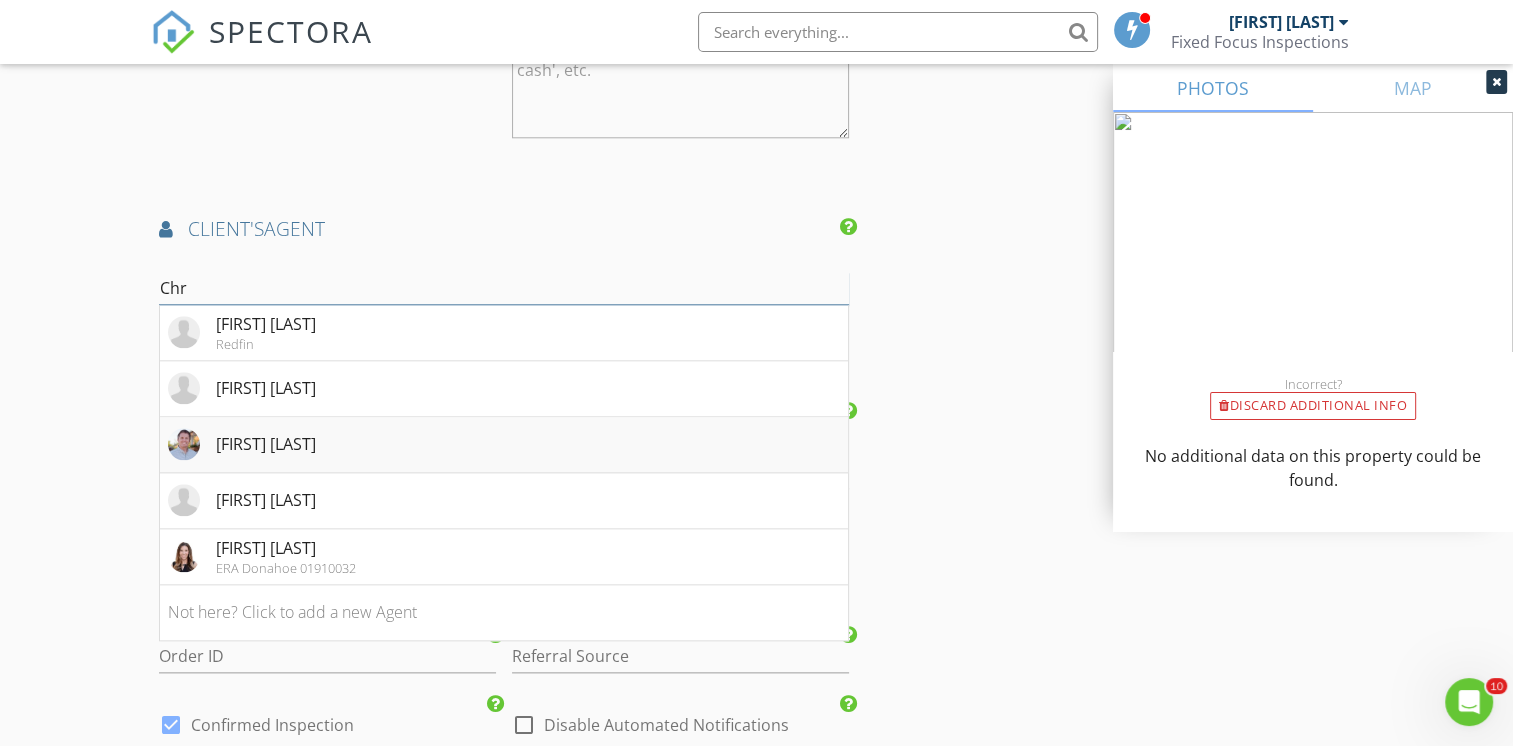 type on "Chr" 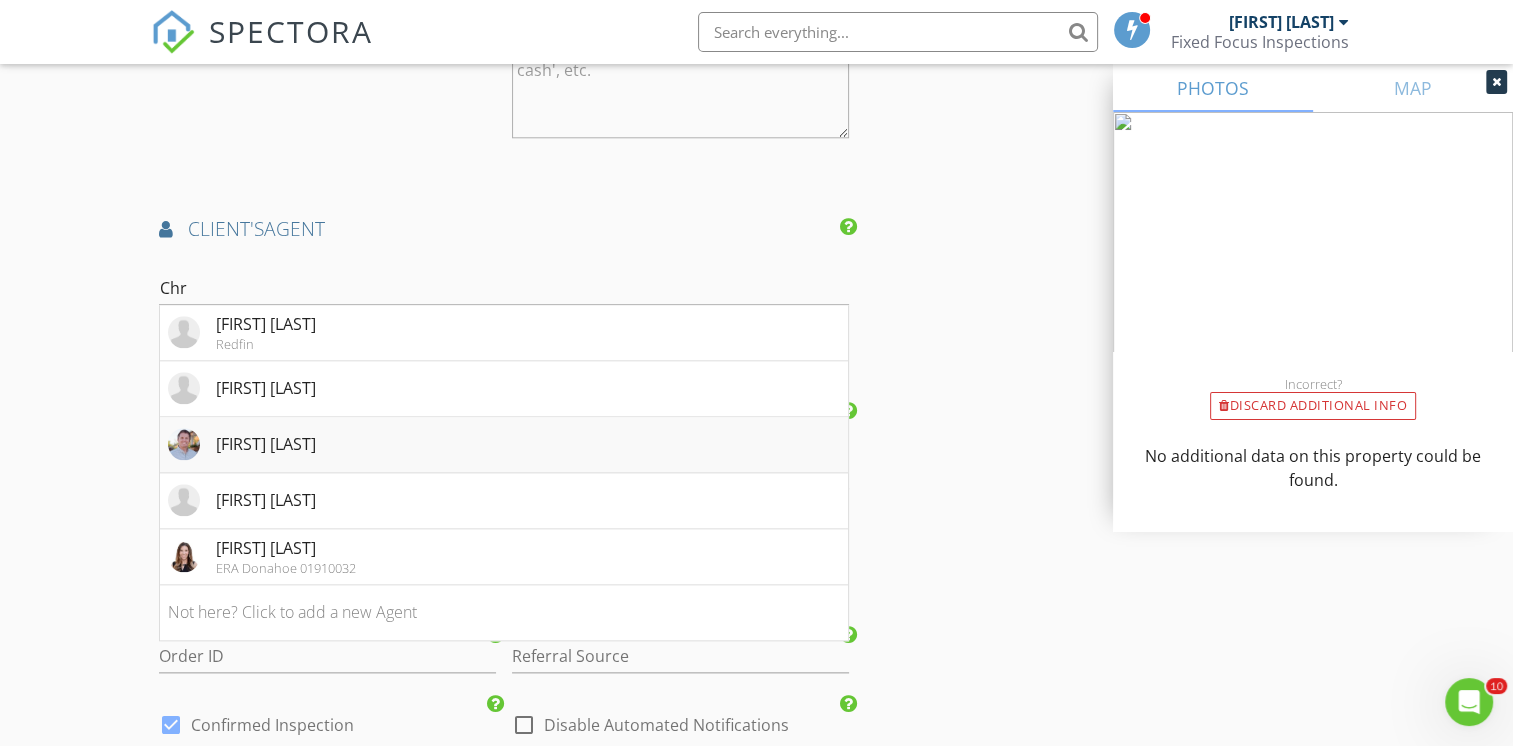 click on "Chris Holden" at bounding box center (266, 444) 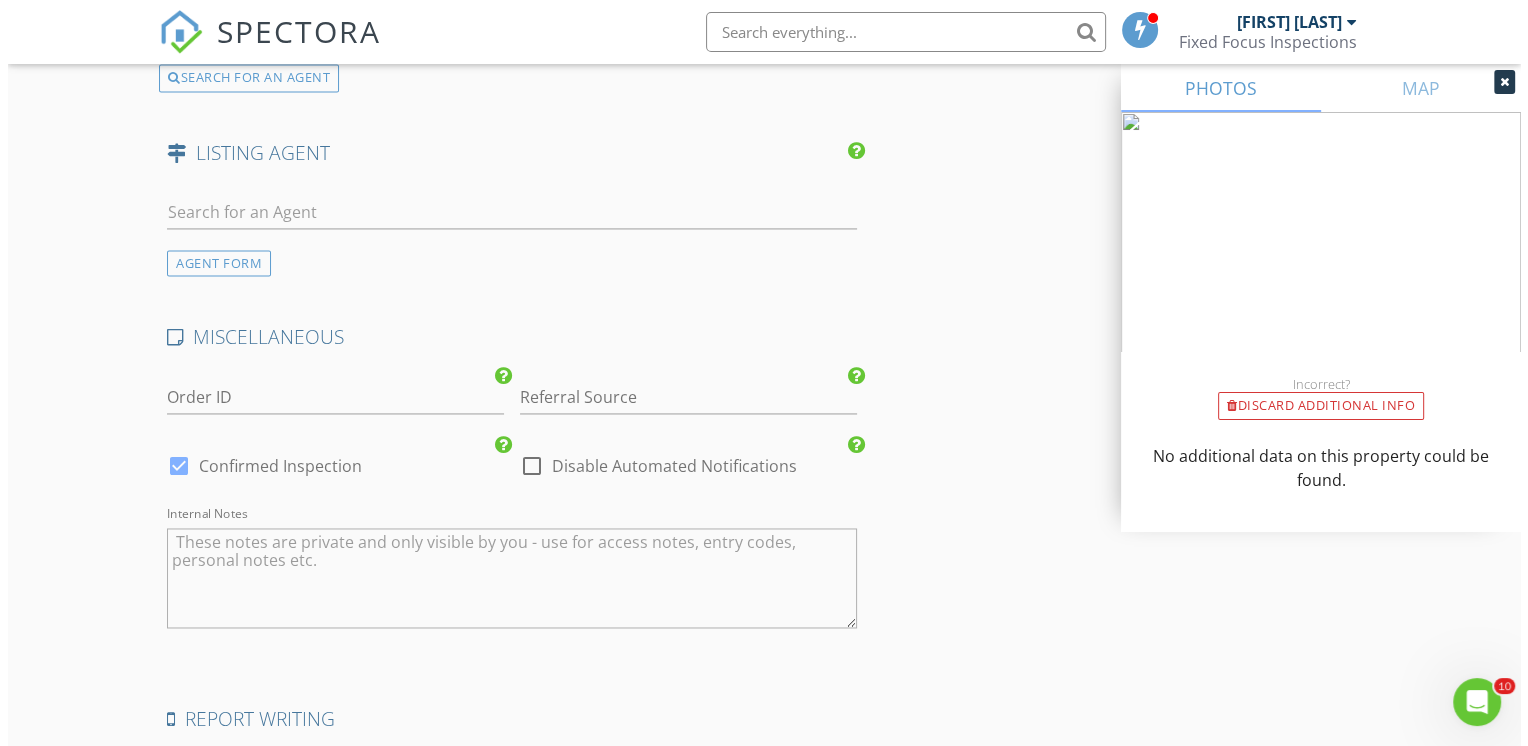 scroll, scrollTop: 3280, scrollLeft: 0, axis: vertical 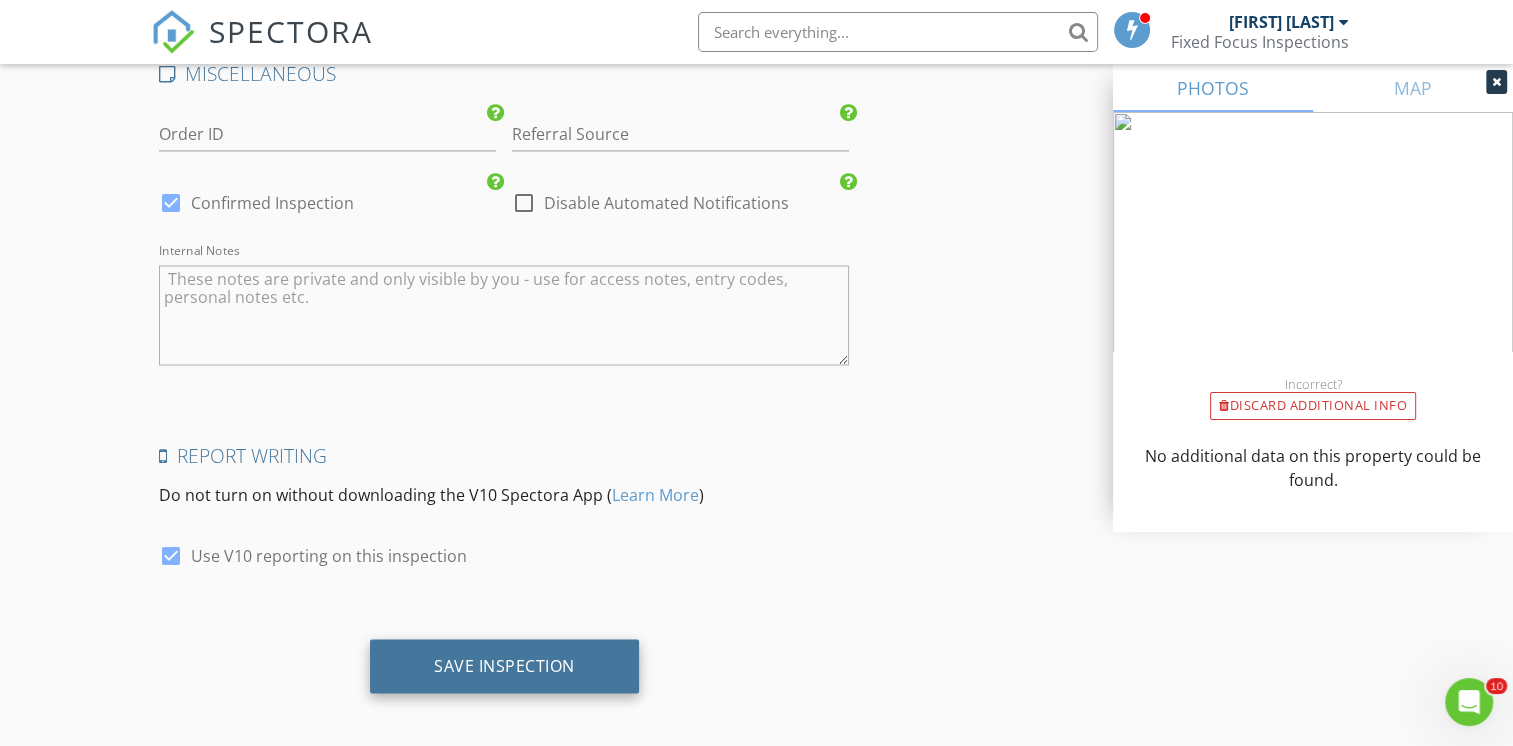 click on "Save Inspection" at bounding box center [504, 666] 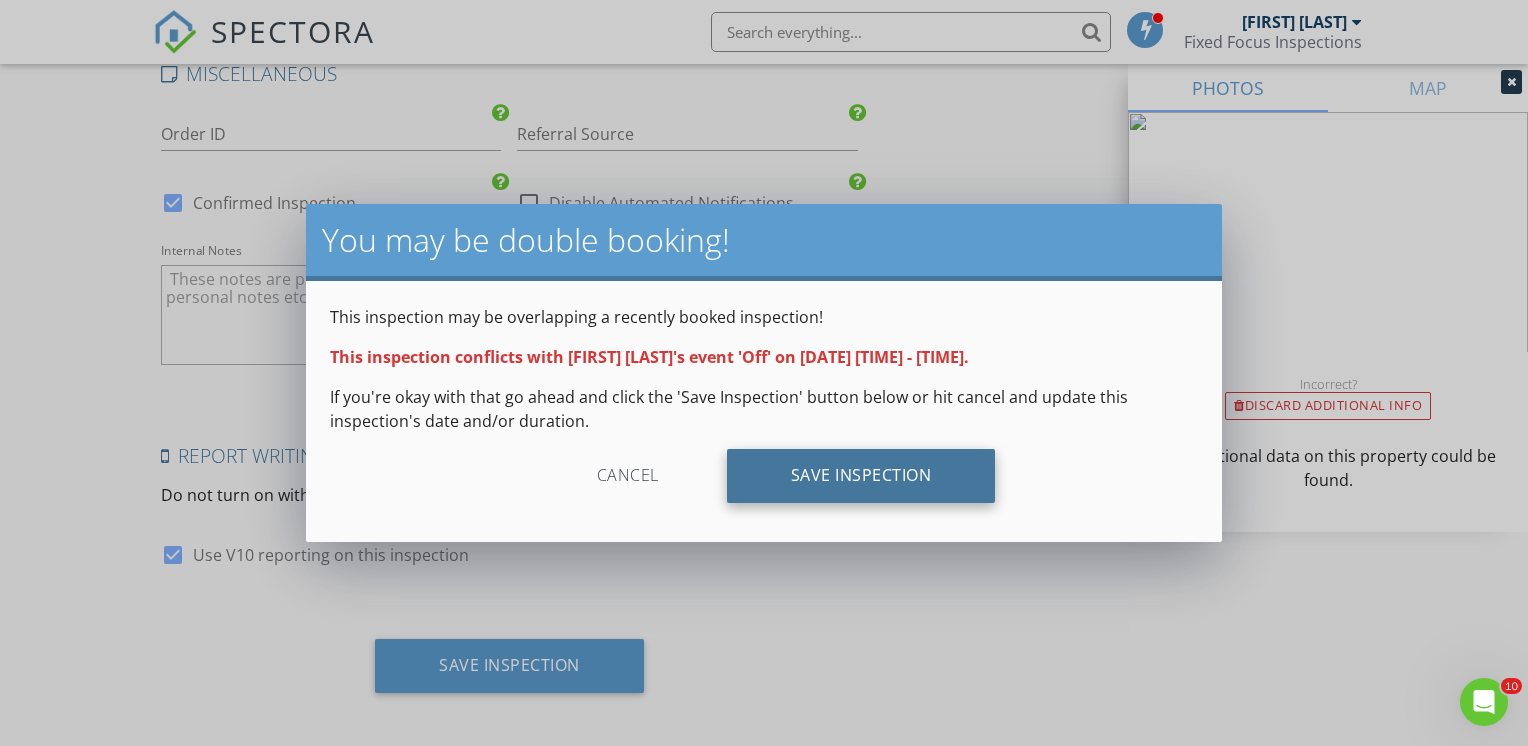 click on "Save Inspection" at bounding box center (861, 476) 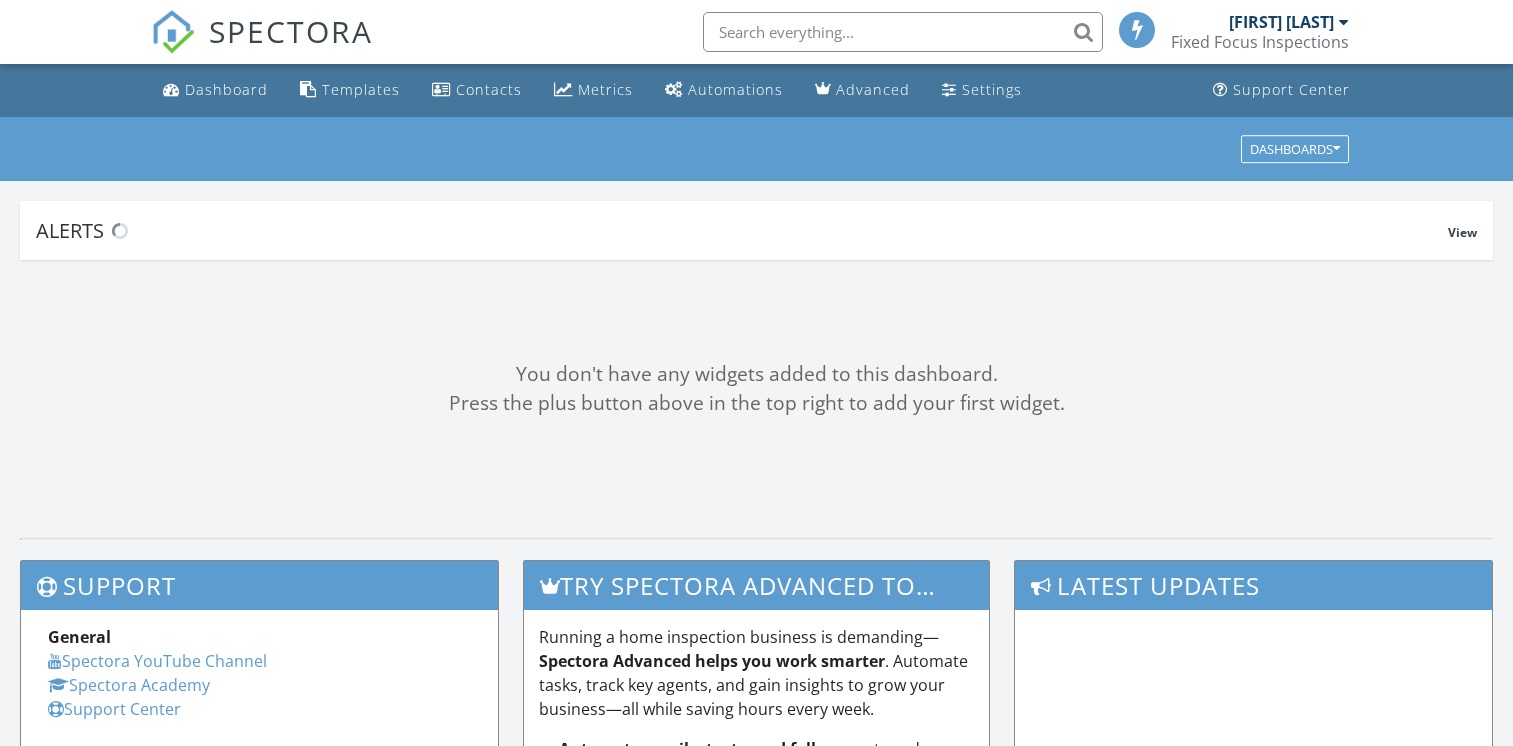 scroll, scrollTop: 0, scrollLeft: 0, axis: both 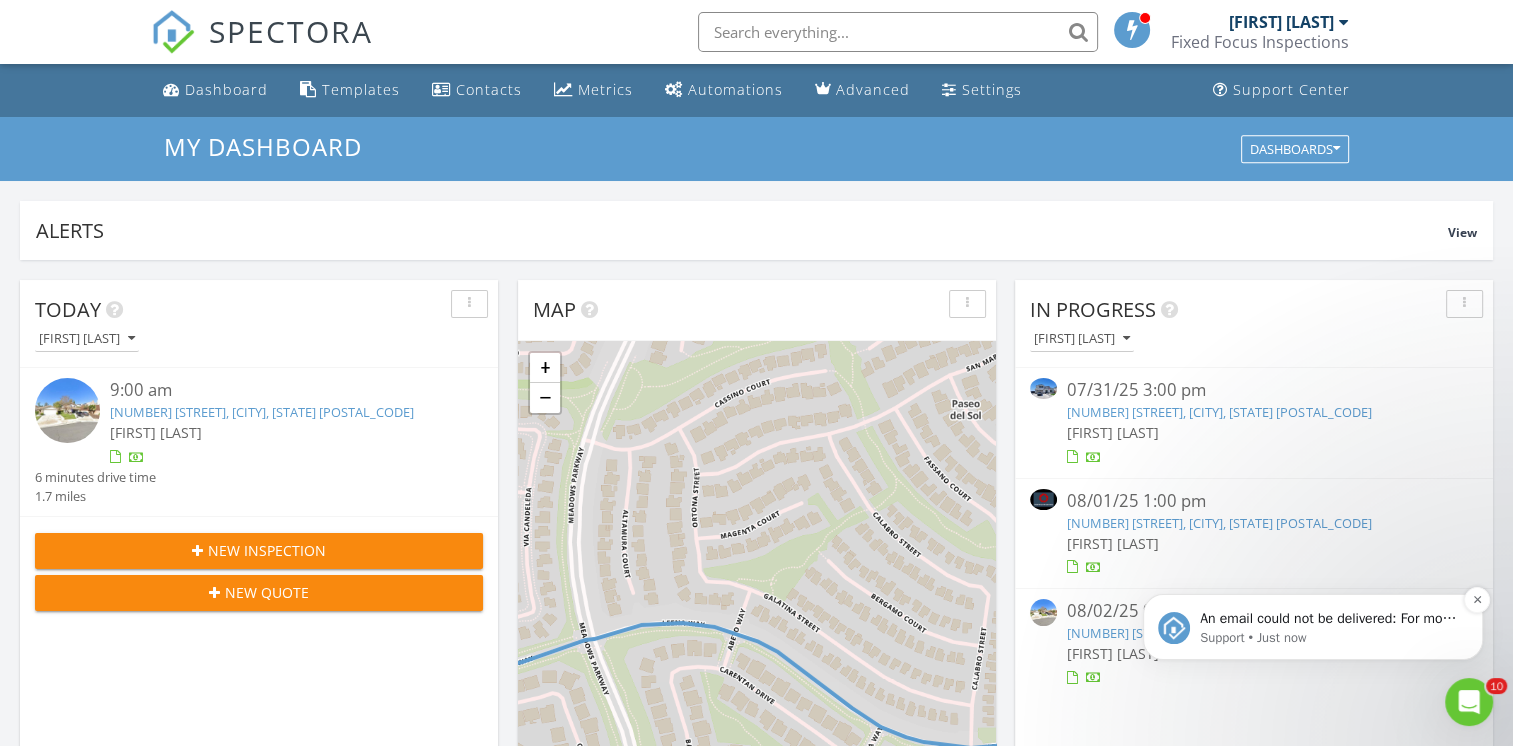 click on "Support • Just now" at bounding box center (1329, 638) 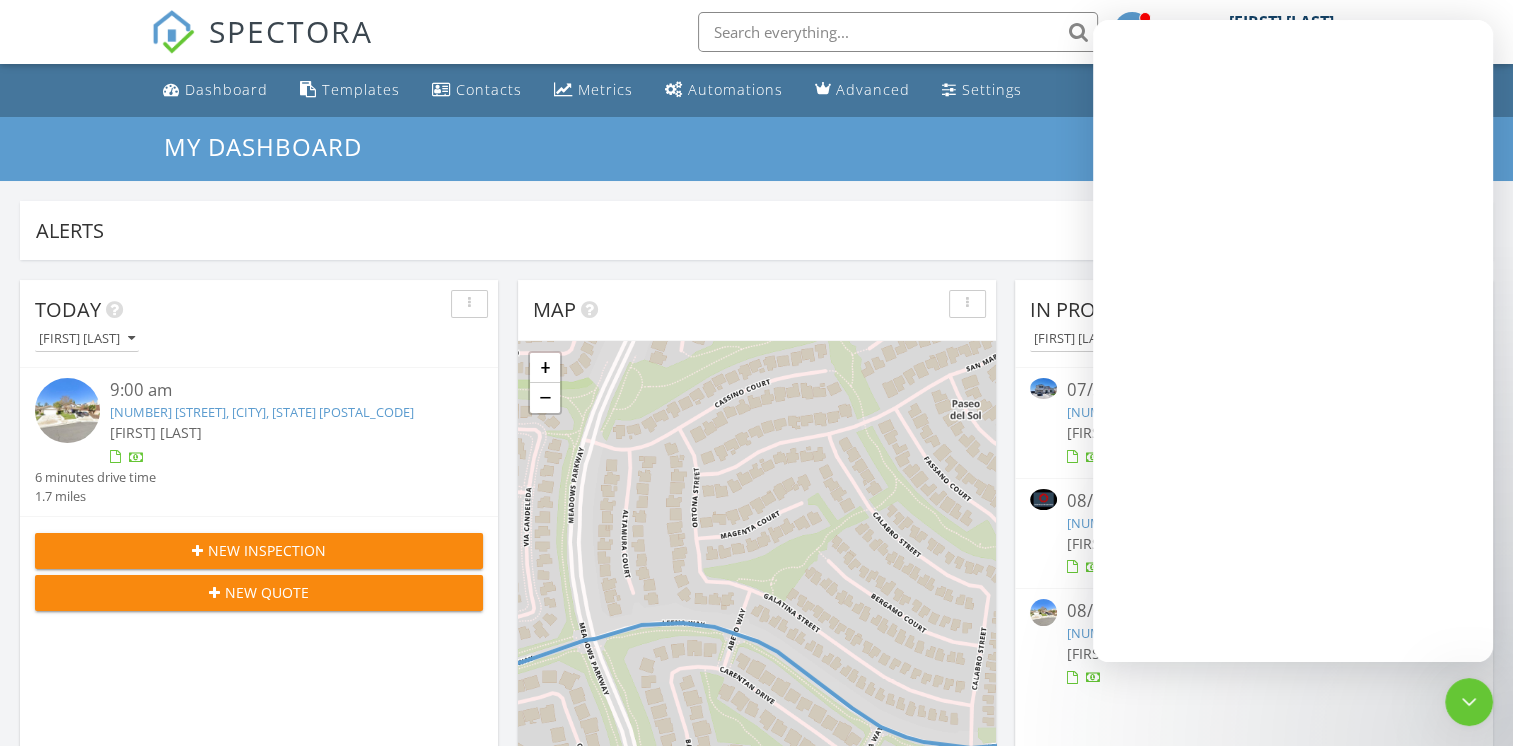 scroll, scrollTop: 0, scrollLeft: 0, axis: both 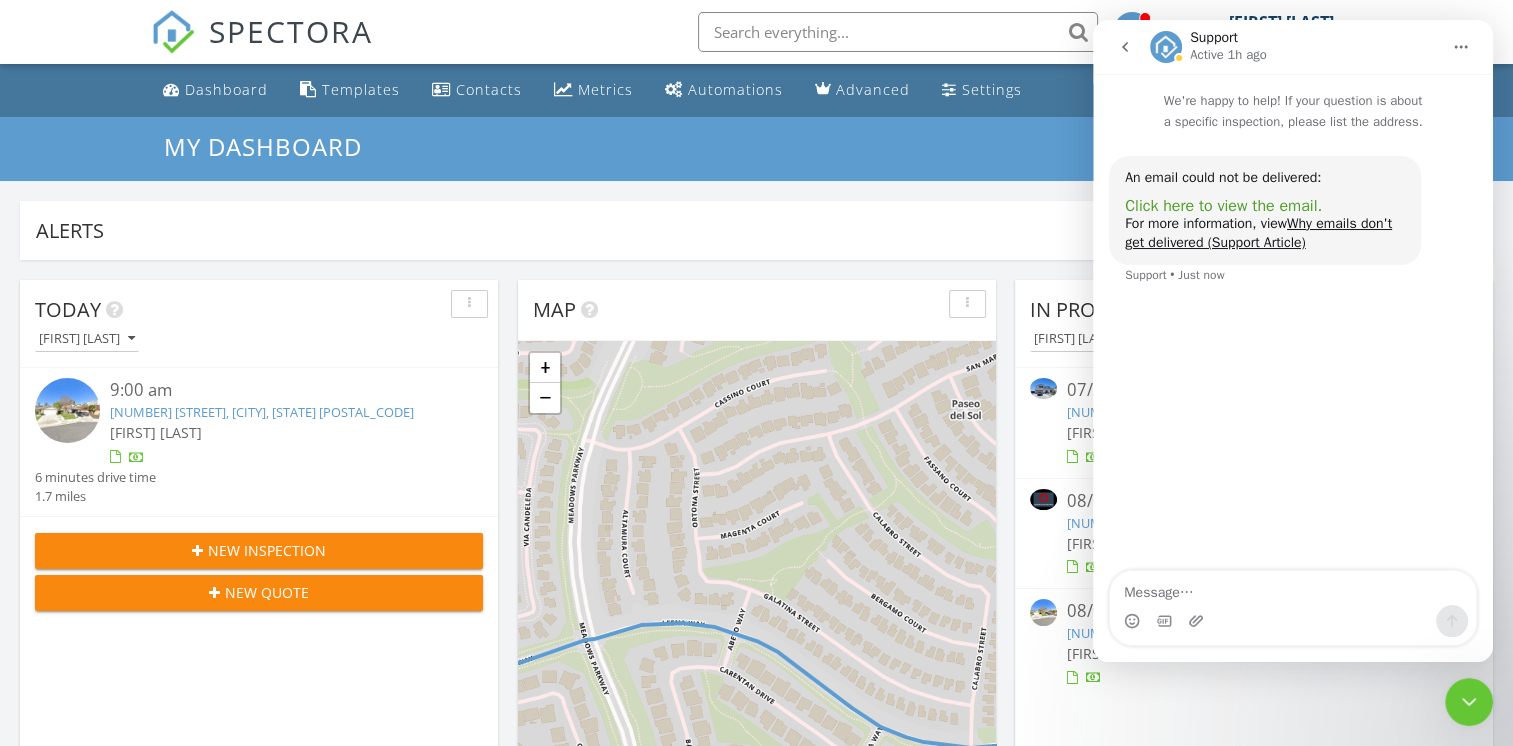 click on "Click here to view the email." at bounding box center [1223, 206] 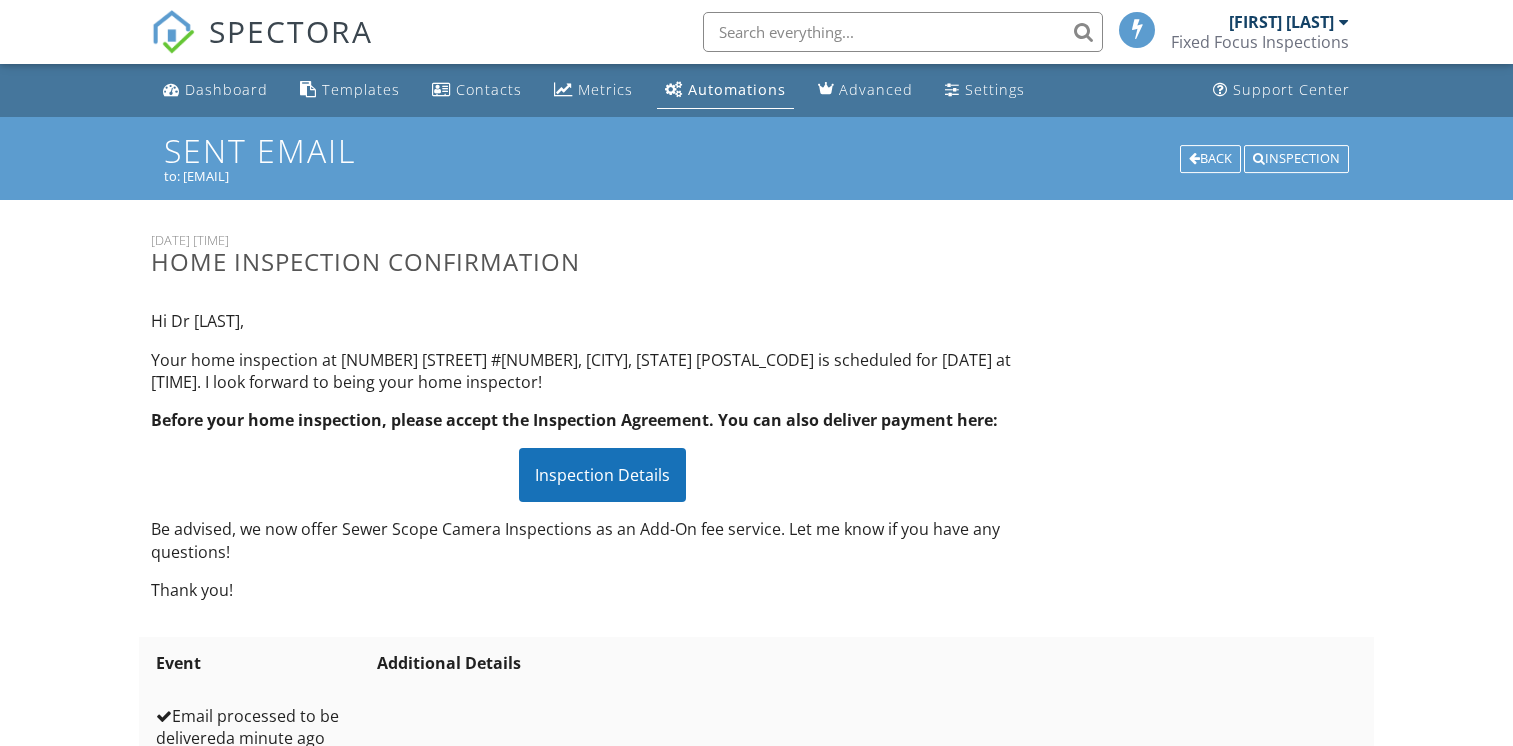 scroll, scrollTop: 0, scrollLeft: 0, axis: both 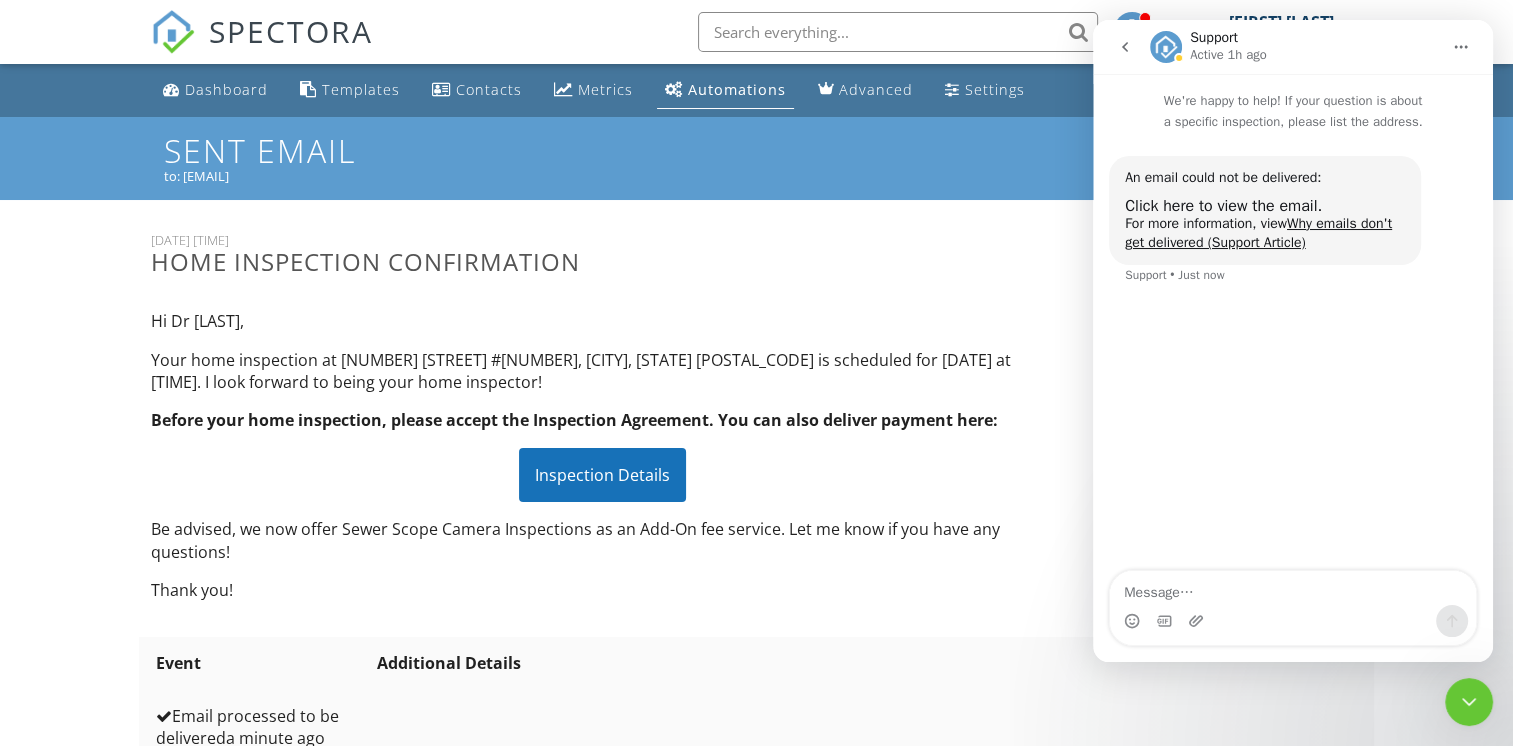 click on "Home Inspection Confirmation" at bounding box center [602, 261] 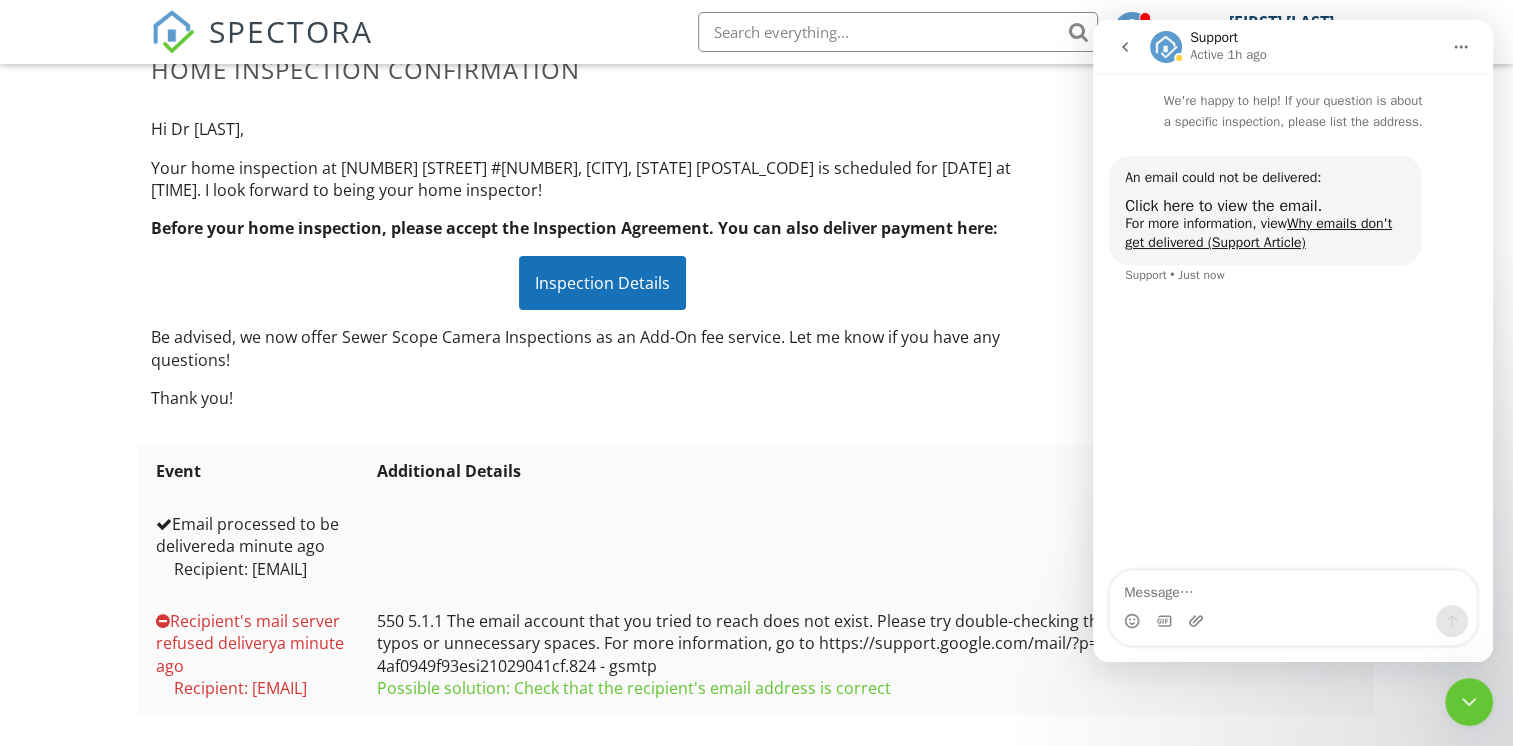 scroll, scrollTop: 234, scrollLeft: 0, axis: vertical 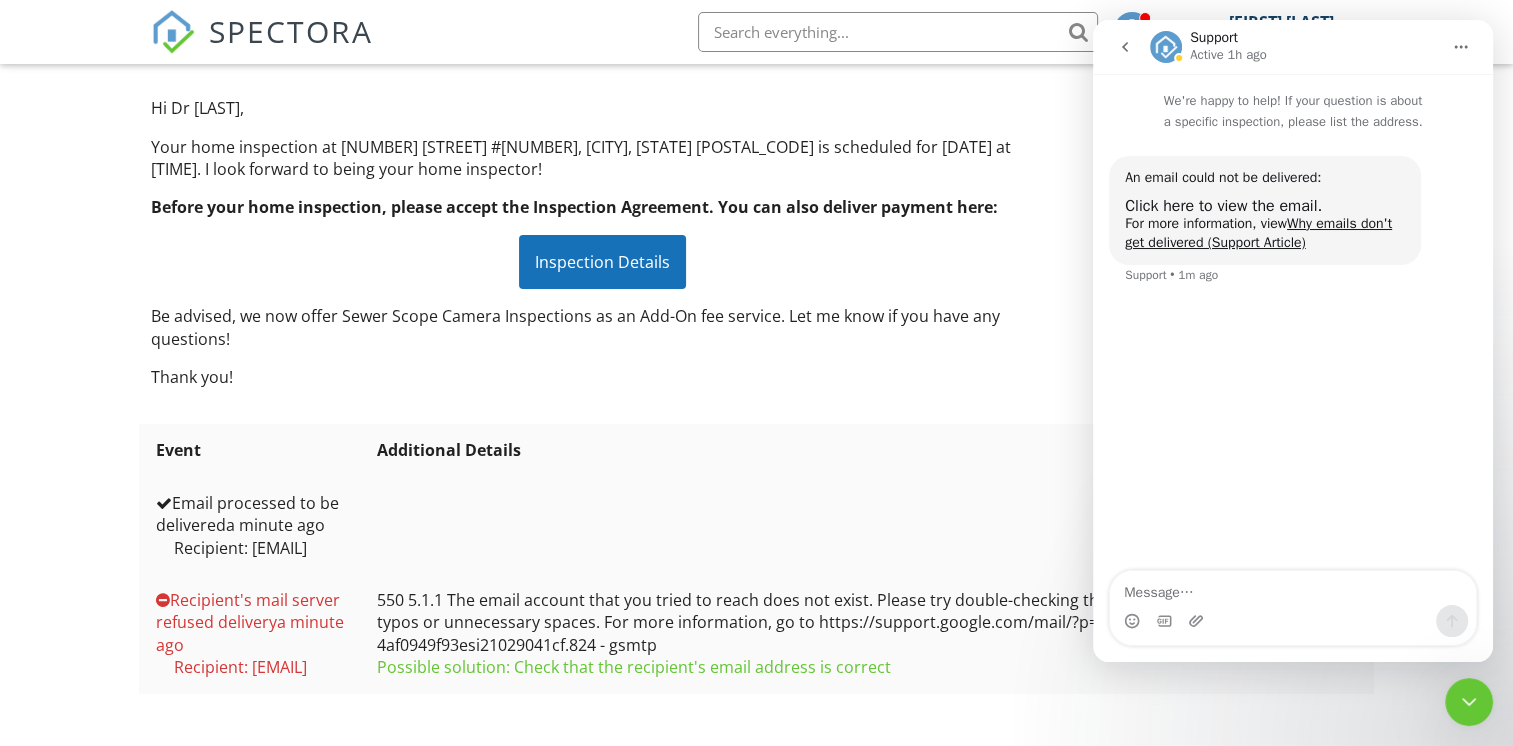 click on "Hi Dr [LAST], Your home inspection at [NUMBER] [STREET] #[NUMBER], [CITY], [STATE] [POSTAL_CODE] is scheduled for [DATE] at [TIME]. I look forward to being your home inspector! Be advised, we now offer Sewer Scope Camera Inspections as an Add-On fee service. Let me know if you have any questions! Thank you!" at bounding box center [602, 242] 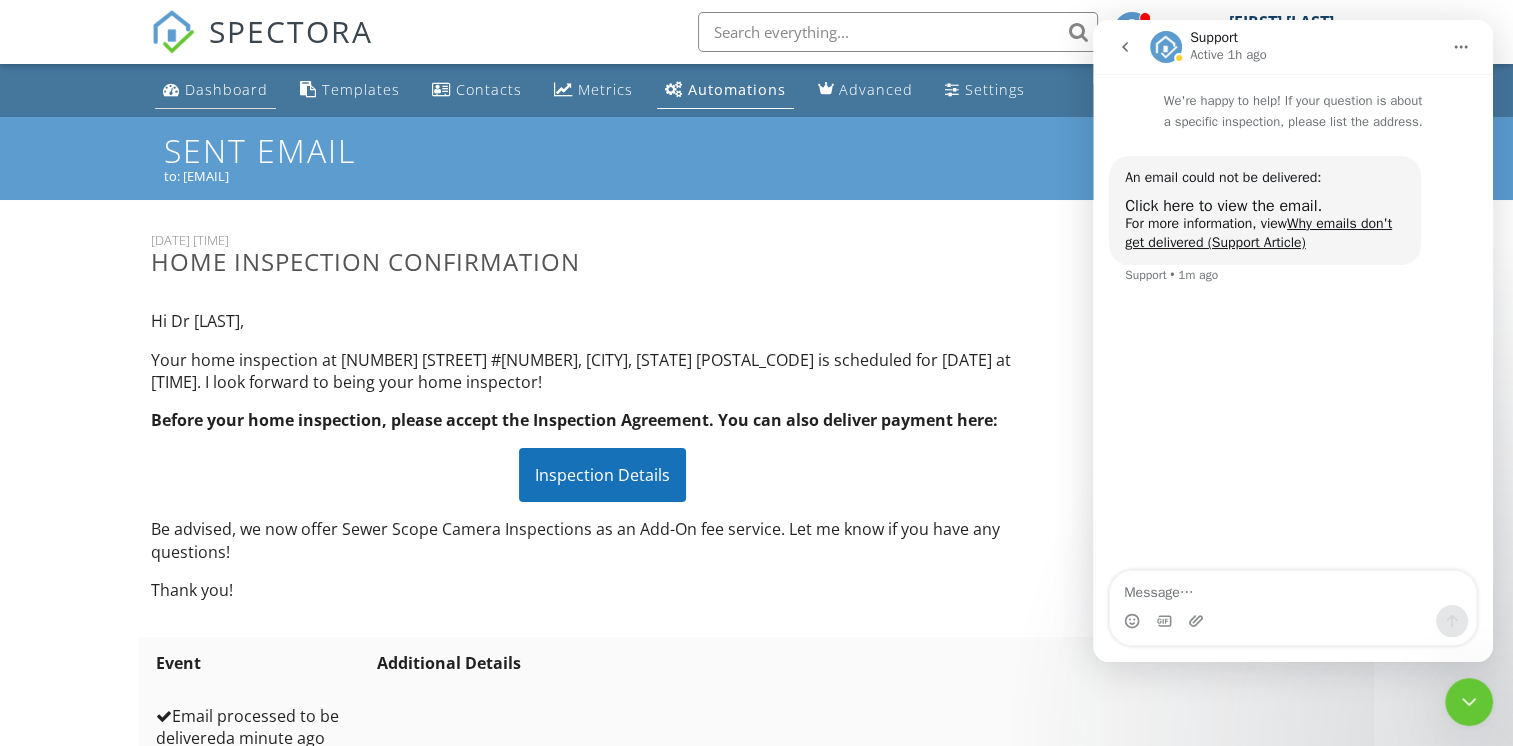 click on "Dashboard" at bounding box center (226, 89) 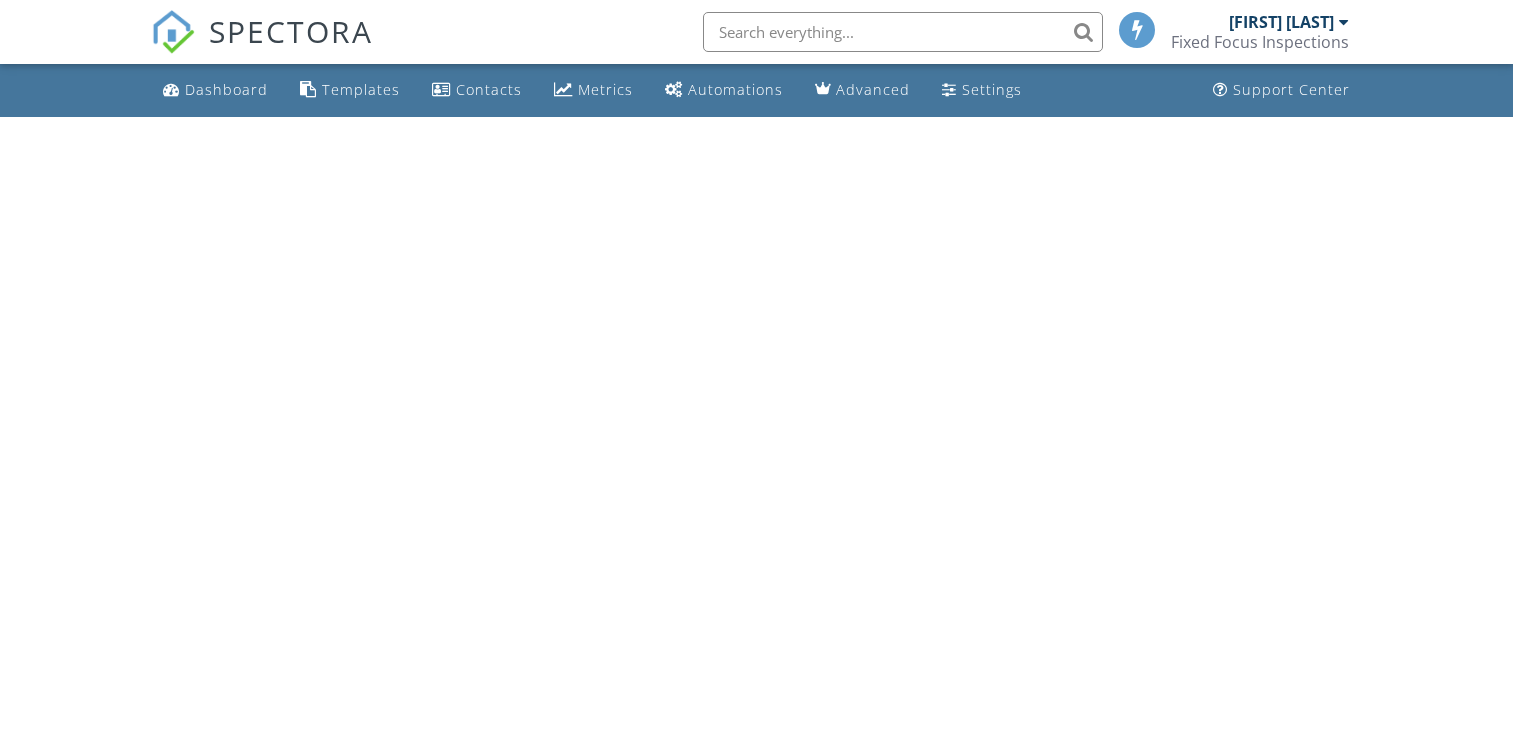 scroll, scrollTop: 0, scrollLeft: 0, axis: both 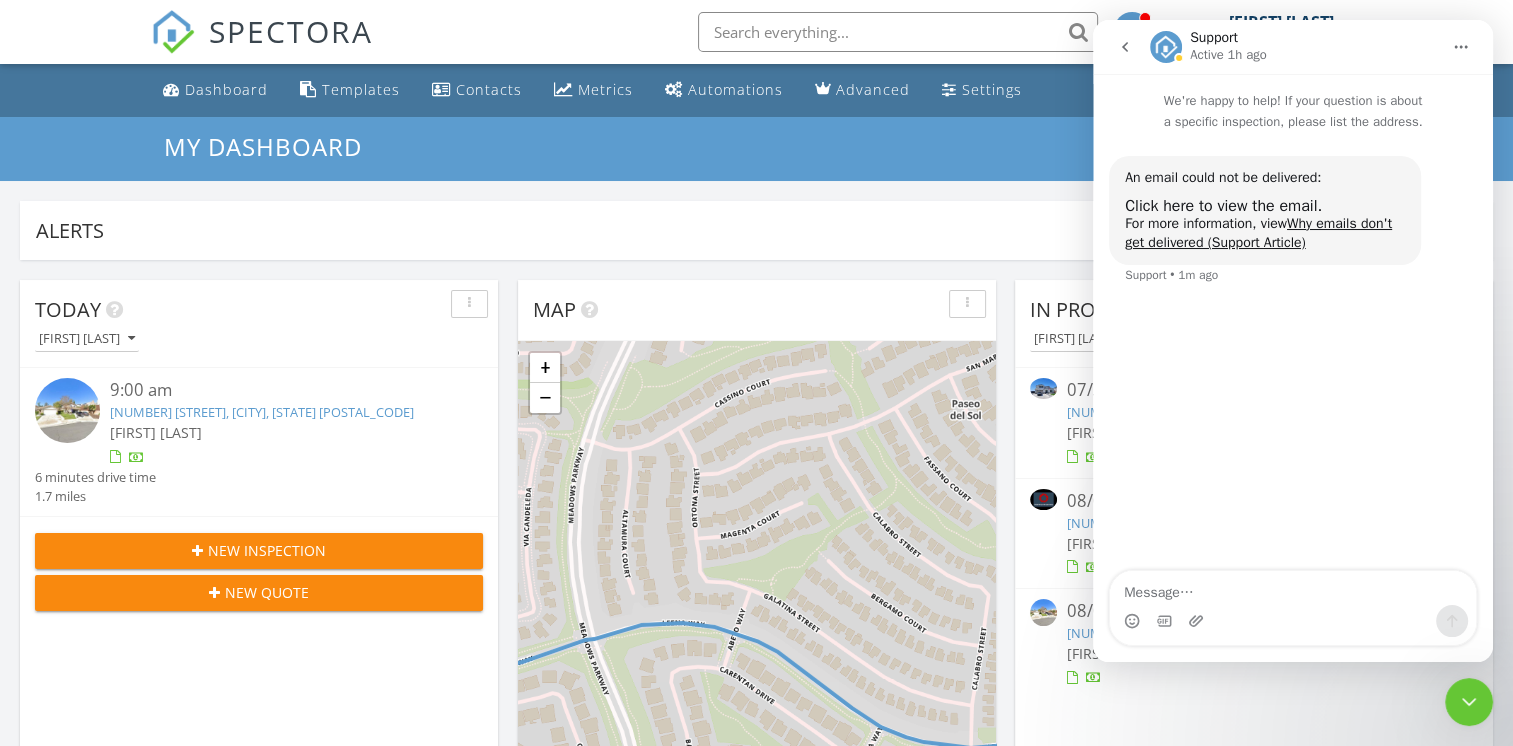 click 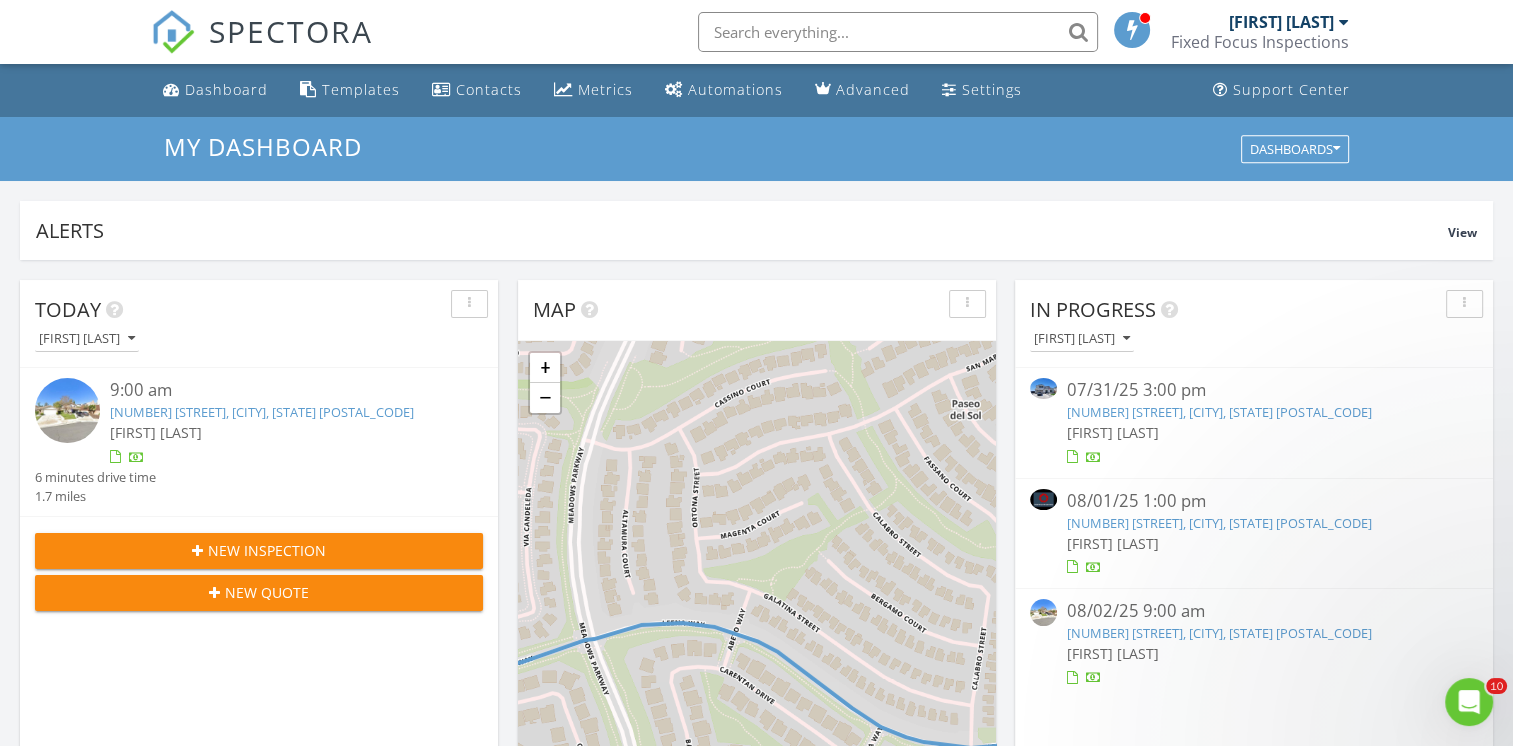 scroll, scrollTop: 0, scrollLeft: 0, axis: both 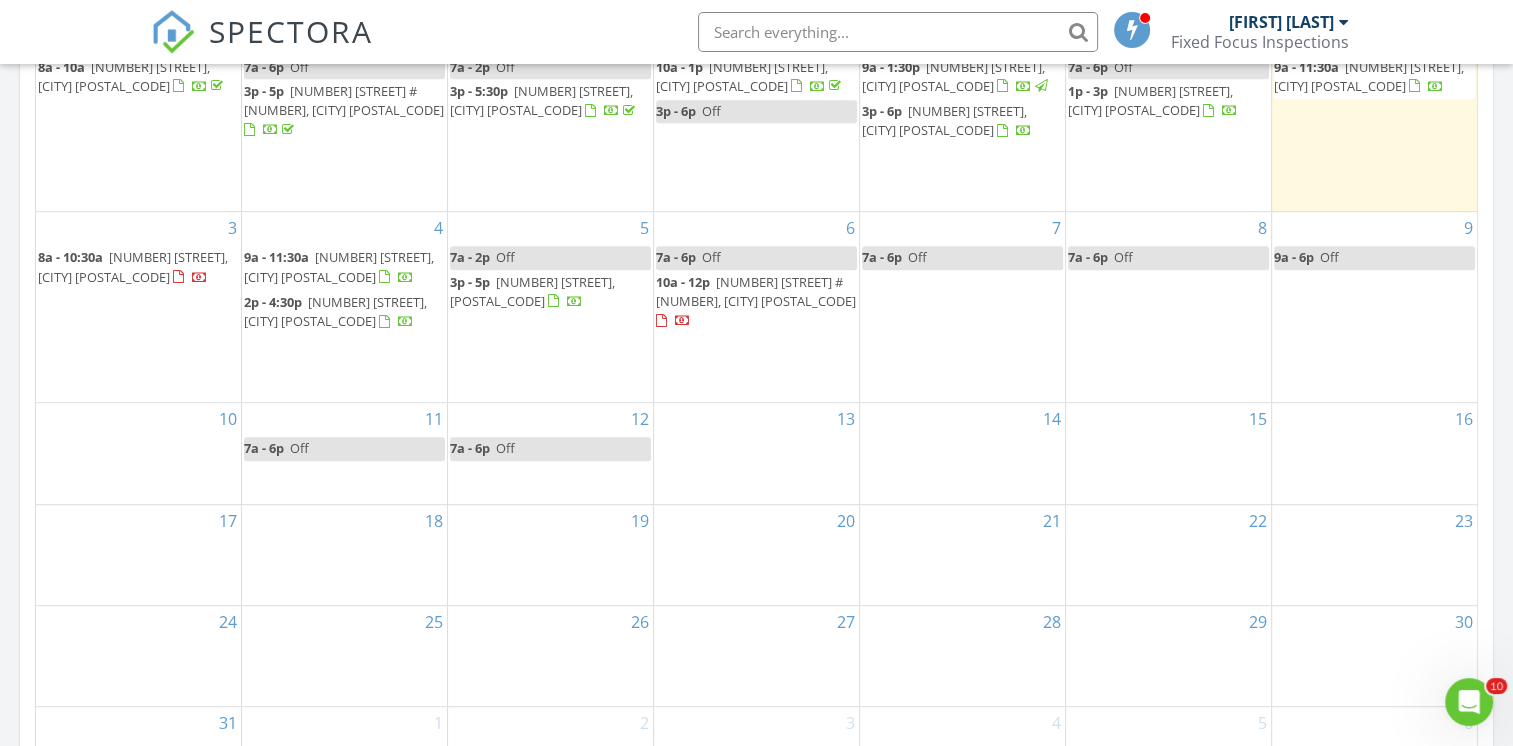 click on "Off" at bounding box center [711, 257] 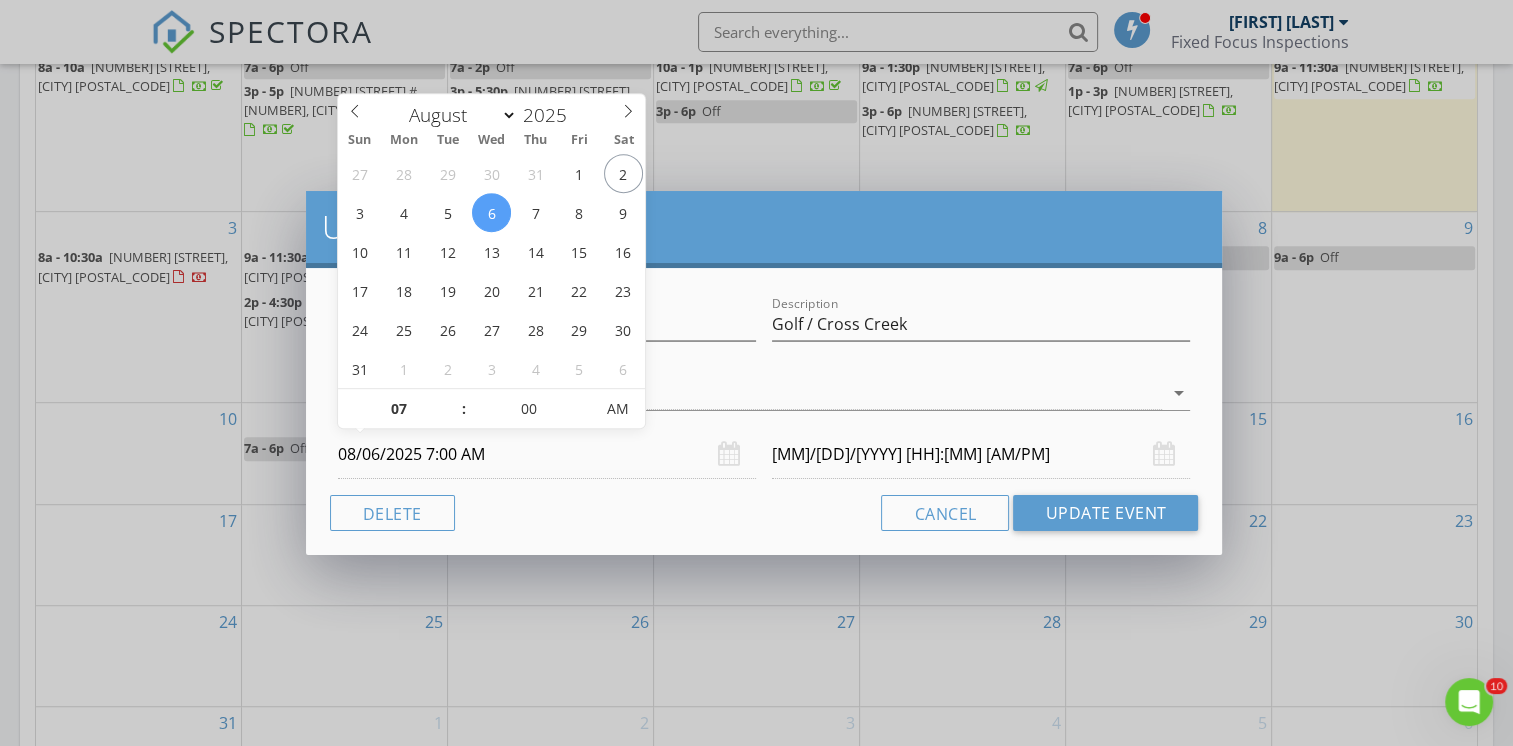 click on "08/06/2025 7:00 AM" at bounding box center (547, 454) 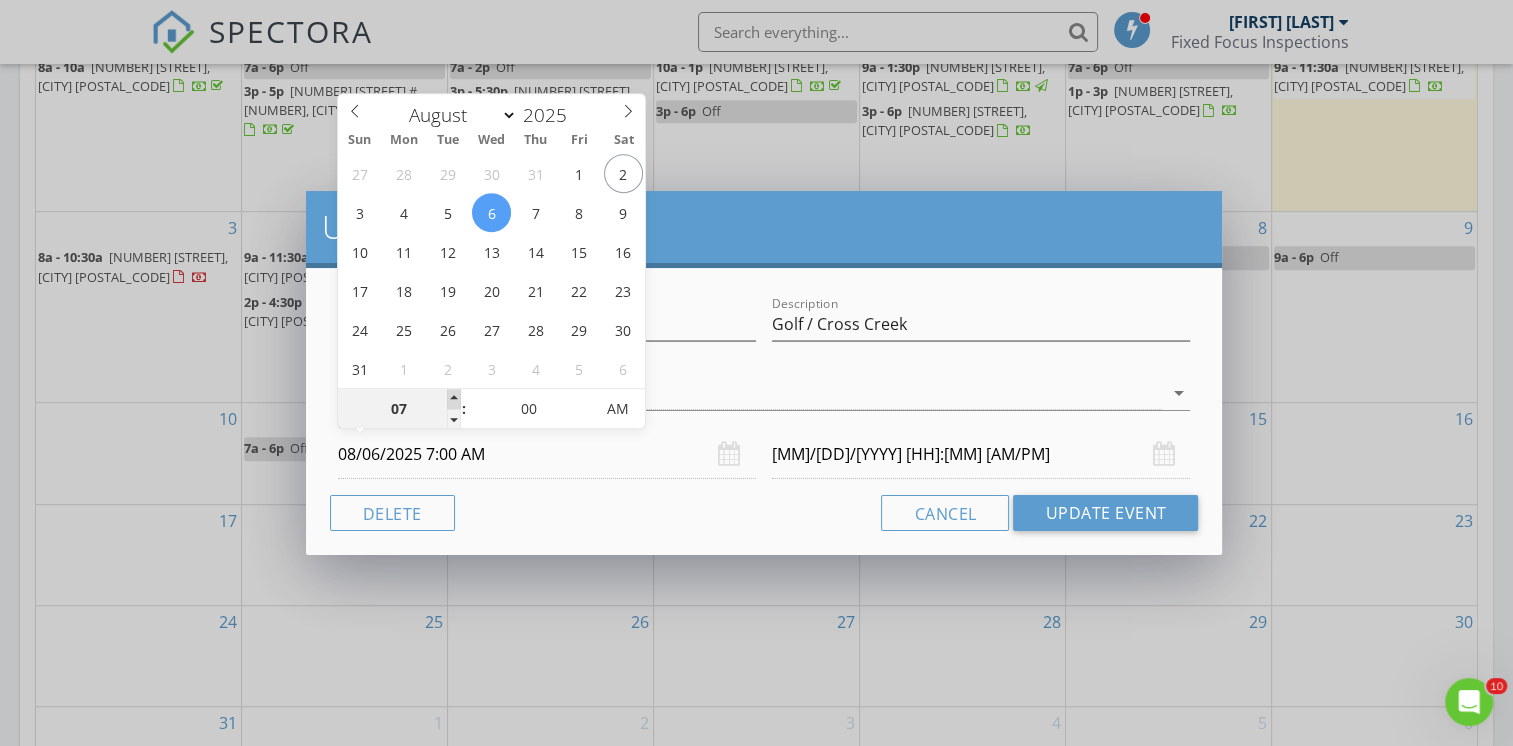 type on "08" 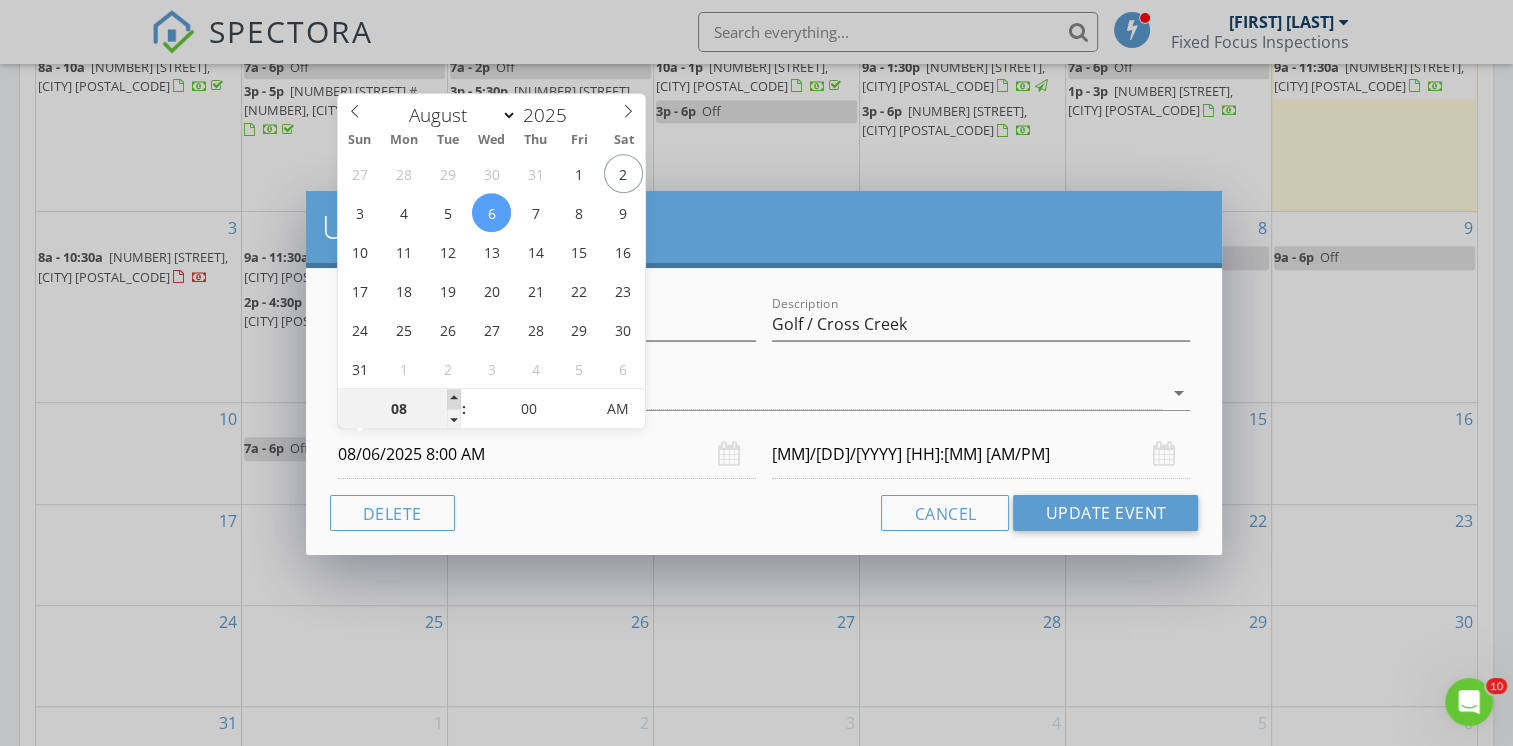 click at bounding box center [454, 399] 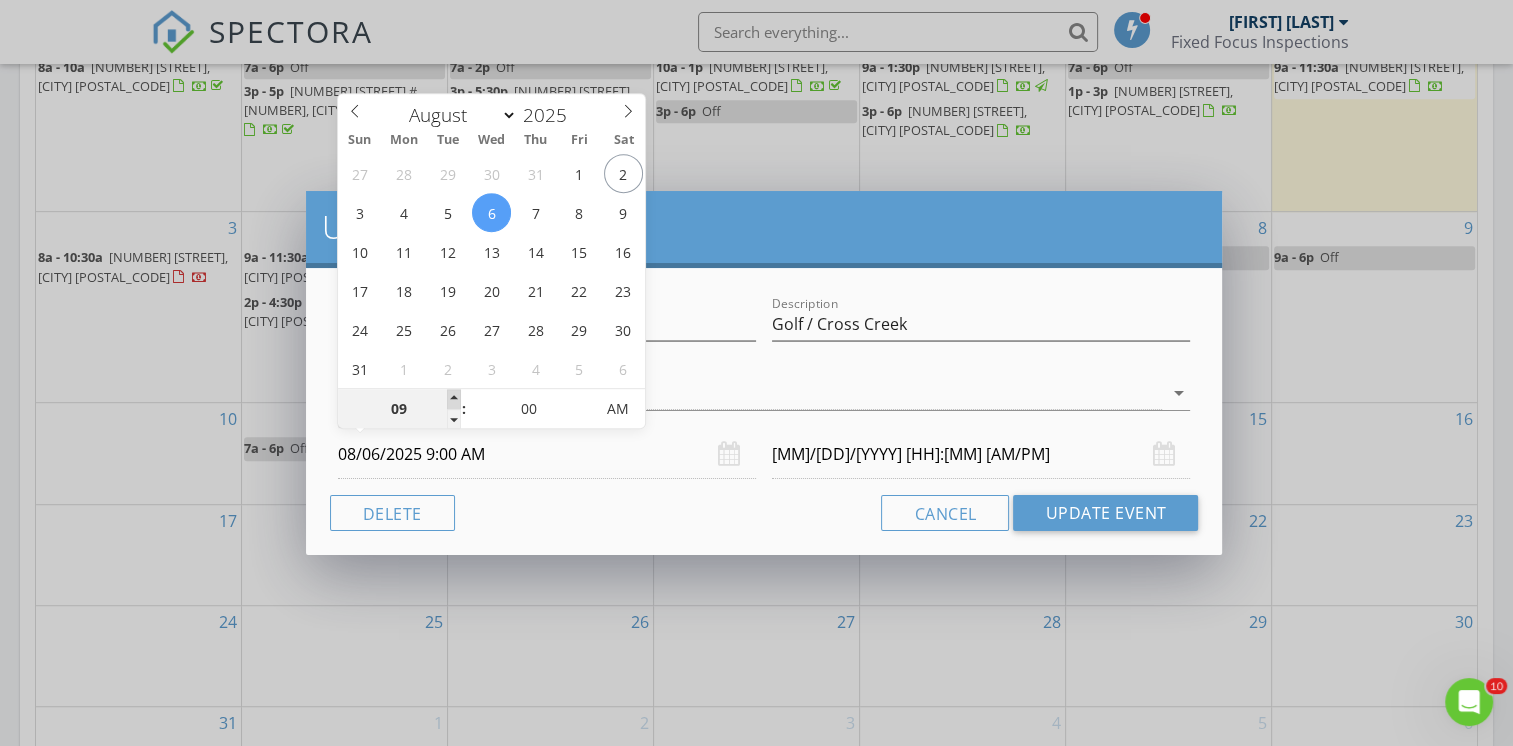 click at bounding box center (454, 399) 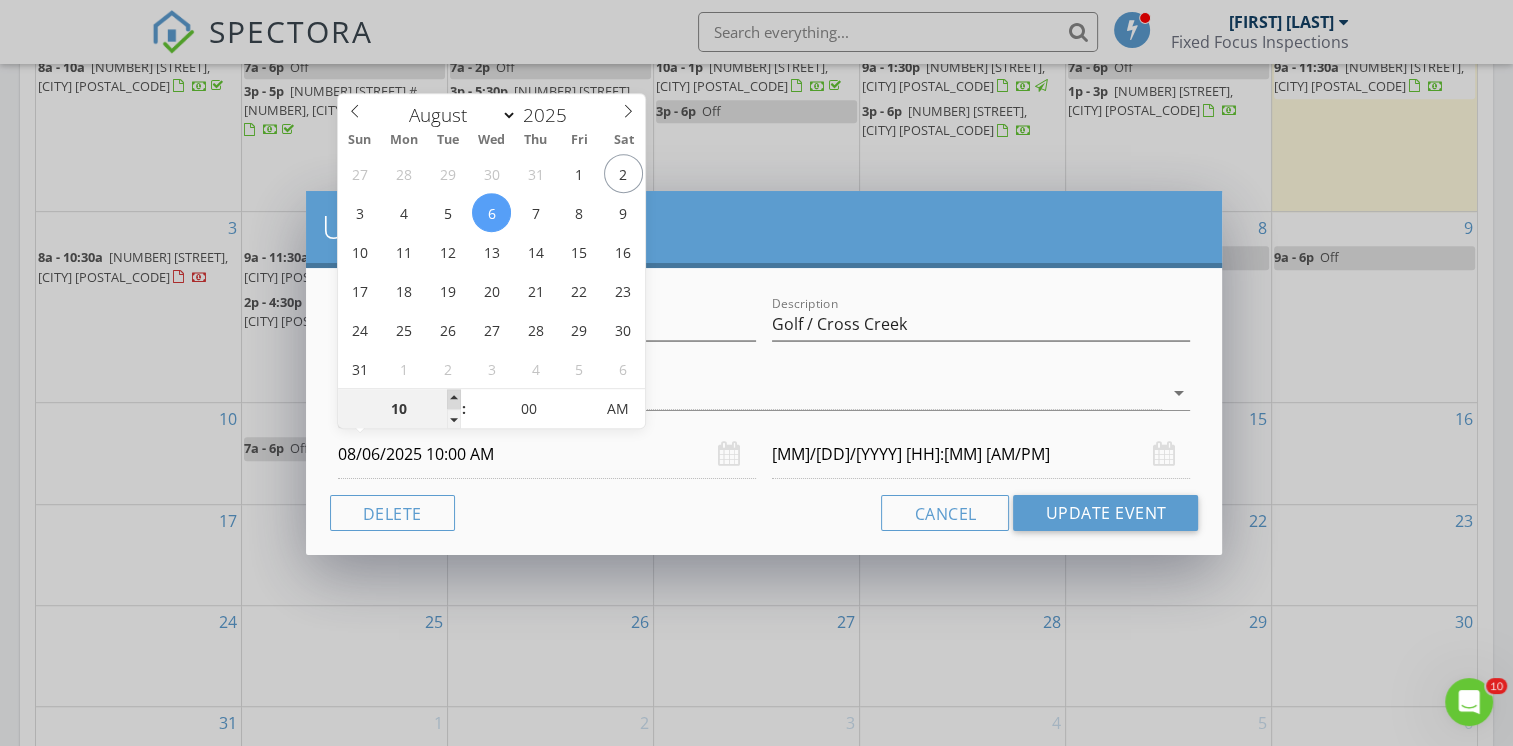 click at bounding box center [454, 399] 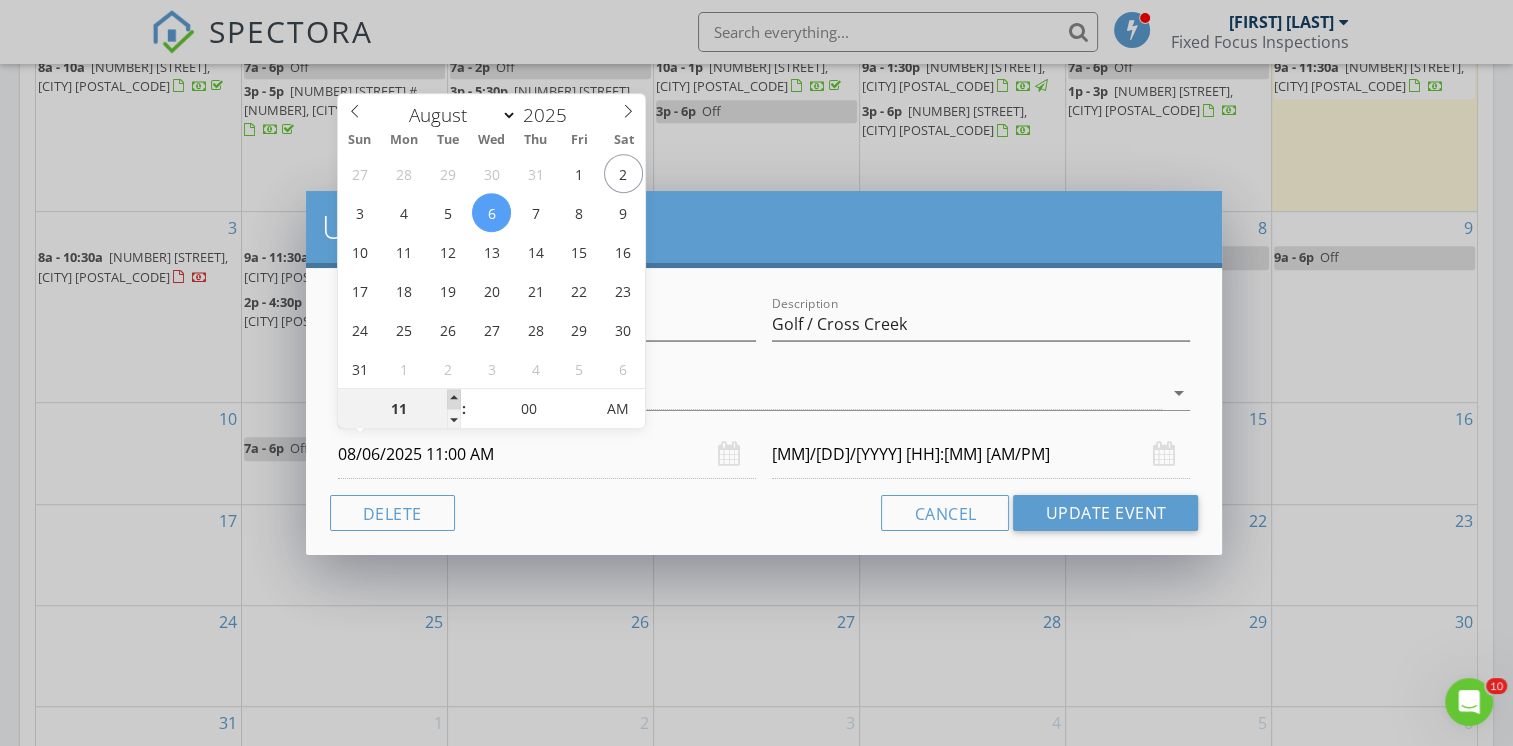 click at bounding box center [454, 399] 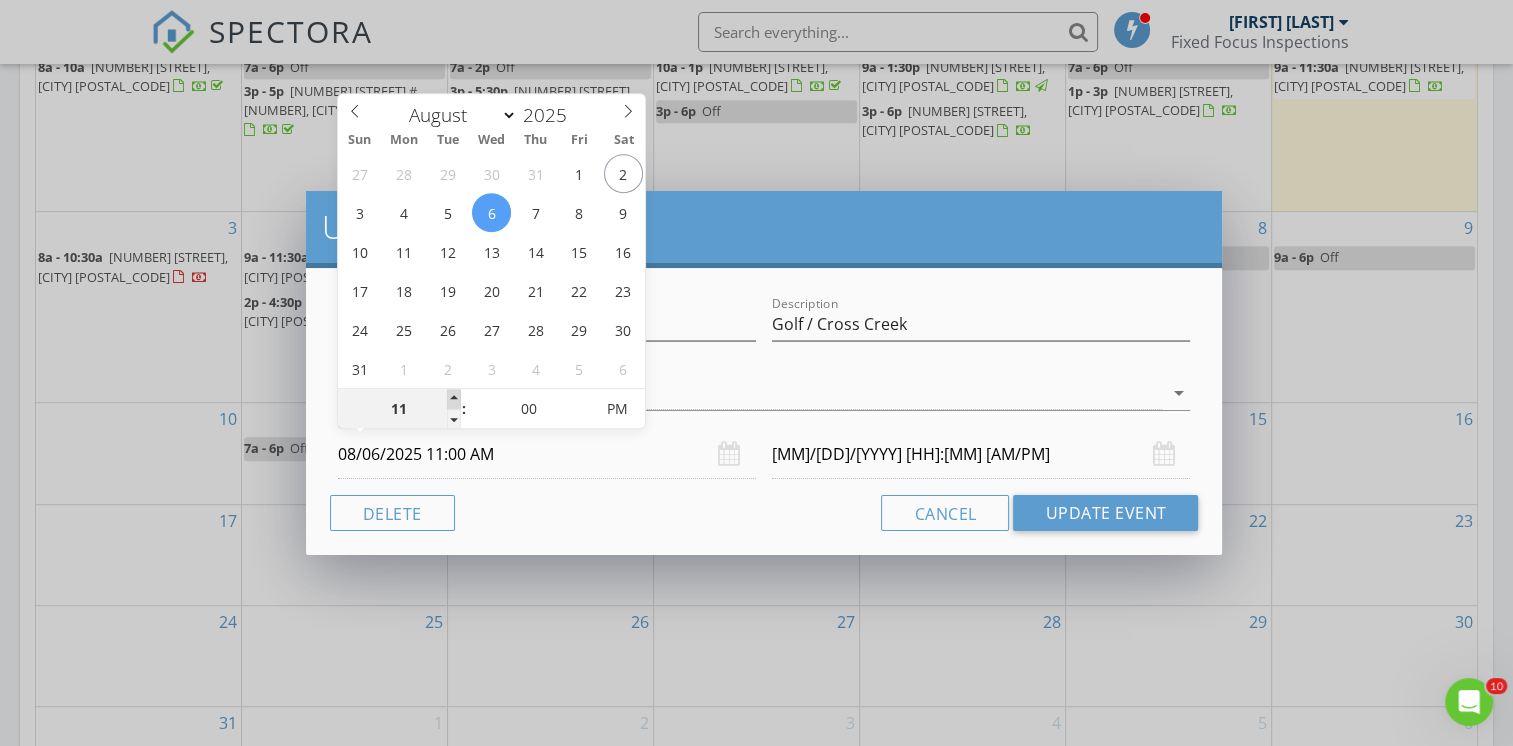 type on "12" 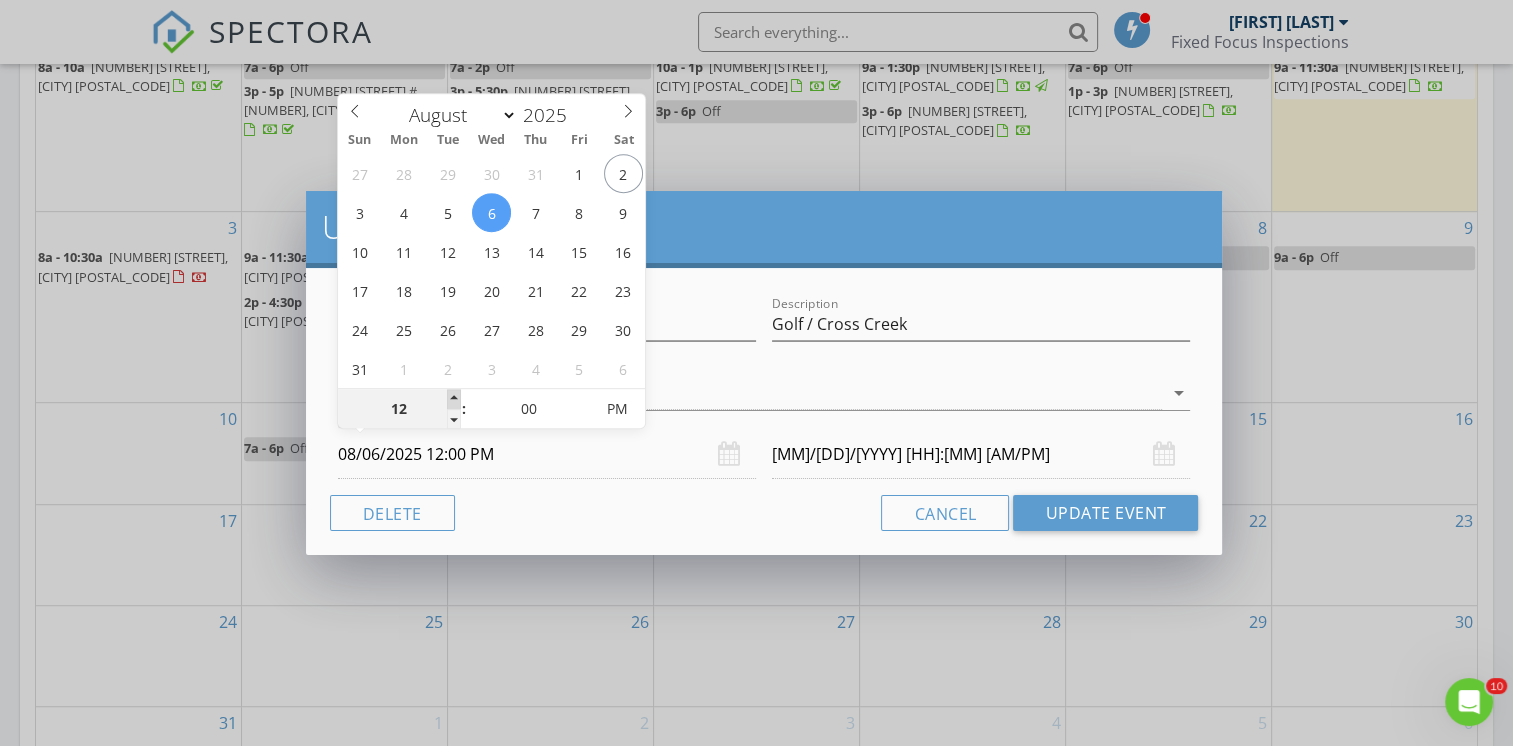 click at bounding box center [454, 399] 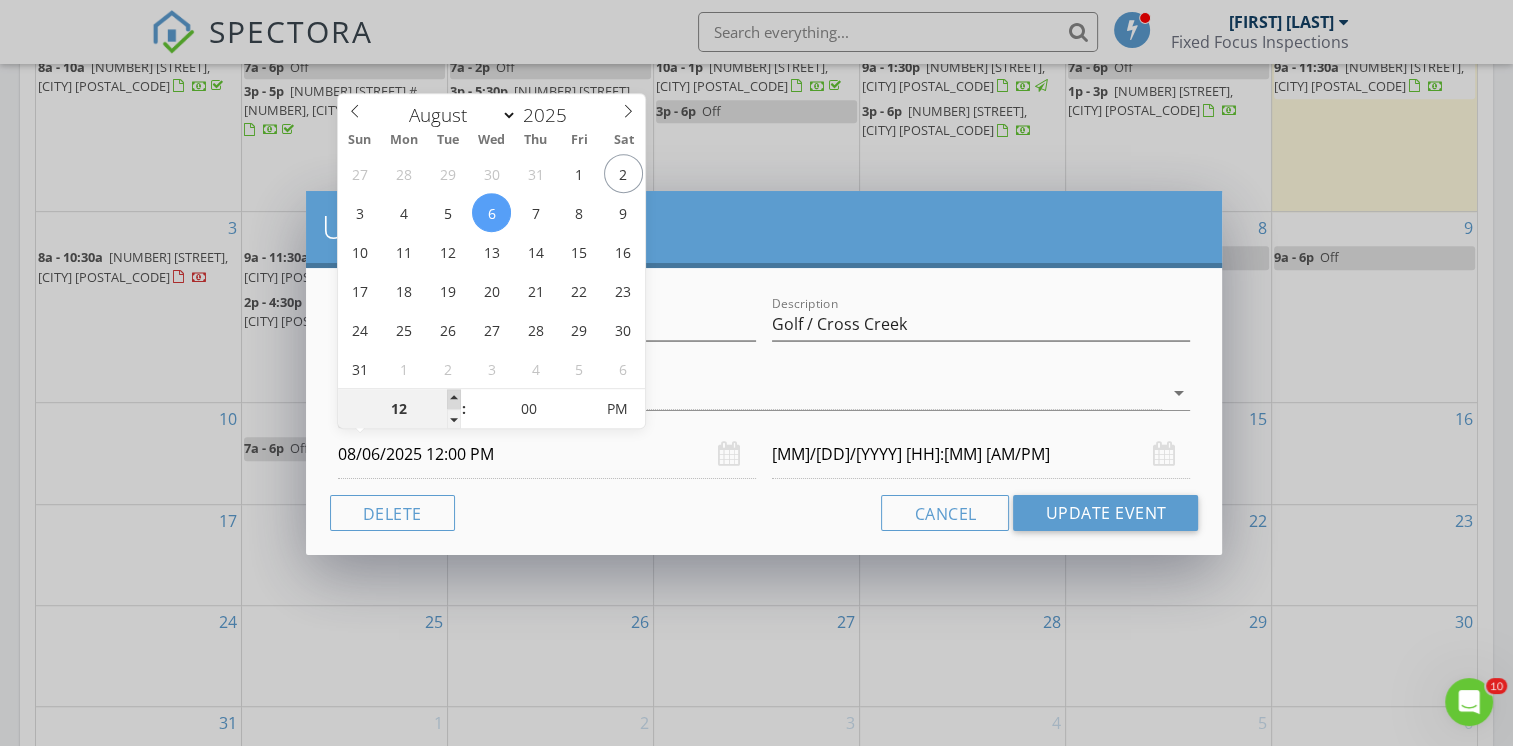 type on "01" 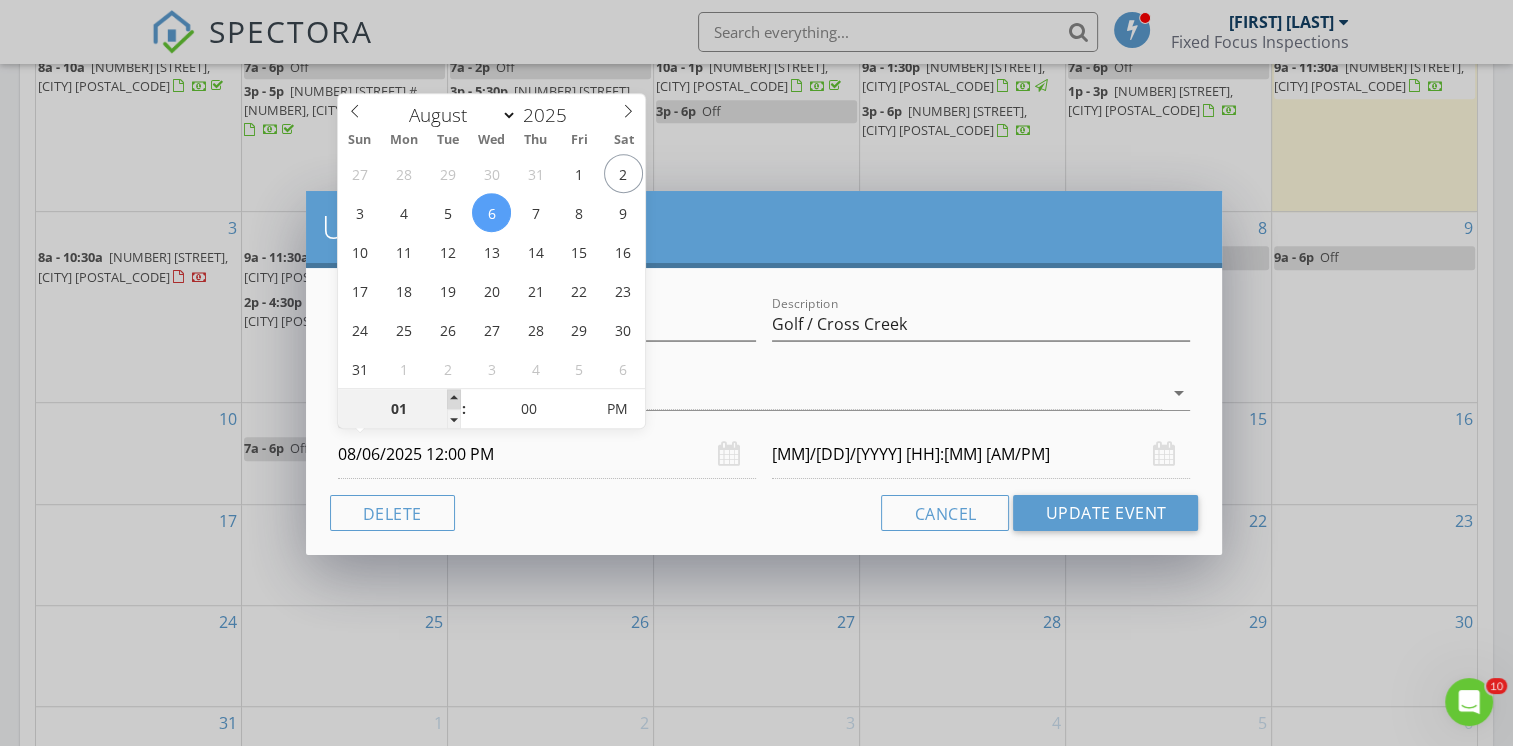type on "08/06/2025 1:00 PM" 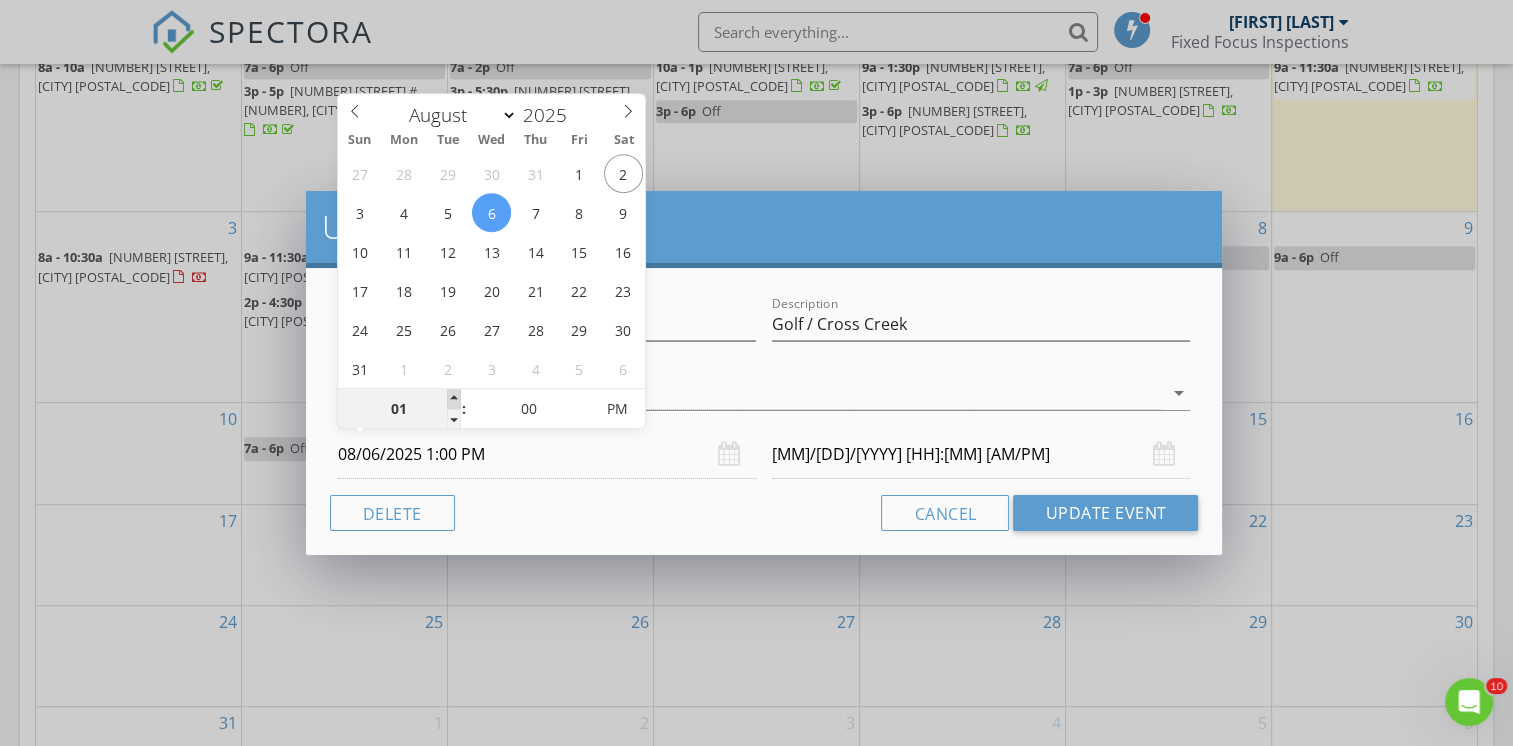 click at bounding box center [454, 399] 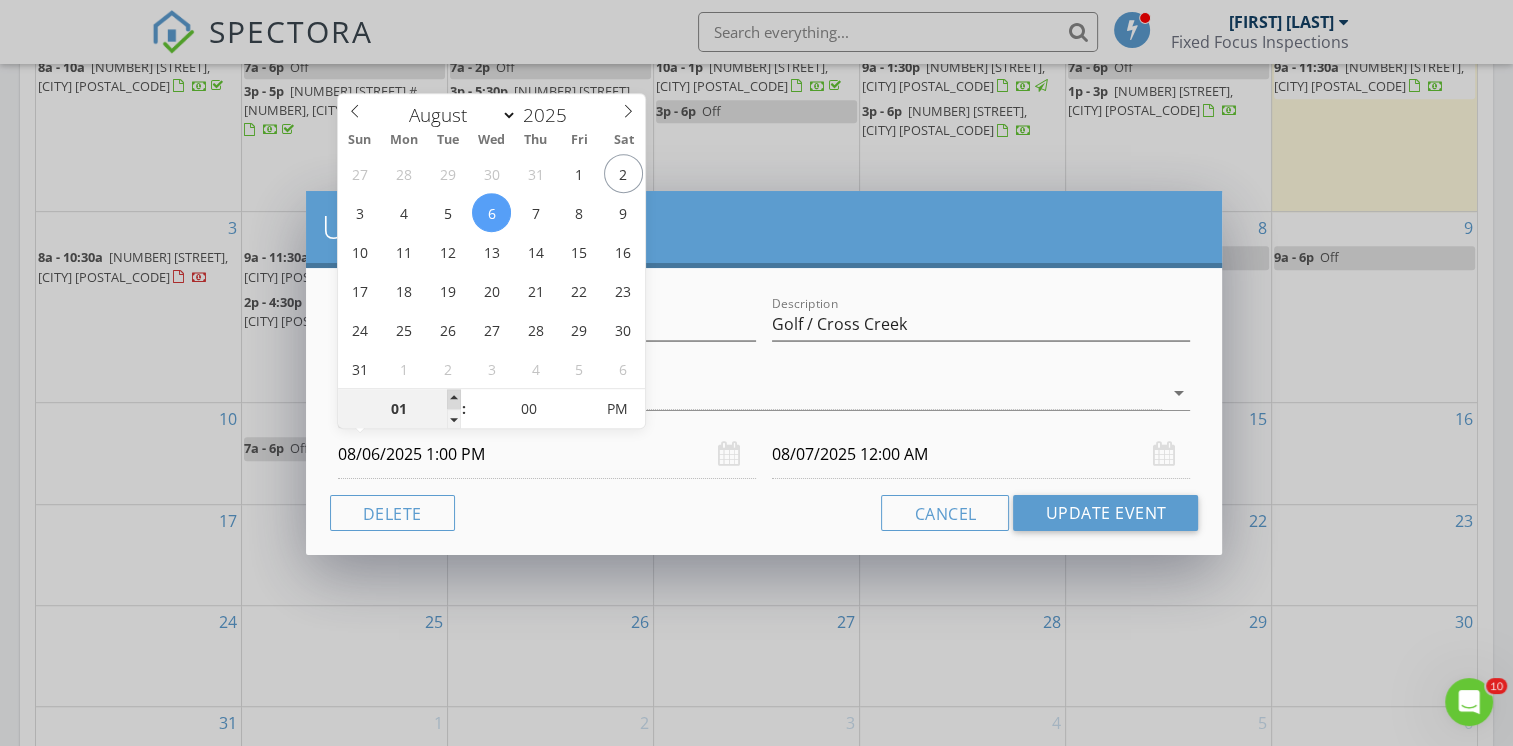 type on "02" 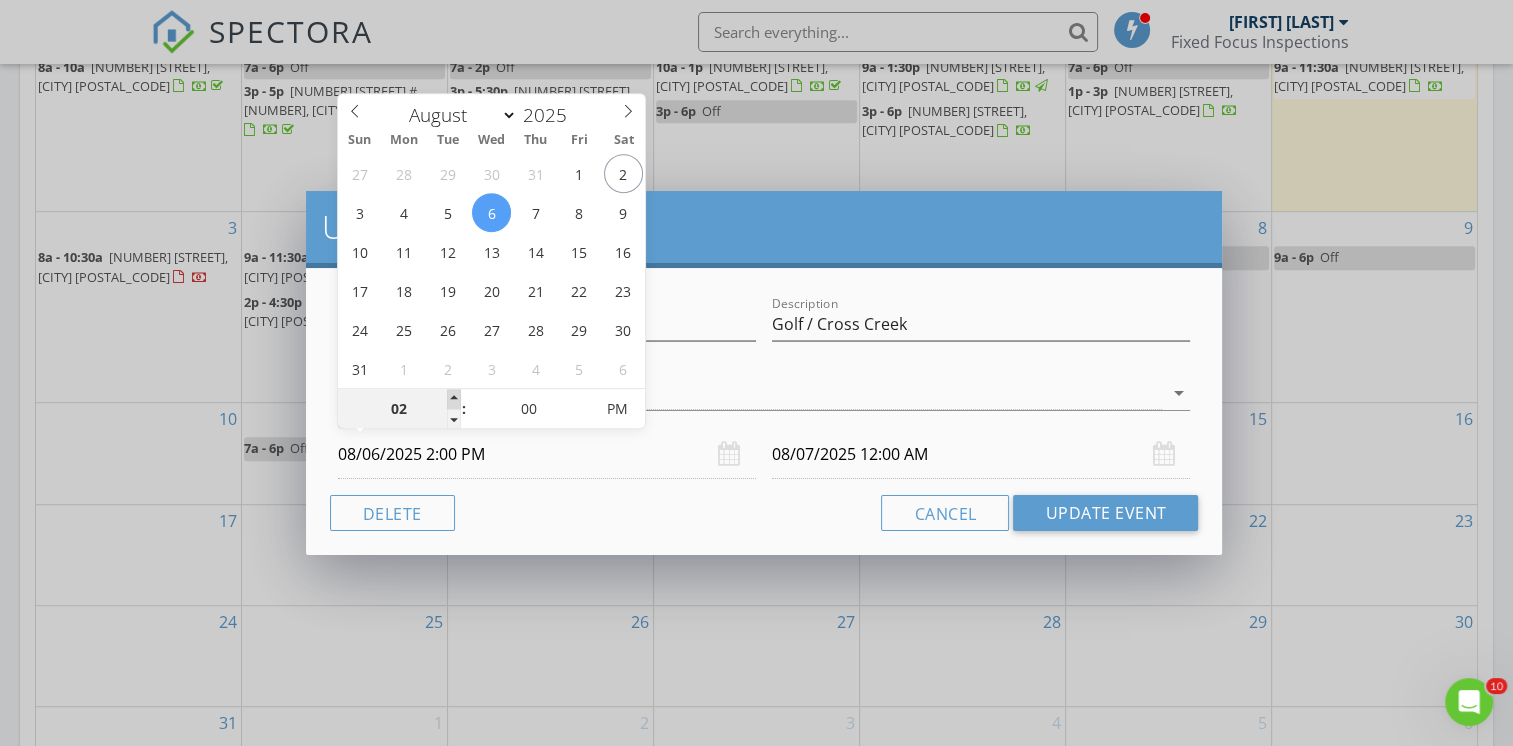 click at bounding box center (454, 399) 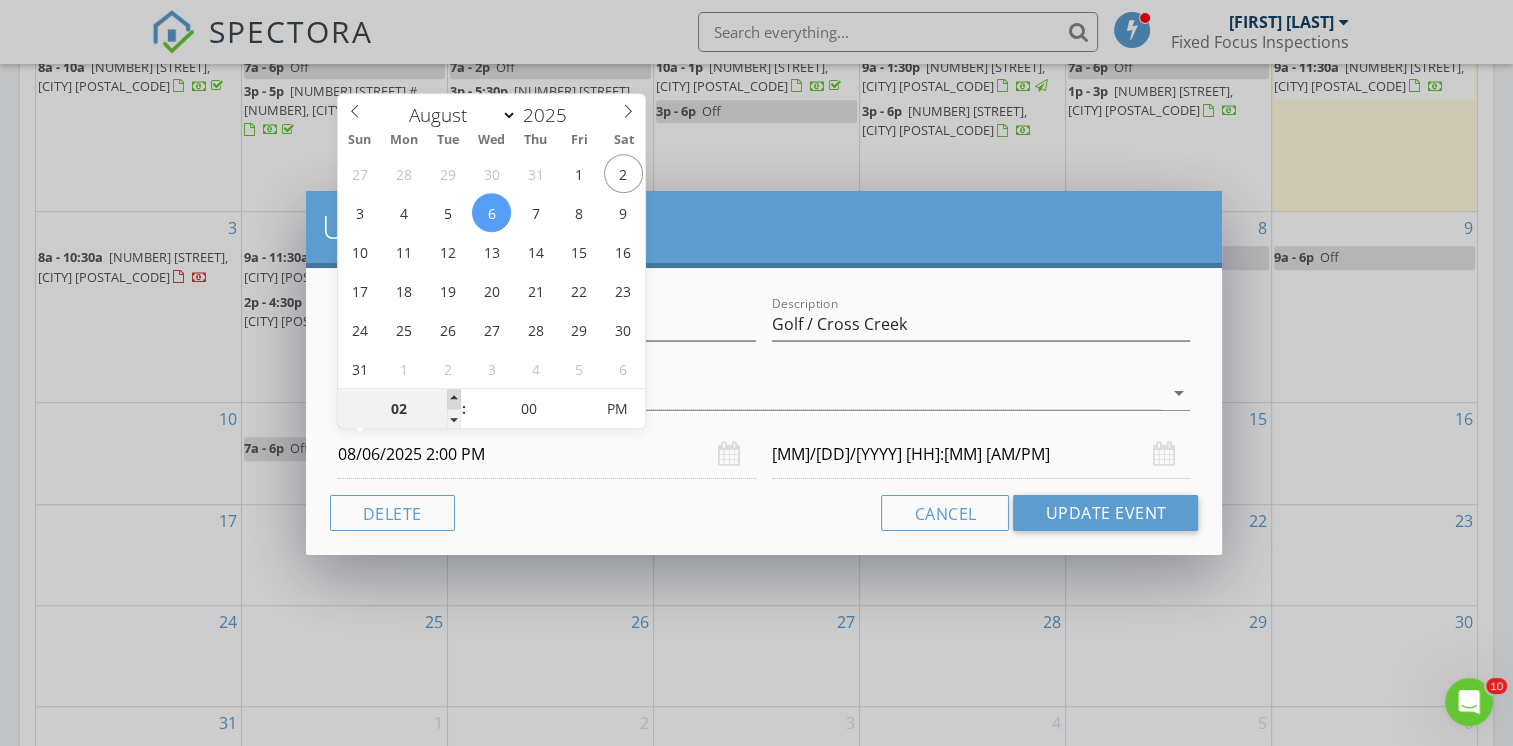type on "03" 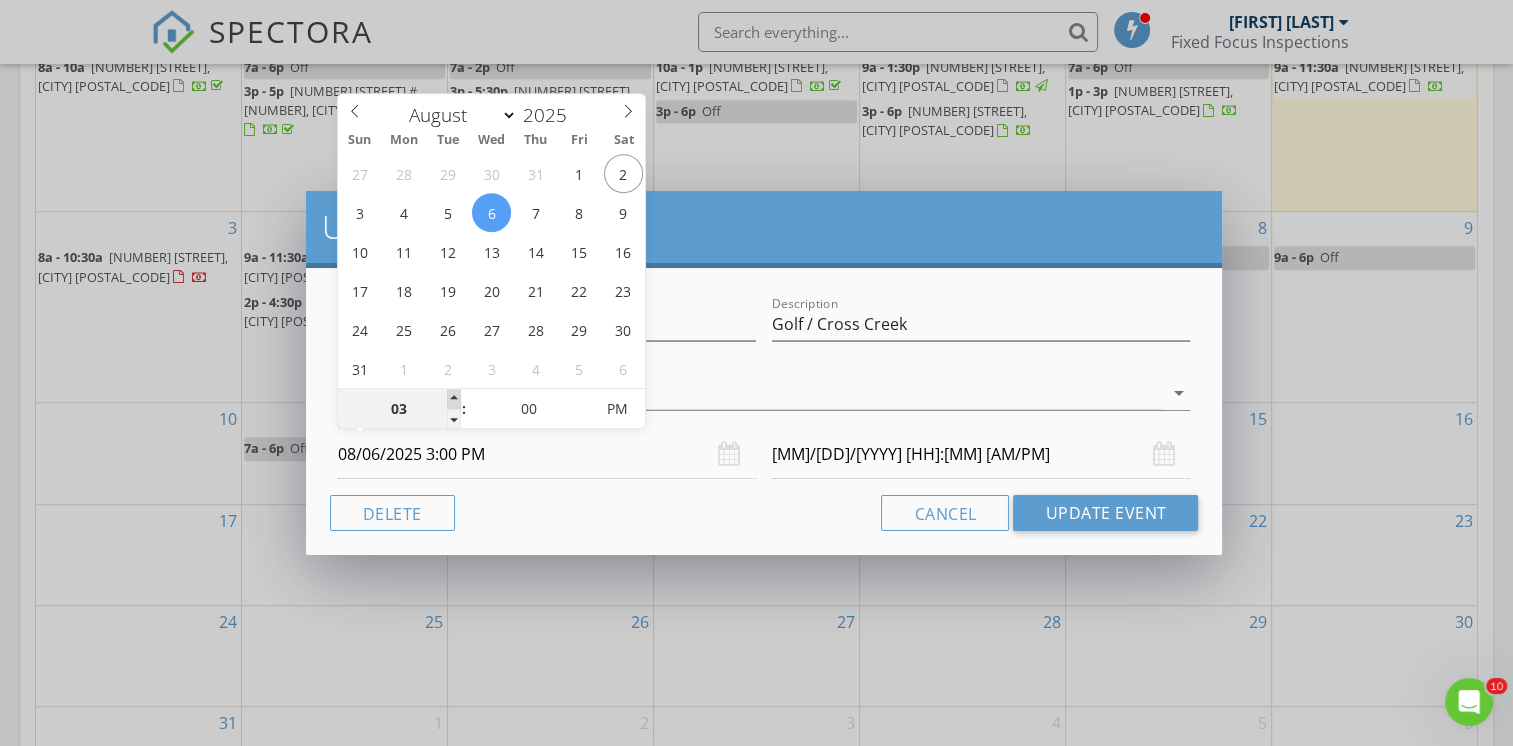 click at bounding box center (454, 399) 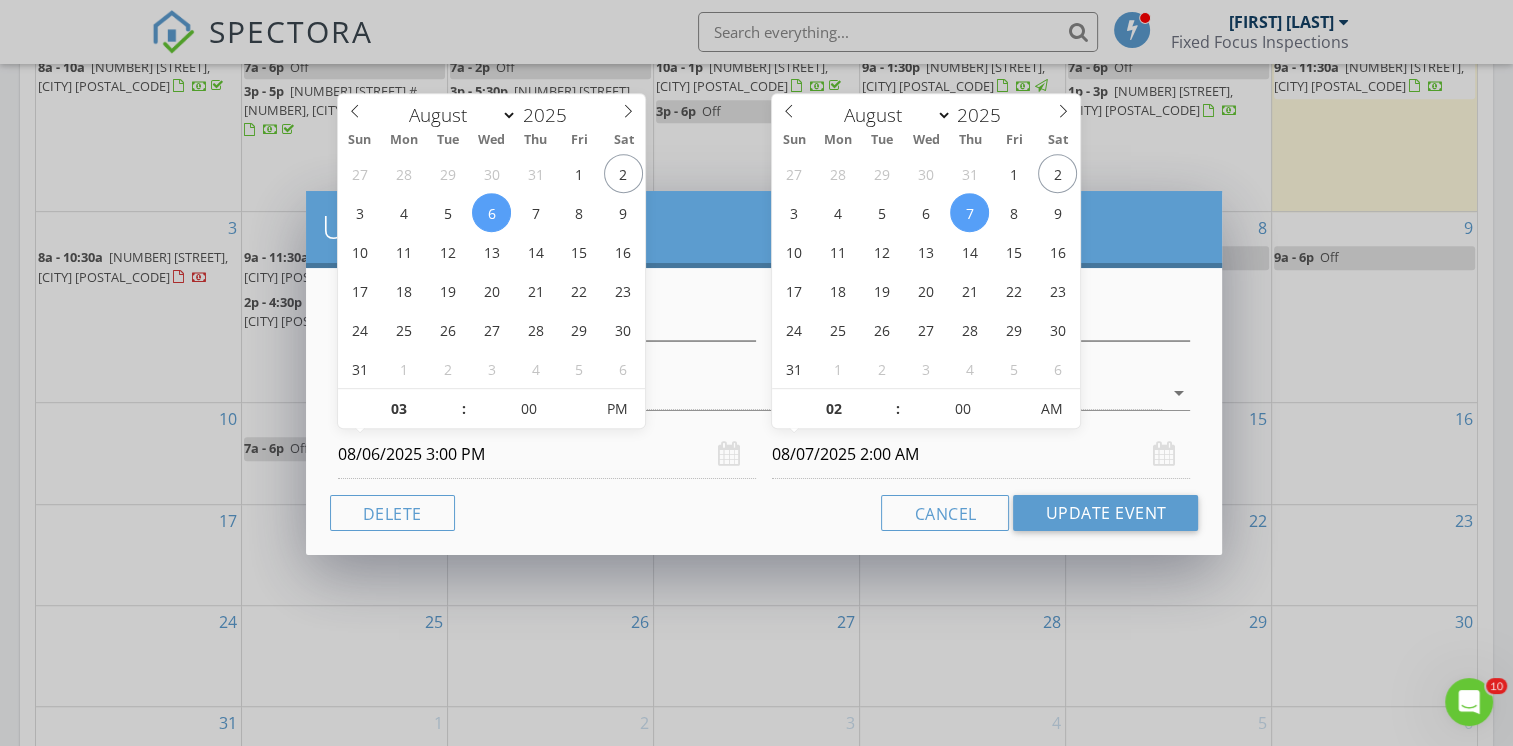 click on "08/07/2025 2:00 AM" at bounding box center (981, 454) 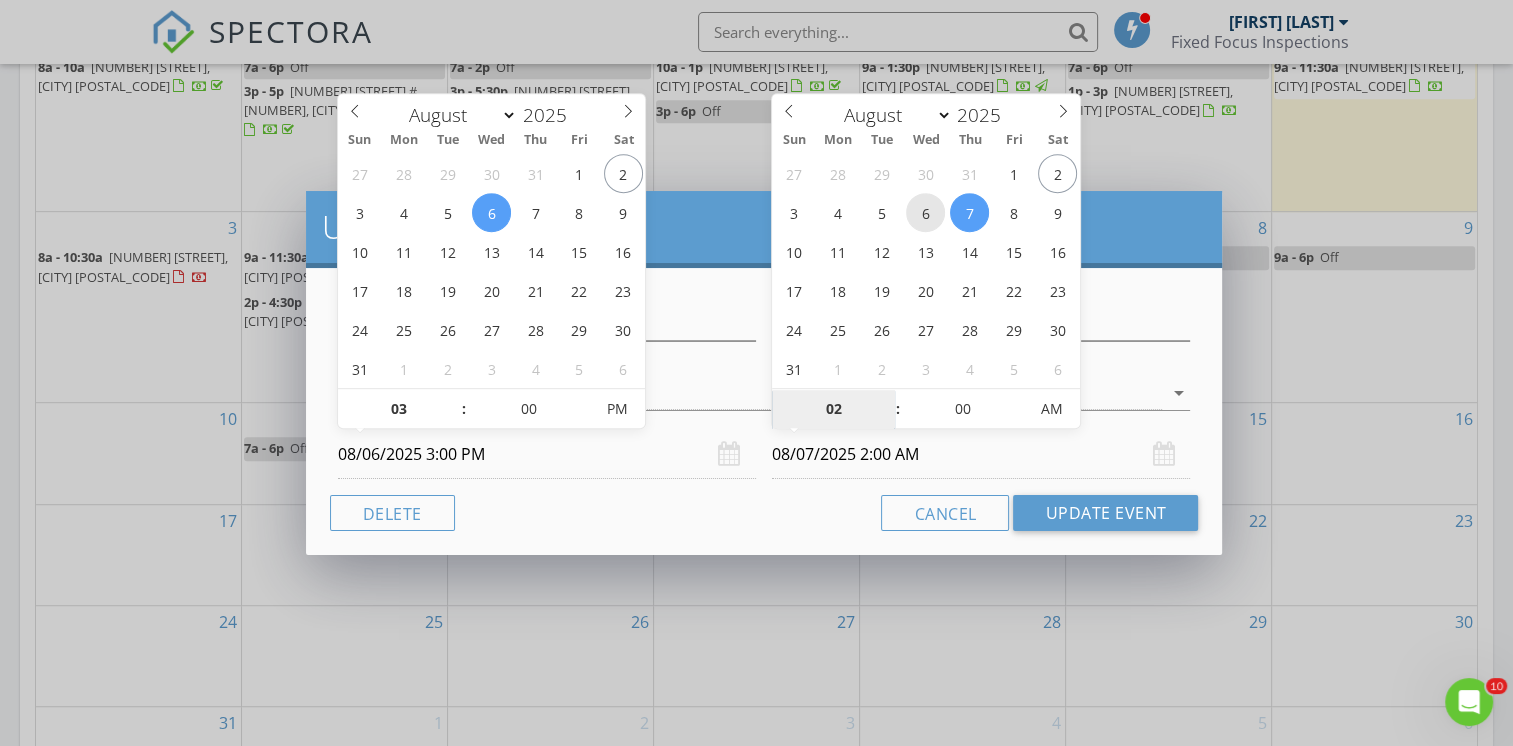 type on "08/06/2025 2:00 AM" 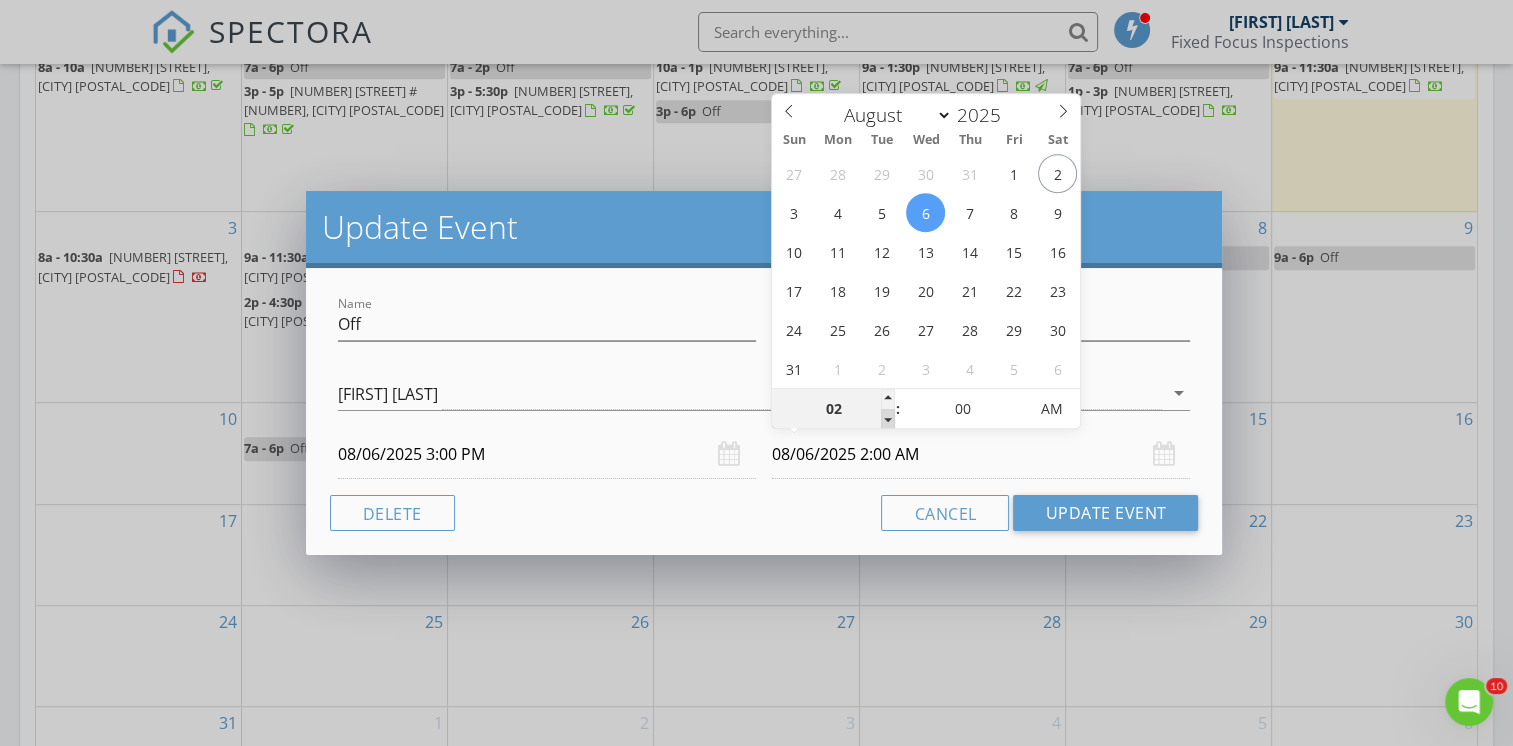 type on "01" 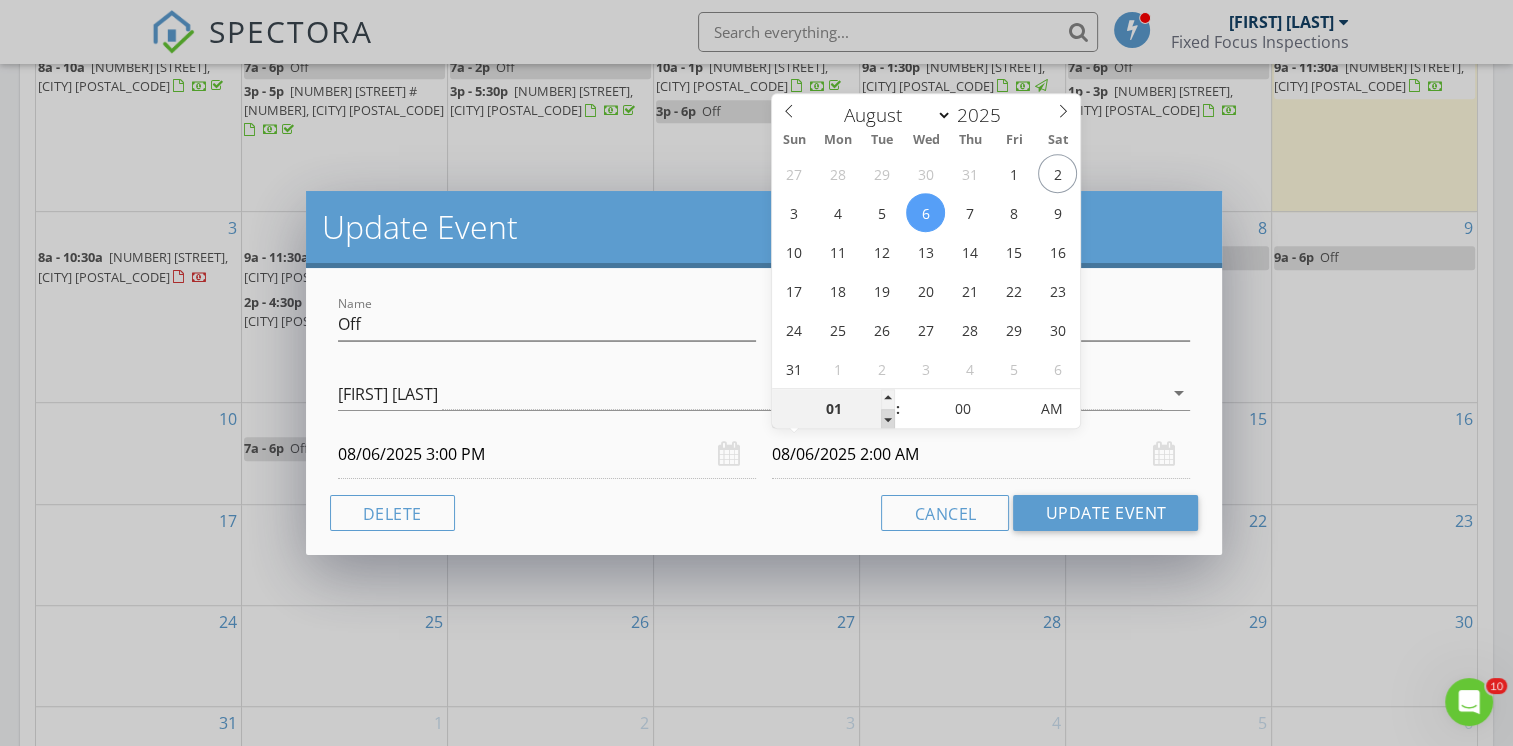 type on "08/06/2025 1:00 AM" 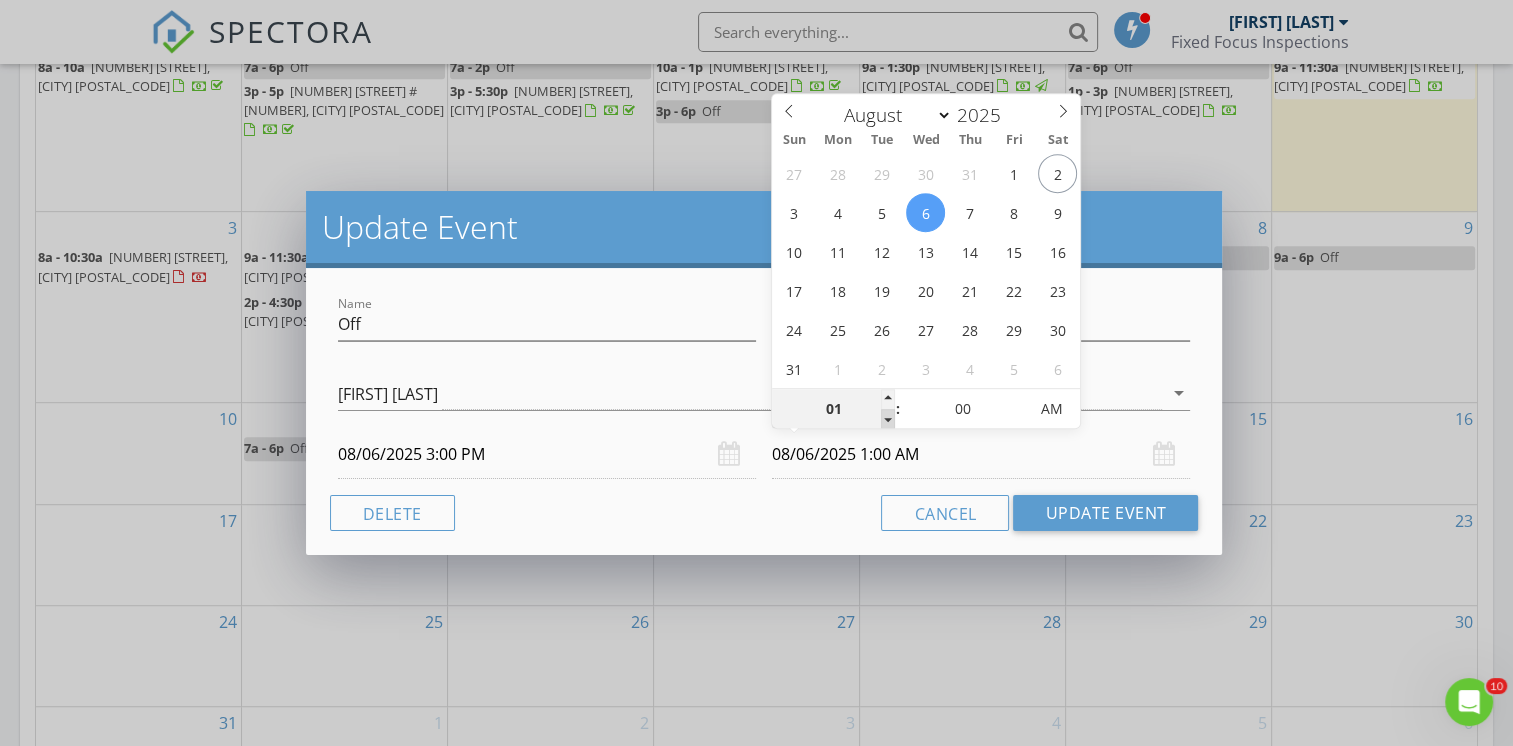 click at bounding box center (888, 419) 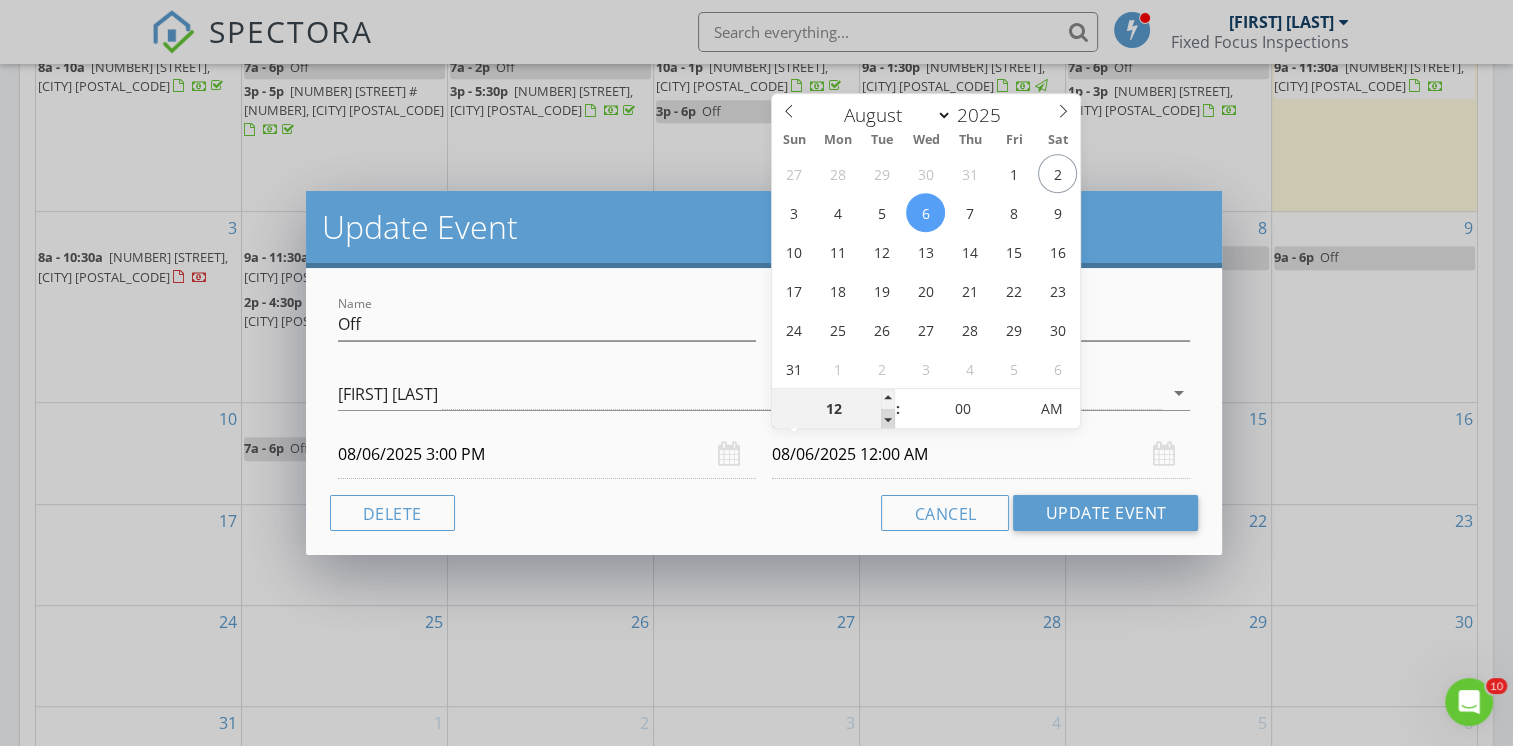 click at bounding box center [888, 419] 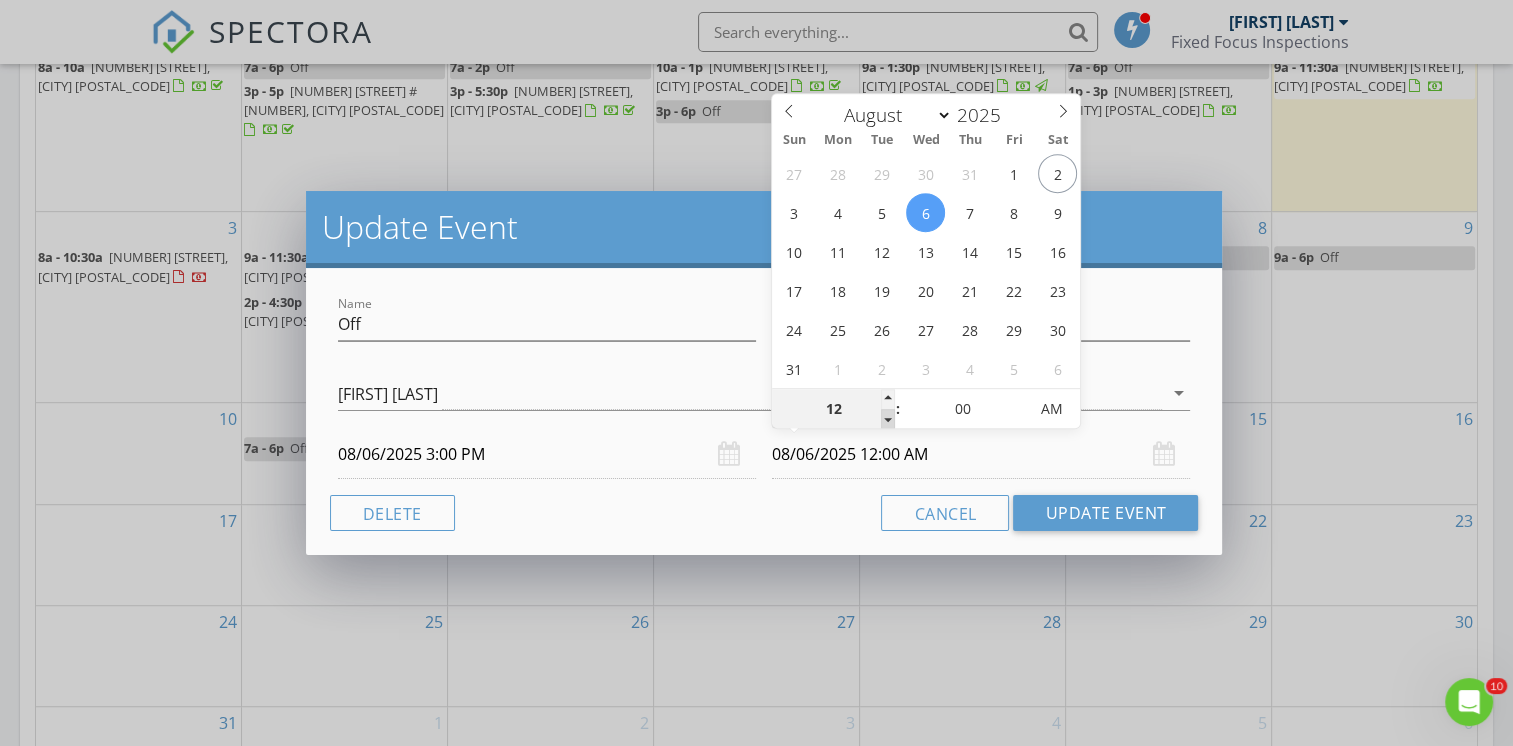 type on "11" 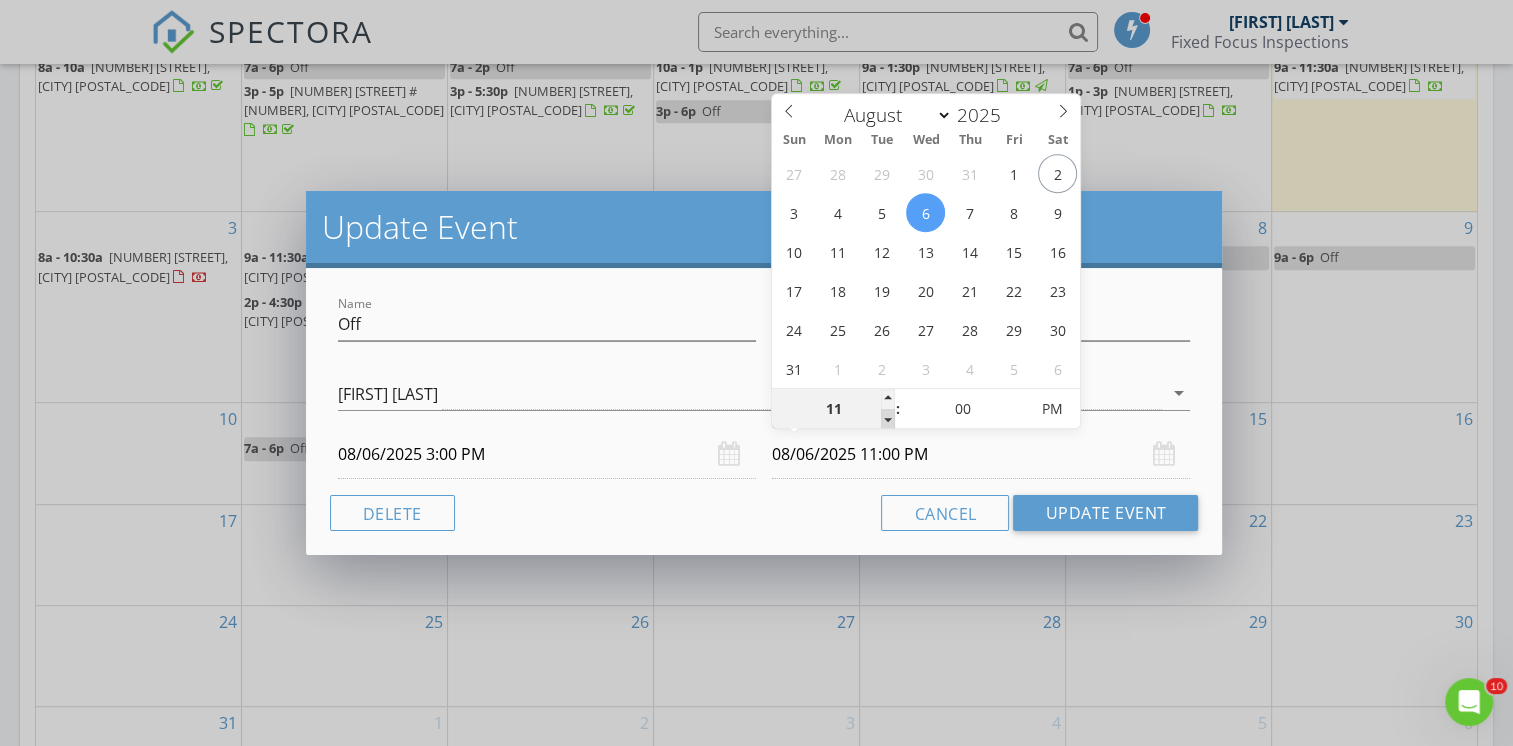 type on "10" 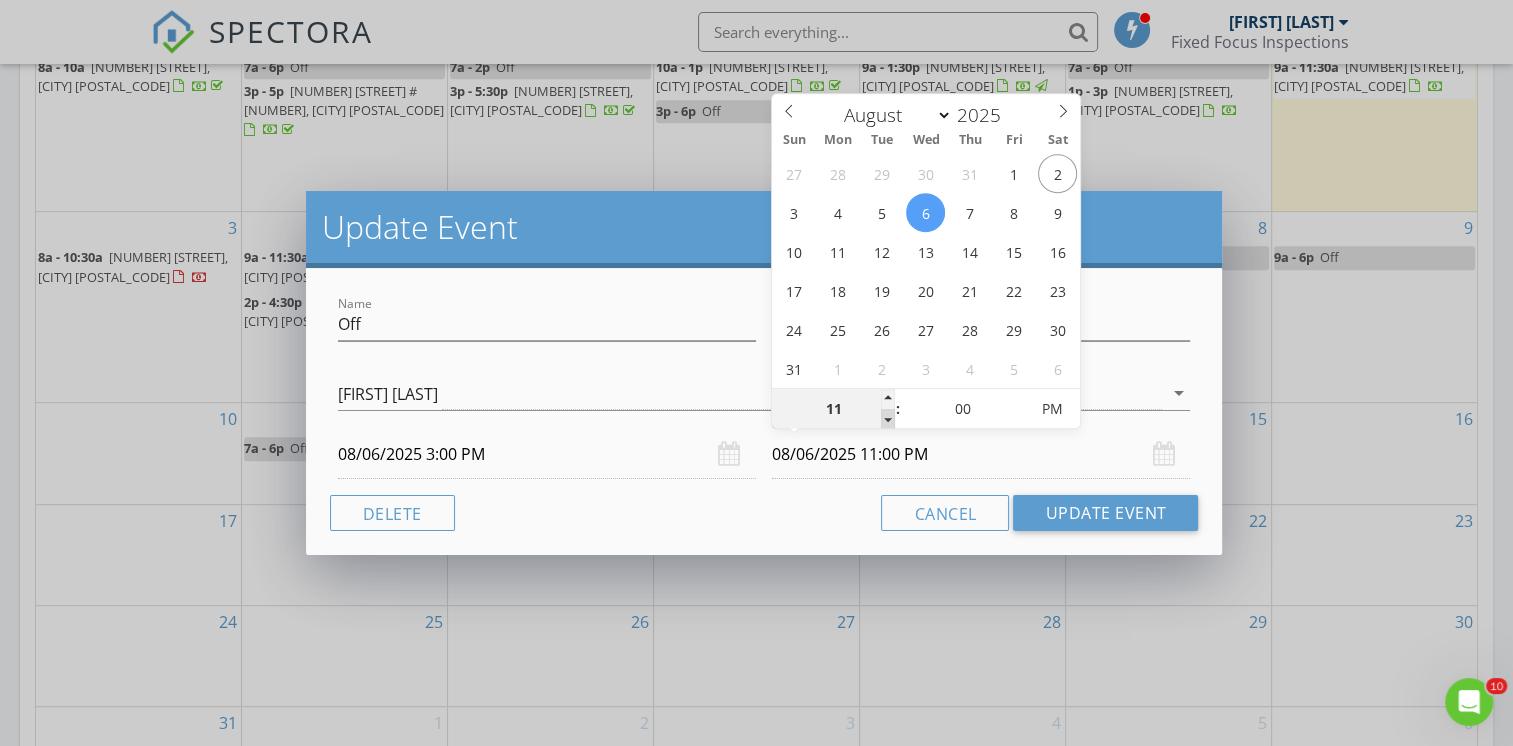 type on "08/06/2025 10:00 PM" 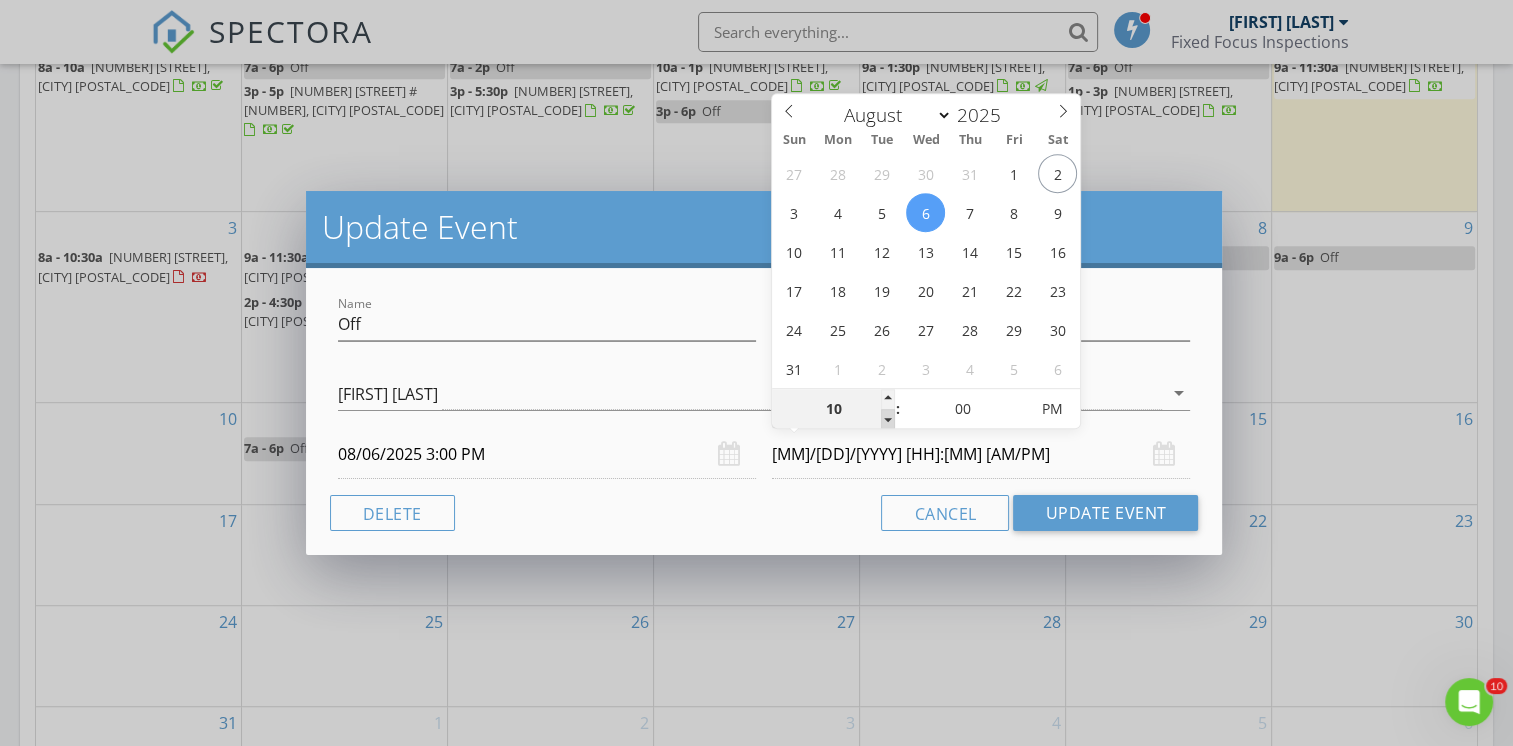 click at bounding box center (888, 419) 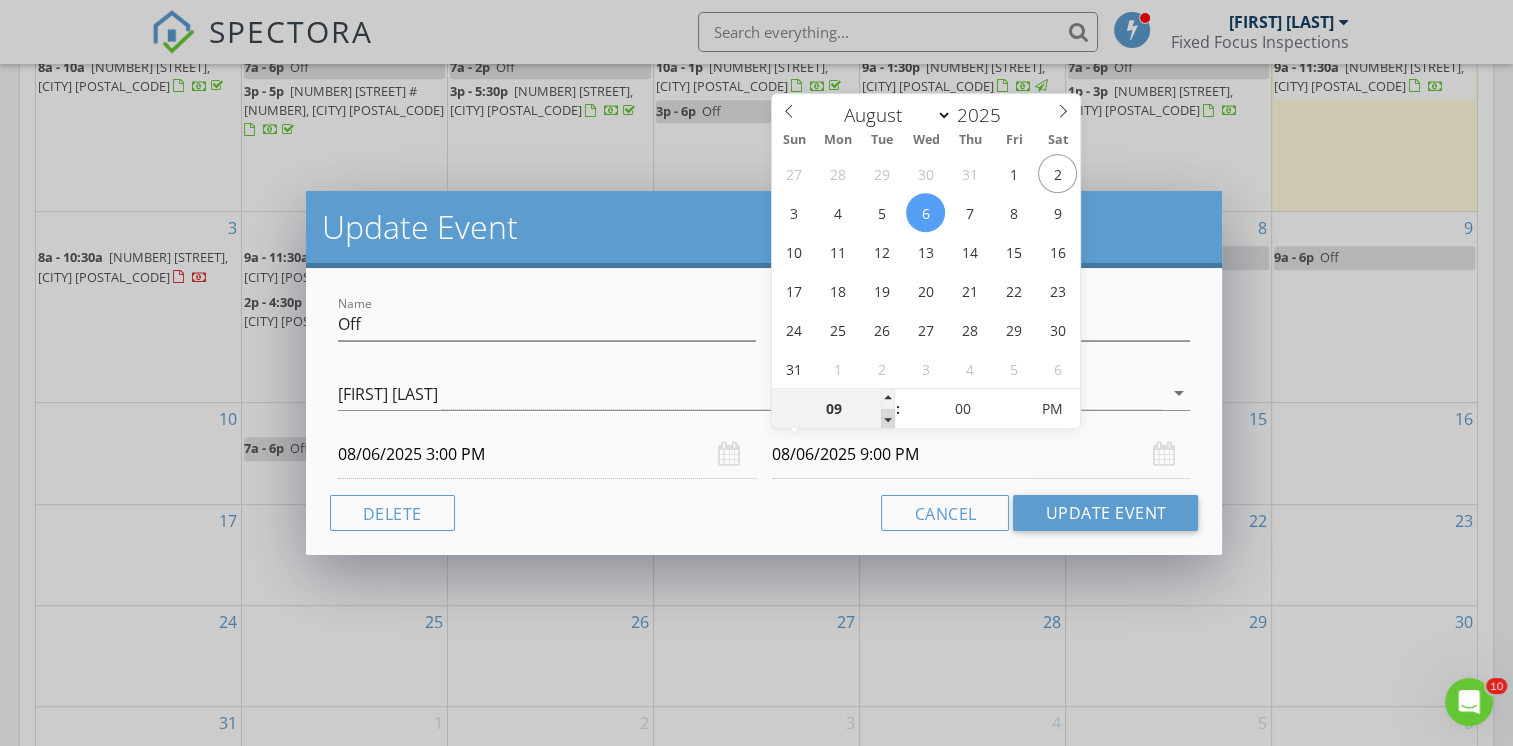 type on "08" 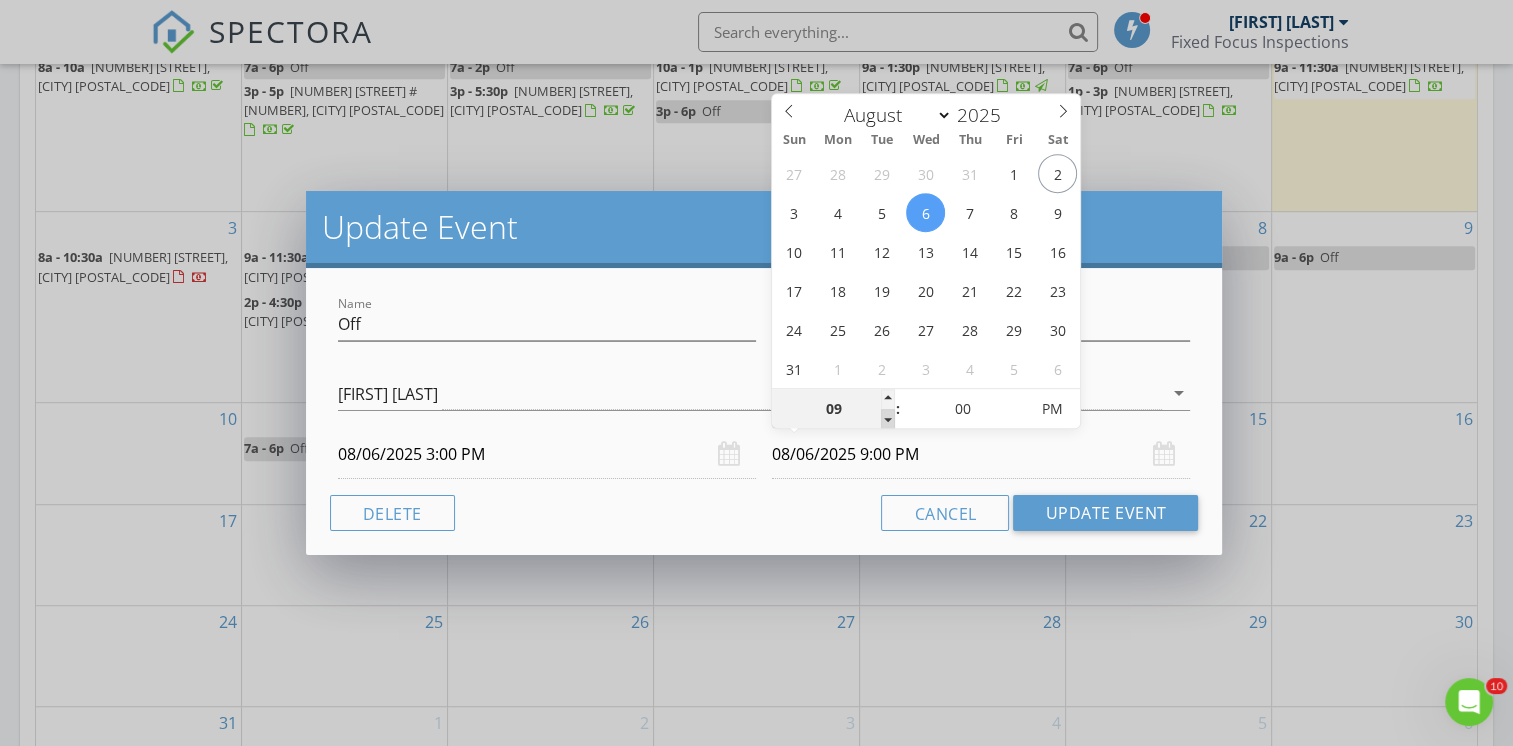 type on "08/06/2025 8:00 PM" 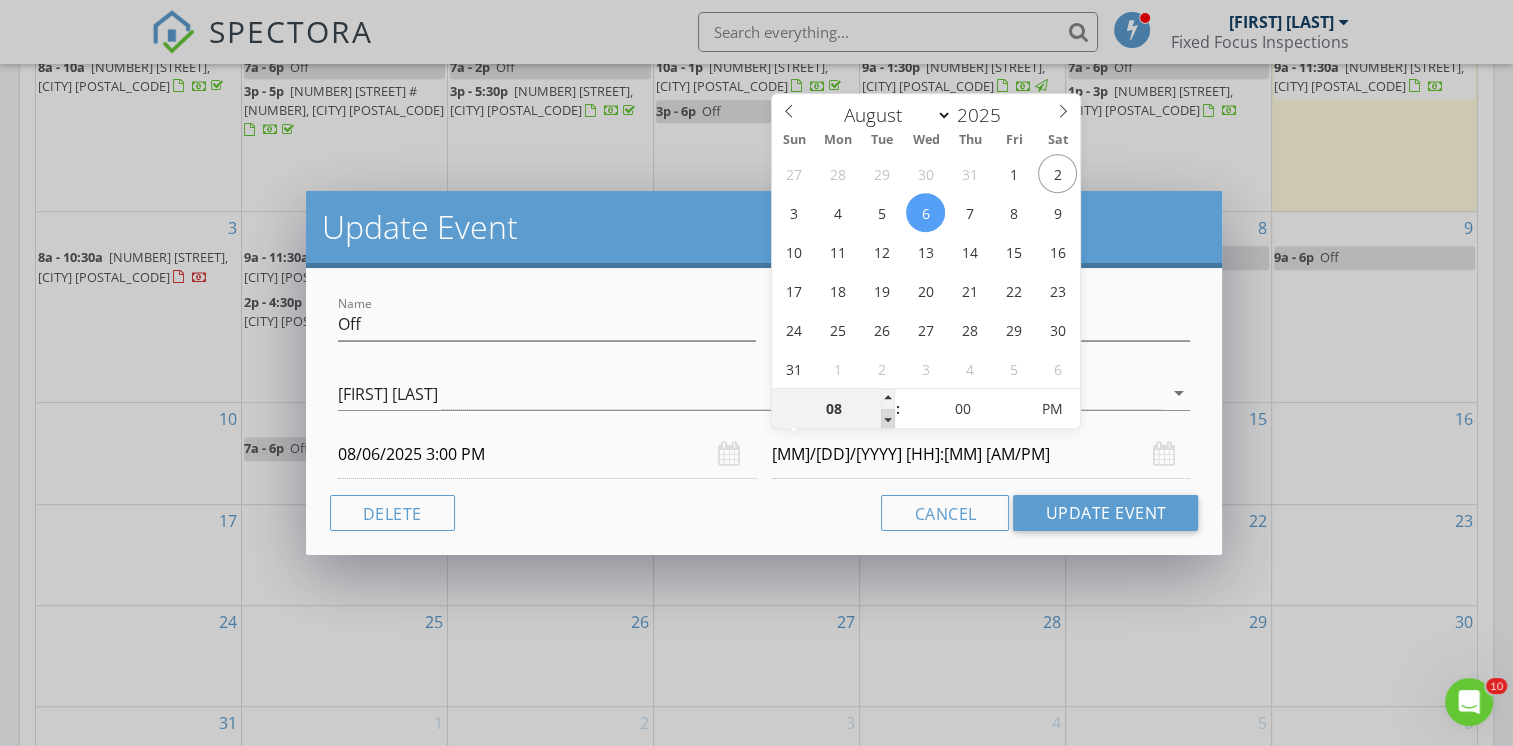 click at bounding box center [888, 419] 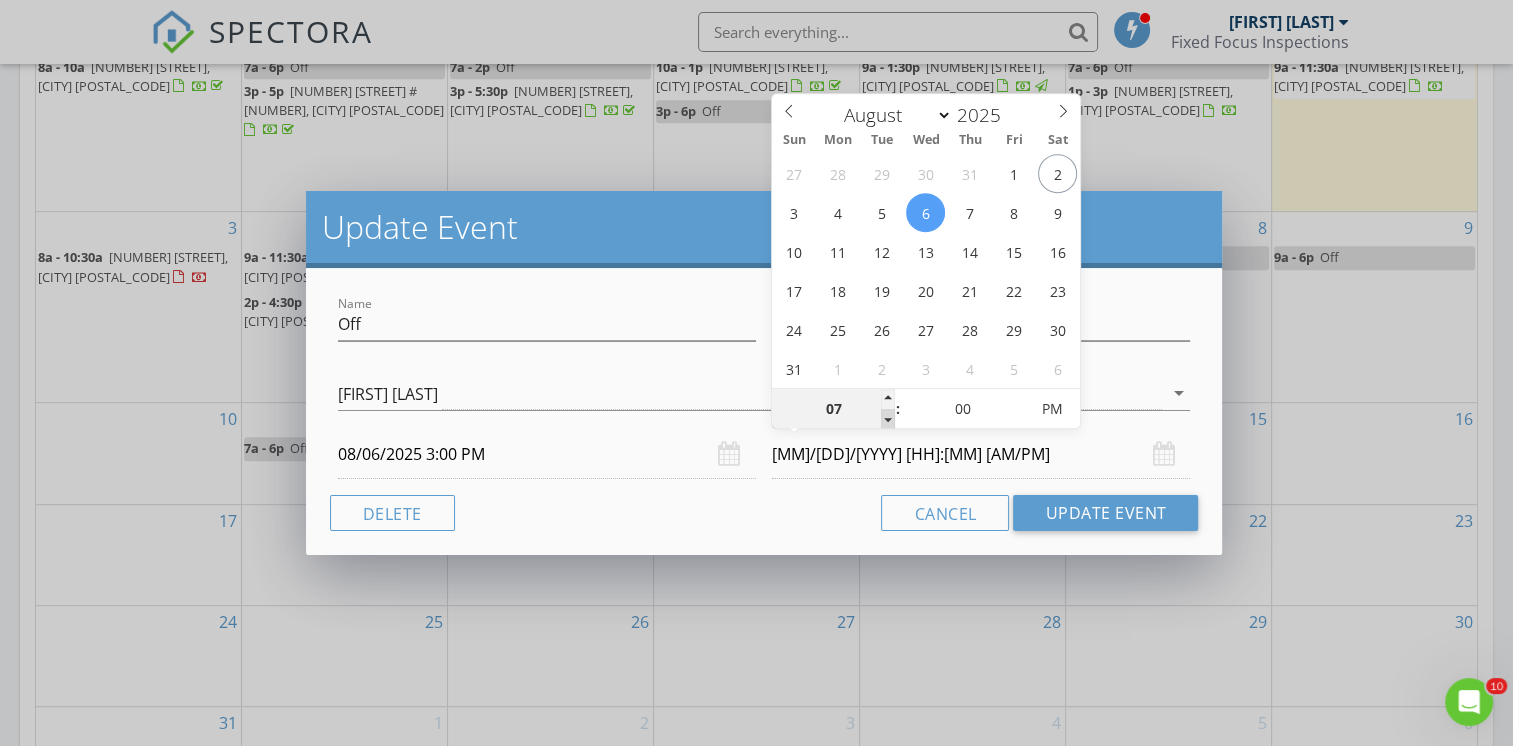 type on "06" 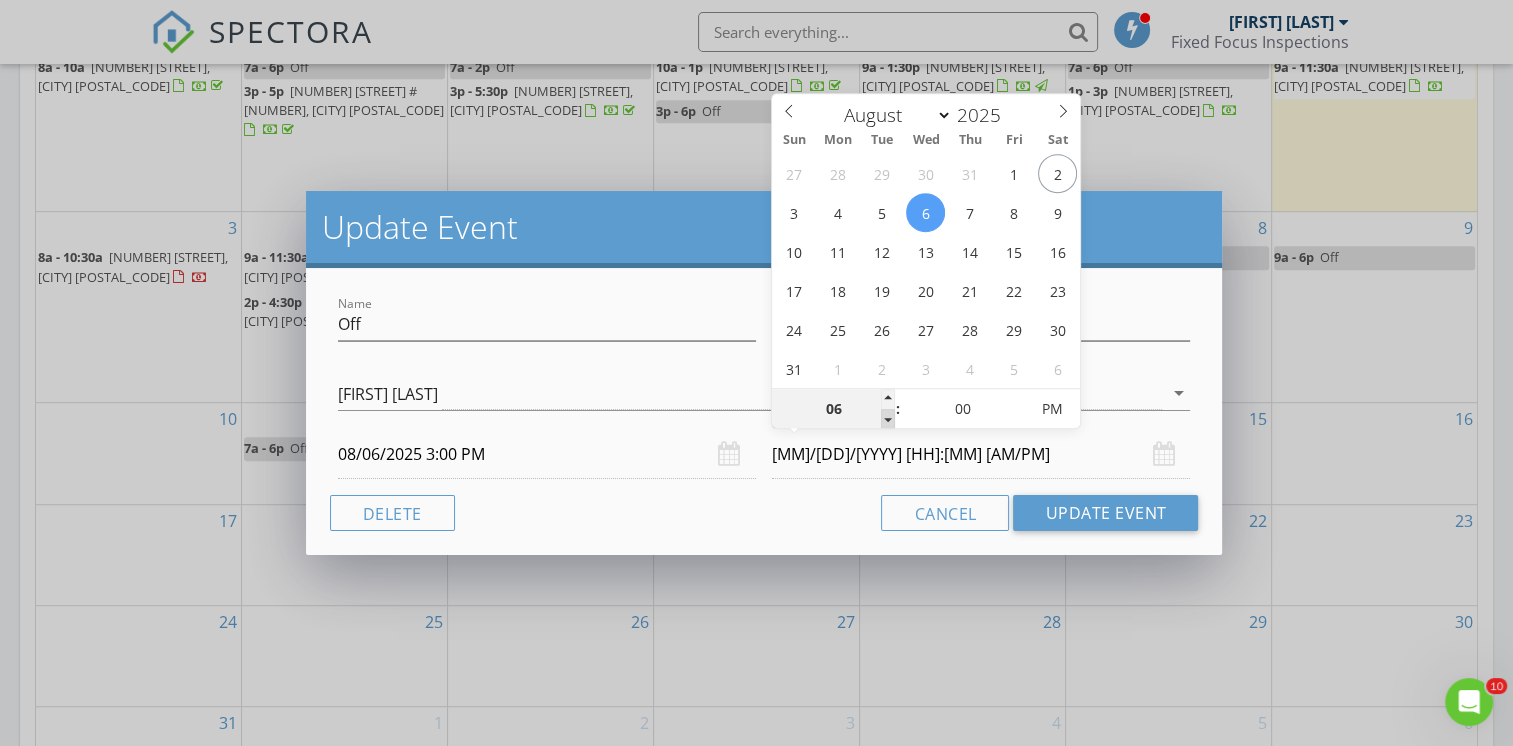 click at bounding box center [888, 419] 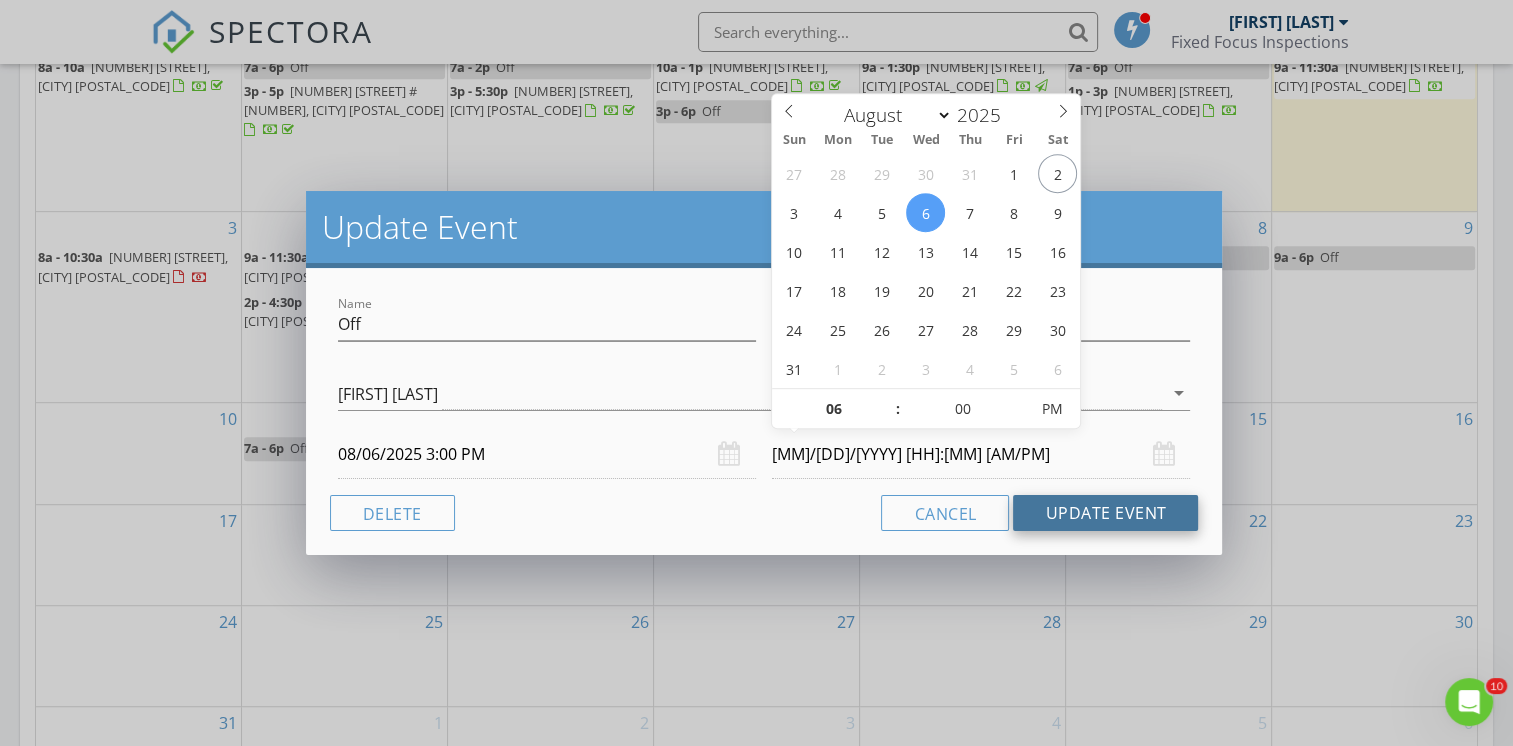 click on "Update Event" at bounding box center [1105, 513] 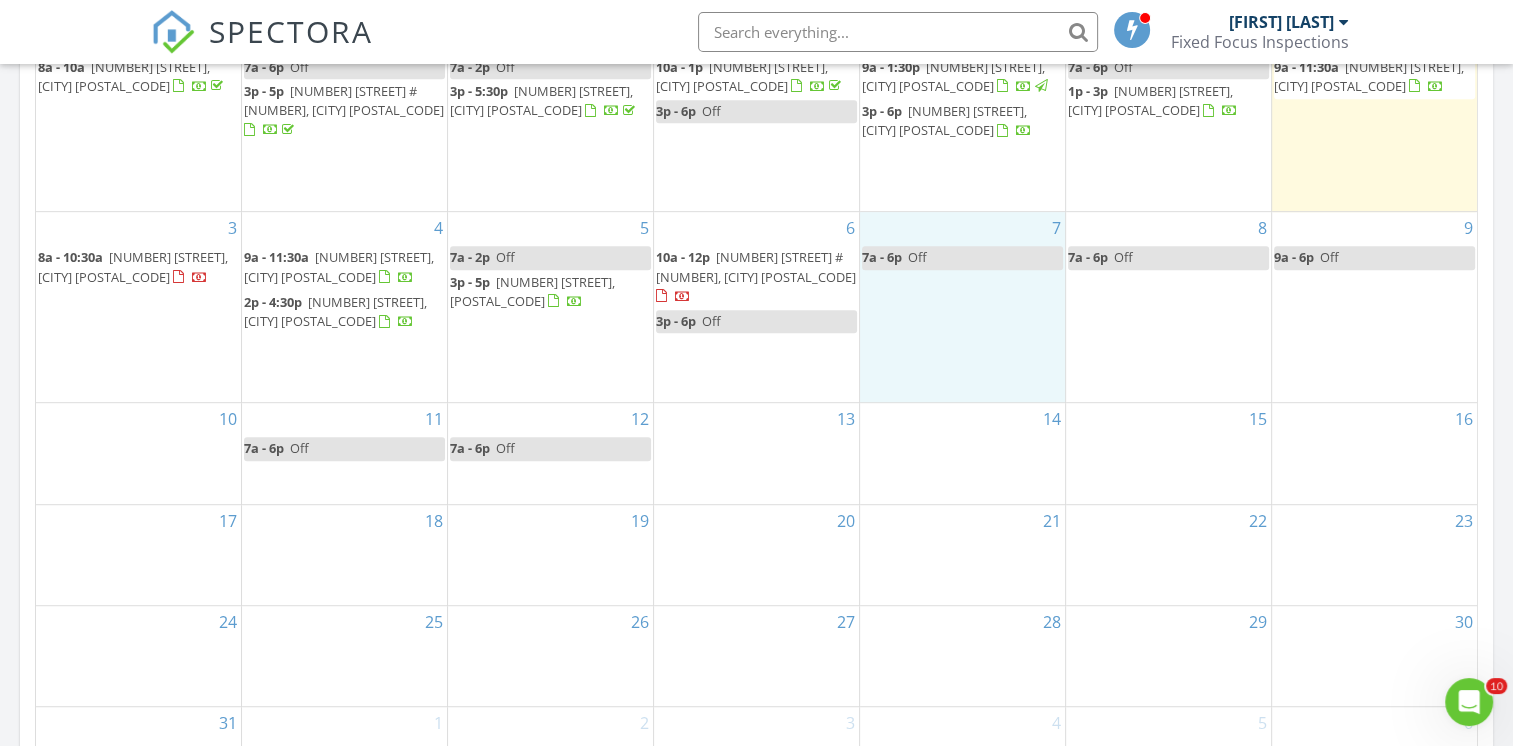 click on "7
7a - 6p
Off" at bounding box center (962, 307) 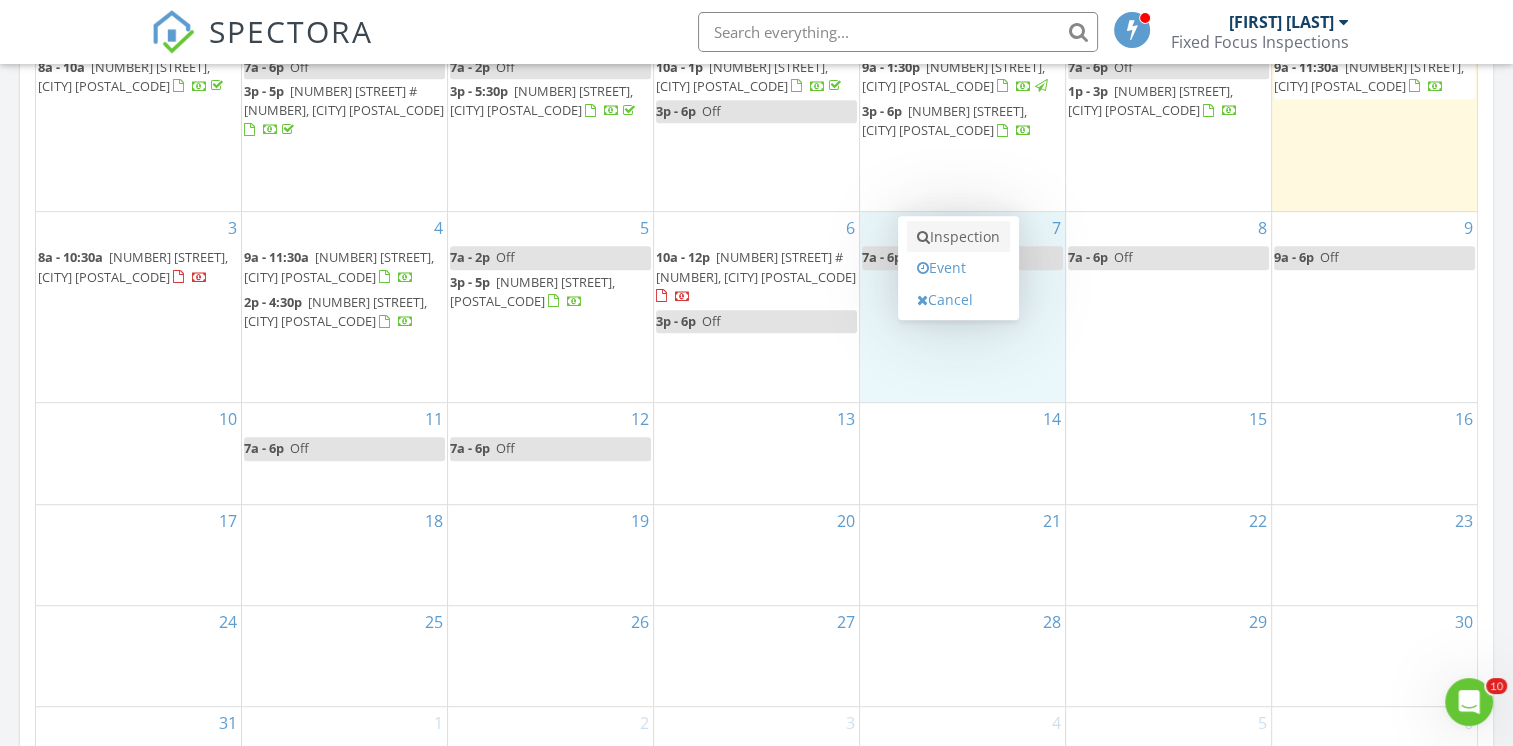 click on "Inspection" at bounding box center (958, 237) 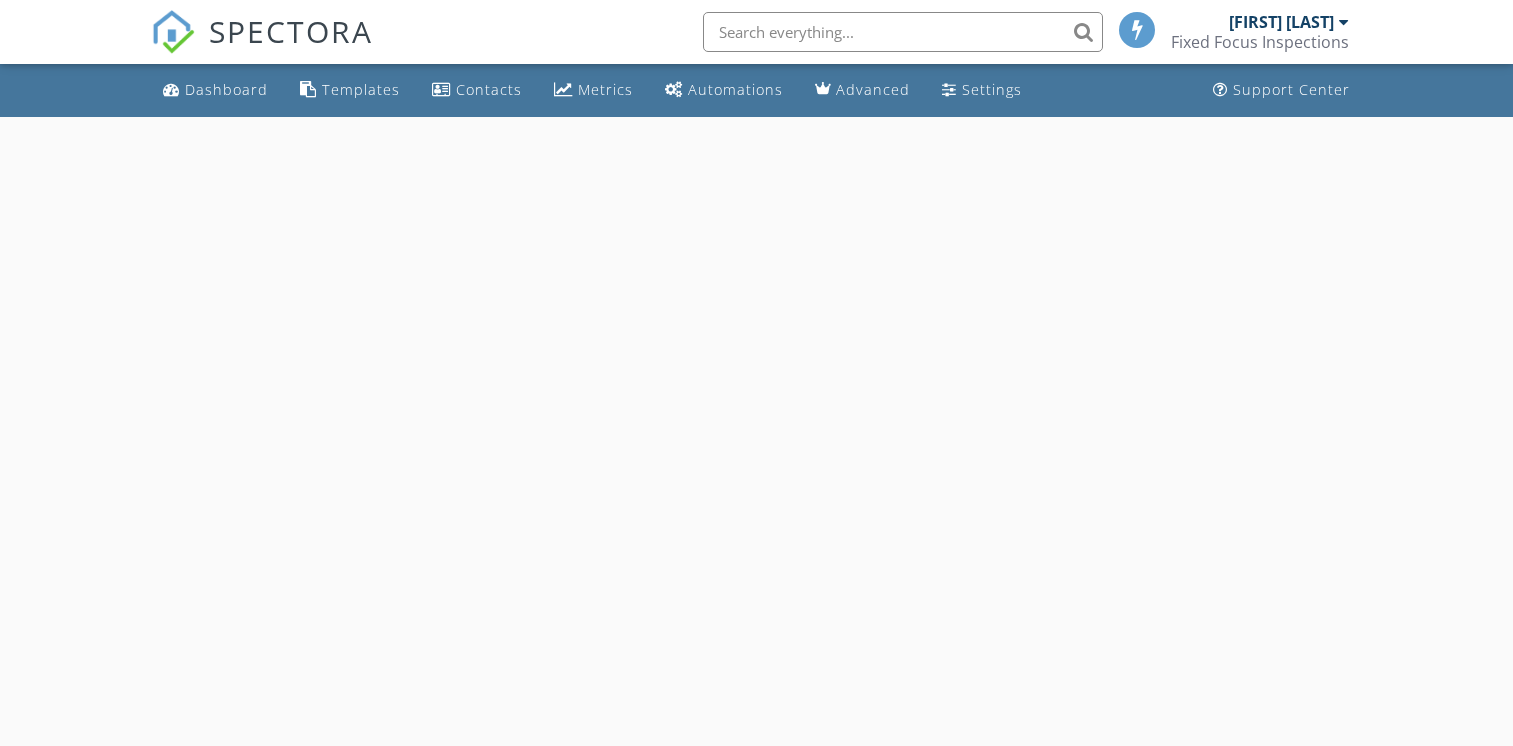 scroll, scrollTop: 0, scrollLeft: 0, axis: both 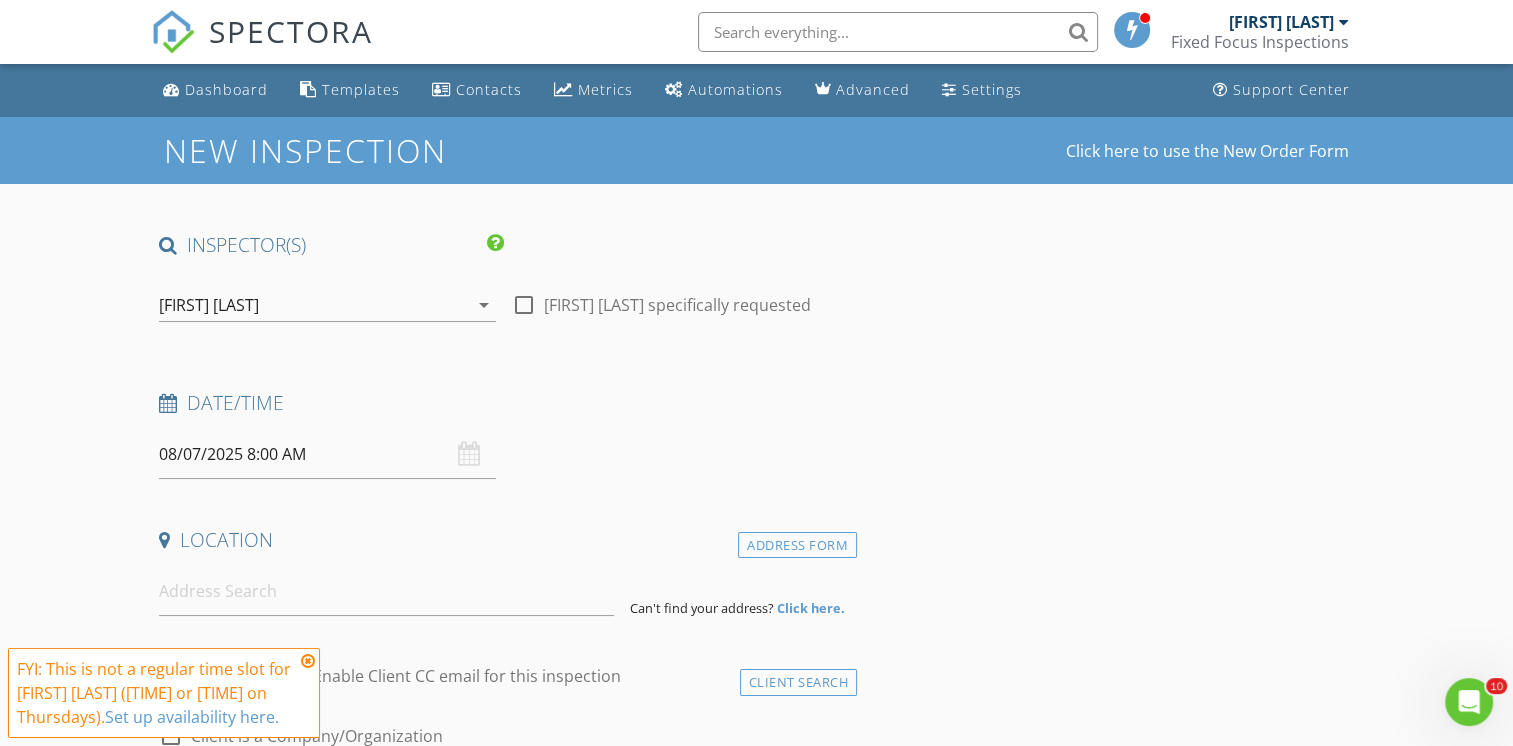 click at bounding box center [308, 661] 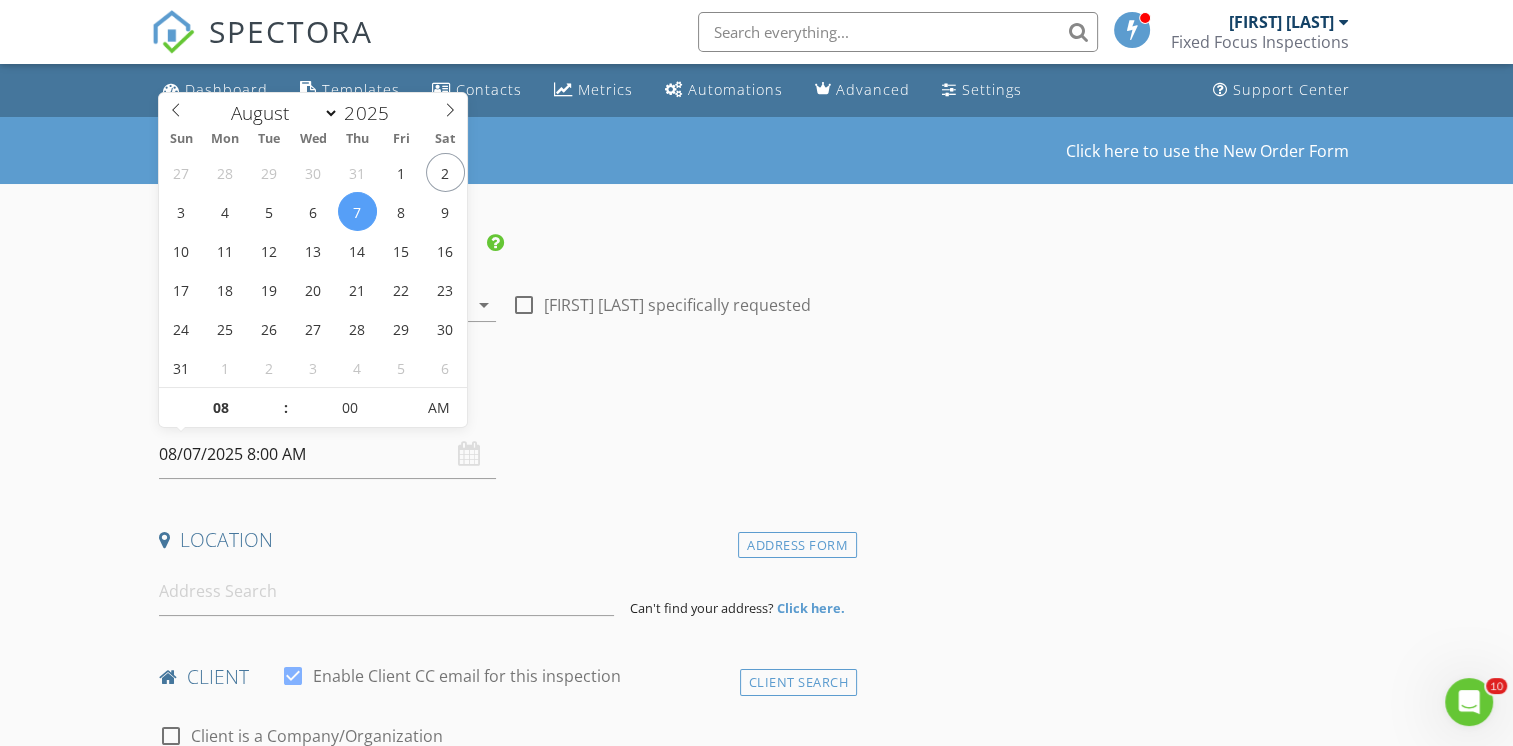 click on "08/07/2025 8:00 AM" at bounding box center [327, 454] 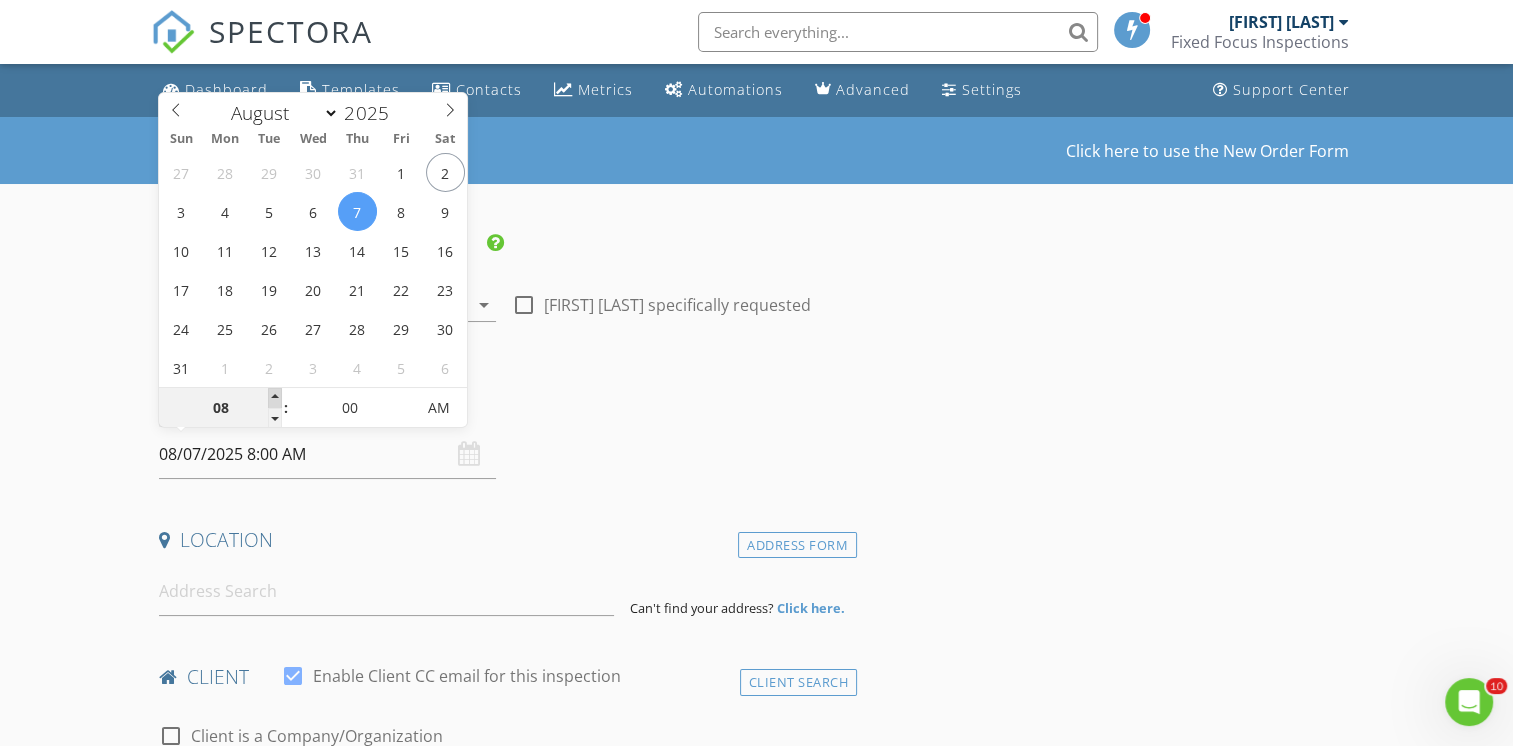 type on "09" 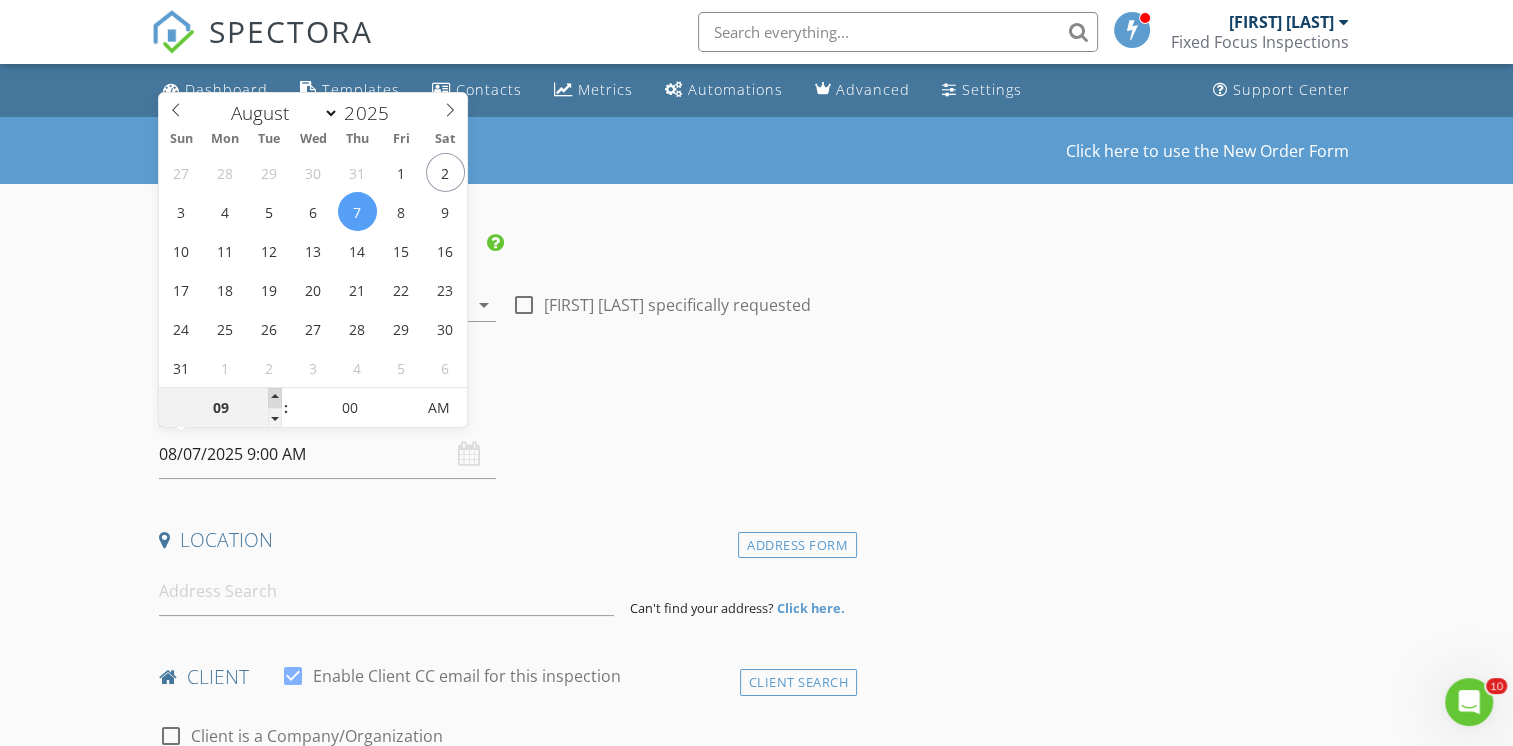 click at bounding box center [275, 398] 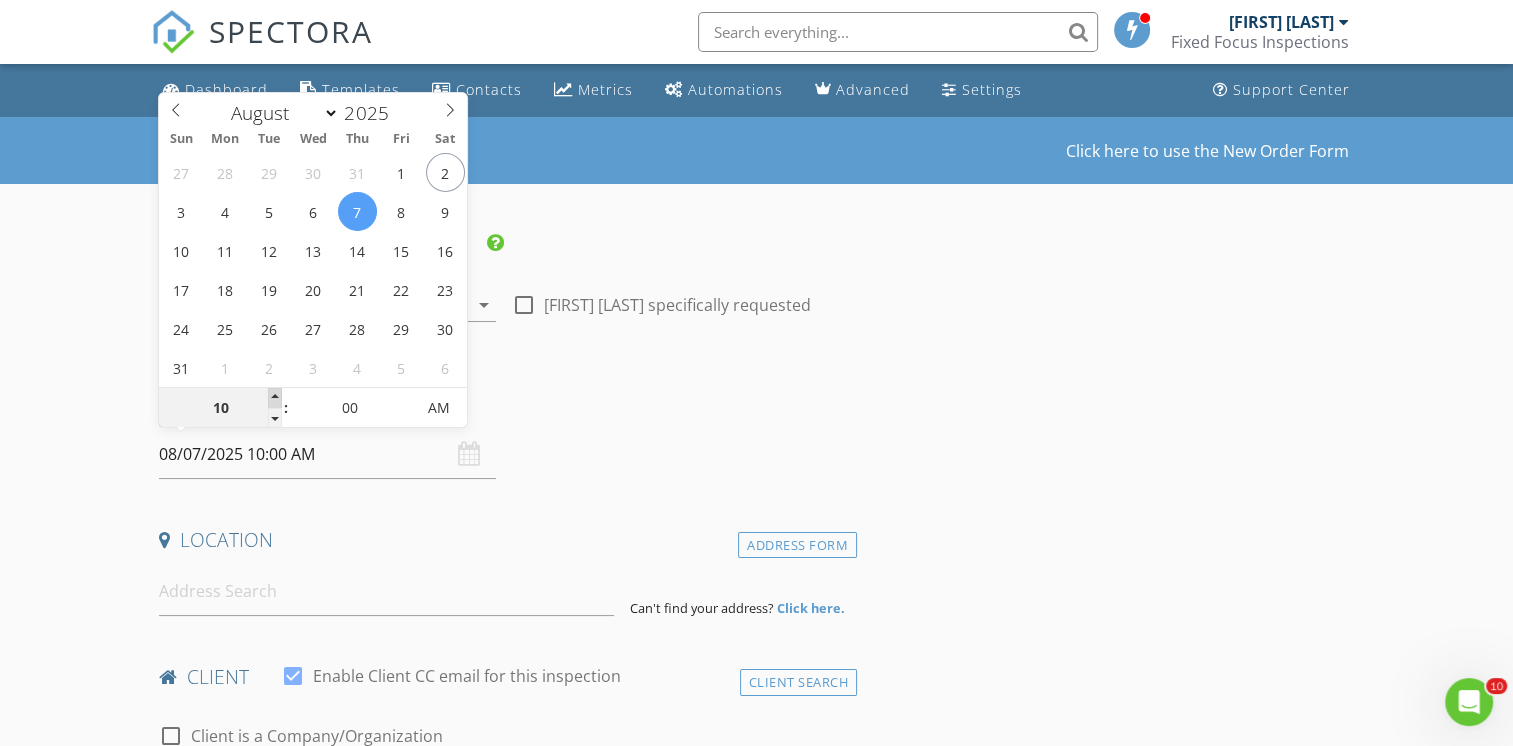 click at bounding box center [275, 398] 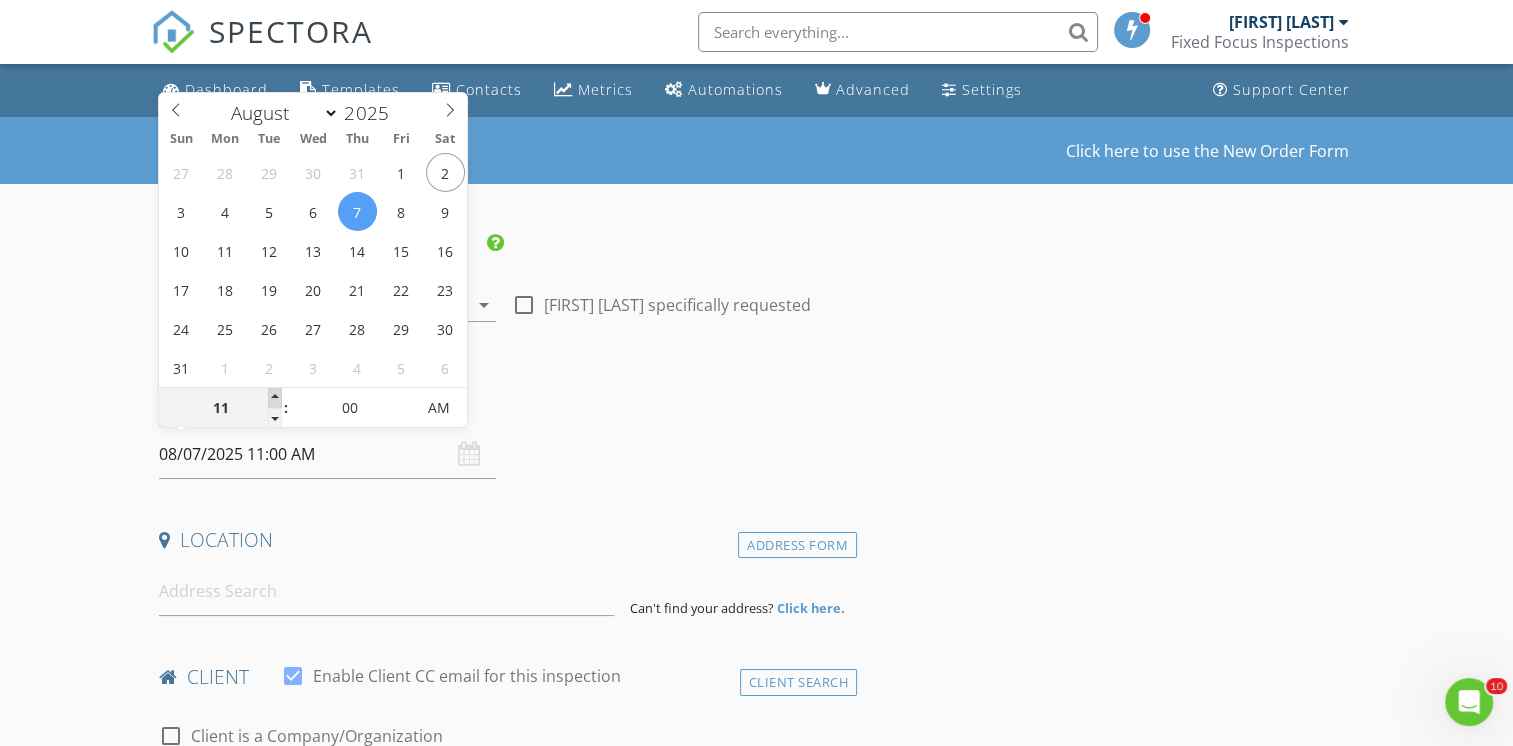 click at bounding box center [275, 398] 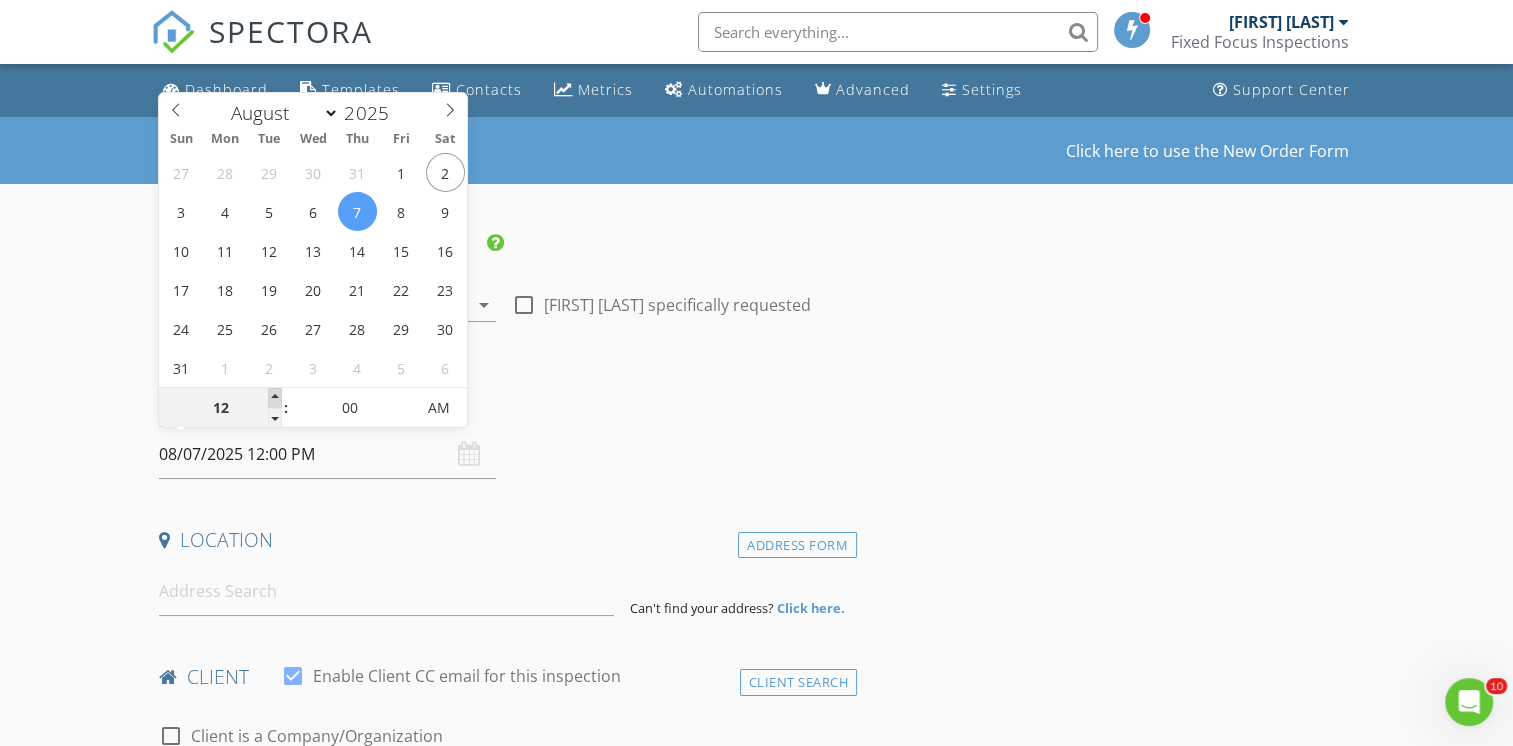 click at bounding box center [275, 398] 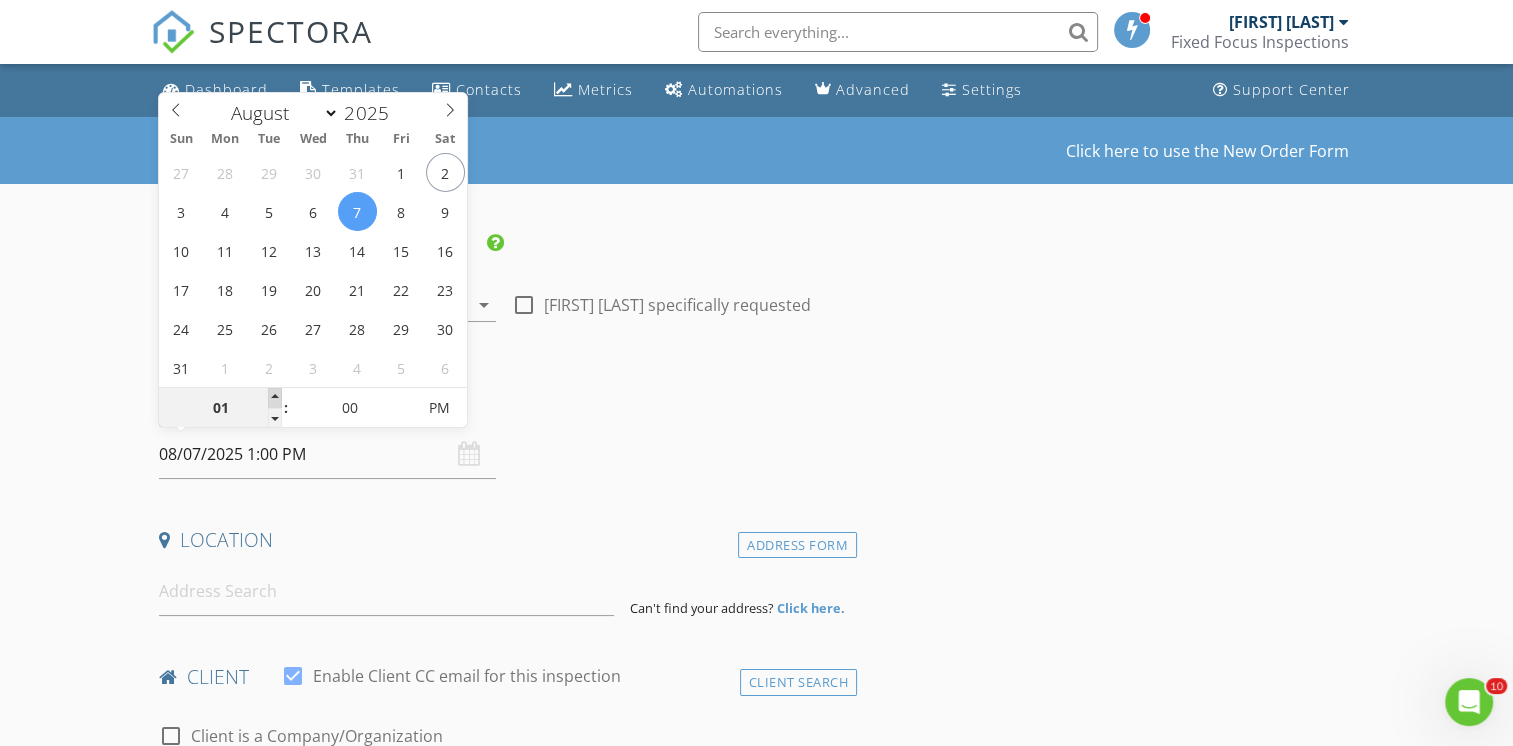 click at bounding box center (275, 398) 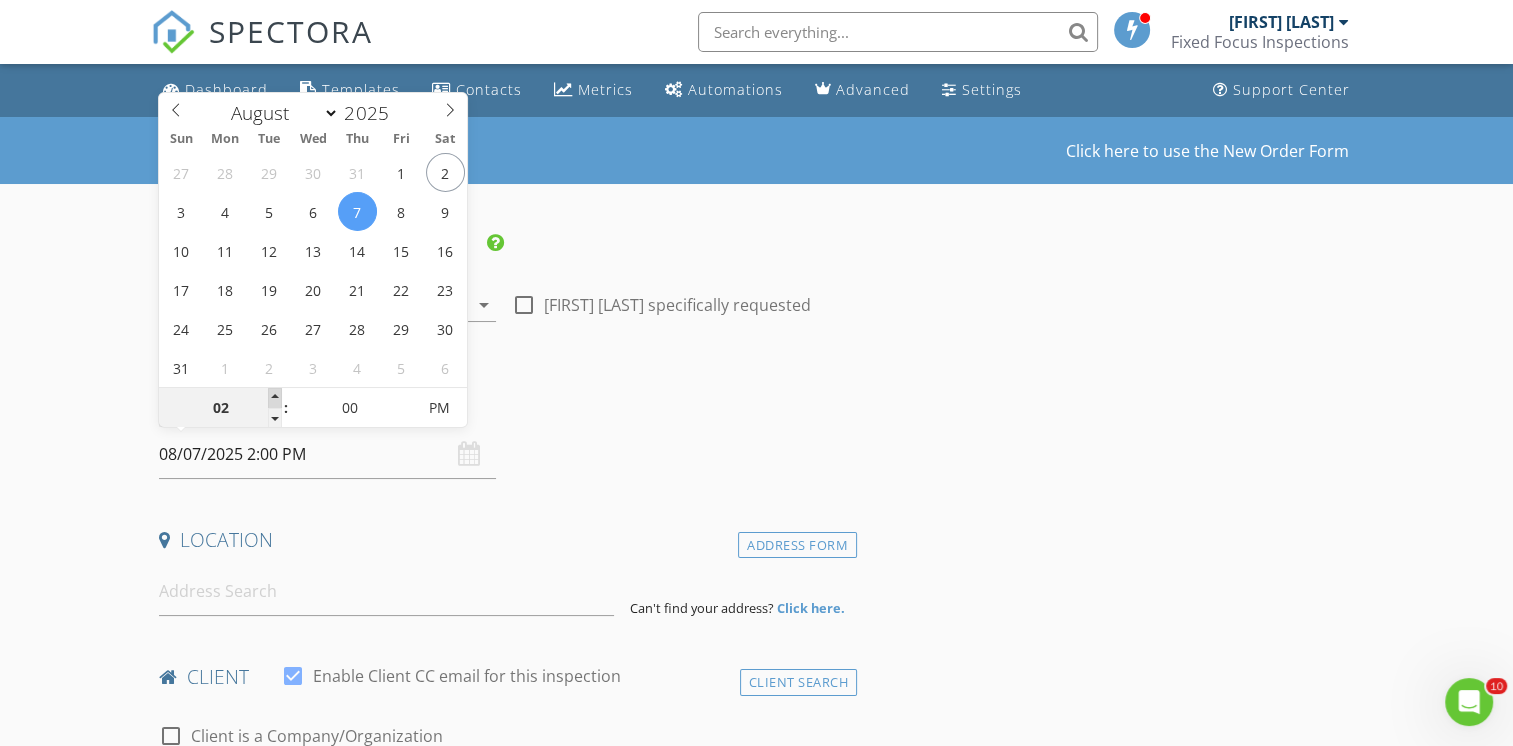 click at bounding box center [275, 398] 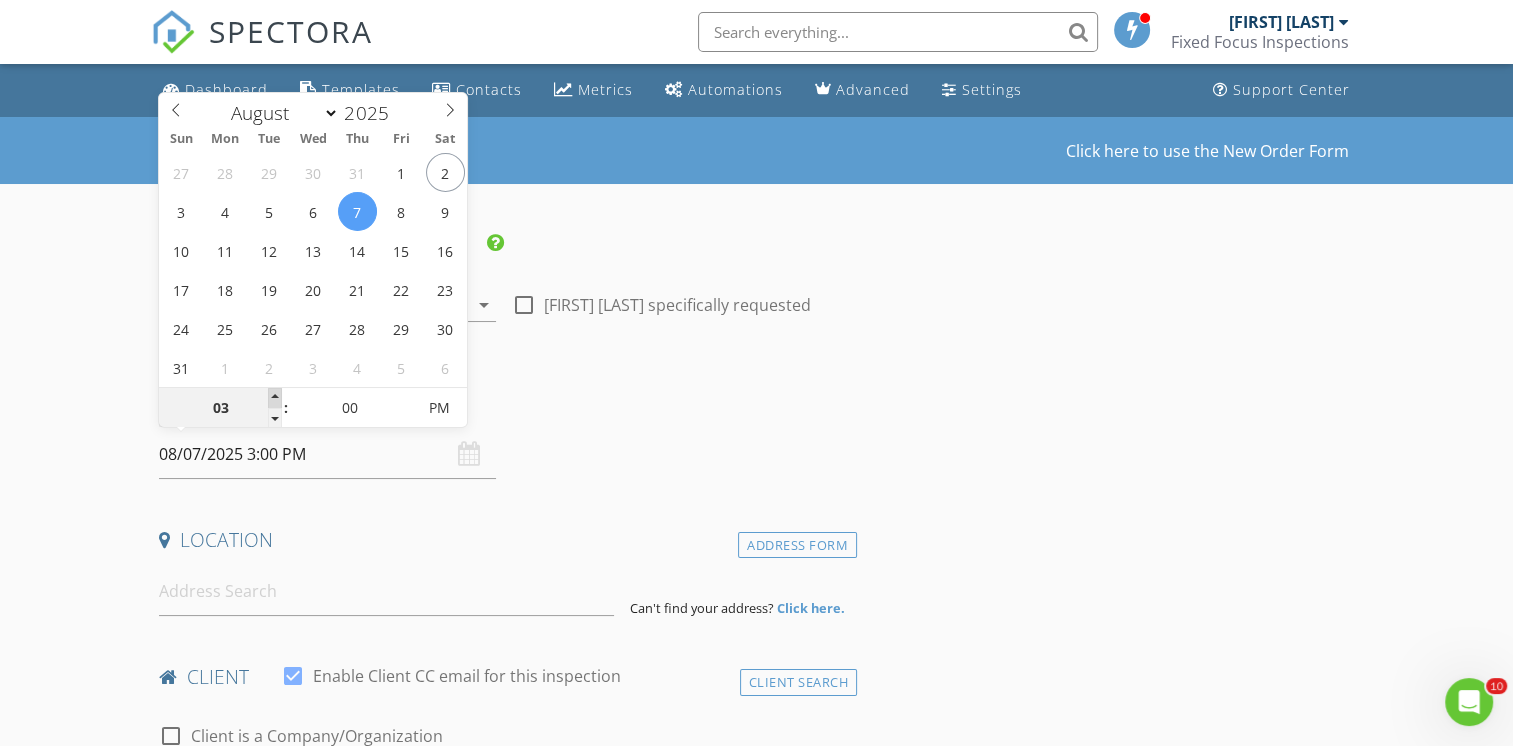 click at bounding box center (275, 398) 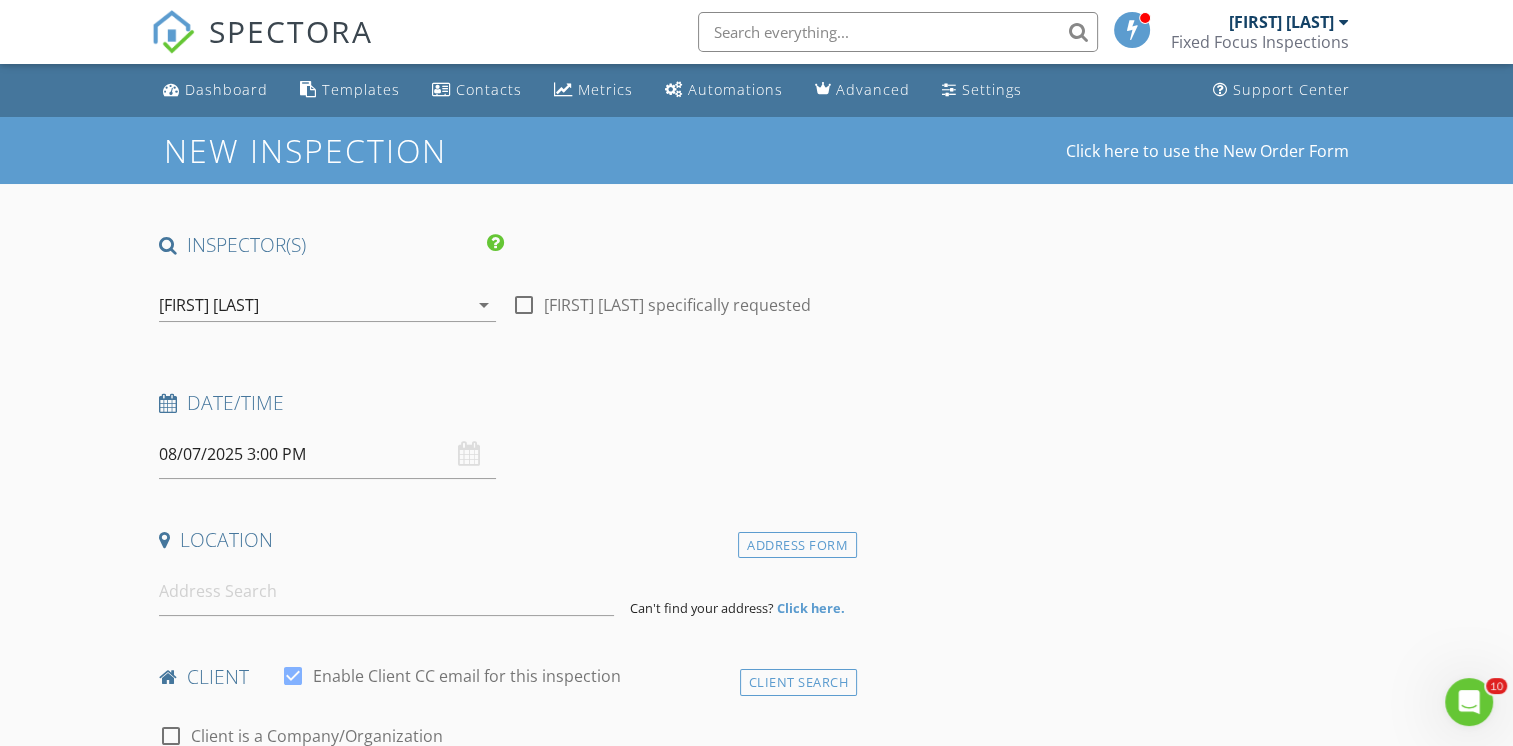click on "INSPECTOR(S)
check_box   Steven Preyer   PRIMARY   Steven Preyer arrow_drop_down   check_box_outline_blank Steven Preyer specifically requested
Date/Time
08/07/2025 3:00 PM
Location
Address Form       Can't find your address?   Click here.
client
check_box Enable Client CC email for this inspection   Client Search     check_box_outline_blank Client is a Company/Organization     First Name   Last Name   Email   CC Email   Phone   Address   City   State   Zip       Notes   Private Notes
ADD ADDITIONAL client
SERVICES
check_box_outline_blank   Residential Inspection   arrow_drop_down     Select Discount Code arrow_drop_down    Charges       TOTAL   $0.00    Duration    No services with durations selected      Templates    No templates selected    Agreements    No agreements selected" at bounding box center [504, 1633] 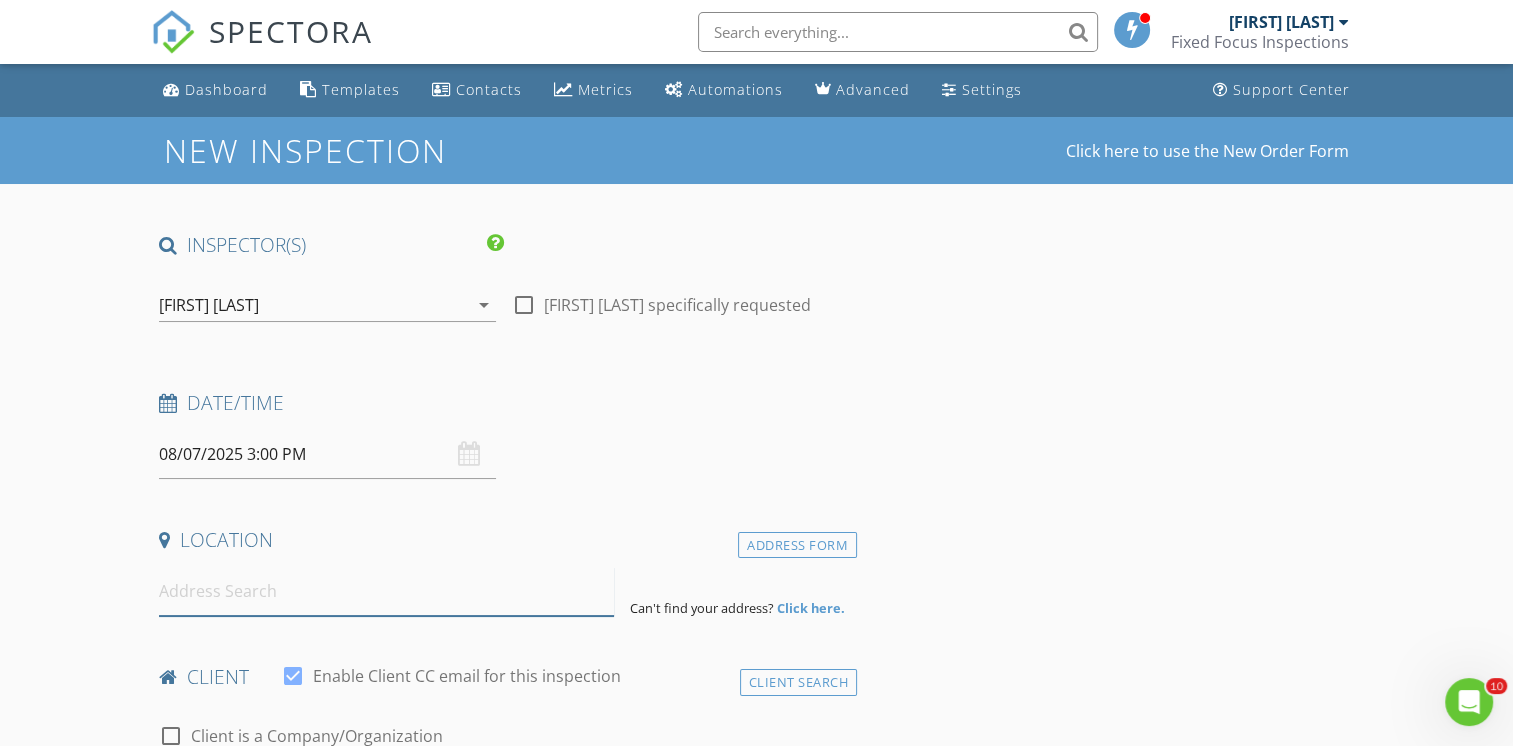 click at bounding box center [386, 591] 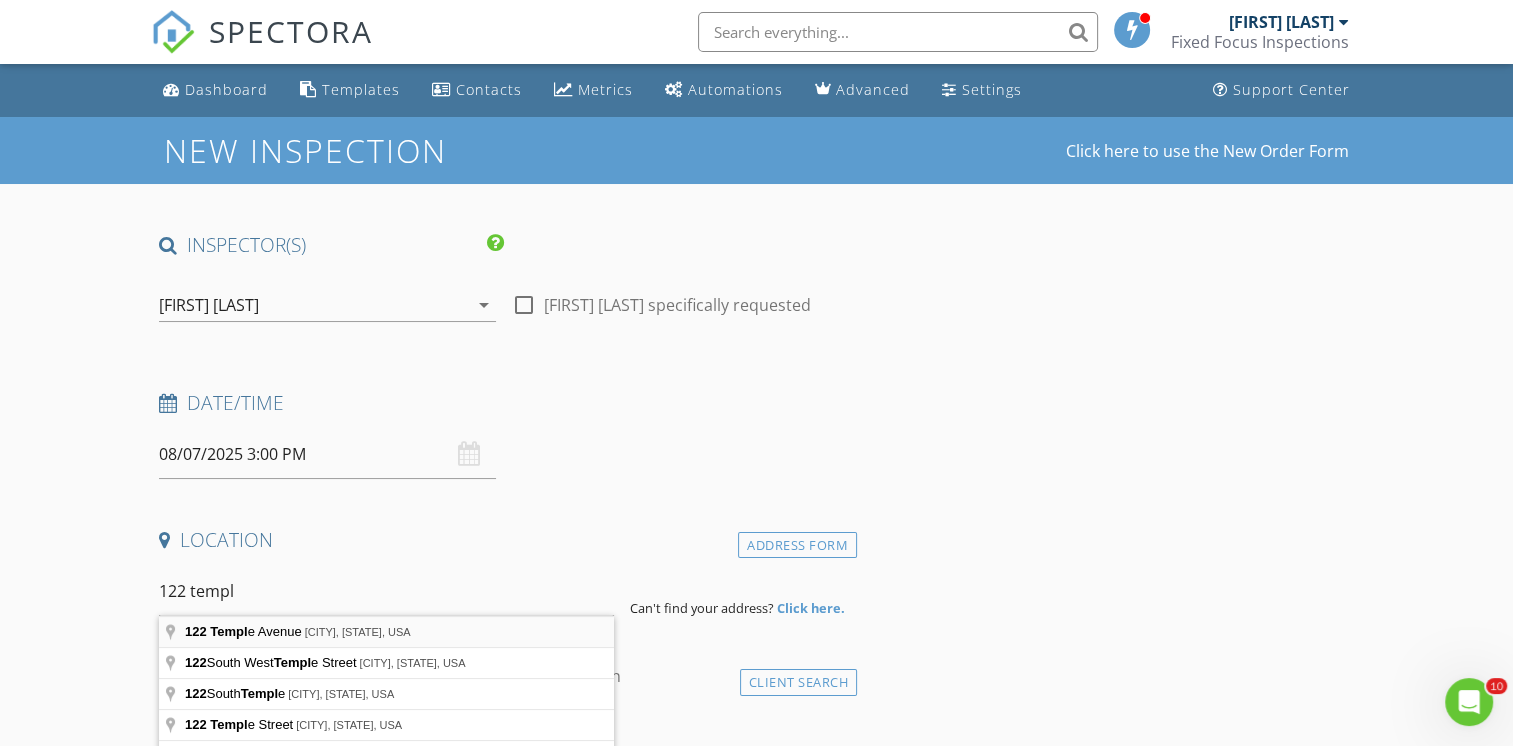 type on "122 Temple Avenue, Beaumont, CA, USA" 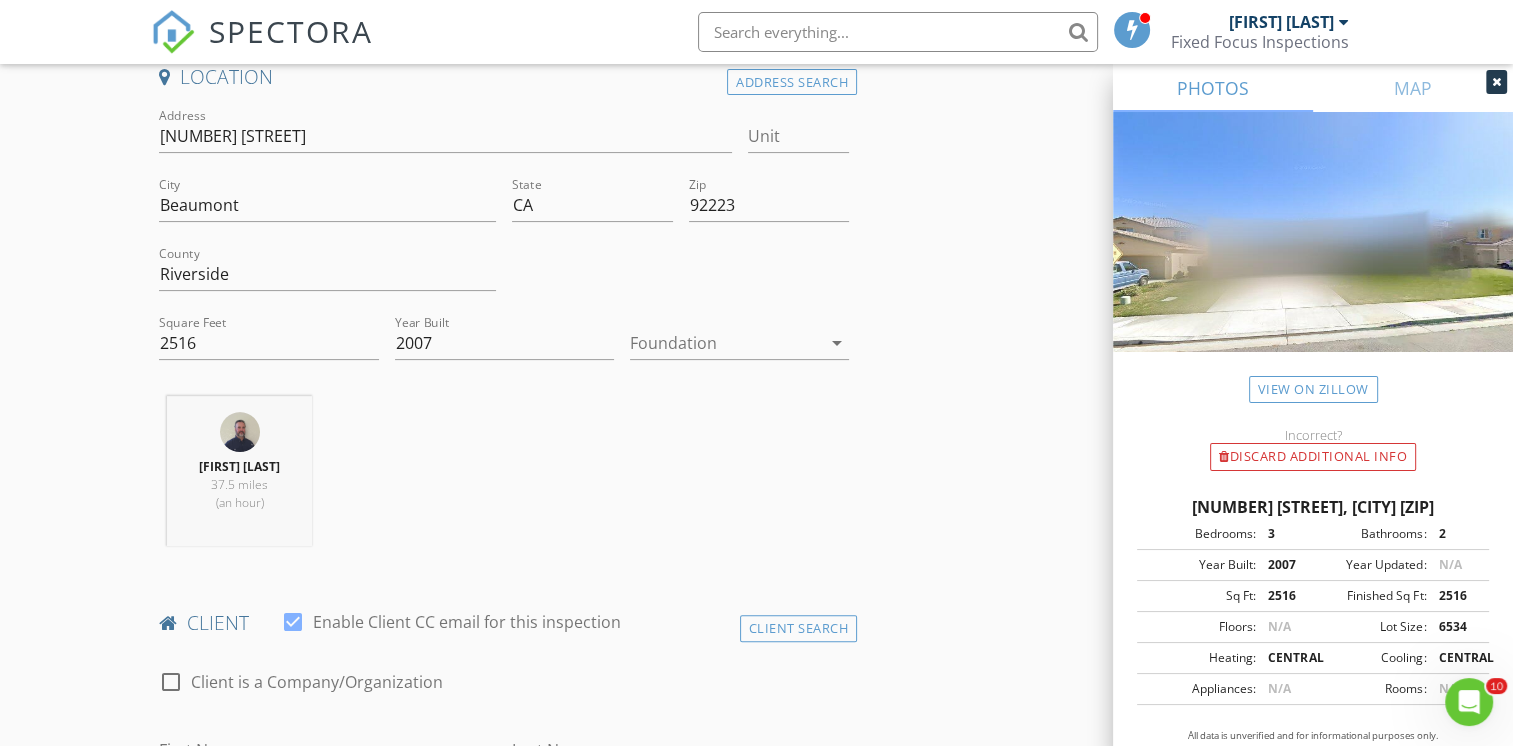 scroll, scrollTop: 488, scrollLeft: 0, axis: vertical 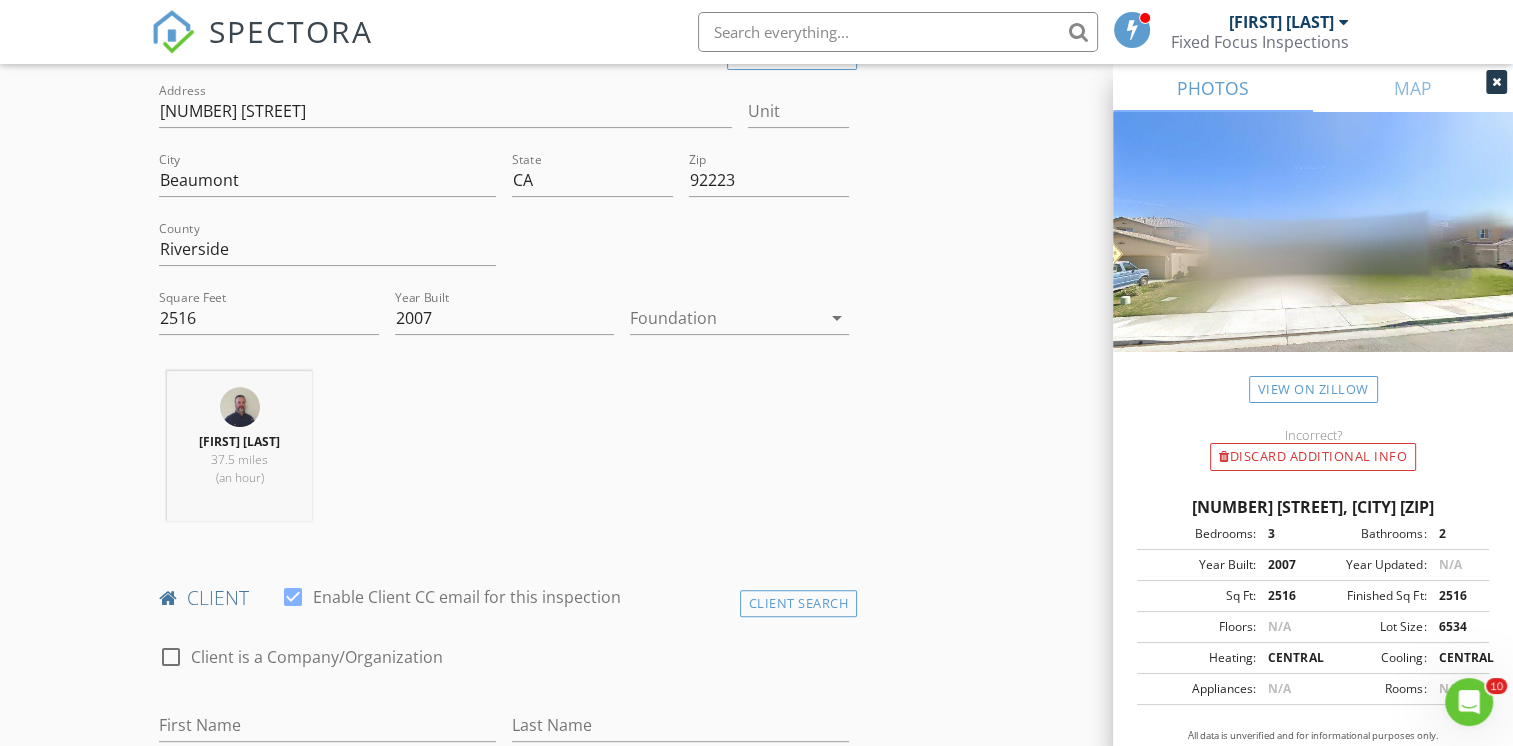 click at bounding box center [725, 318] 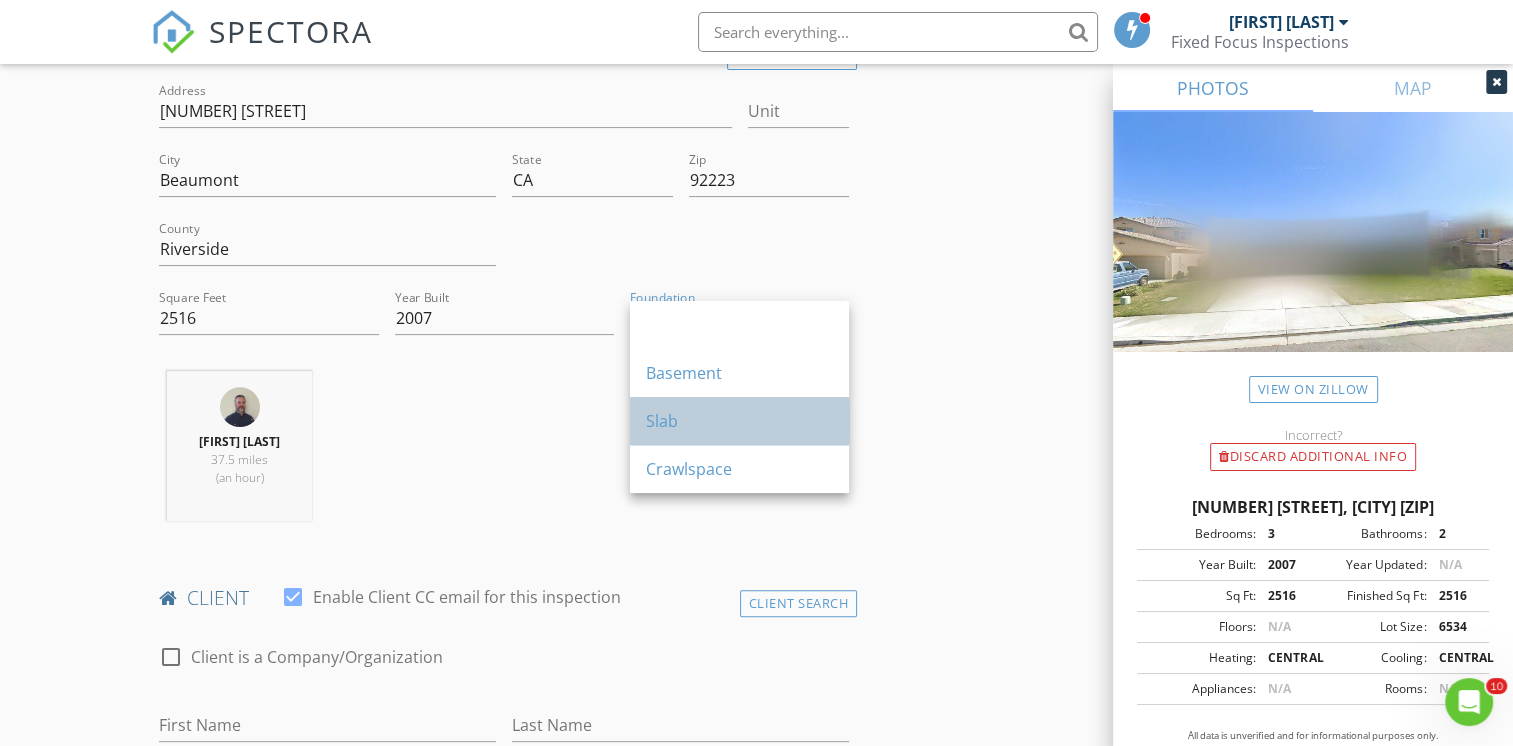 click on "Slab" at bounding box center (739, 421) 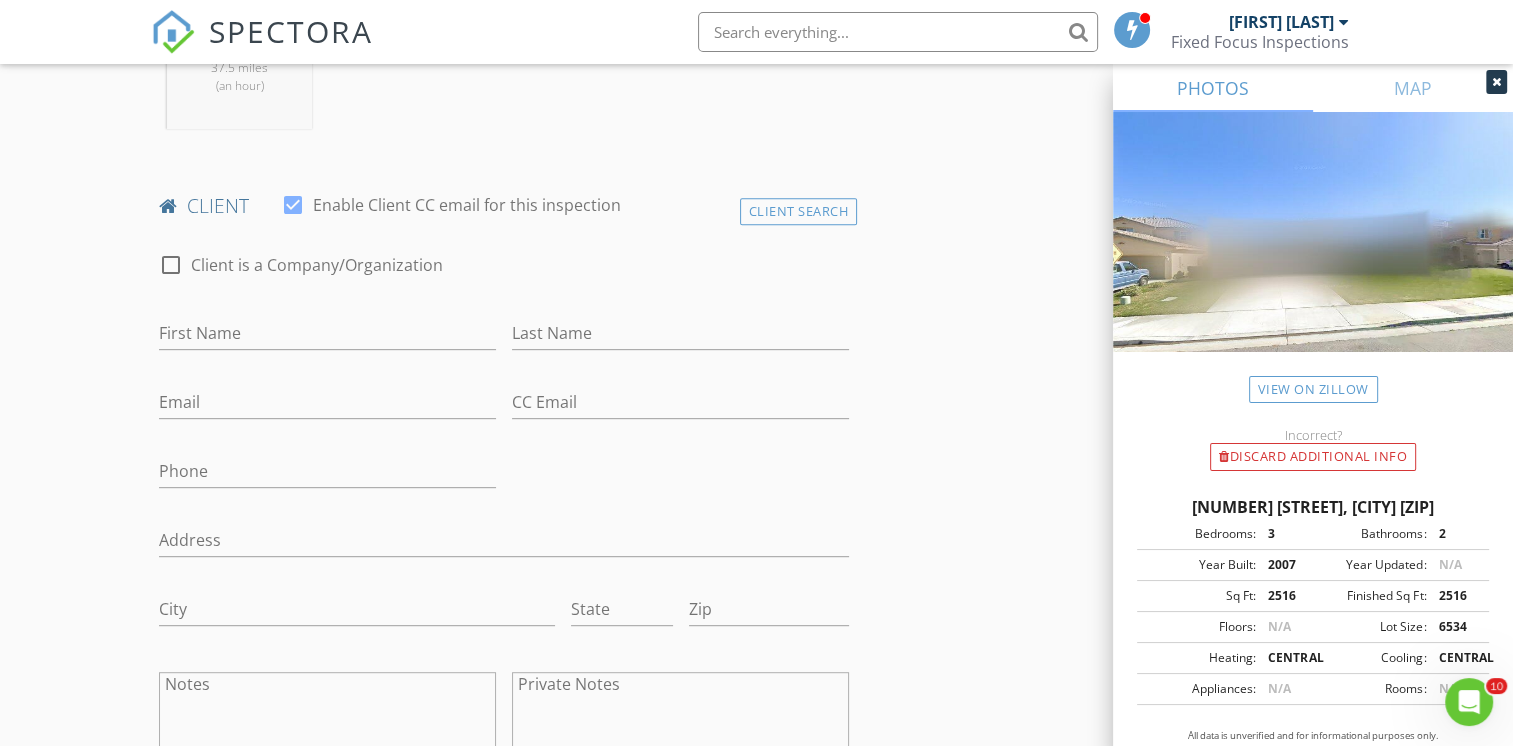 scroll, scrollTop: 893, scrollLeft: 0, axis: vertical 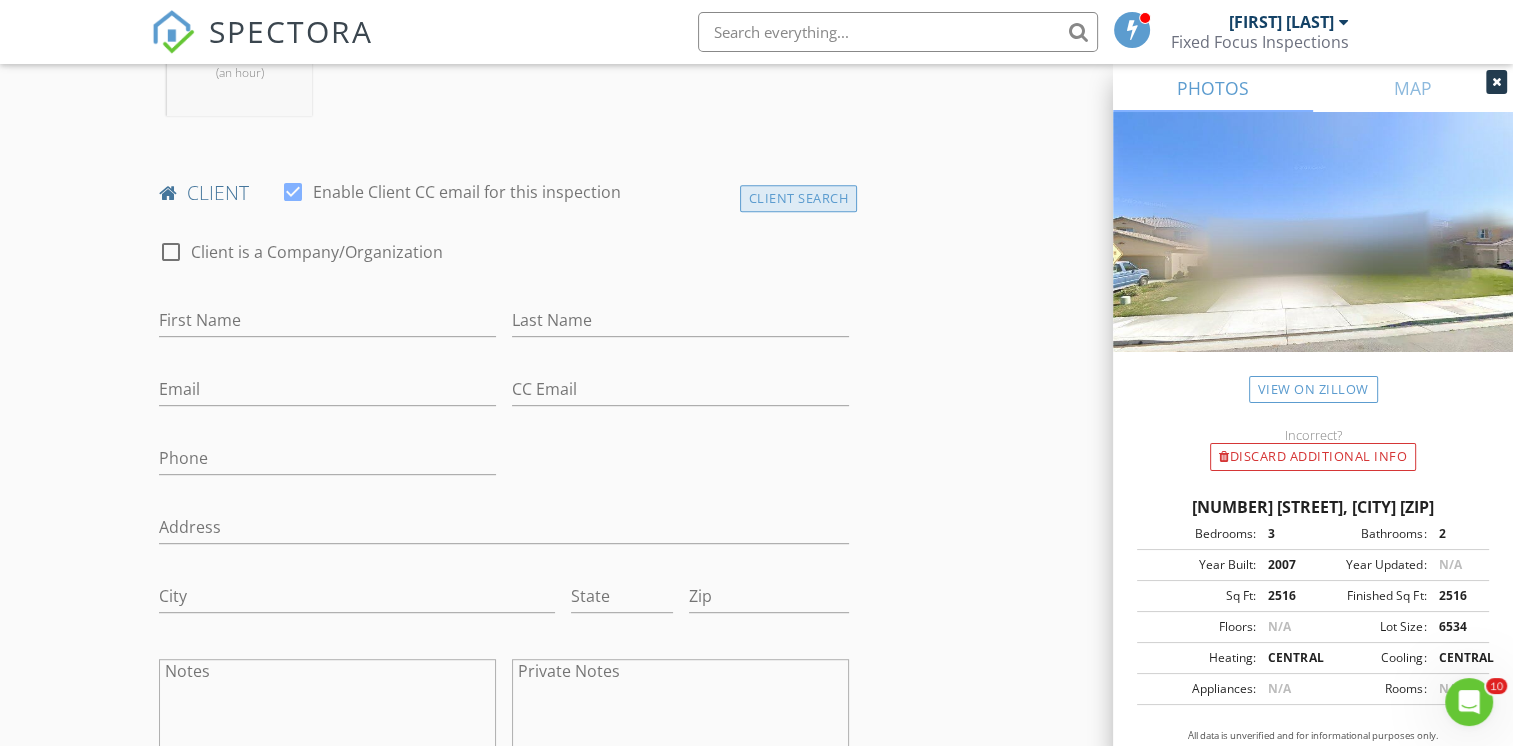 click on "Client Search" at bounding box center (799, 198) 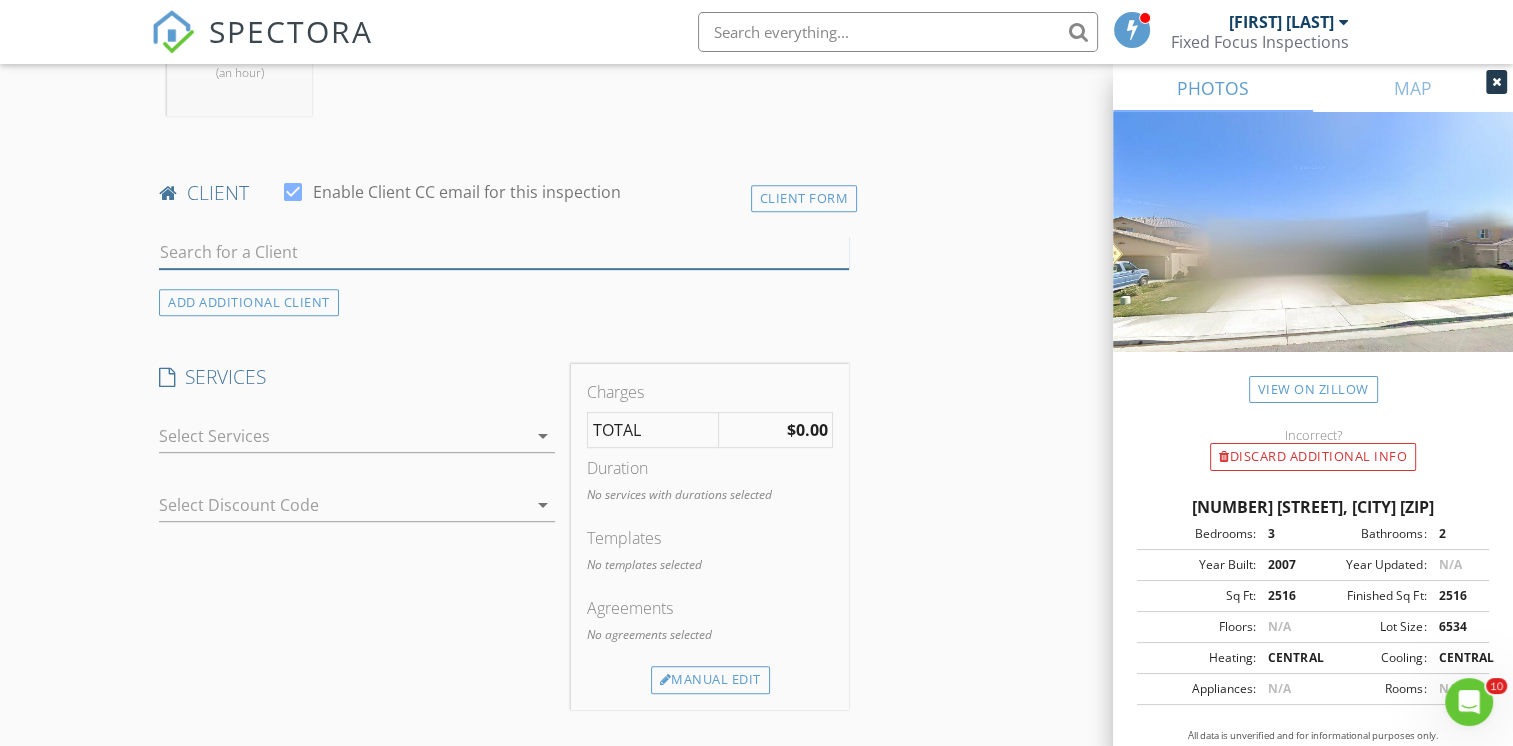 click at bounding box center [504, 252] 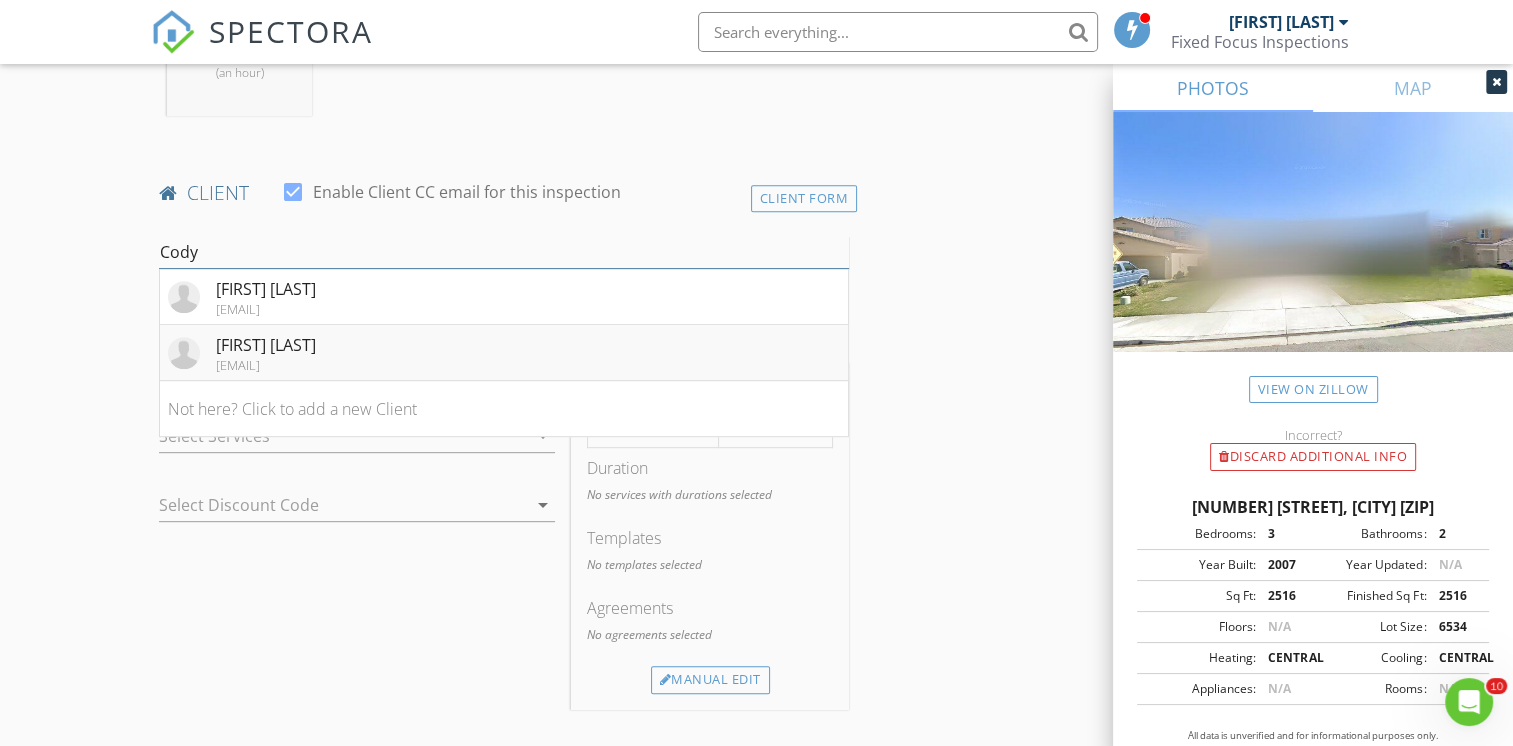 type on "Cody" 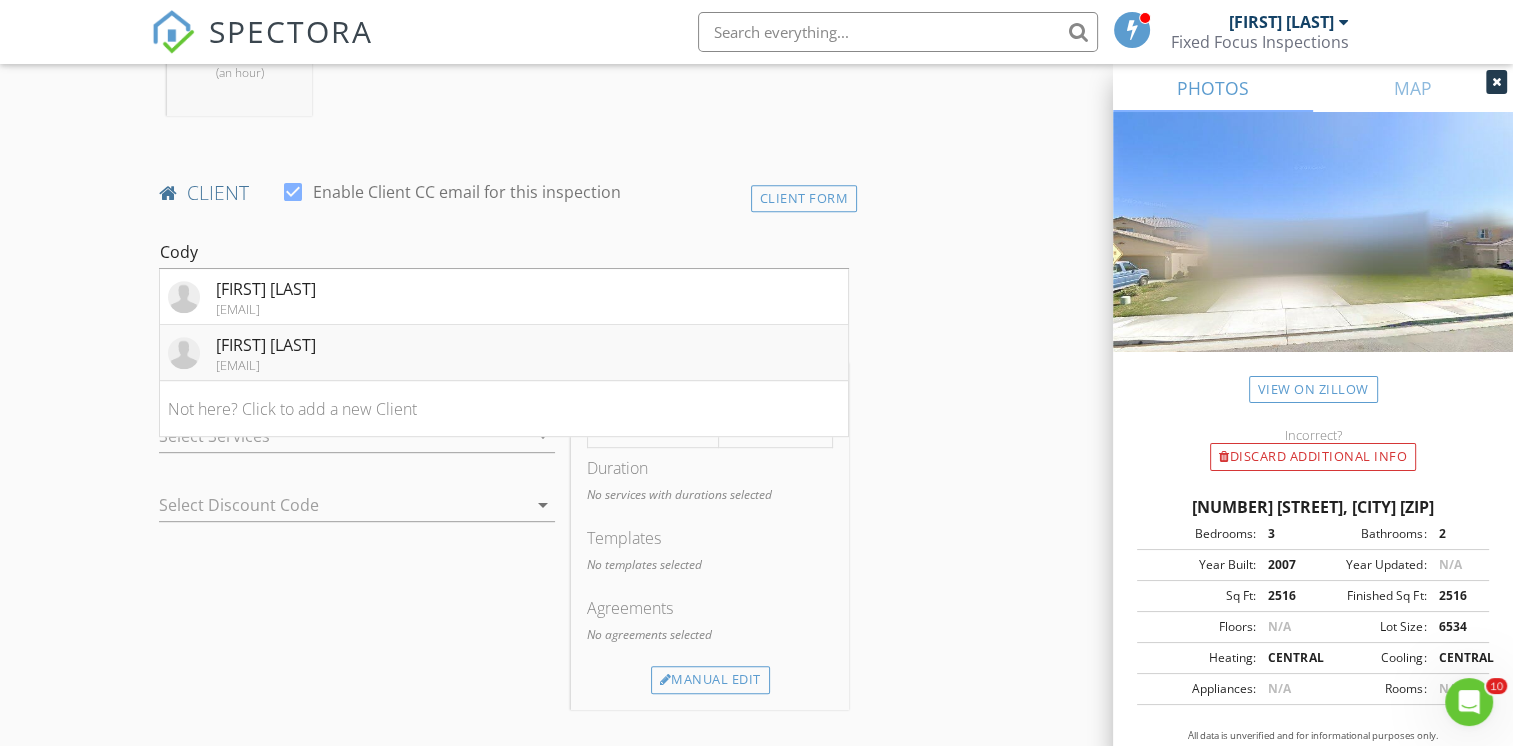 click on "codybates310@yahoo.com" at bounding box center (266, 365) 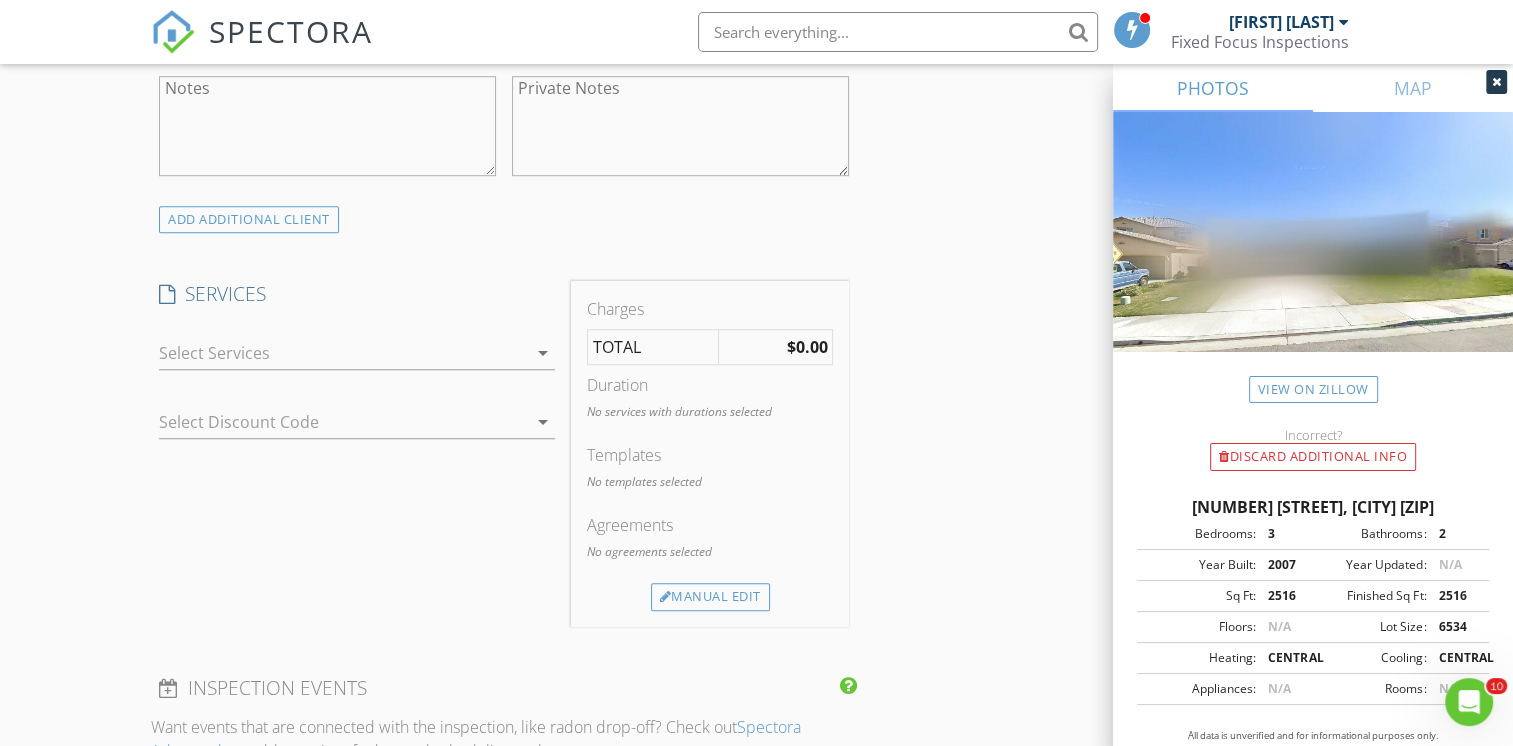 scroll, scrollTop: 1504, scrollLeft: 0, axis: vertical 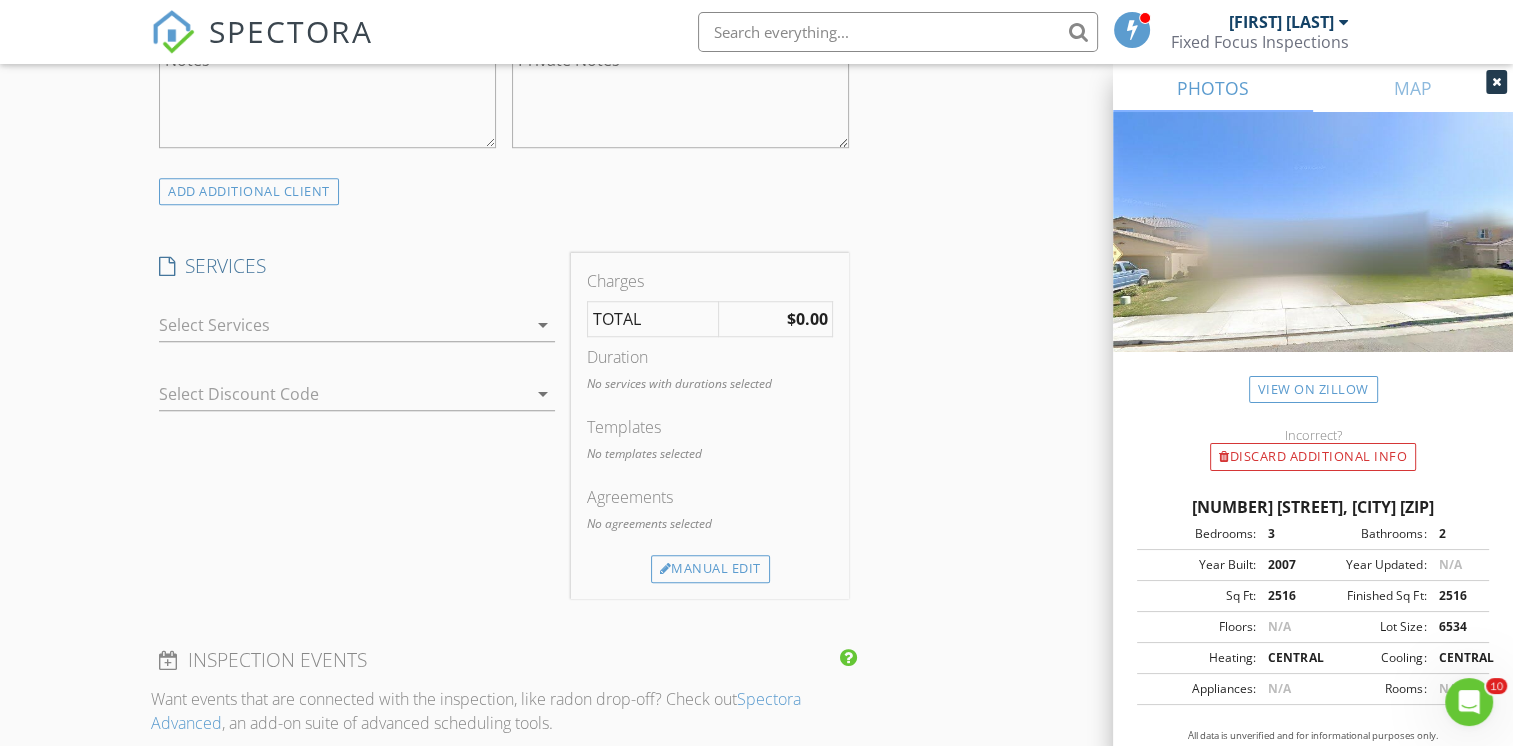 click at bounding box center (343, 325) 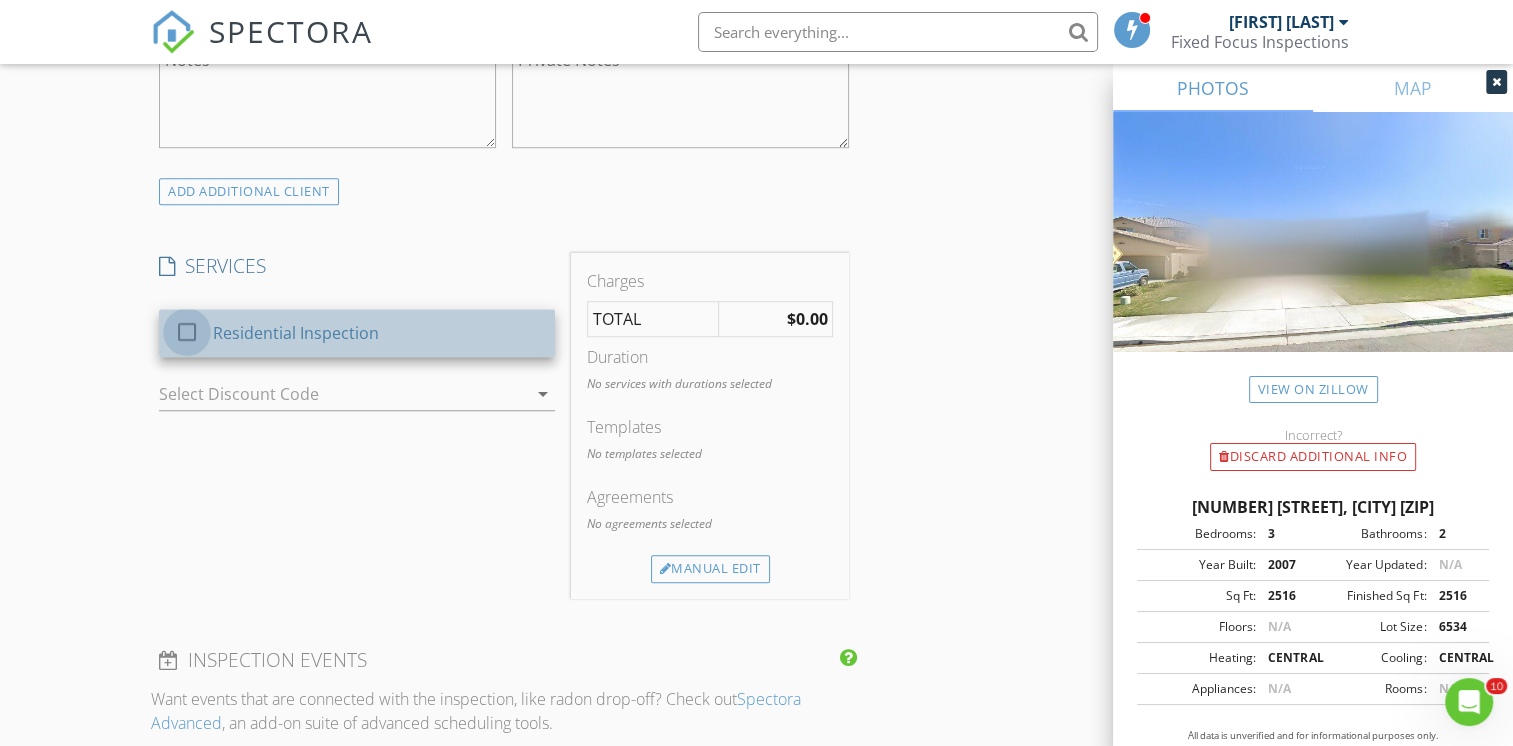 click at bounding box center [187, 332] 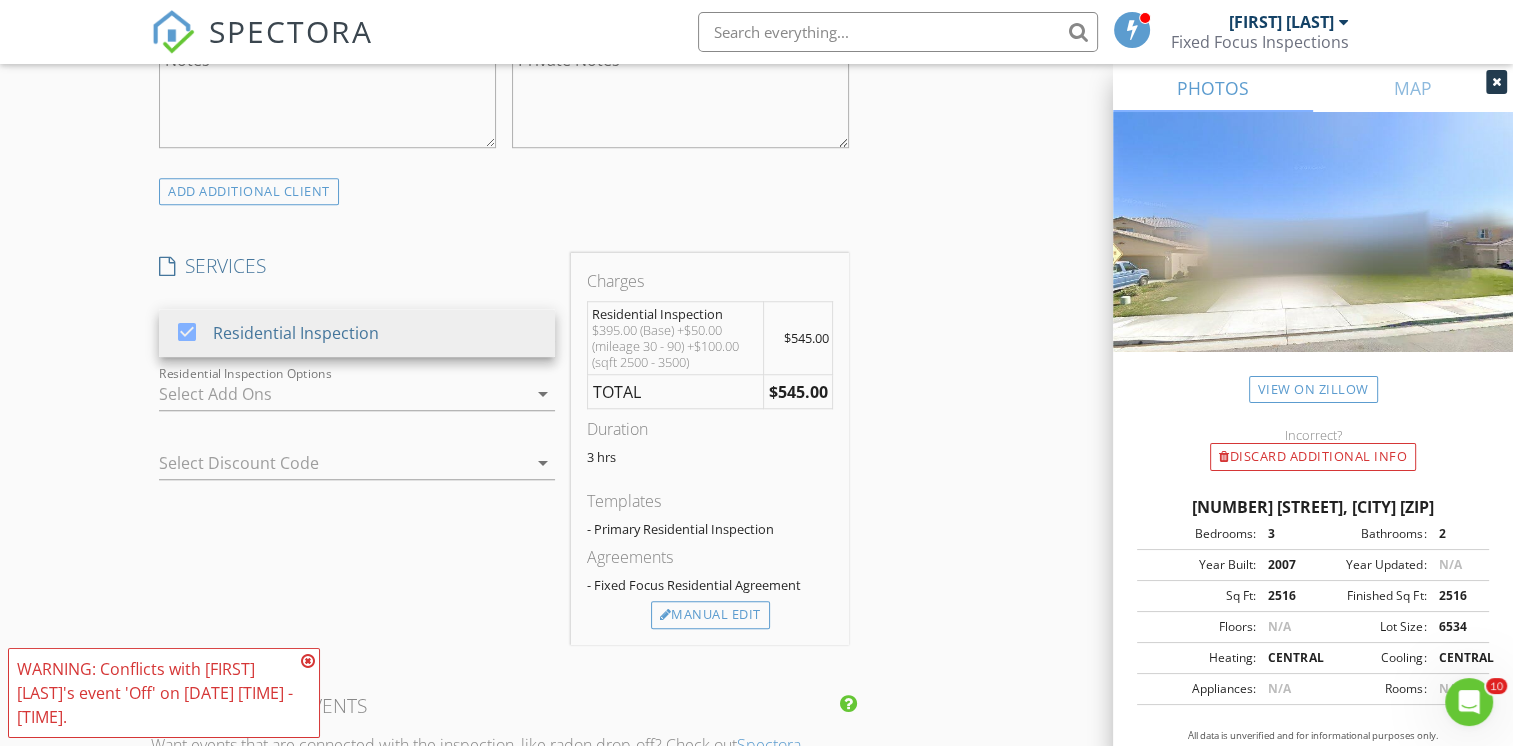 click at bounding box center (308, 661) 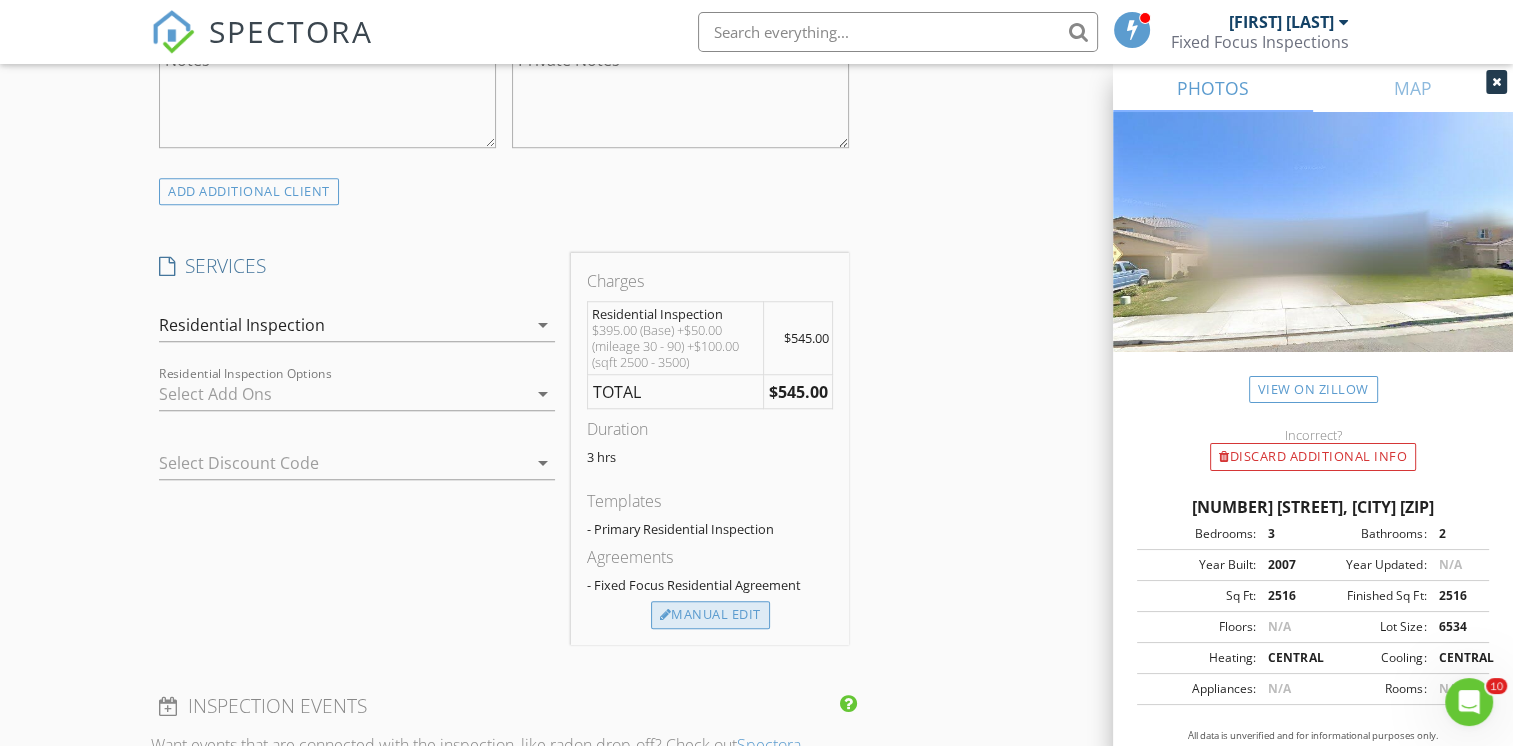 click on "Manual Edit" at bounding box center (710, 615) 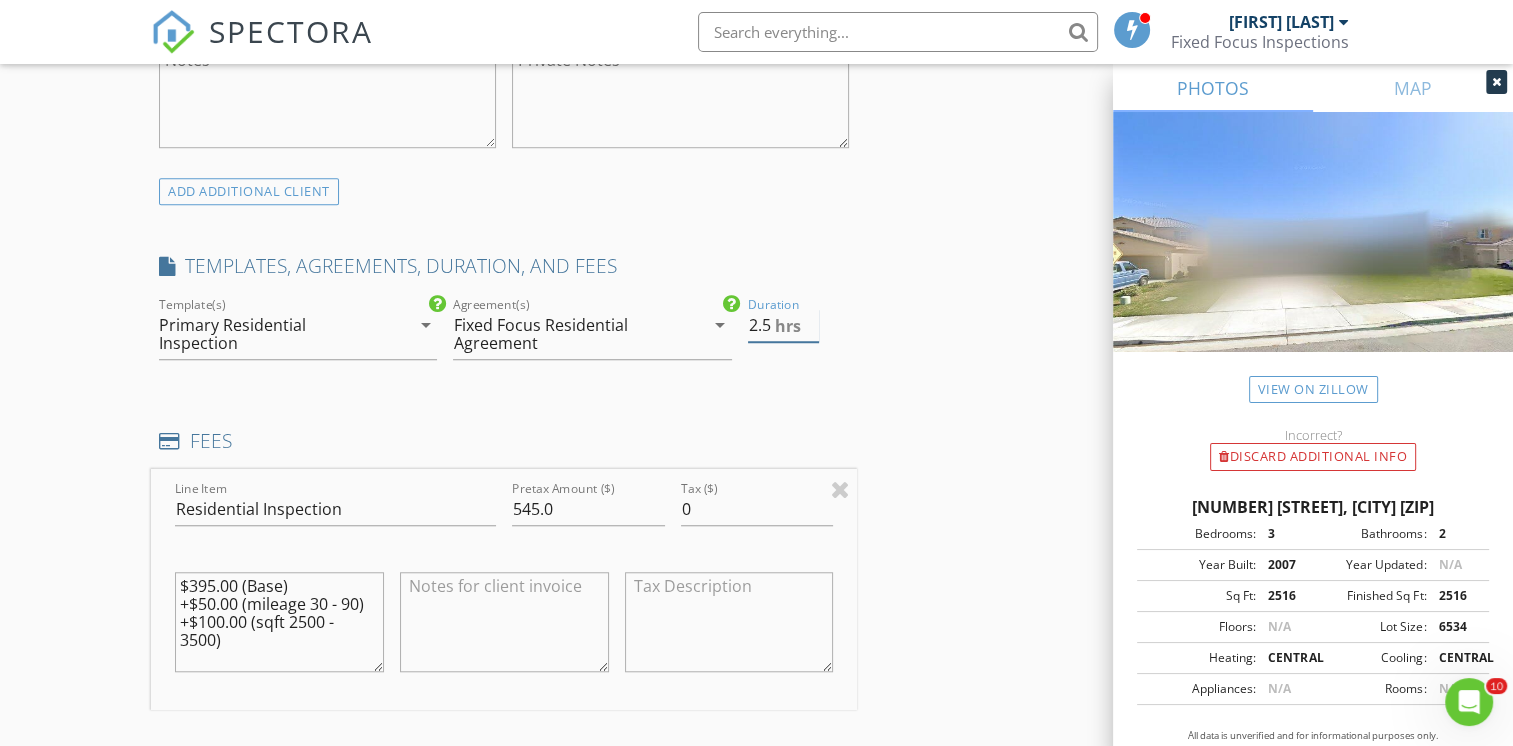type on "2.5" 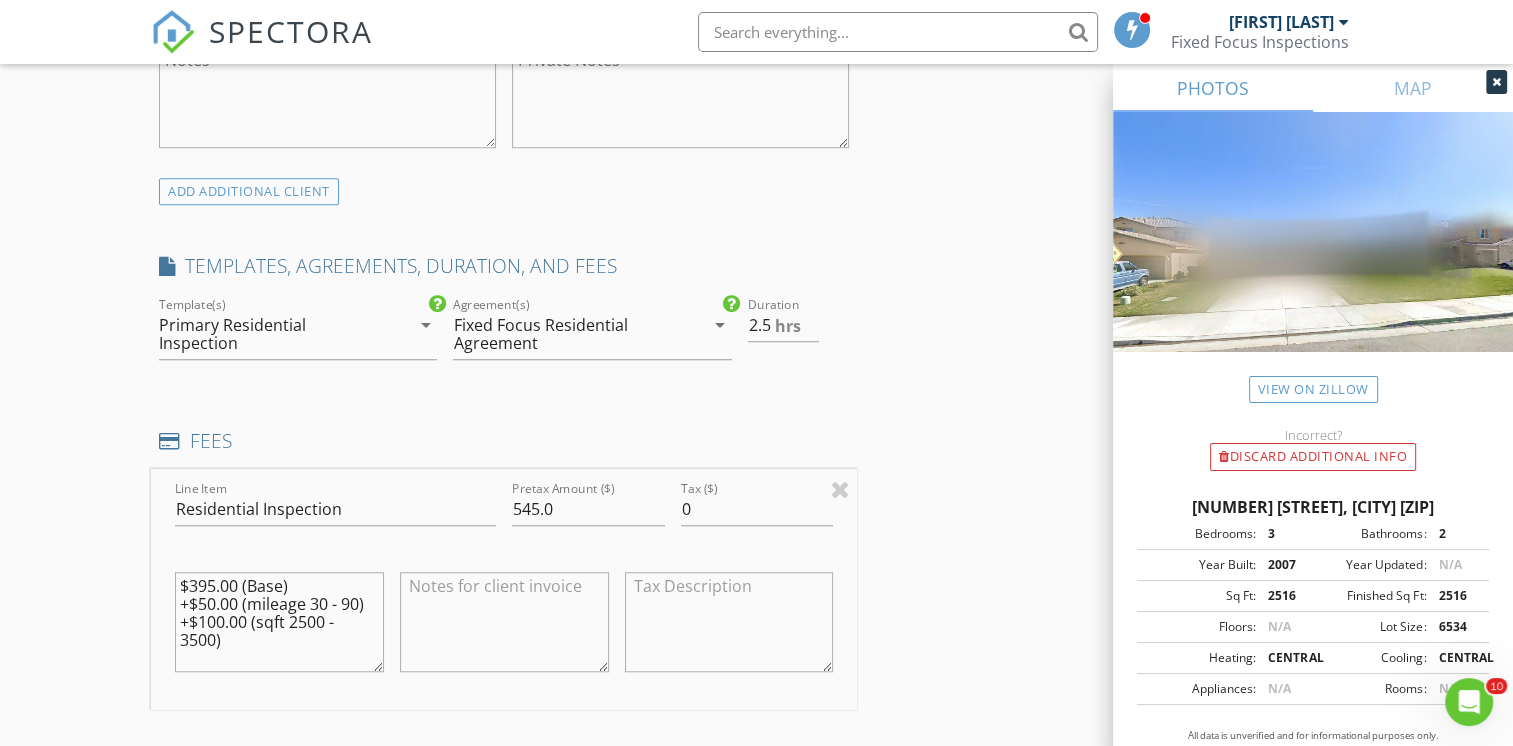 click on "$395.00 (Base)
+$50.00 (mileage 30 - 90)
+$100.00 (sqft 2500 - 3500)" at bounding box center (279, 622) 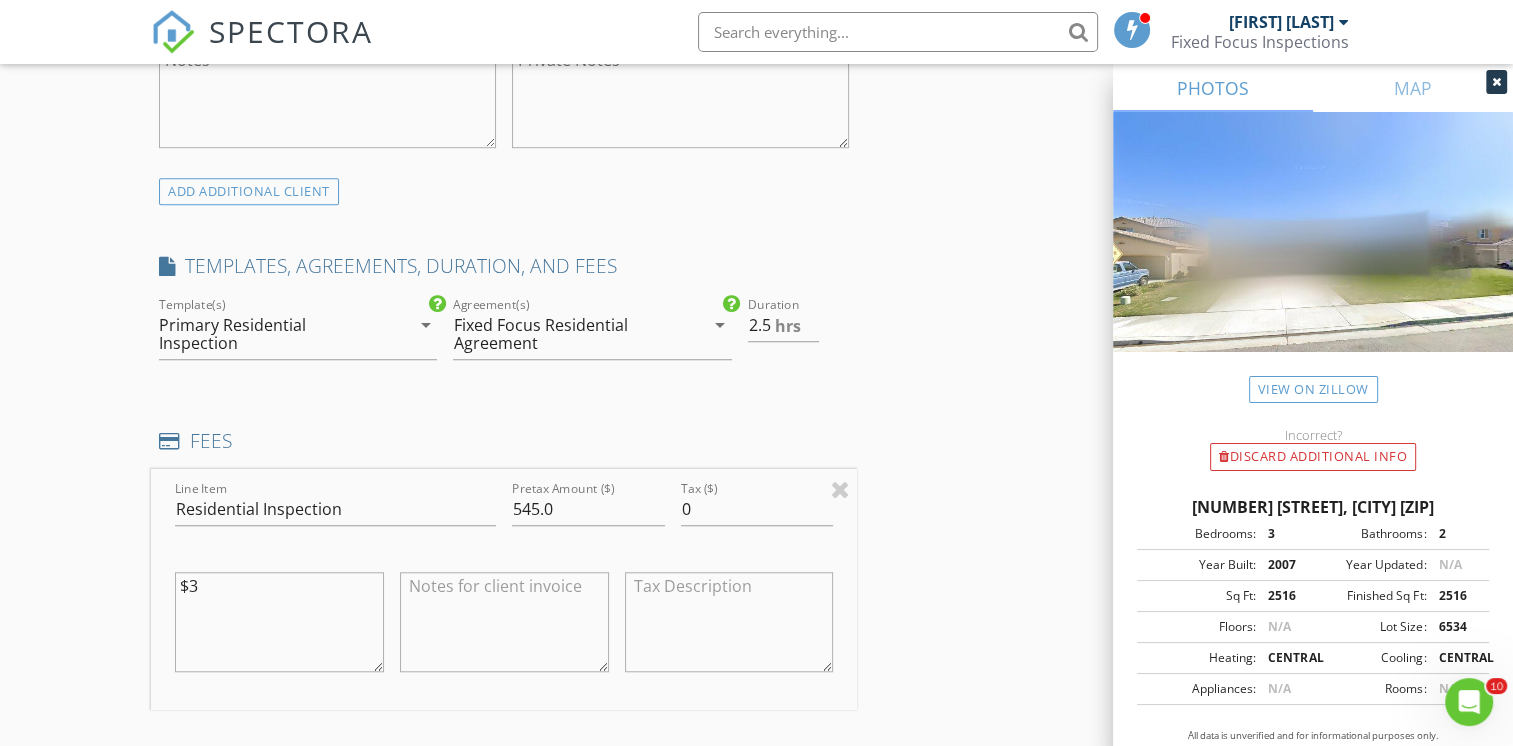 type on "$" 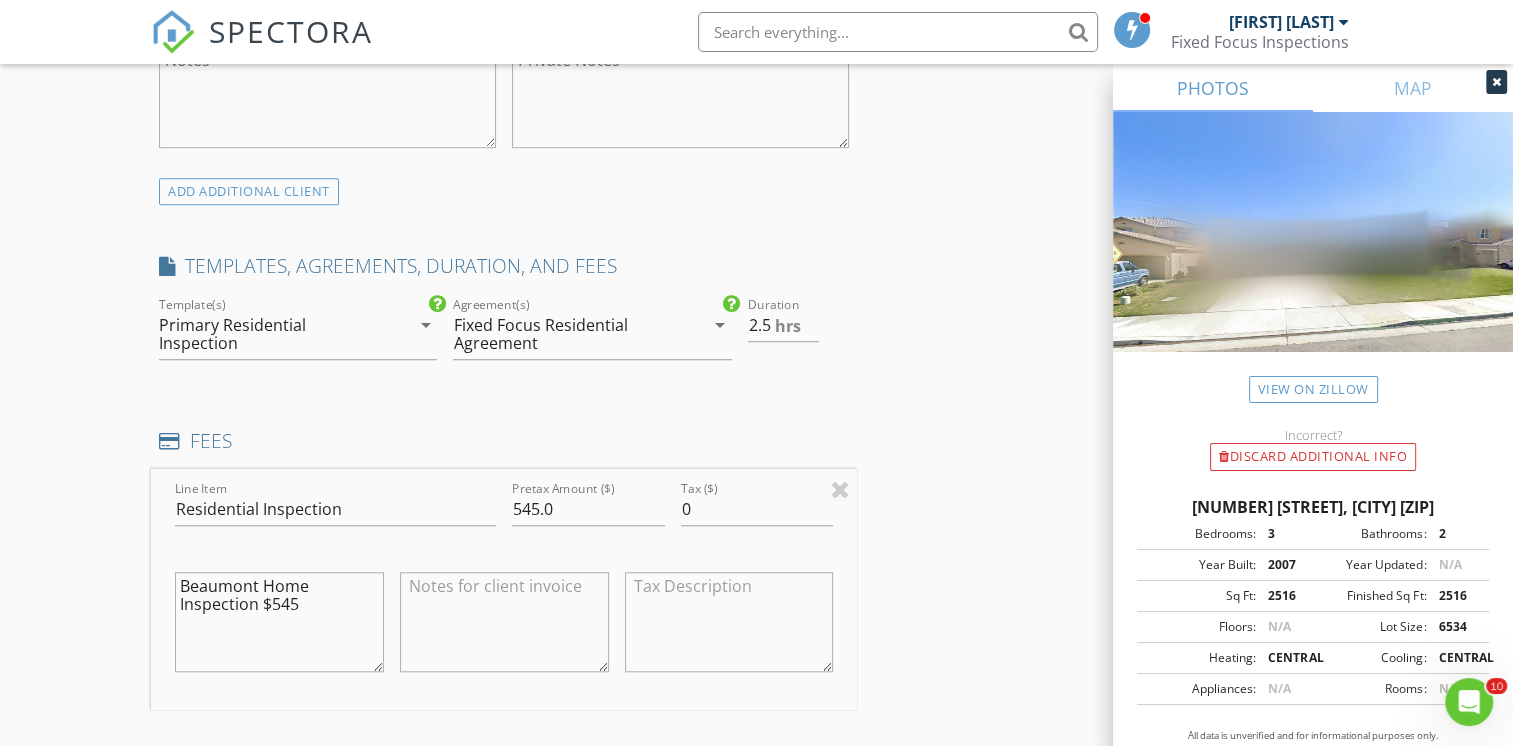 type on "Beaumont Home Inspection $545" 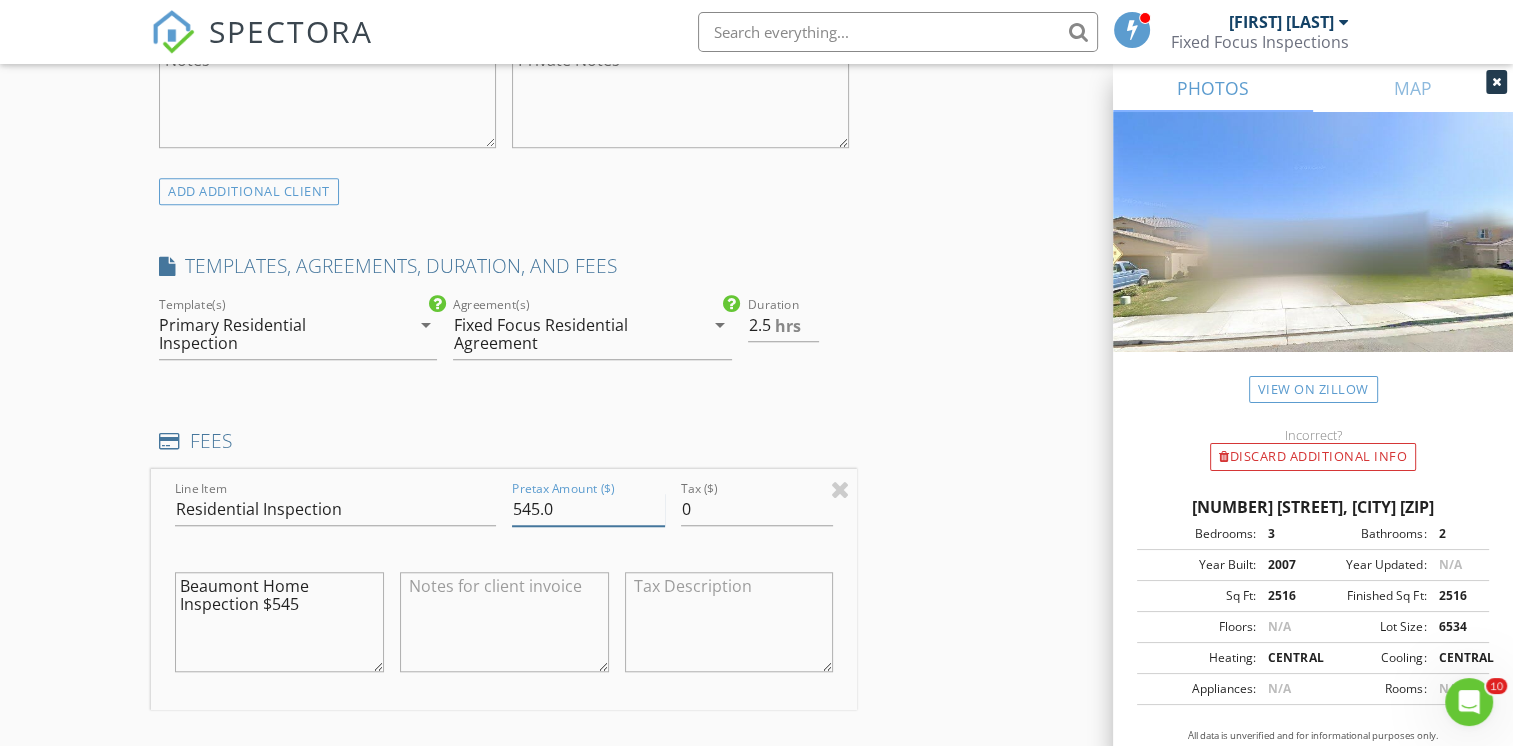 click on "545.0" at bounding box center [588, 509] 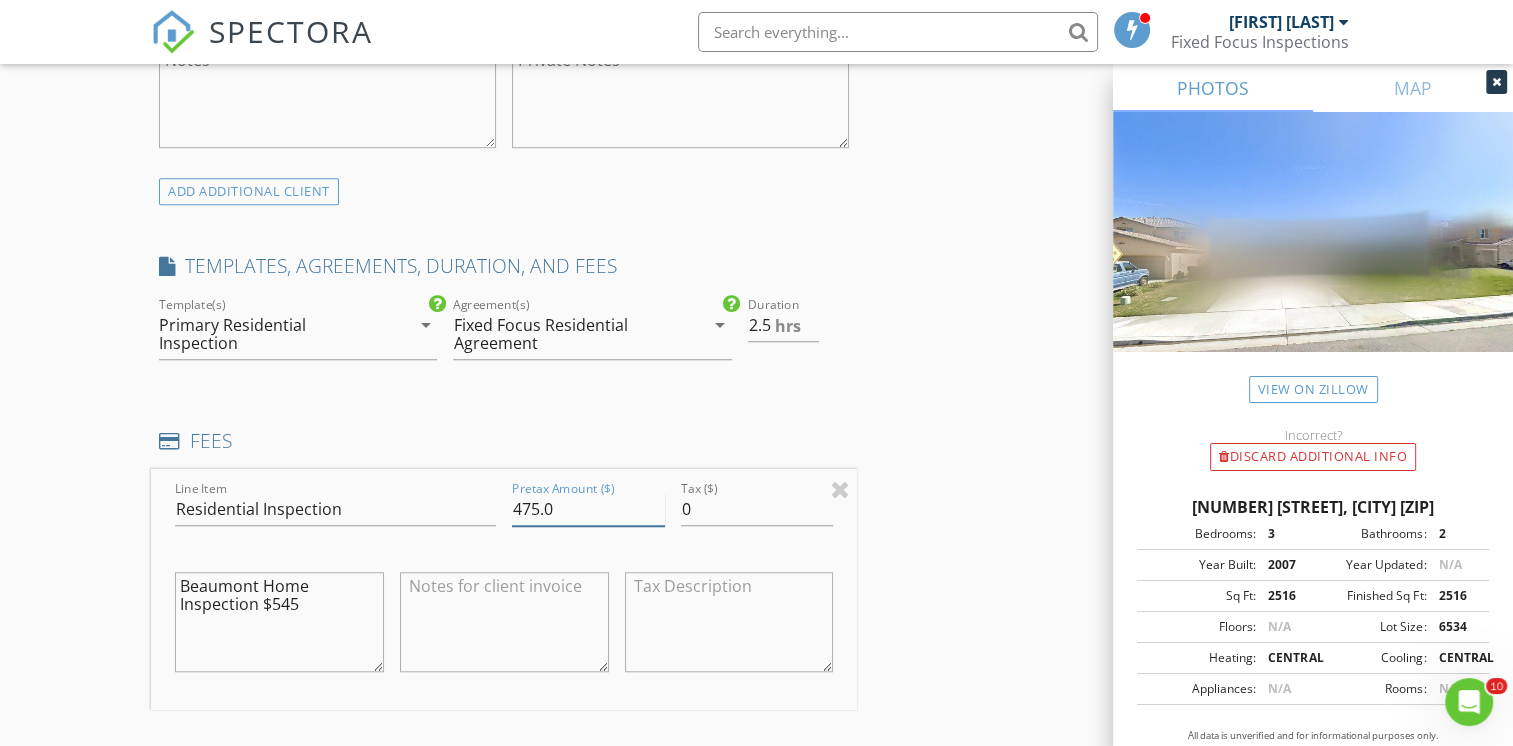 type on "475.0" 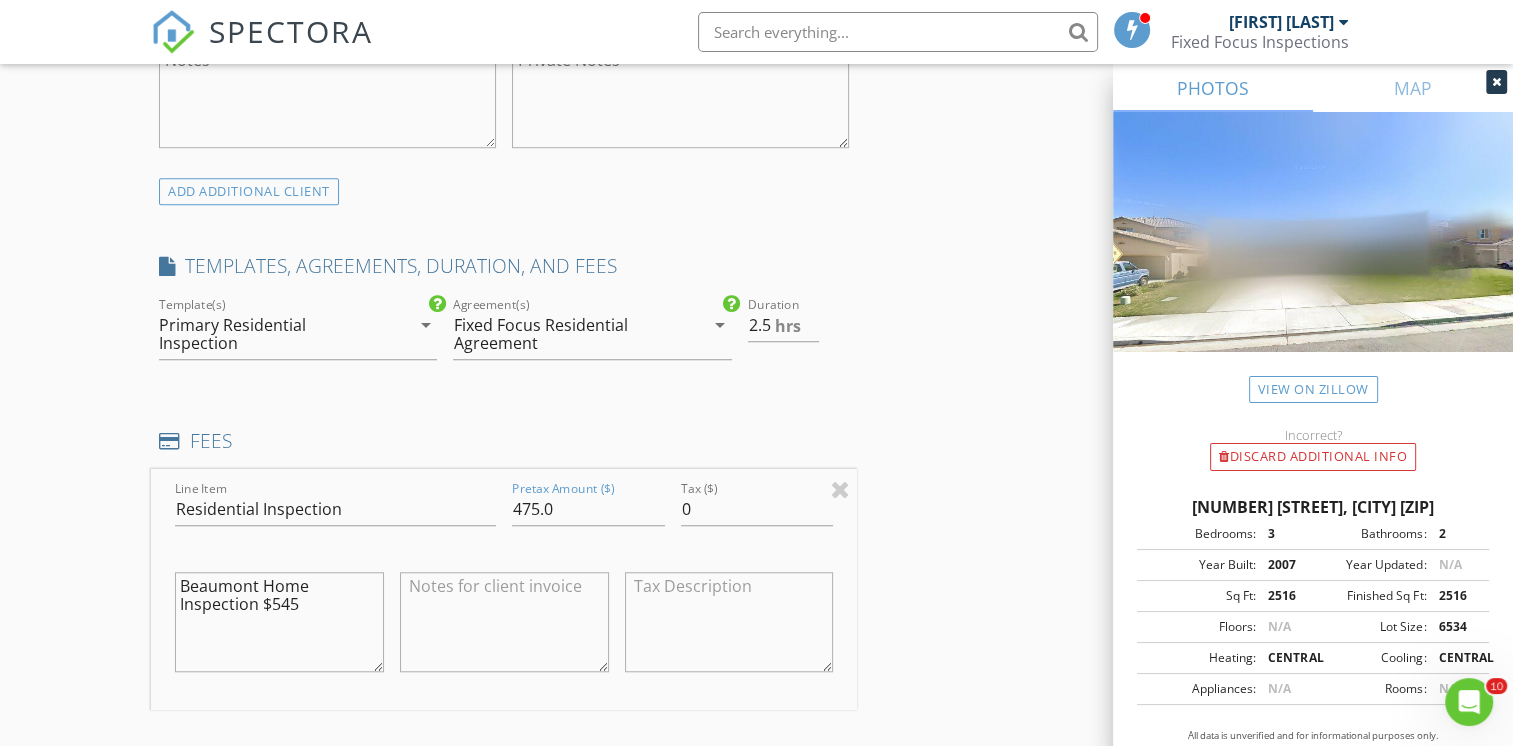 click at bounding box center (504, 622) 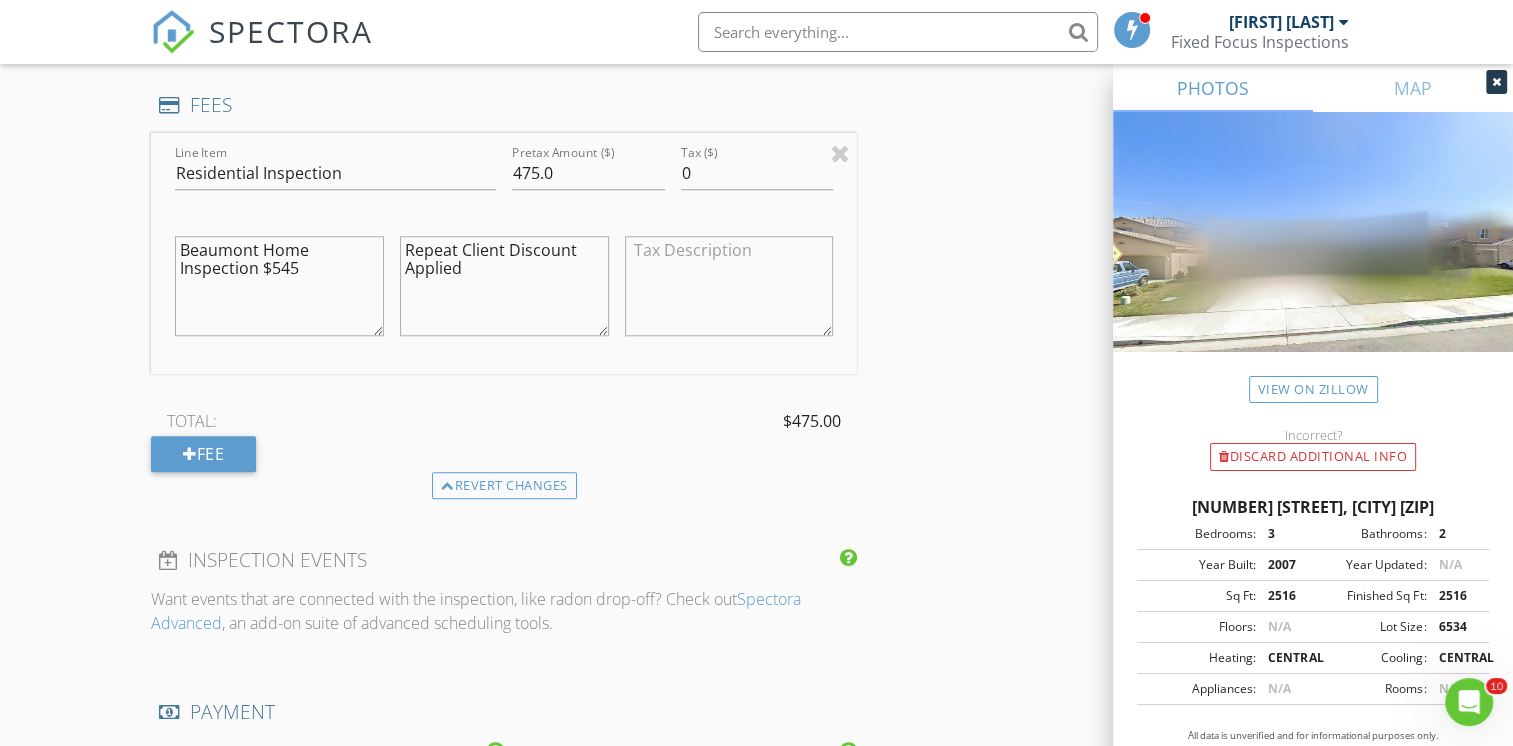 scroll, scrollTop: 1897, scrollLeft: 0, axis: vertical 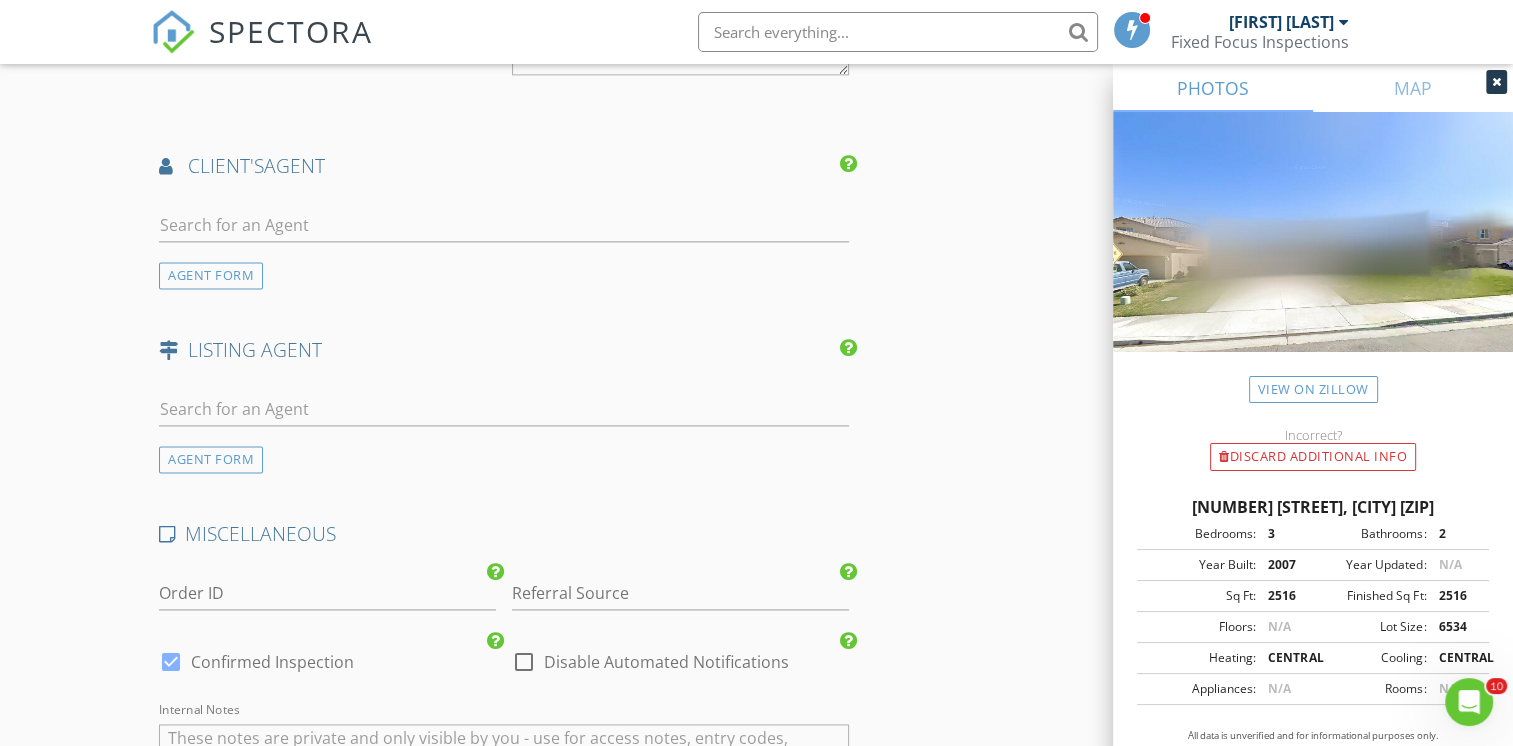 type on "Repeat Client Discount Applied" 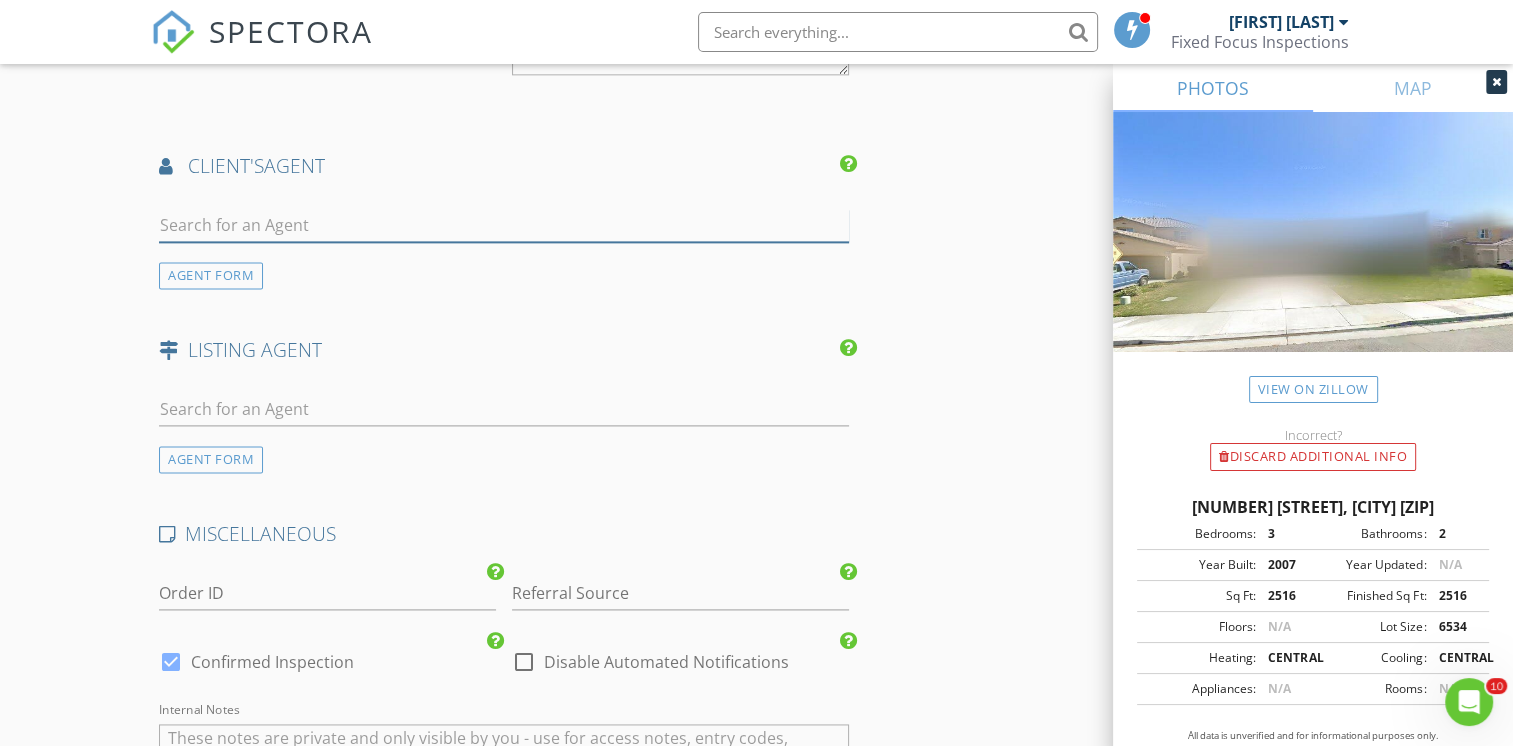 click at bounding box center [504, 225] 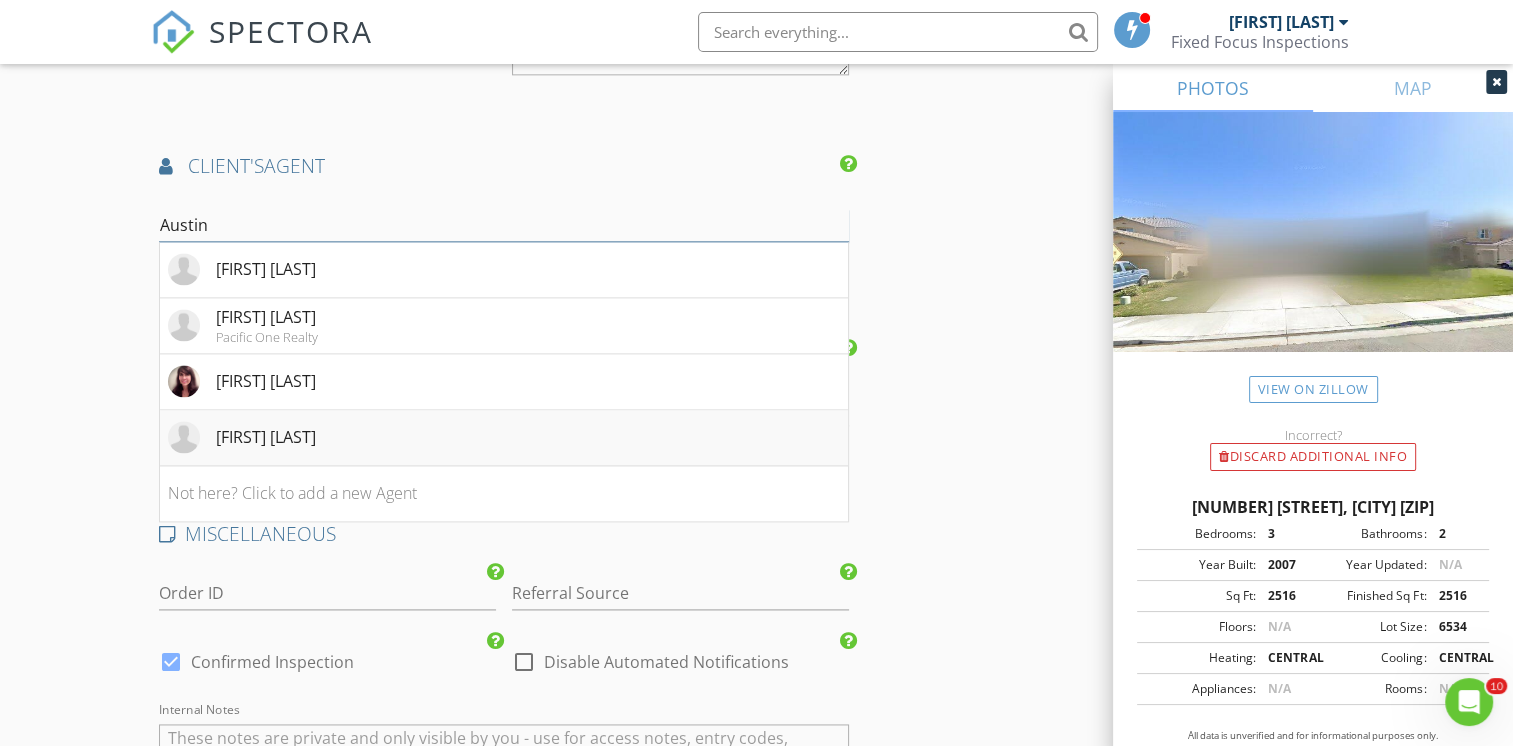 type on "Austin" 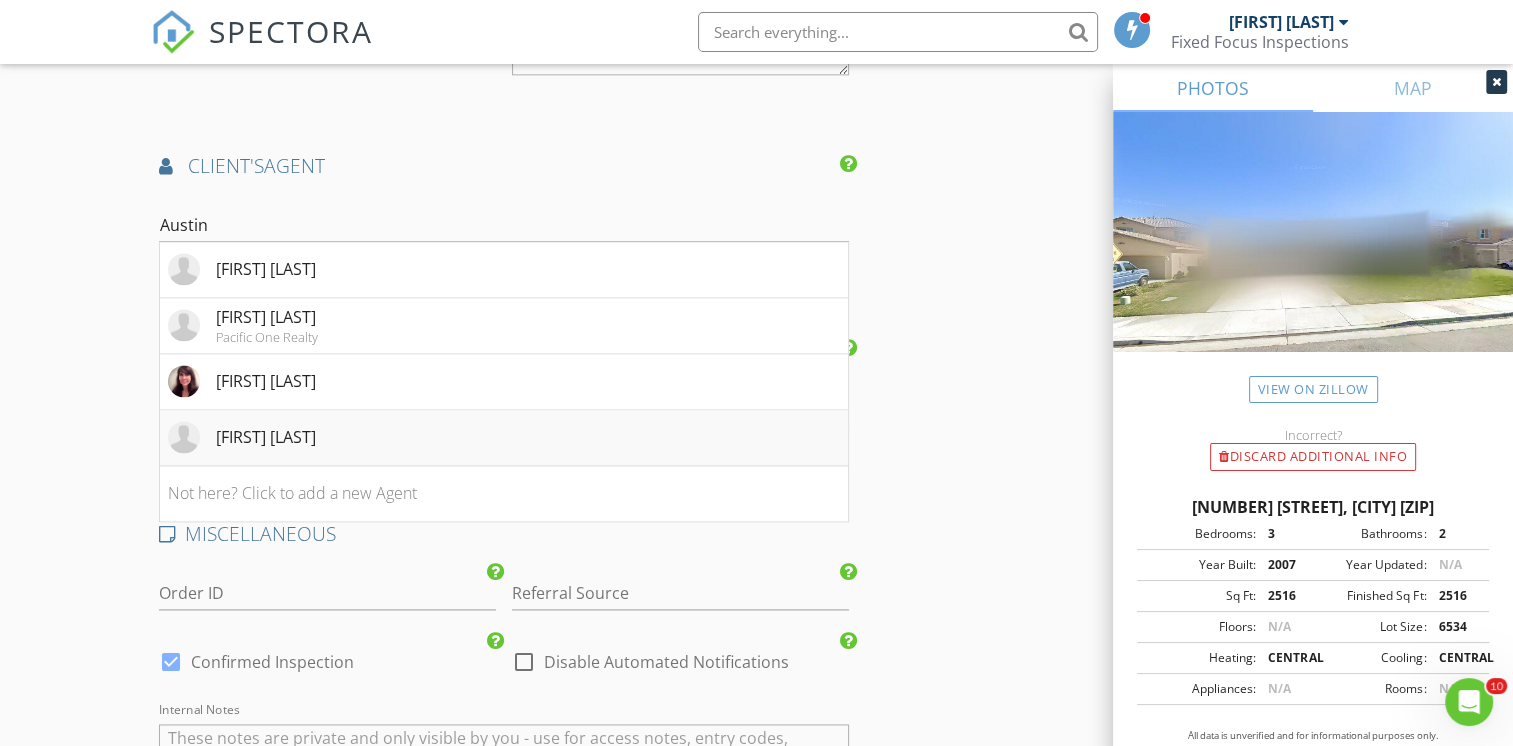 click on "Austin Todd" at bounding box center [266, 437] 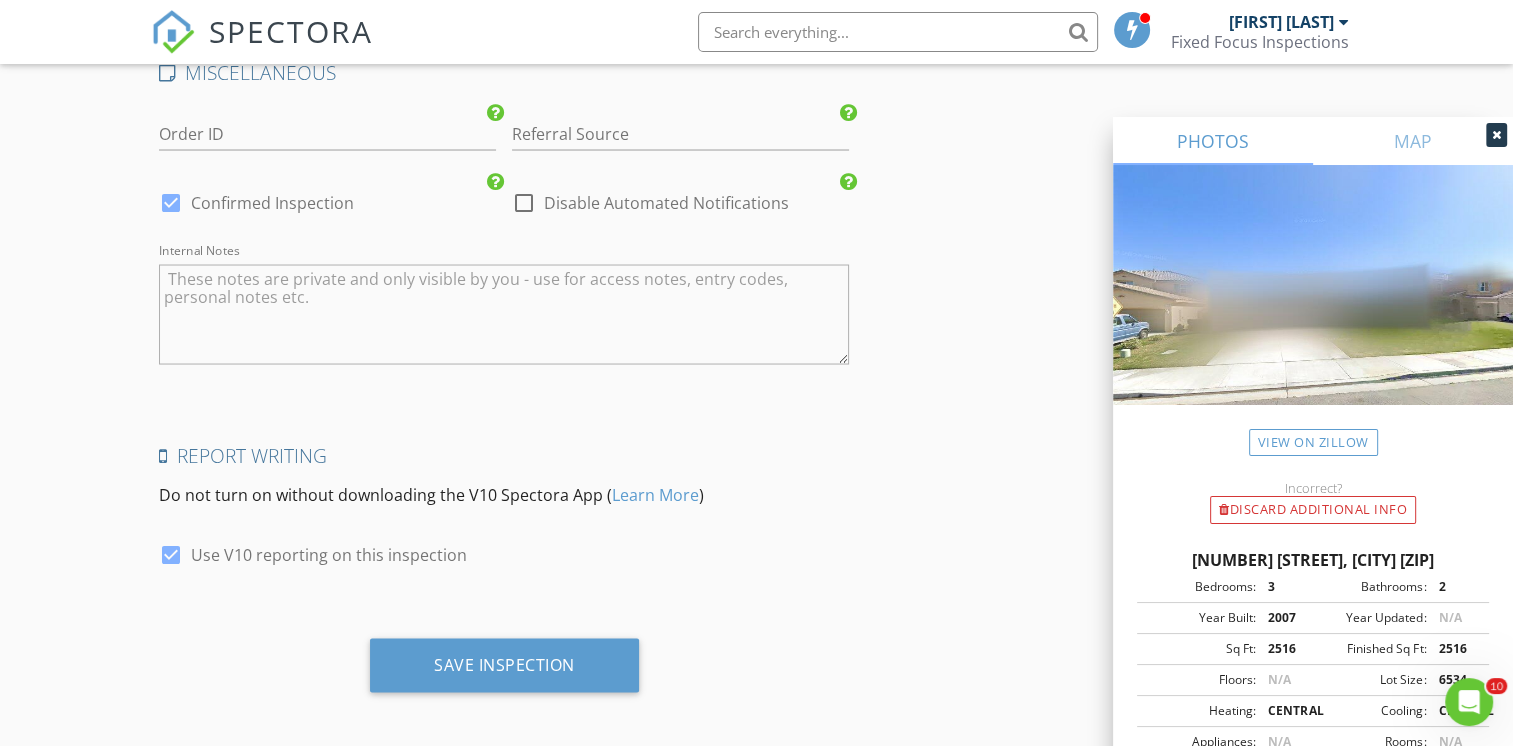 scroll, scrollTop: 0, scrollLeft: 0, axis: both 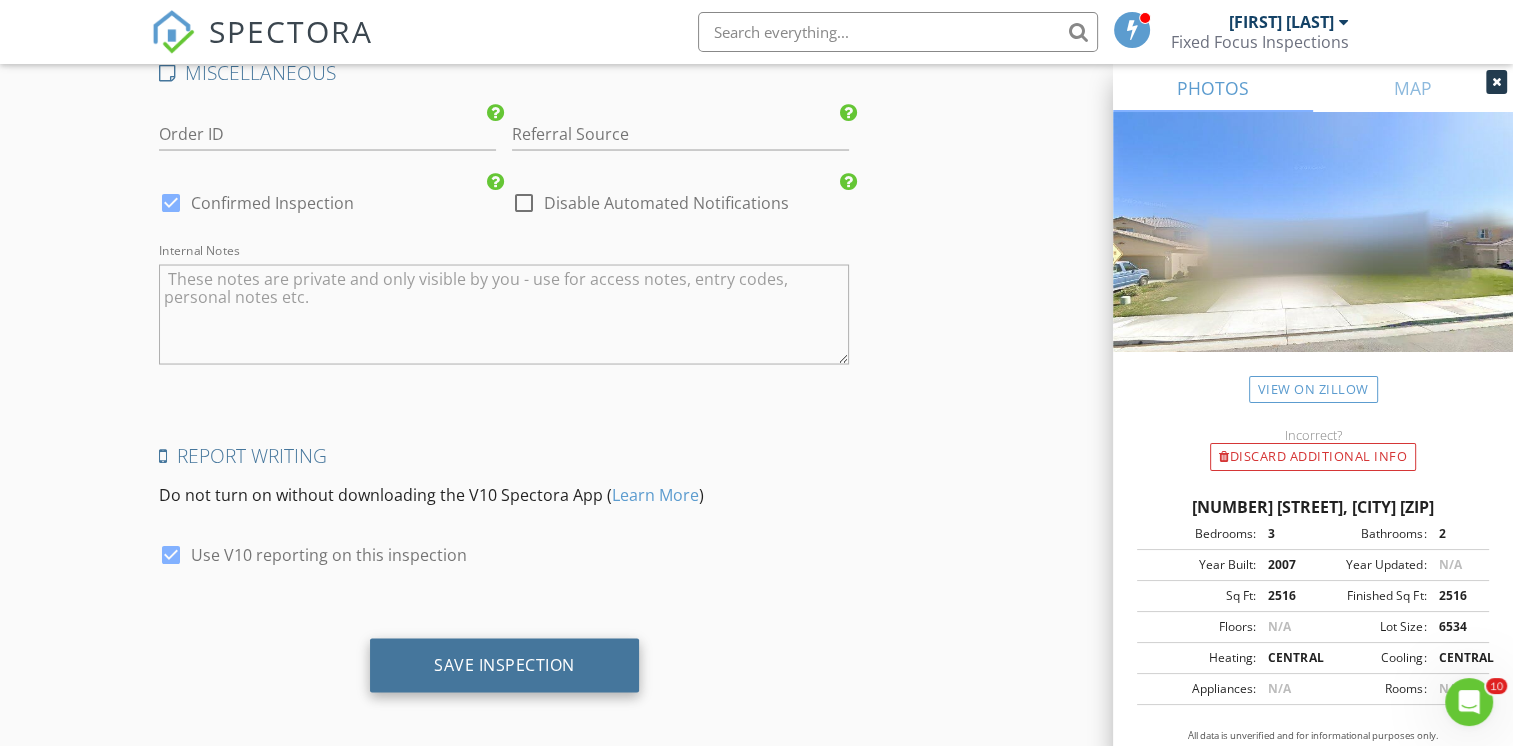 click on "Save Inspection" at bounding box center [504, 664] 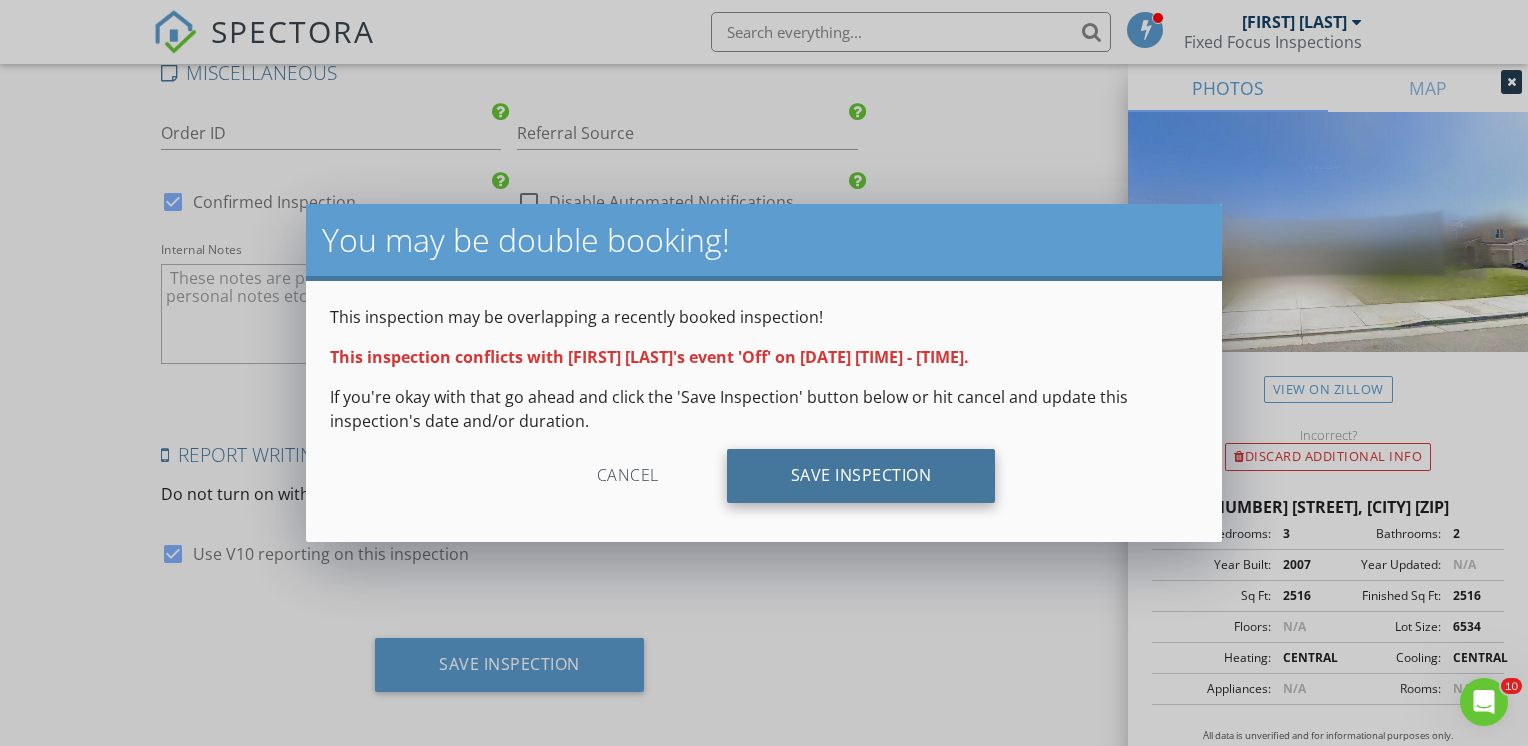 click on "Save Inspection" at bounding box center [861, 476] 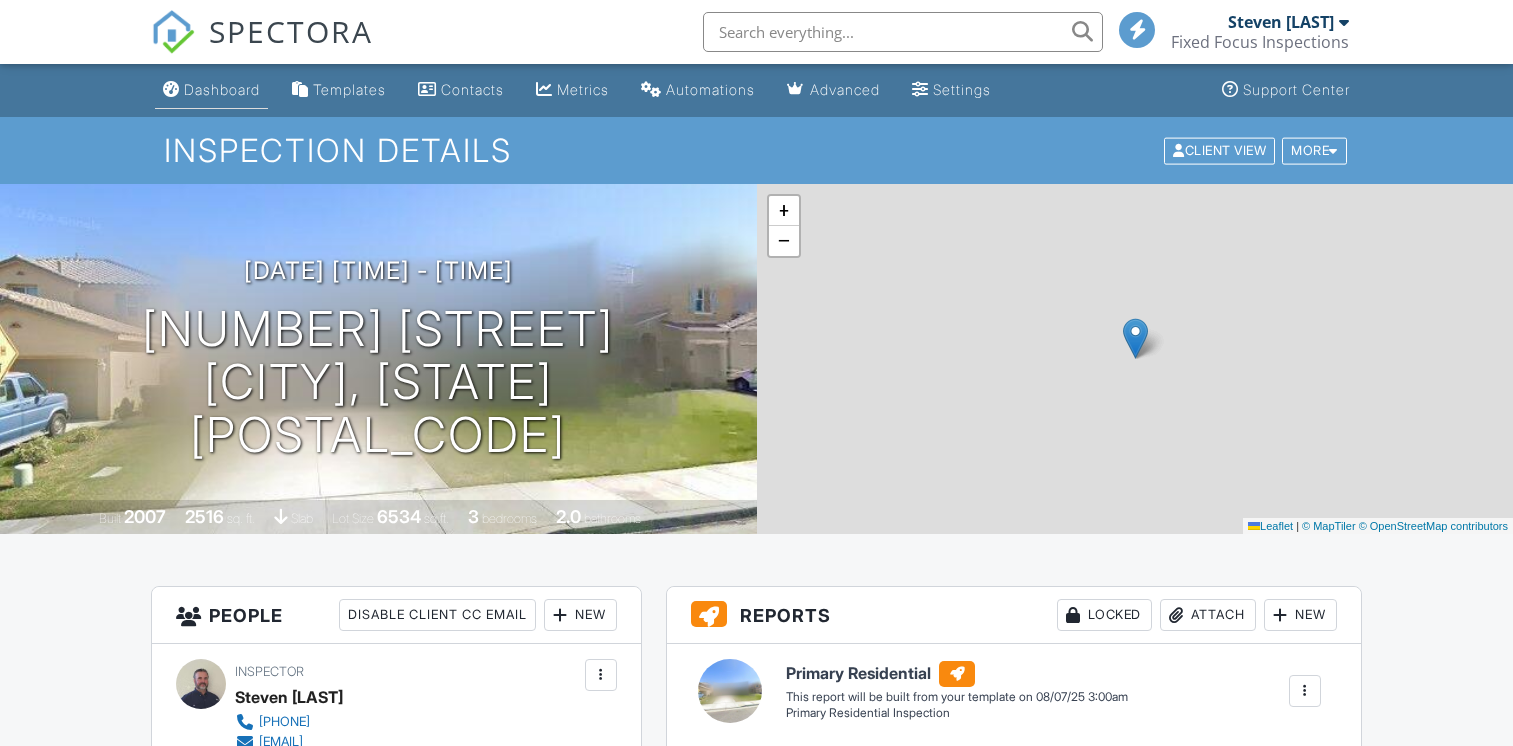scroll, scrollTop: 0, scrollLeft: 0, axis: both 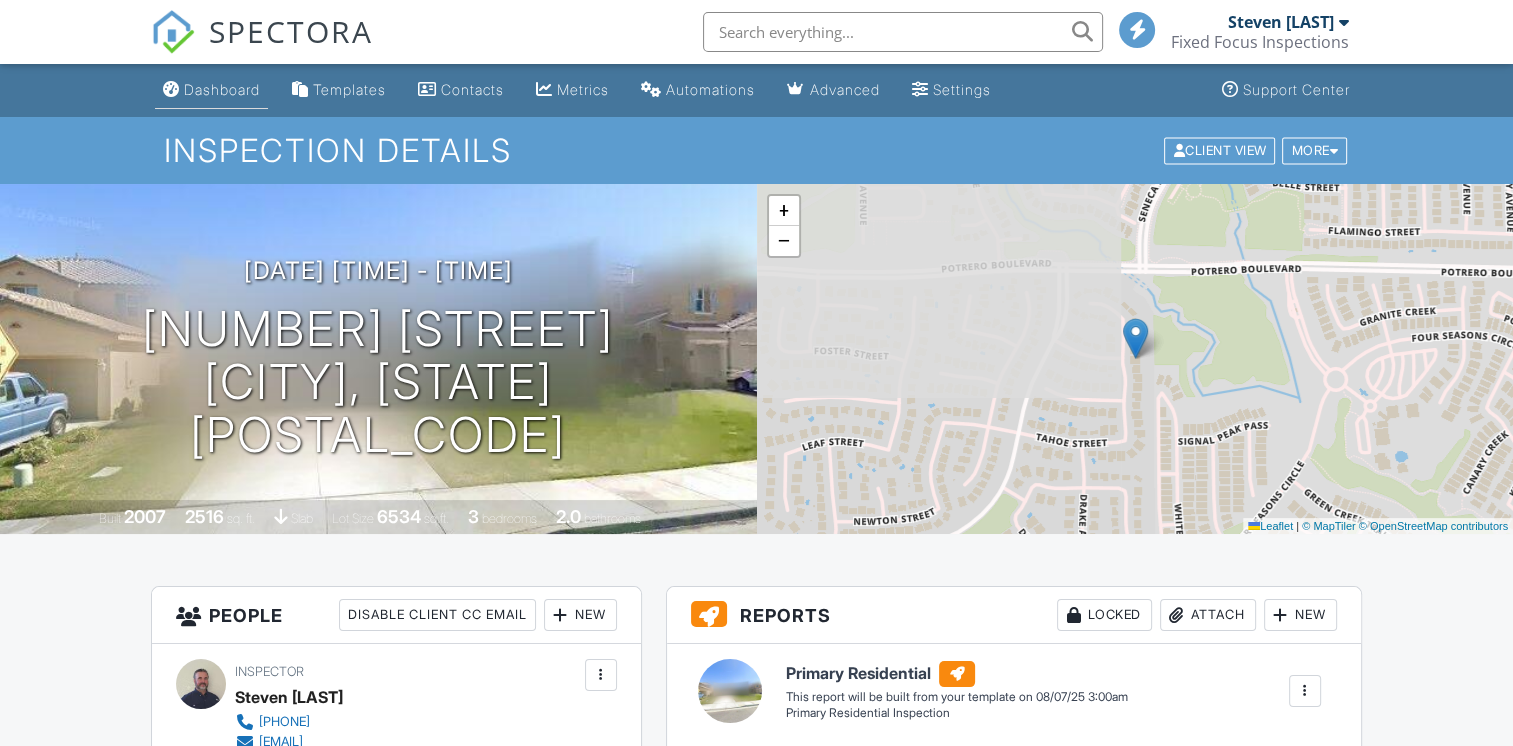 click on "Dashboard" at bounding box center (222, 89) 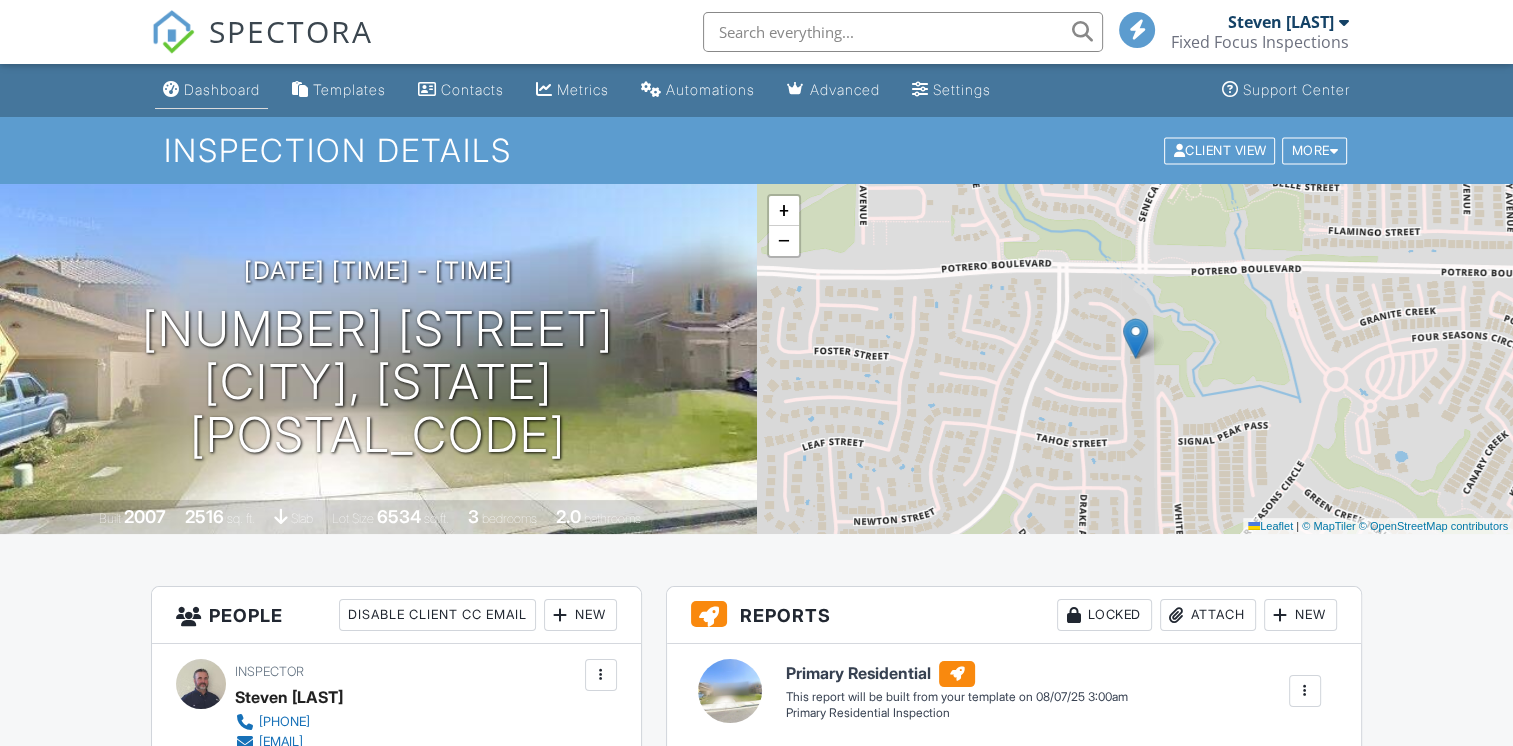 scroll, scrollTop: 0, scrollLeft: 0, axis: both 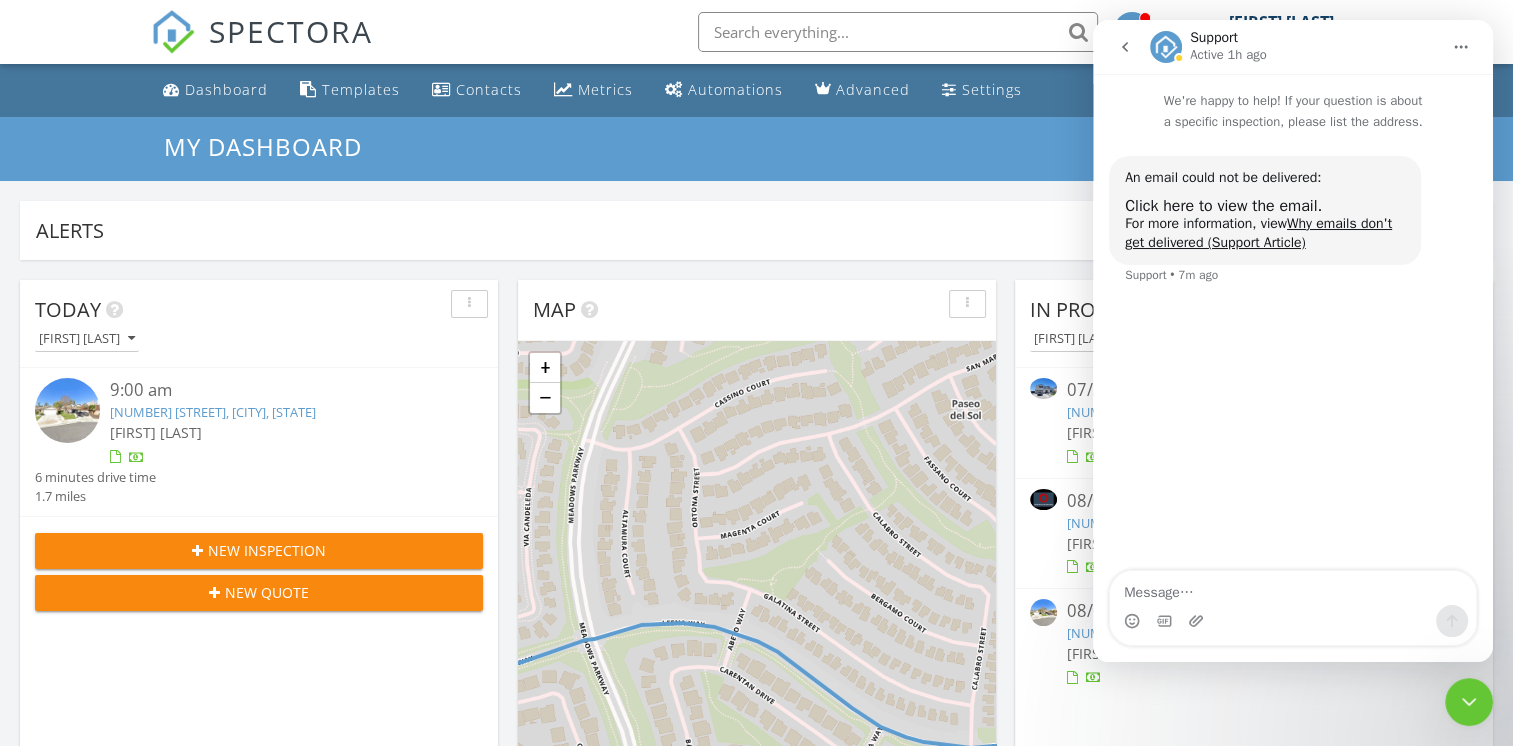 click 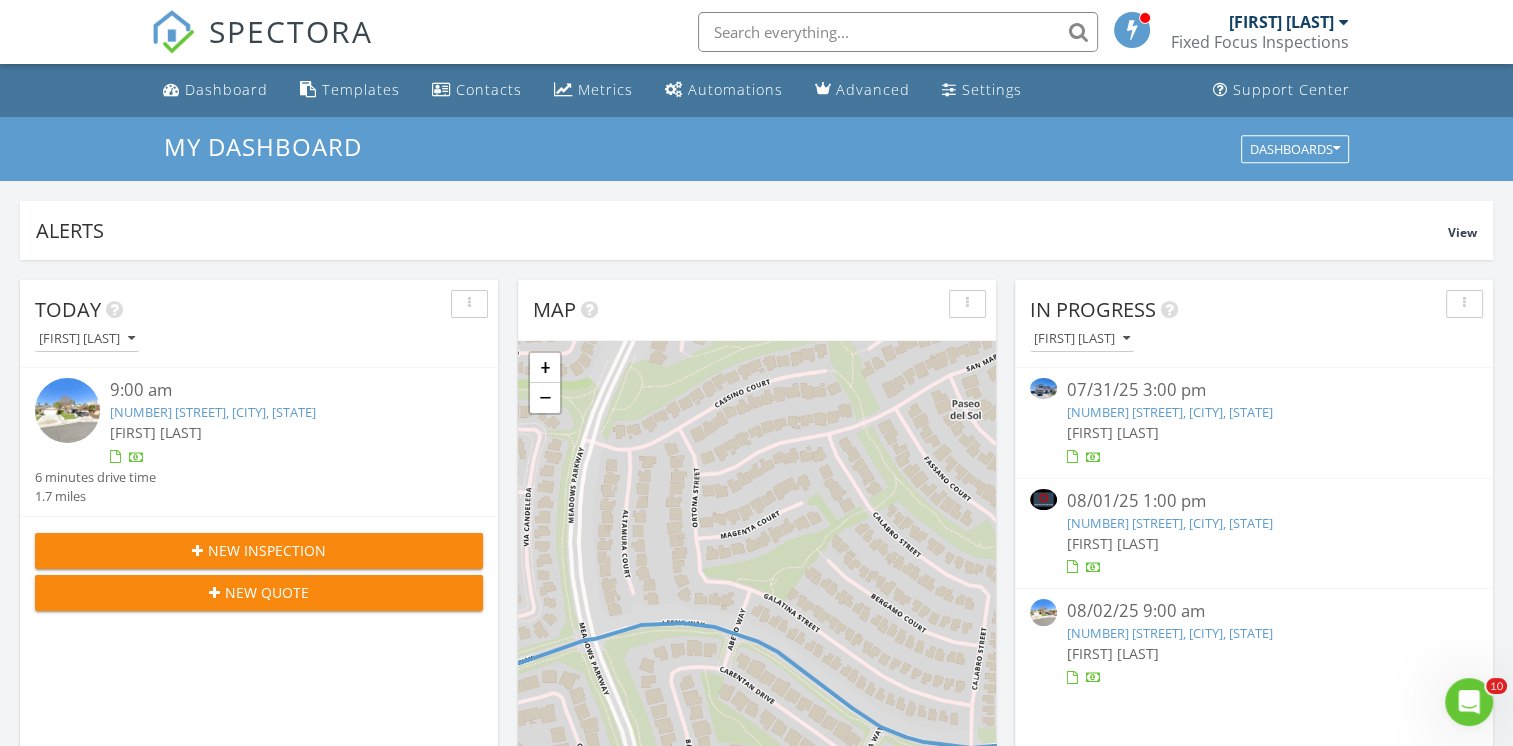 scroll, scrollTop: 0, scrollLeft: 0, axis: both 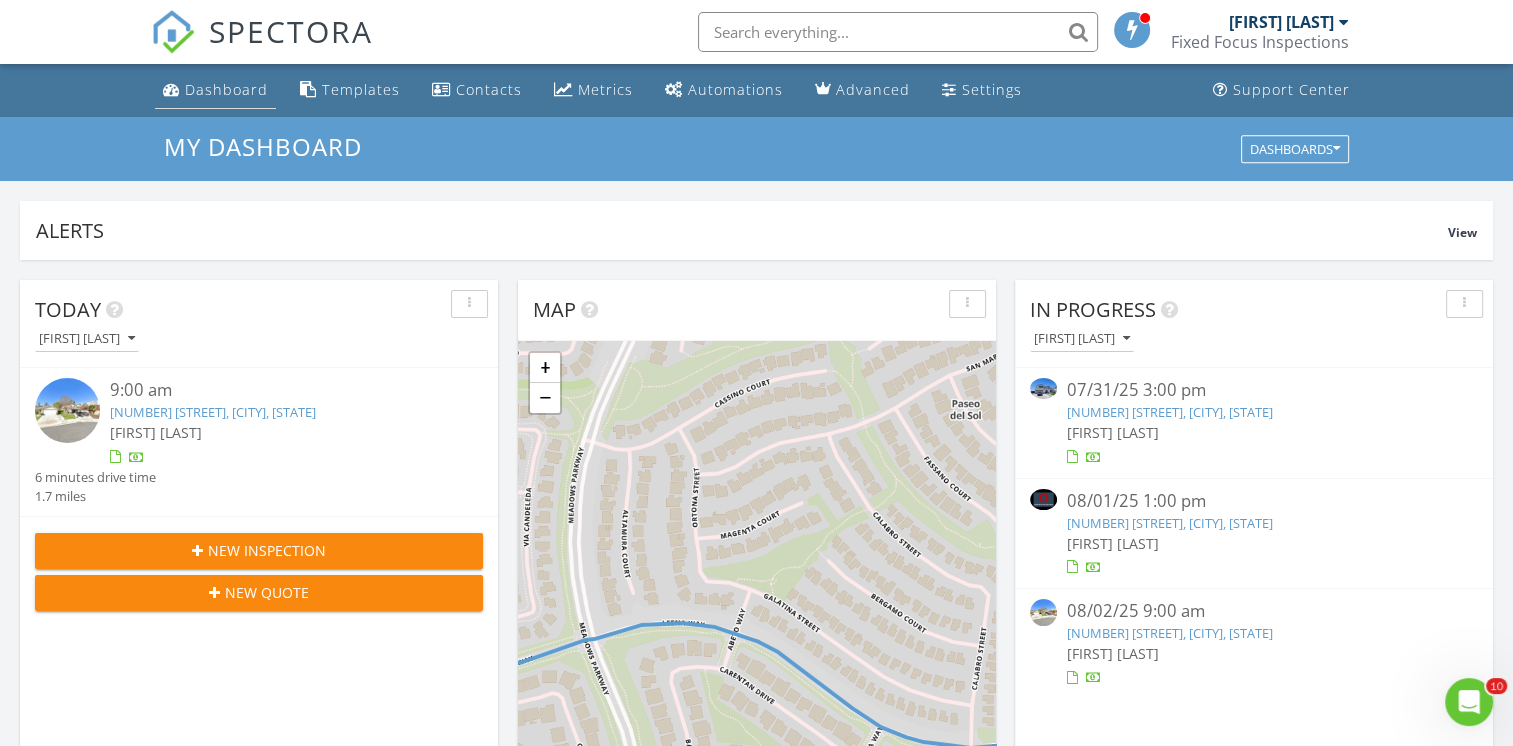 click on "Dashboard" at bounding box center [226, 89] 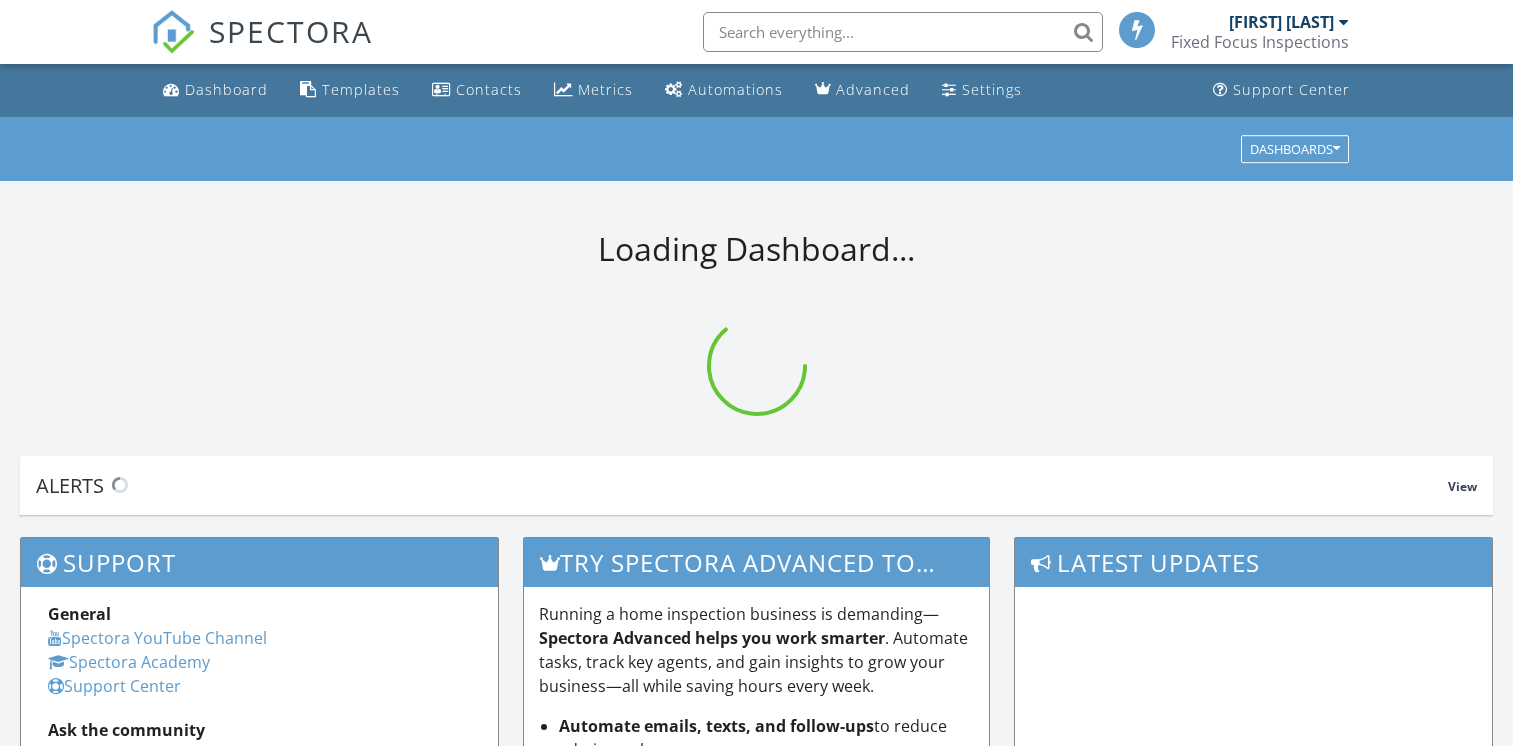 scroll, scrollTop: 0, scrollLeft: 0, axis: both 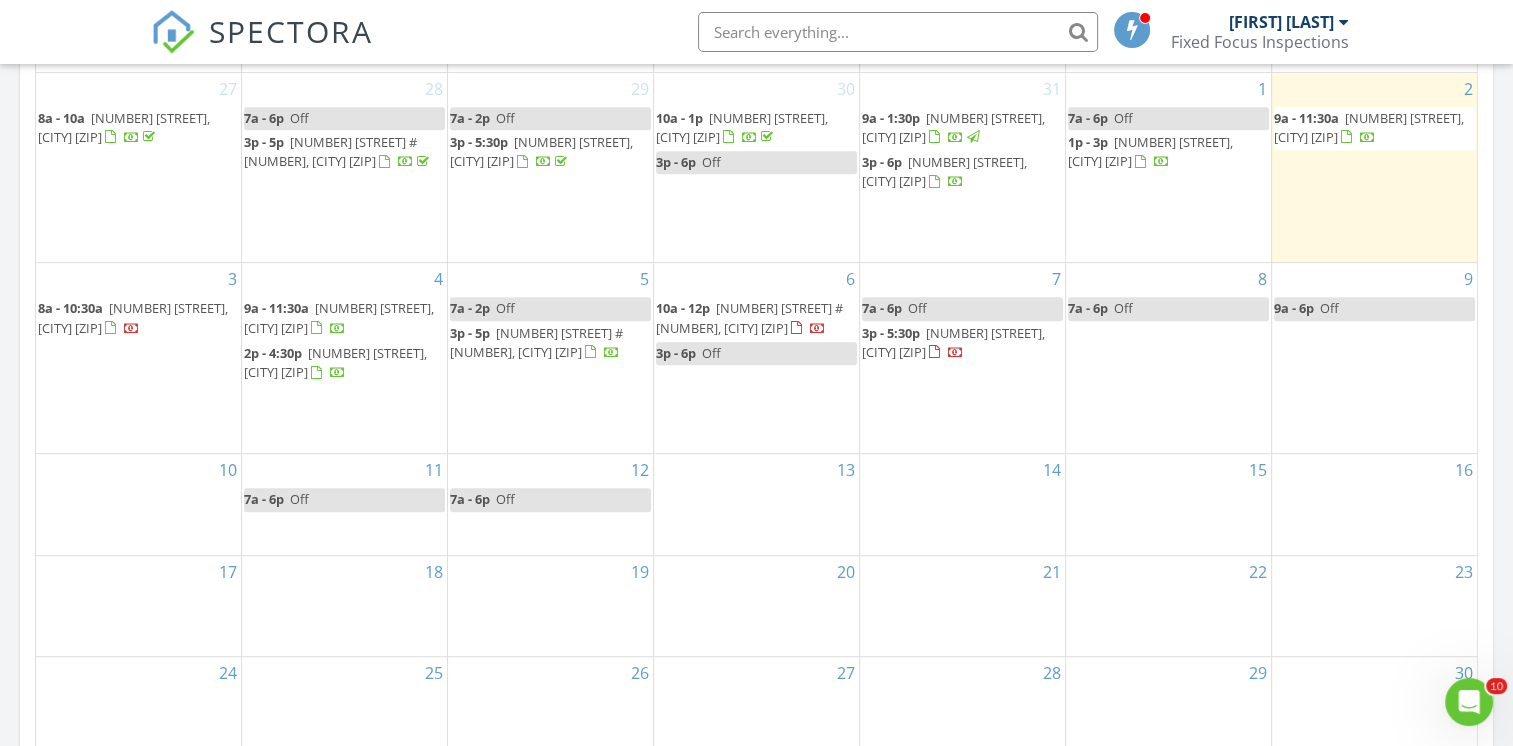 click on "Off" at bounding box center (917, 308) 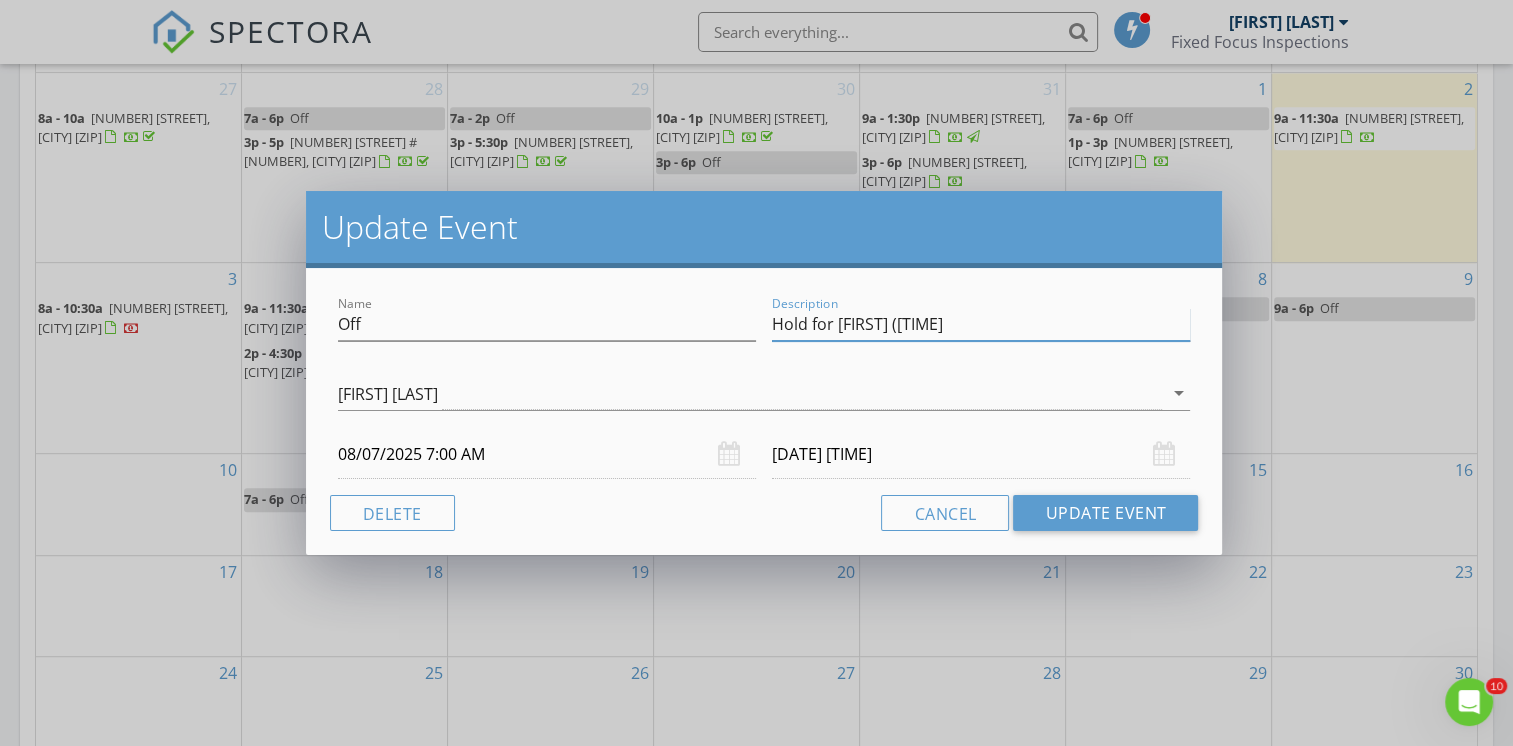 click on "Hold for Cody (3pm)" at bounding box center (981, 324) 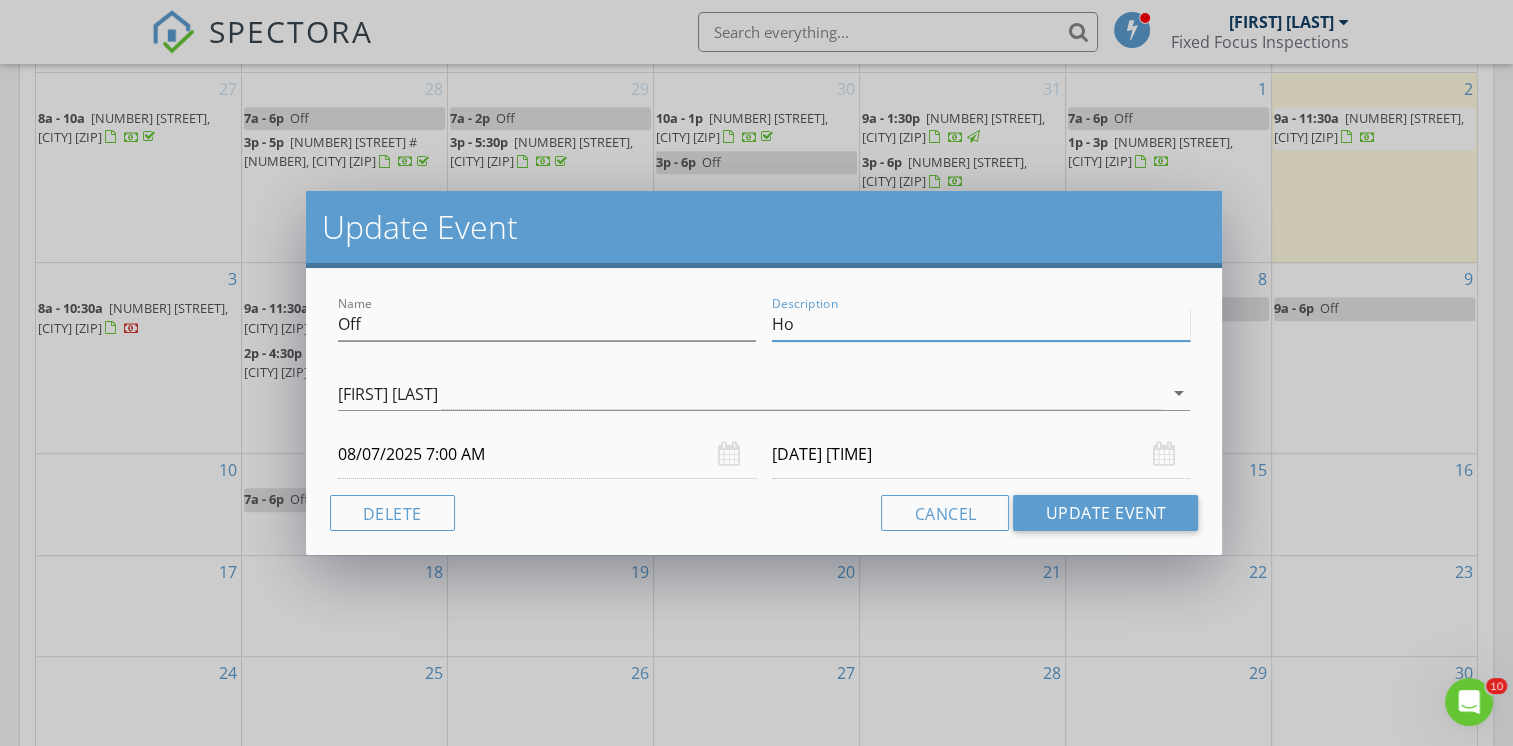 type on "H" 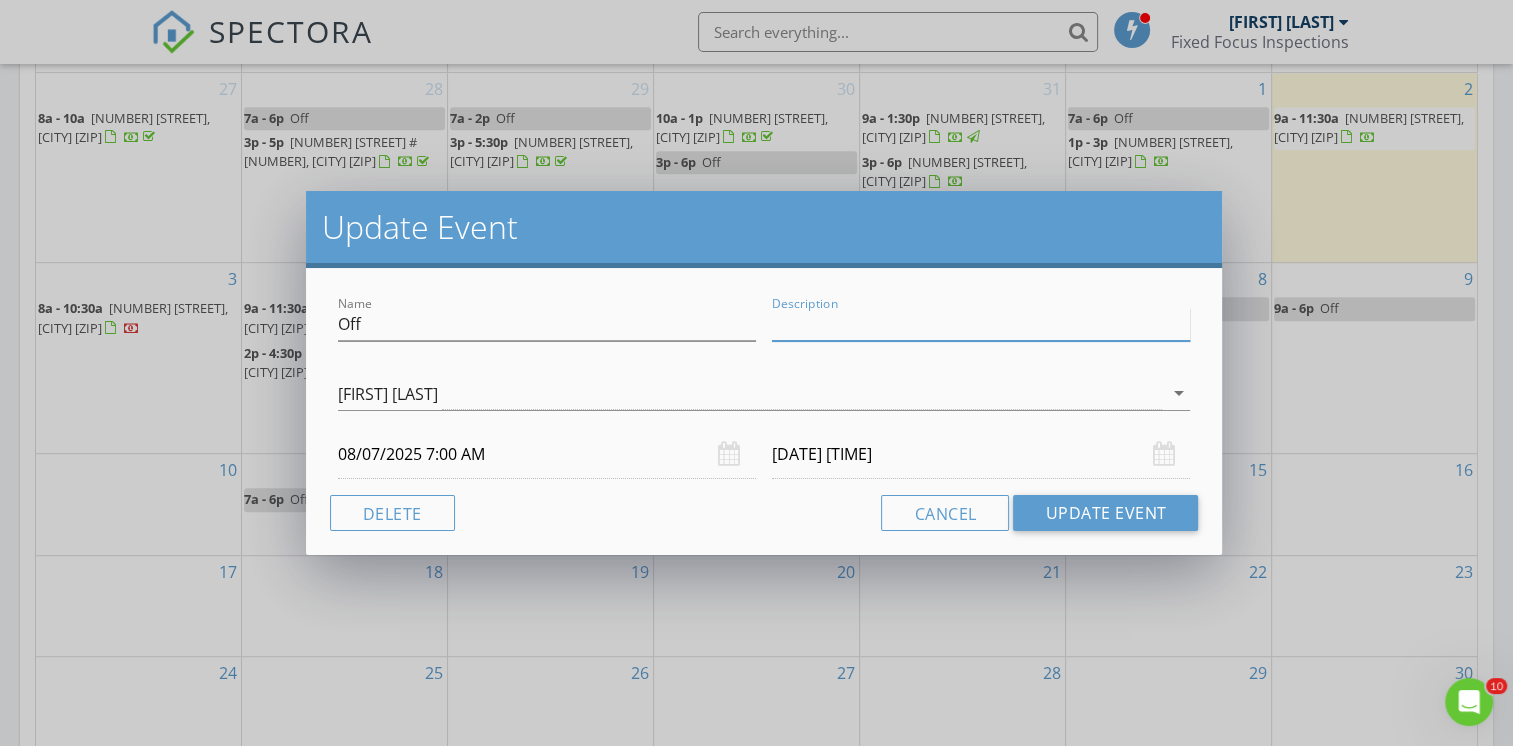type on "h" 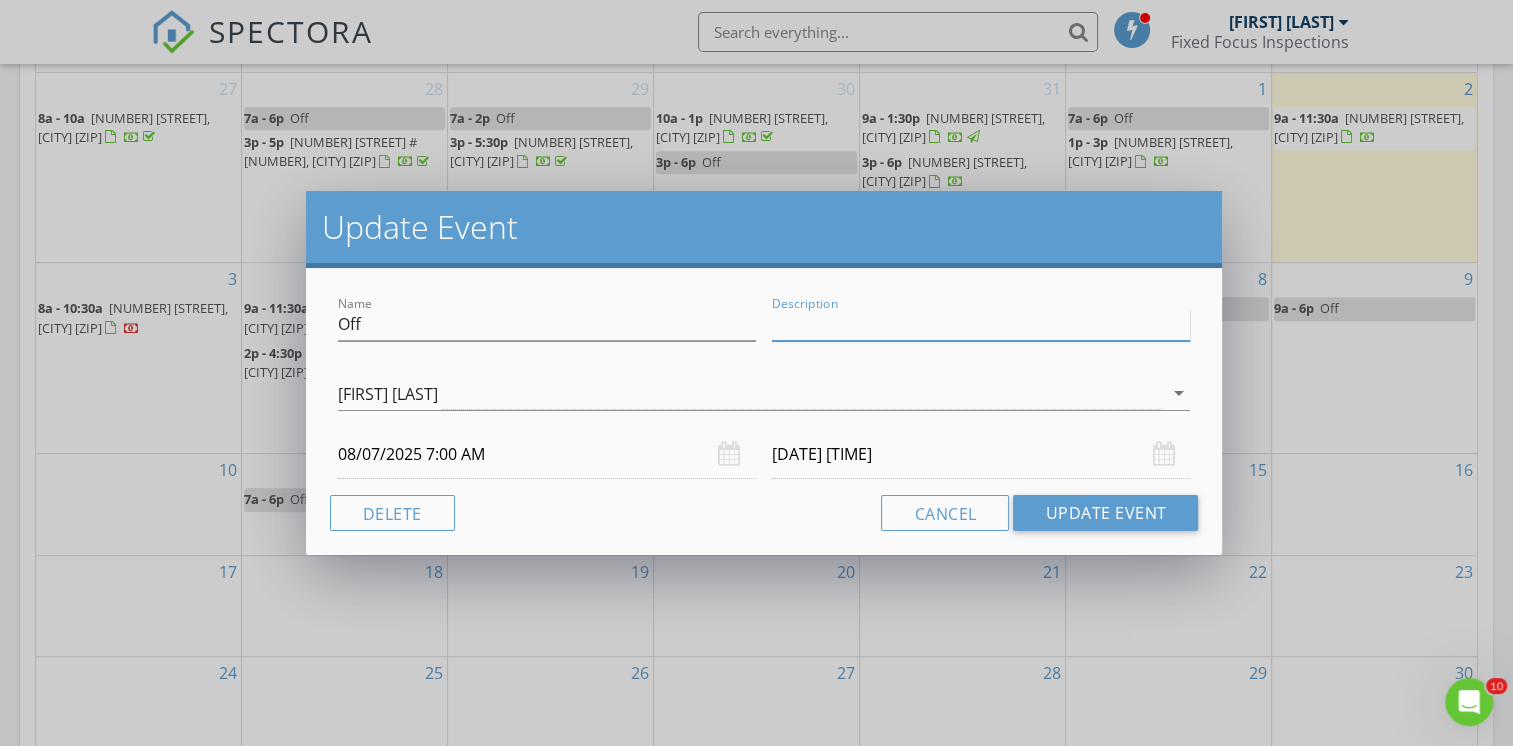 type 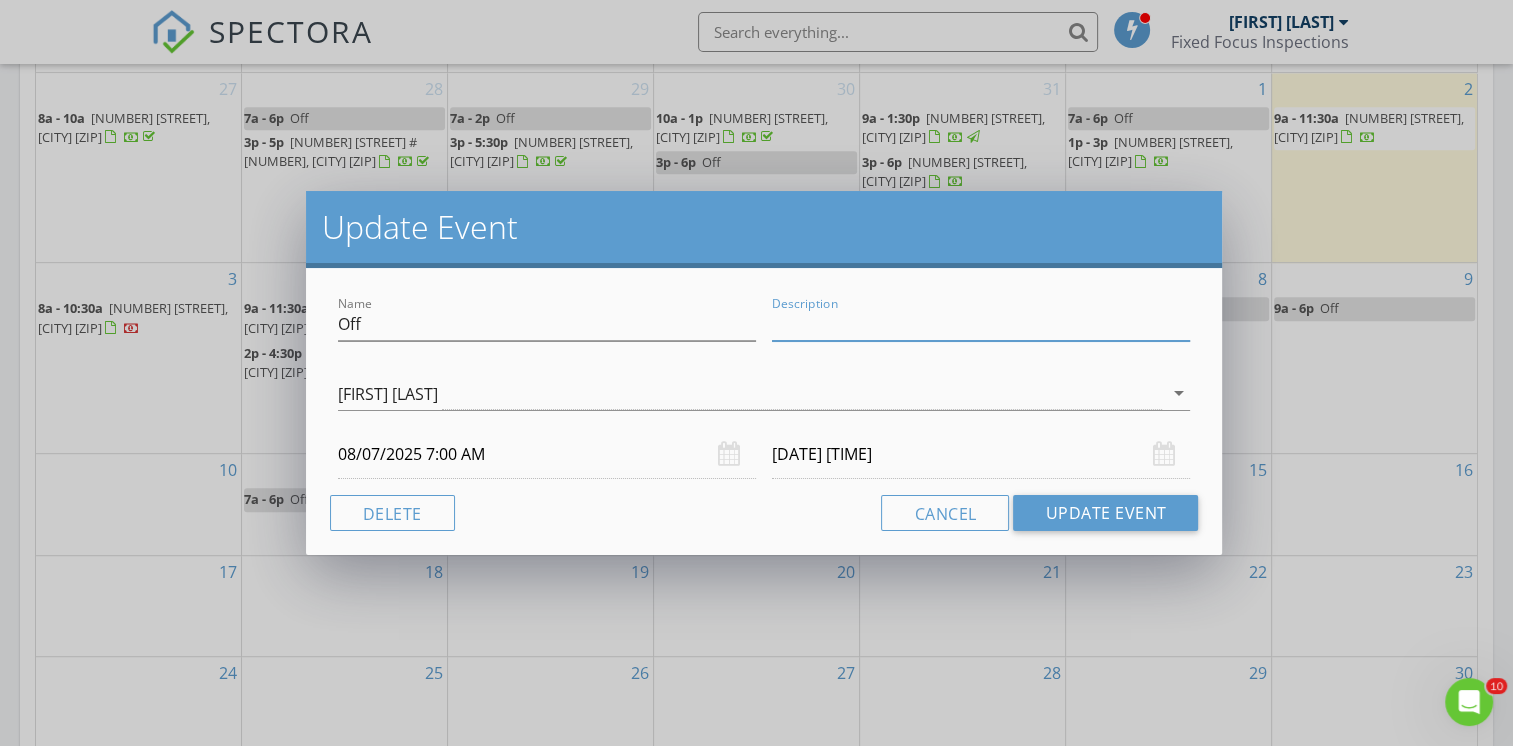 click on "08/07/2025 6:00 PM" at bounding box center [981, 454] 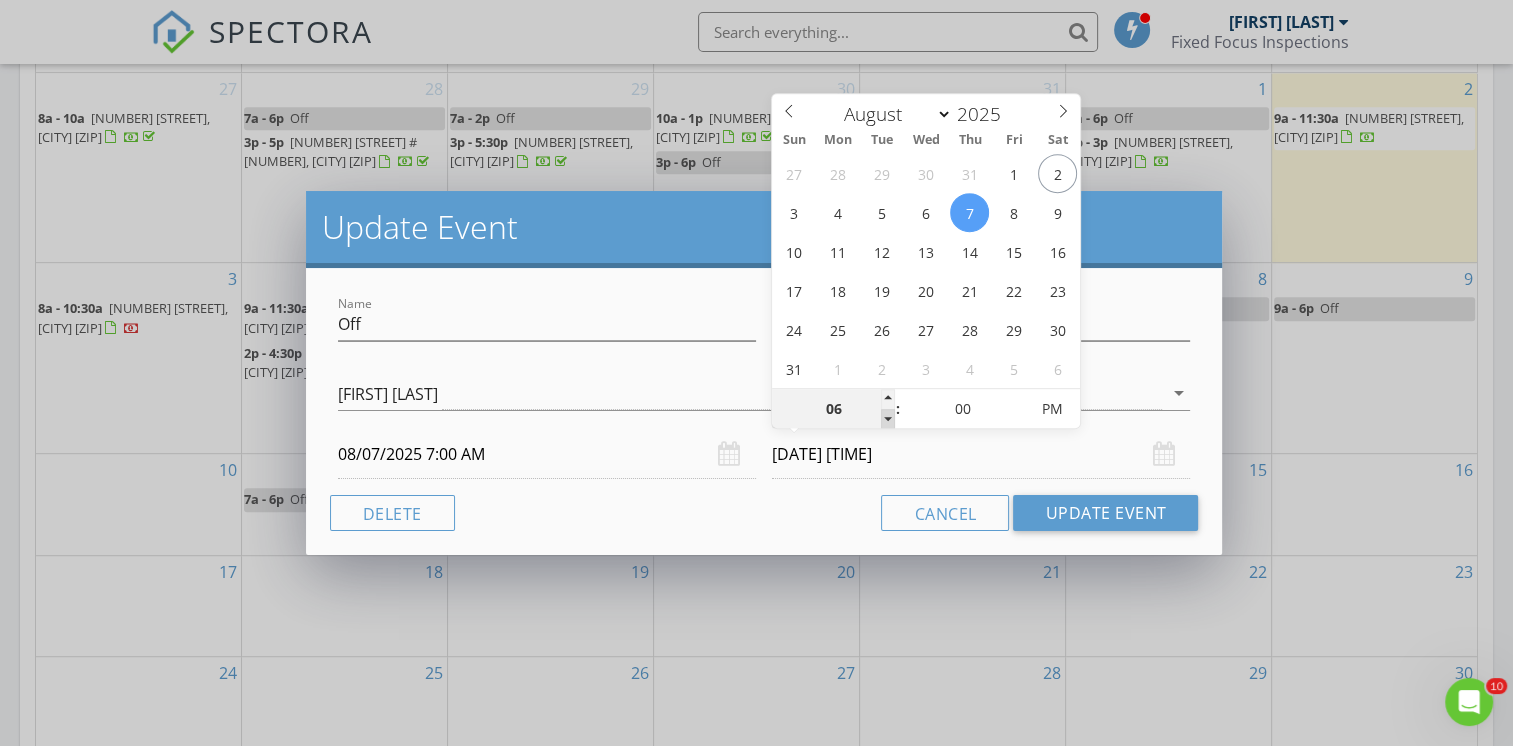 type on "05" 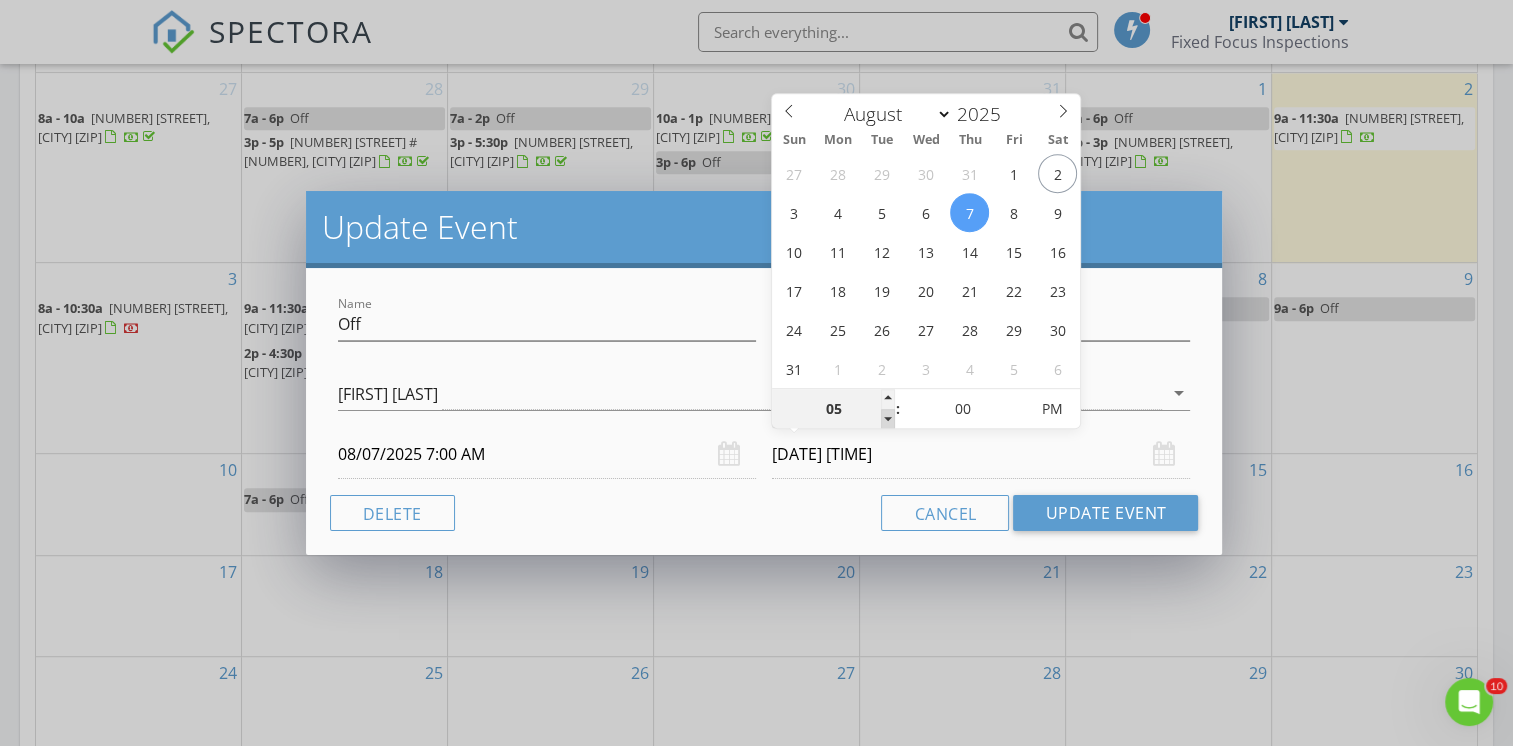 click at bounding box center [888, 419] 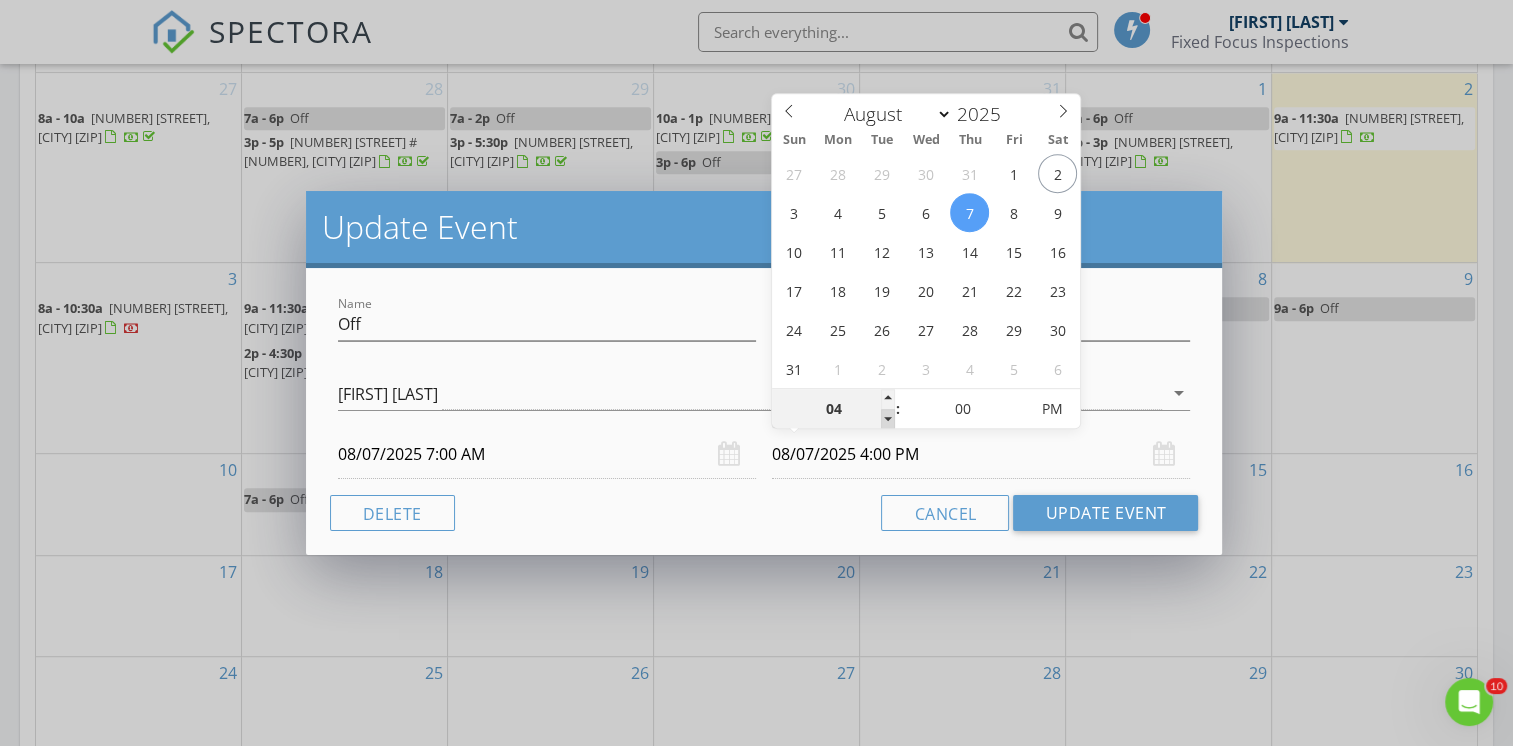 click at bounding box center (888, 419) 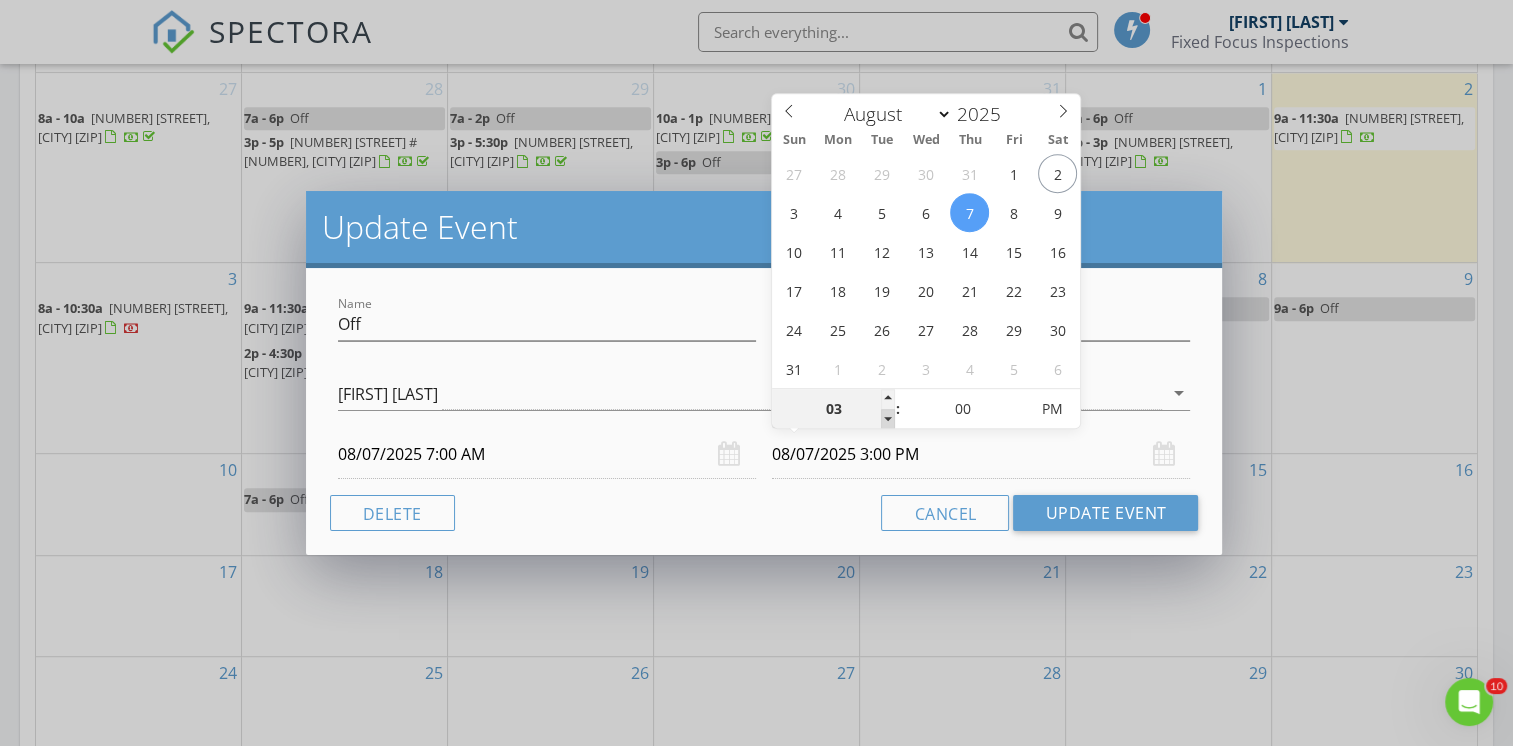 type on "02" 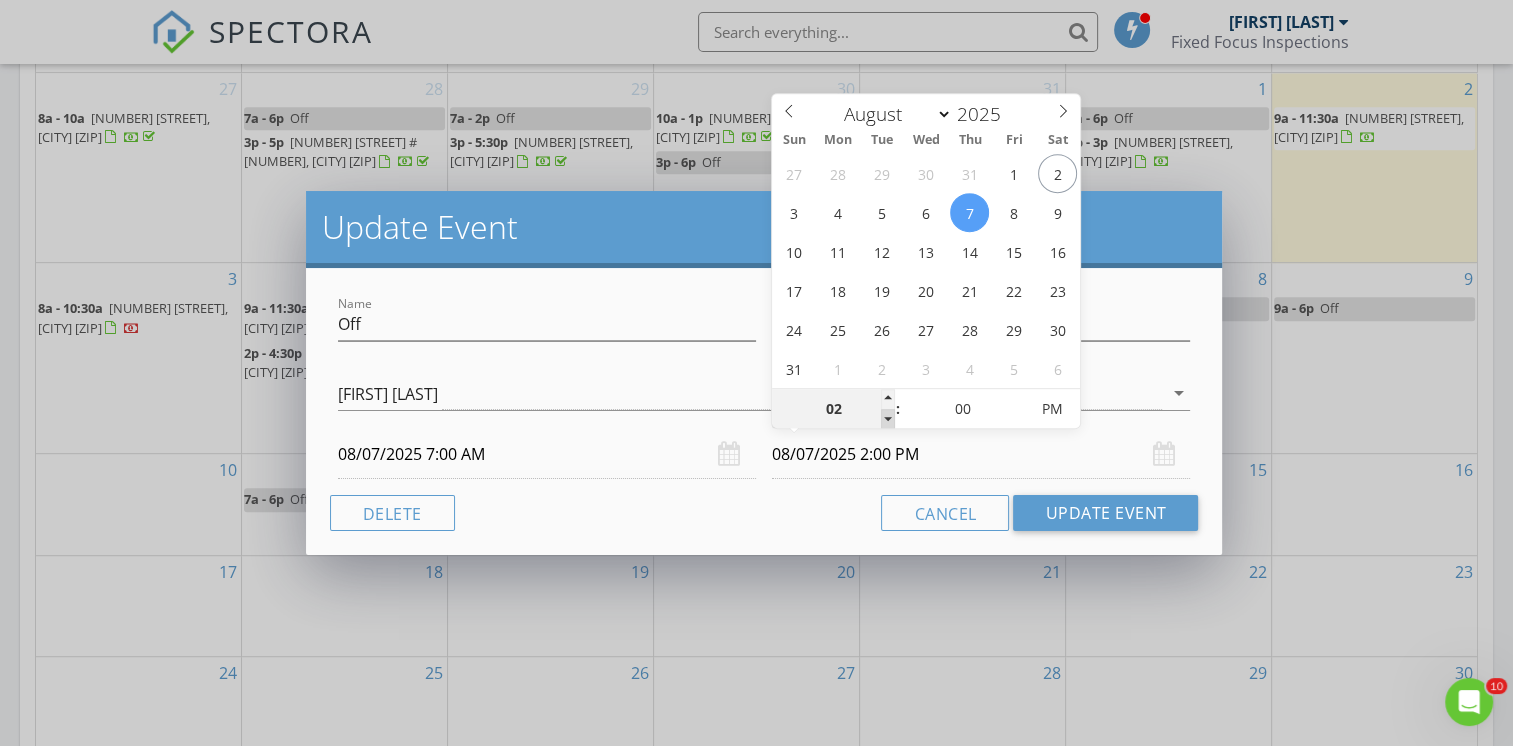 click at bounding box center (888, 419) 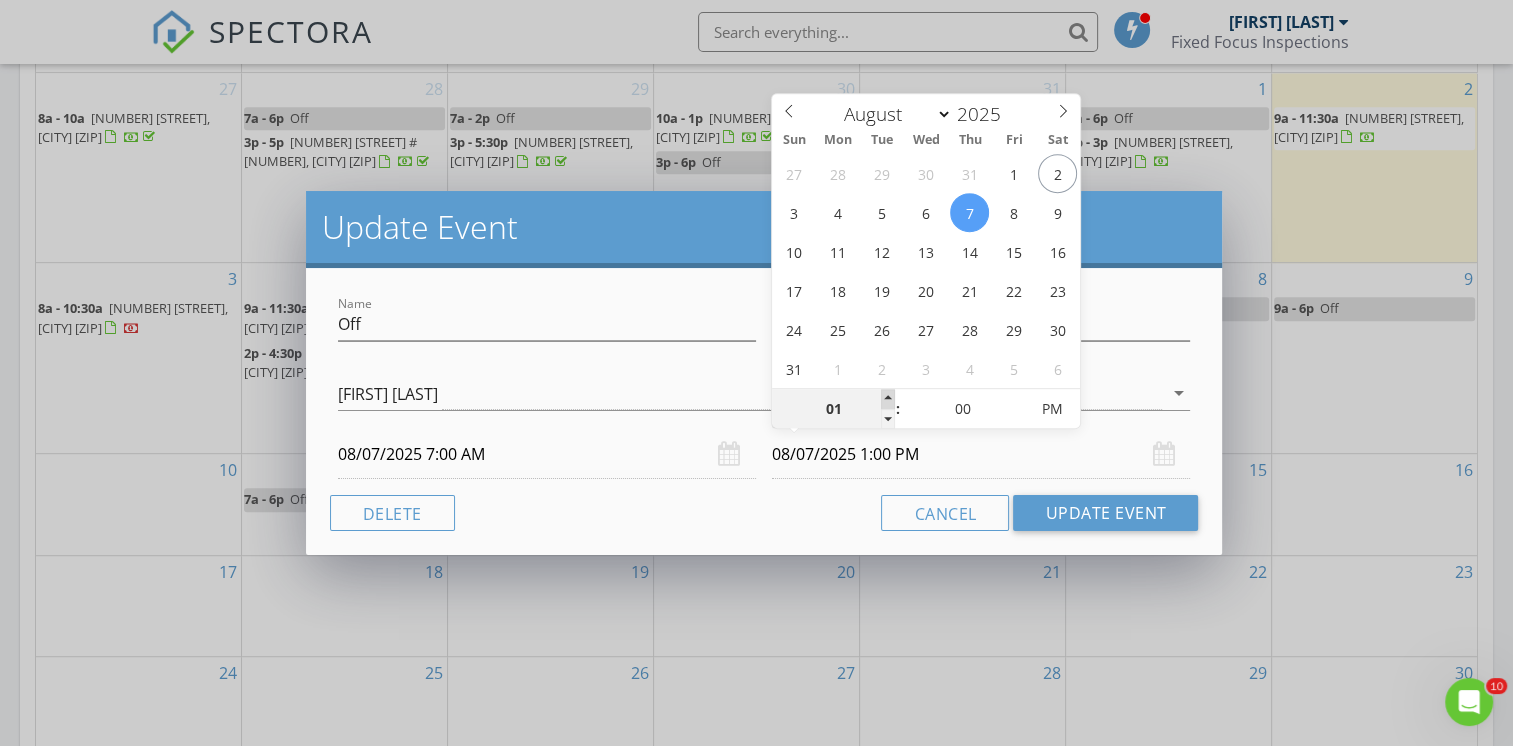 type on "02" 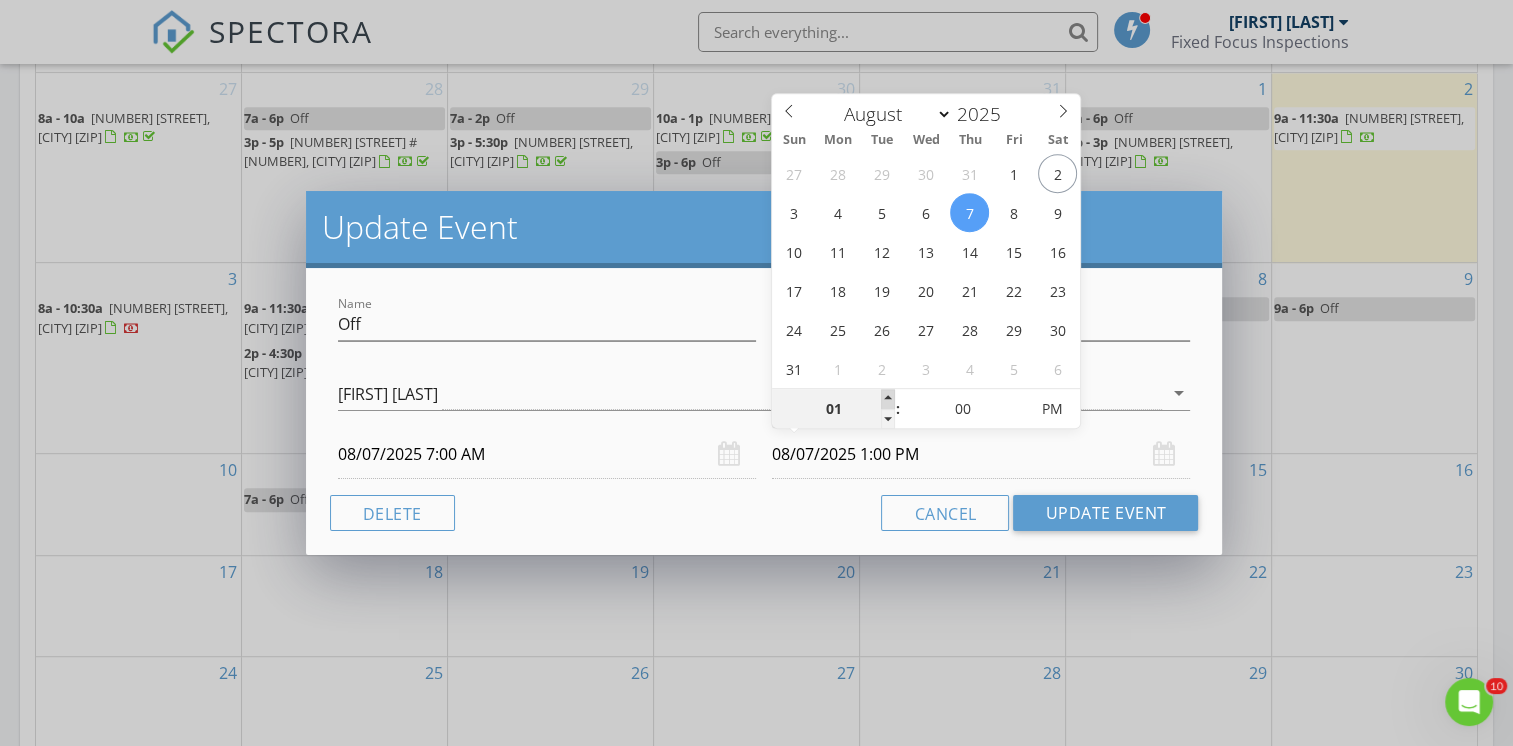 type on "08/07/2025 2:00 PM" 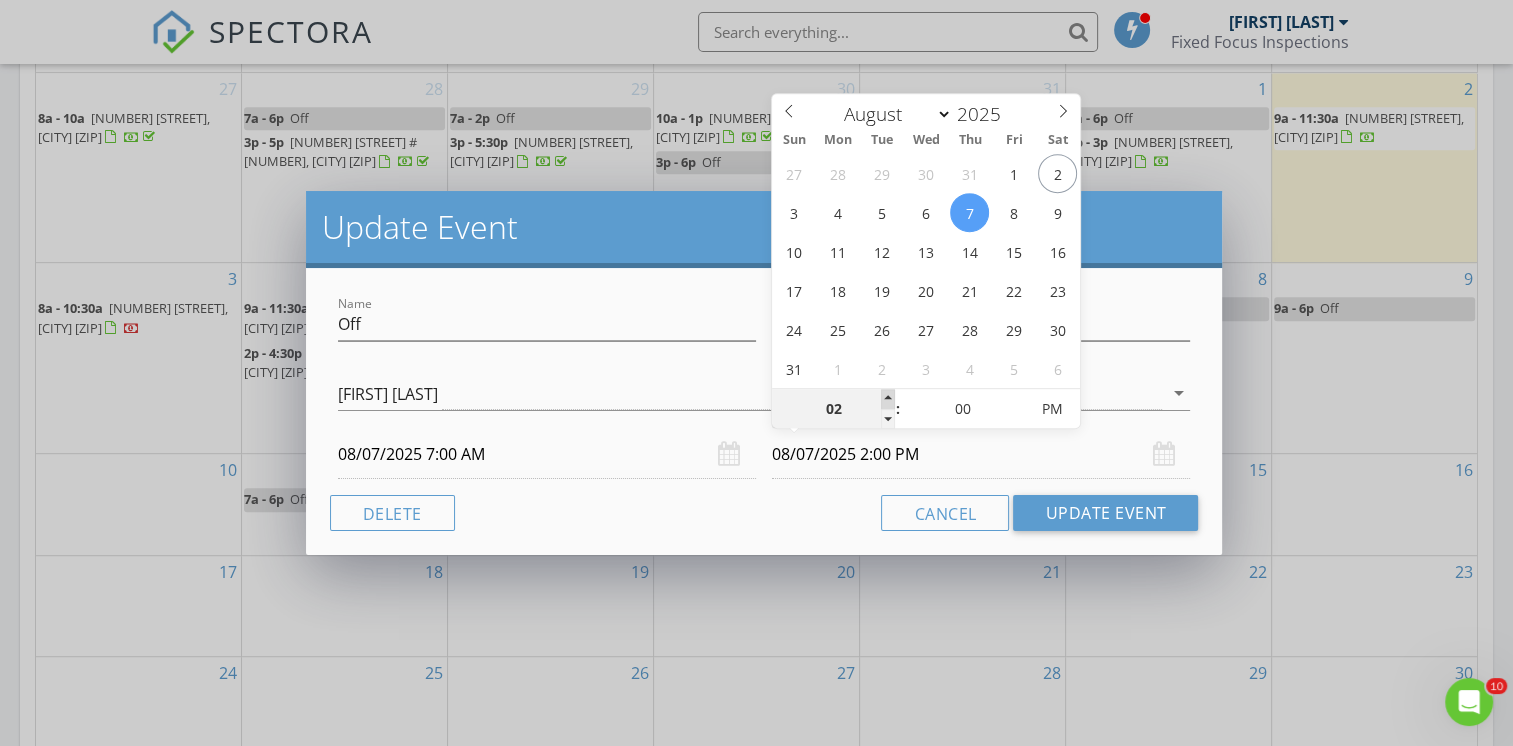 drag, startPoint x: 888, startPoint y: 412, endPoint x: 887, endPoint y: 397, distance: 15.033297 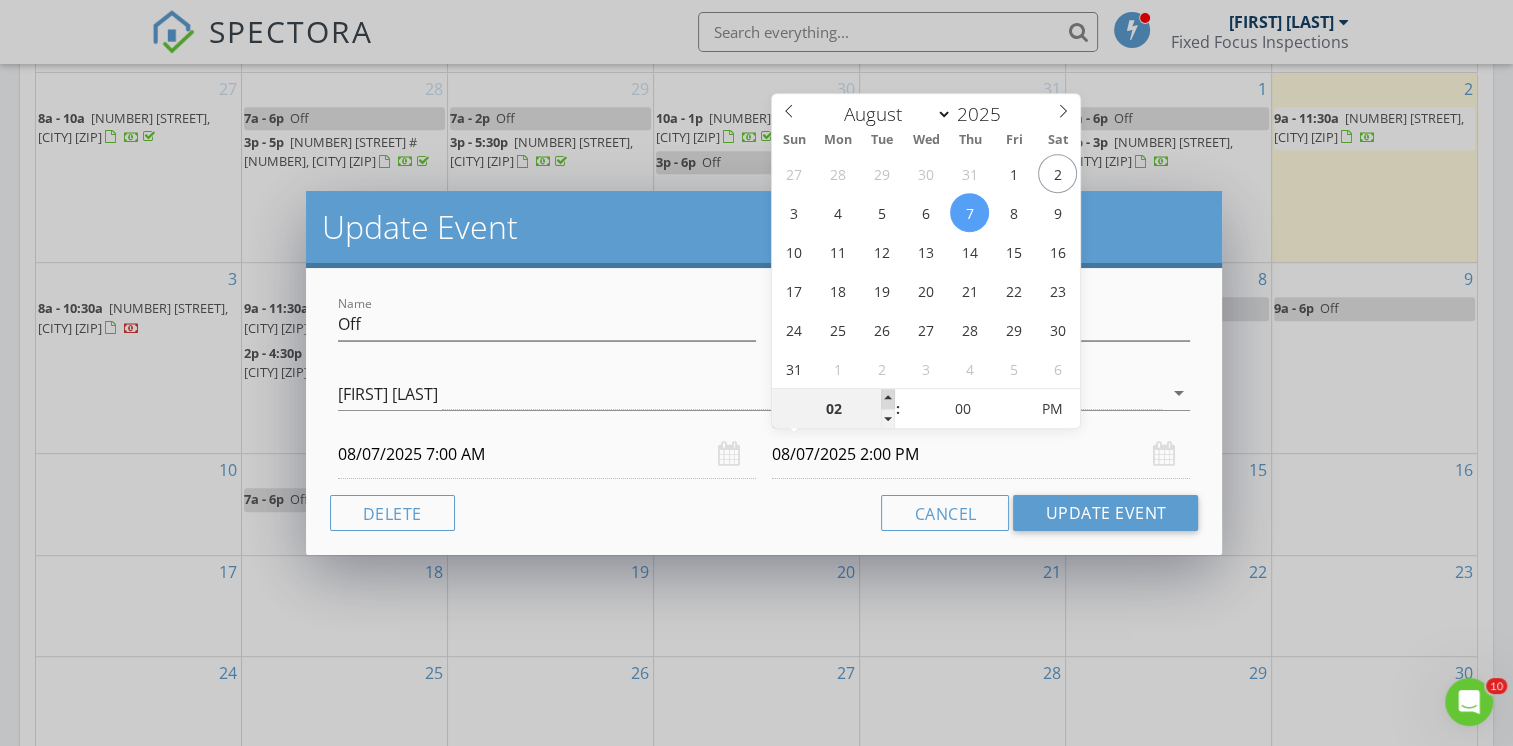 click at bounding box center (888, 399) 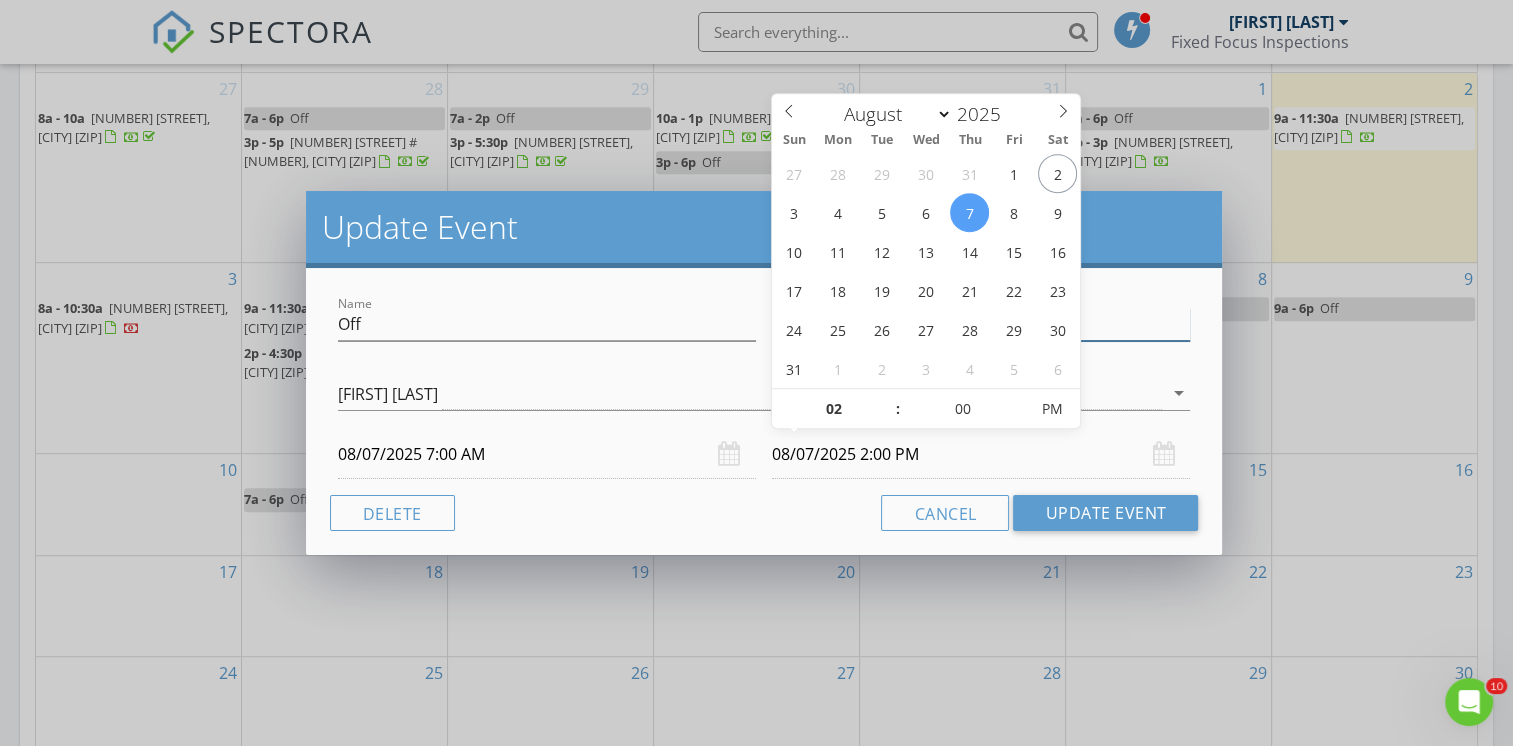 click on "Description" at bounding box center [981, 324] 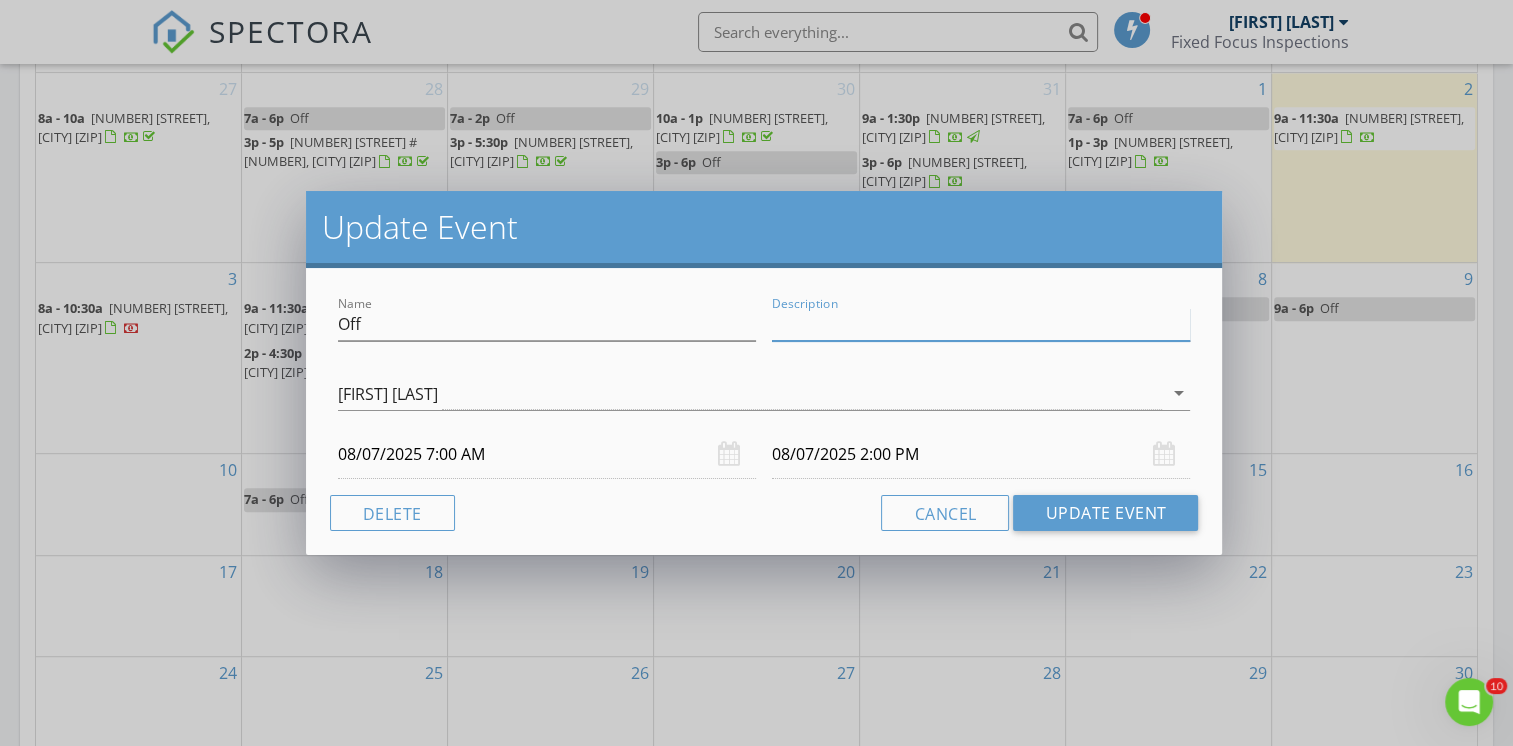 type on "Hold for repeat realtors" 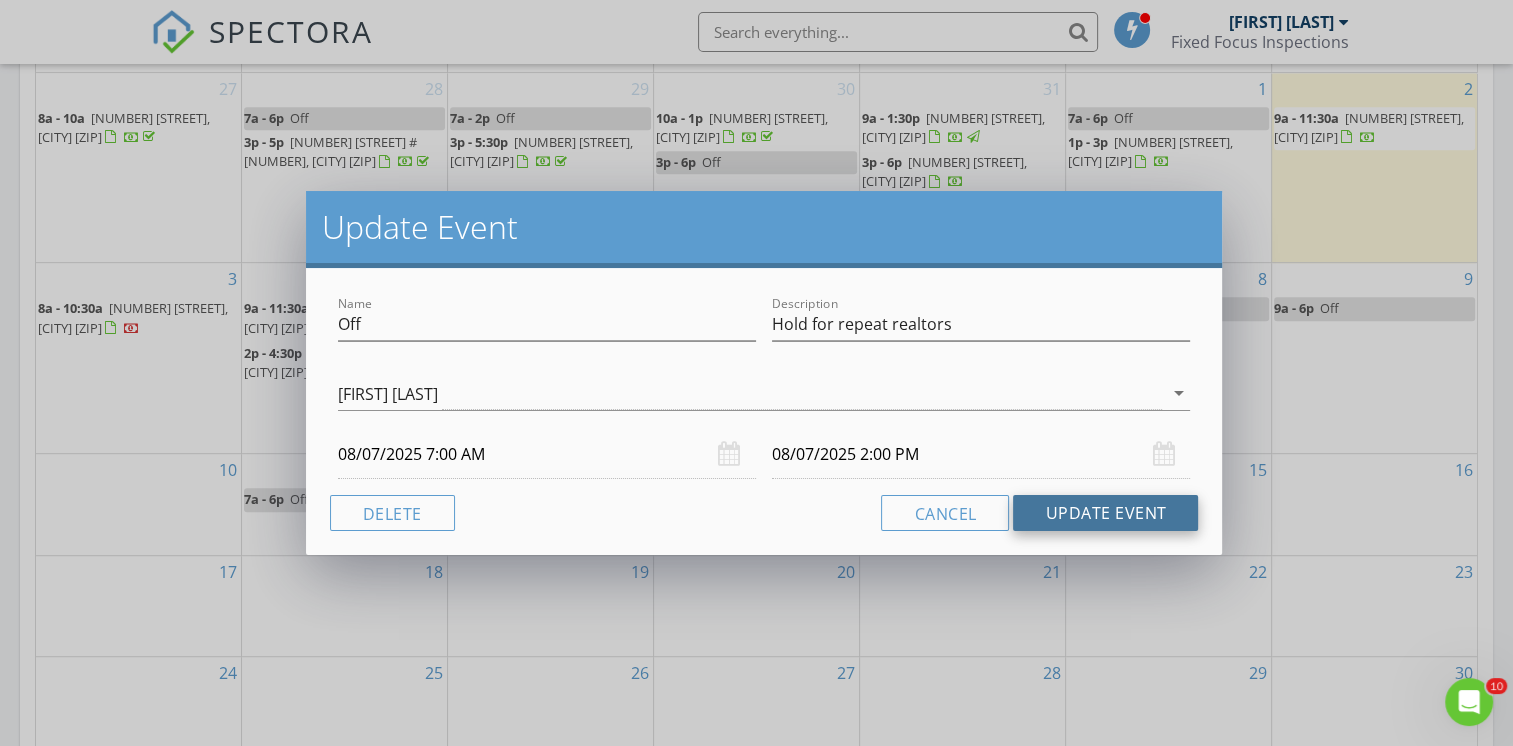 click on "Update Event" at bounding box center (1105, 513) 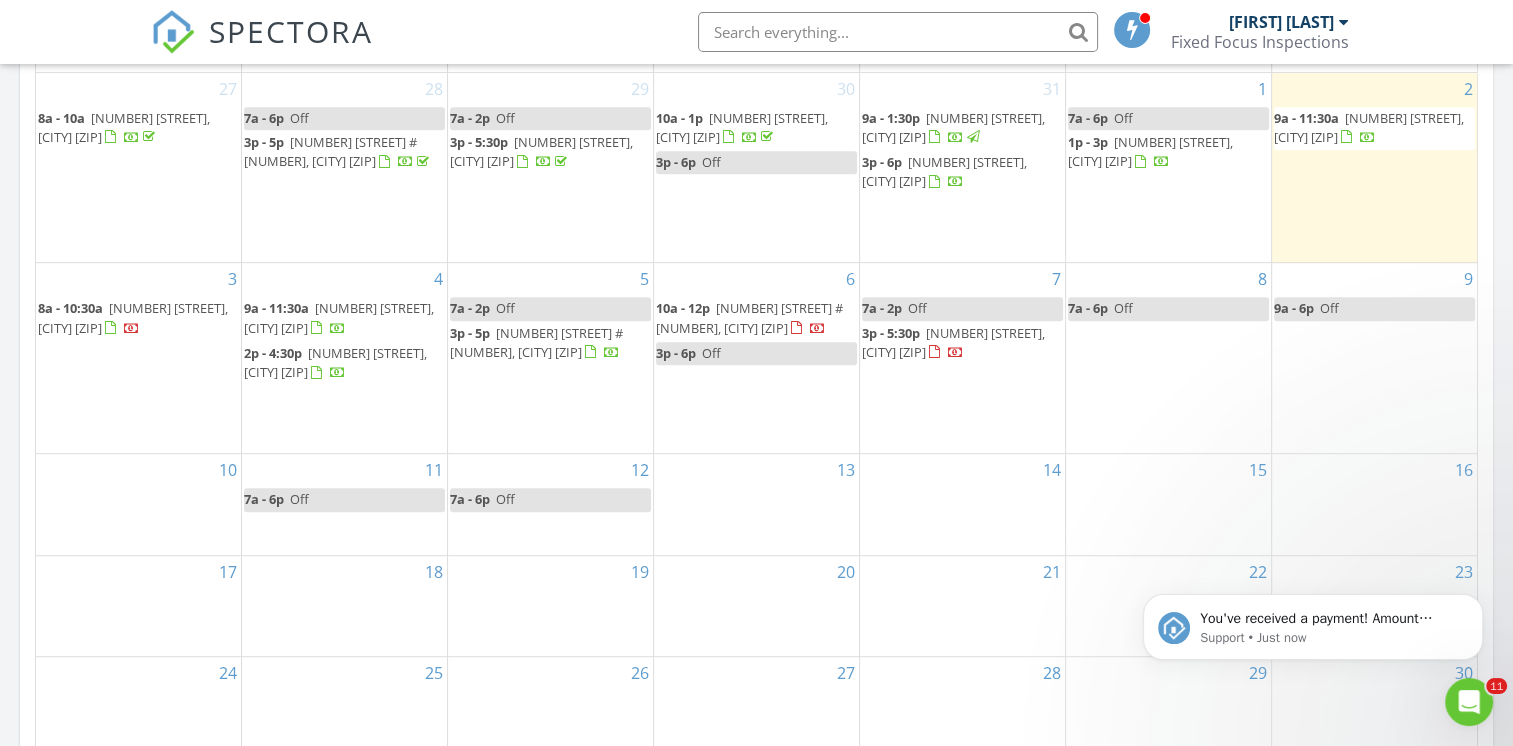 scroll, scrollTop: 0, scrollLeft: 0, axis: both 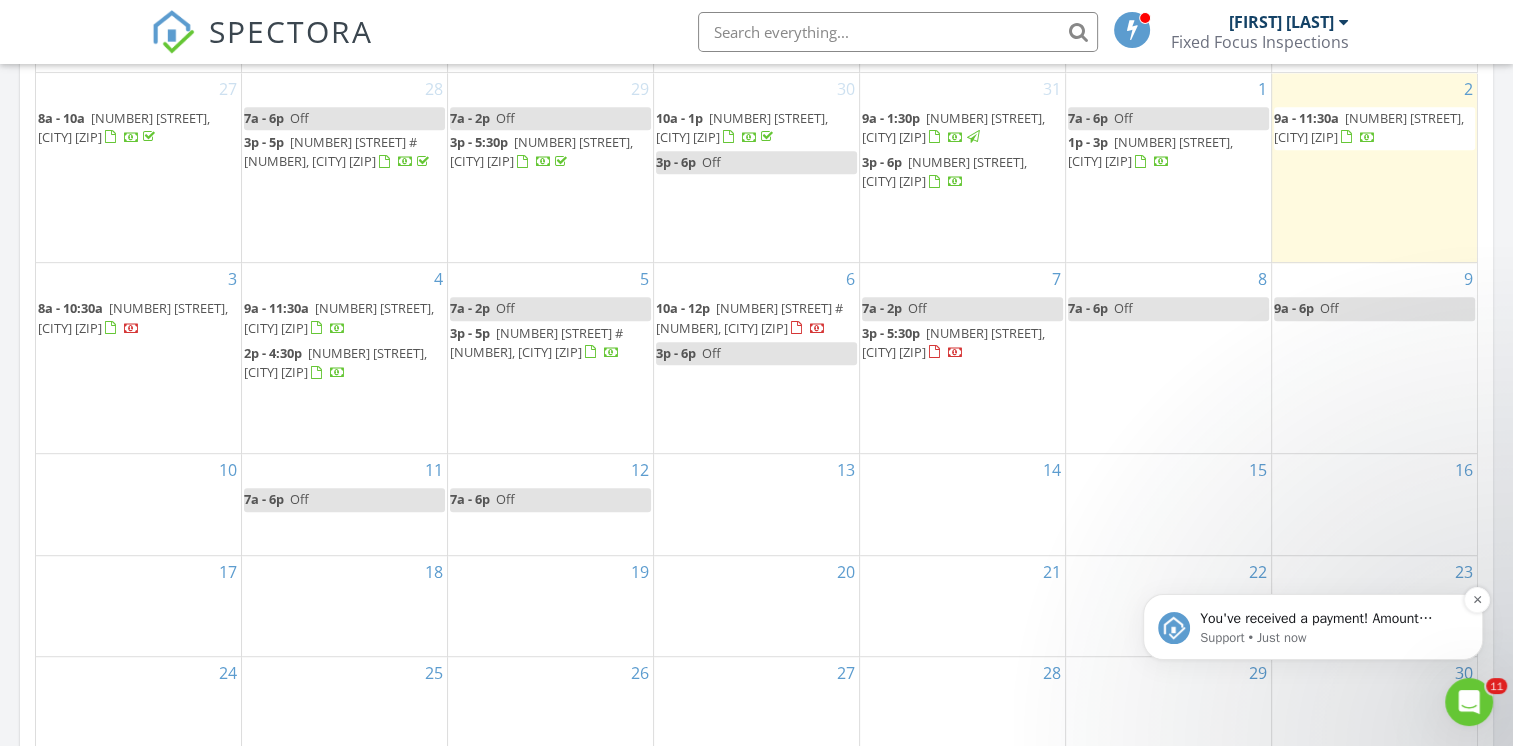 click on "You've received a payment!  Amount  $570.00  Fee  $15.98  Net  $554.02  Transaction #  pi_3RrnArK7snlDGpRF00Bk43EQ  Inspection  15068 Christina Ct, Lake Elsinore, CA 92530 Payouts to your bank or debit card occur on a daily basis. Each payment usually takes two business days to process. You can view your pending payout amount here. If you have any questions reach out on our chat bubble at app.spectora.com." at bounding box center (1329, 619) 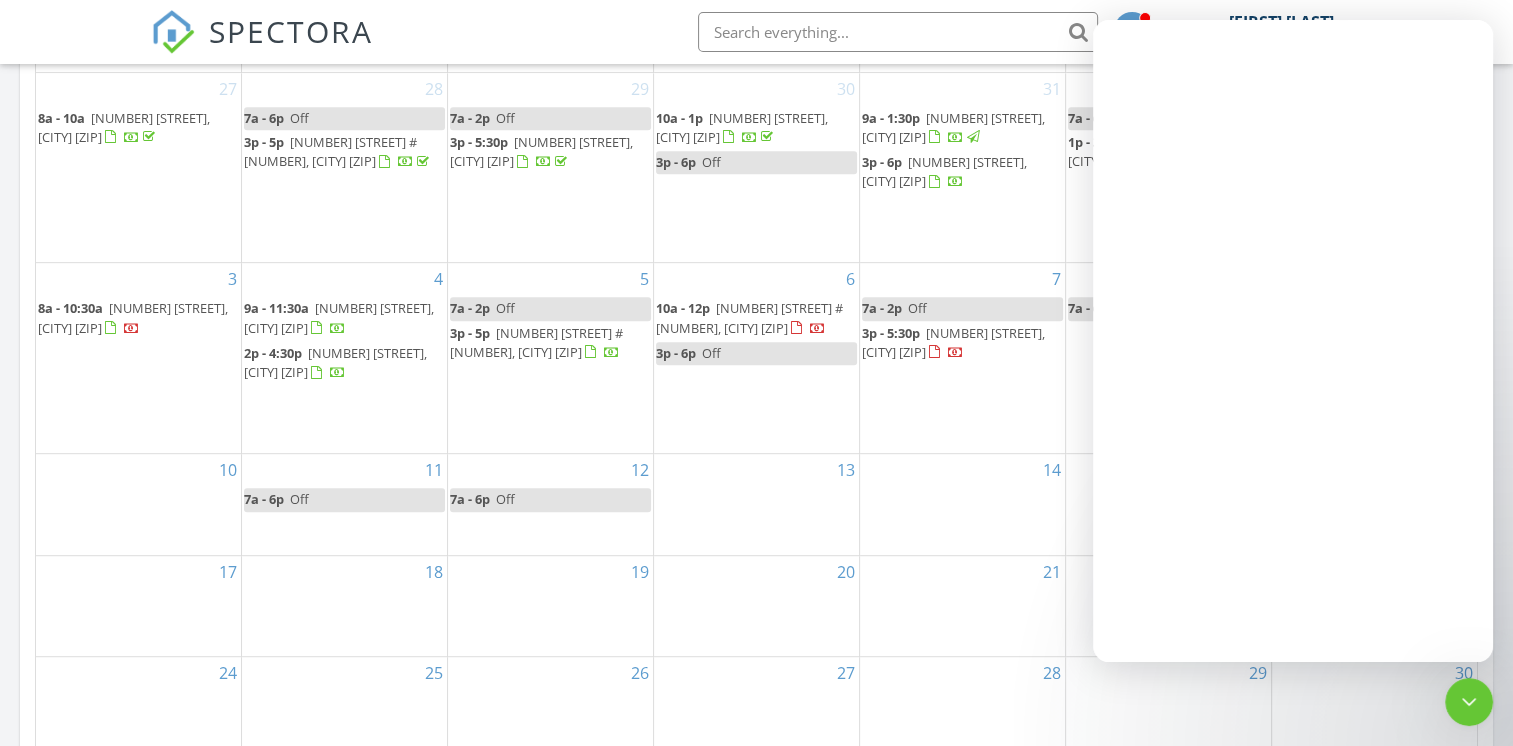 scroll, scrollTop: 0, scrollLeft: 0, axis: both 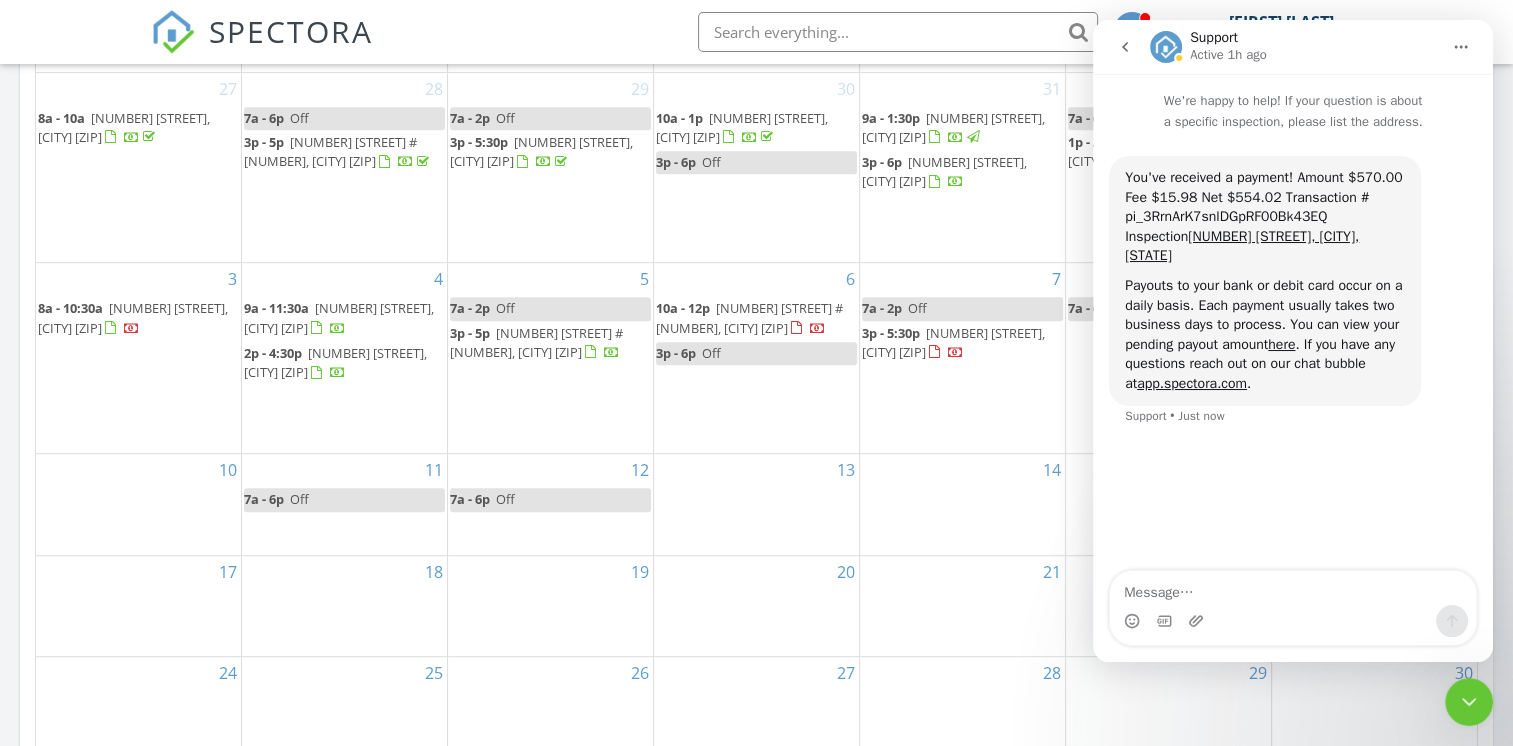 click at bounding box center (1469, 702) 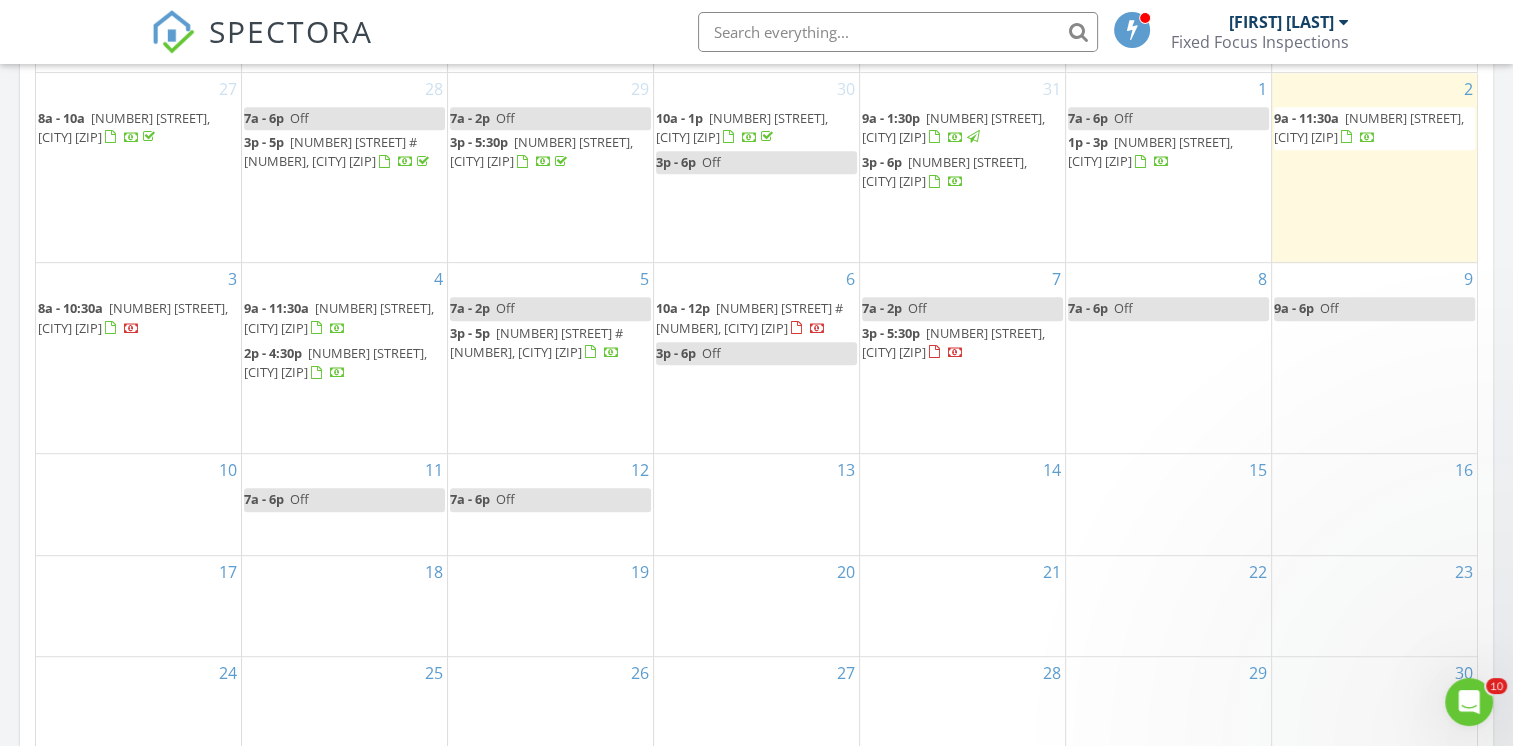 scroll, scrollTop: 0, scrollLeft: 0, axis: both 